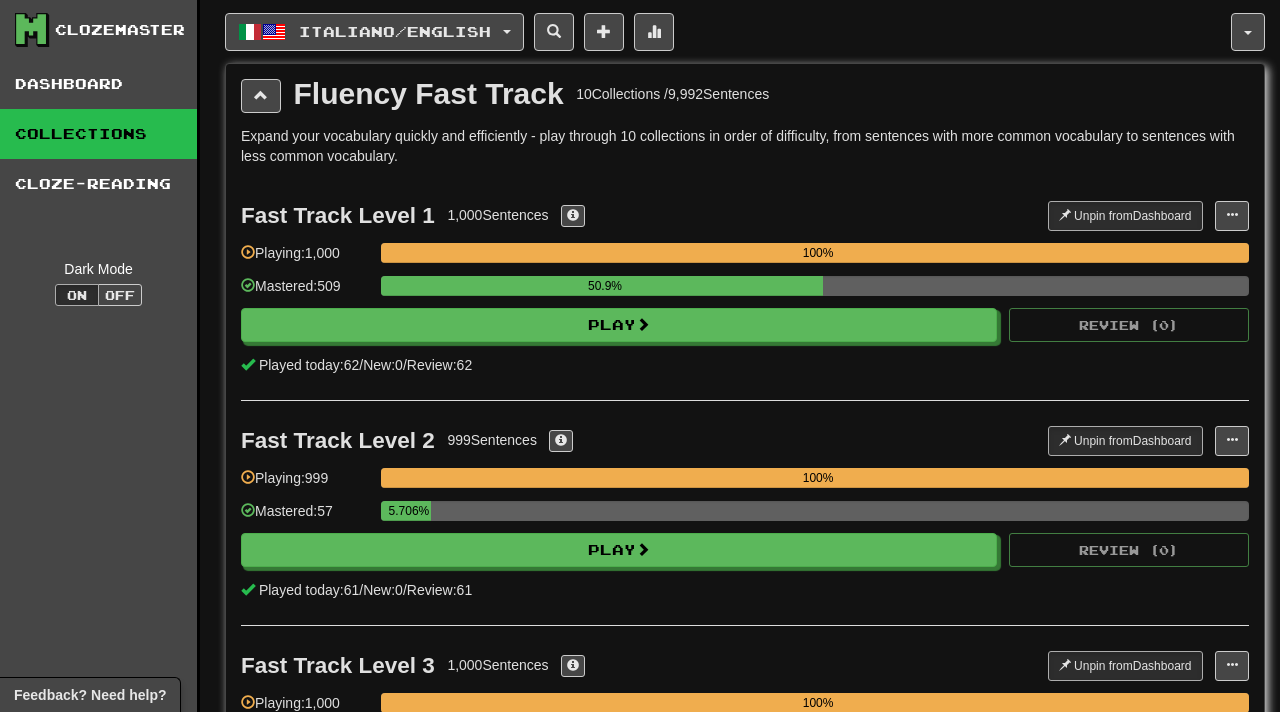 scroll, scrollTop: 2019, scrollLeft: 0, axis: vertical 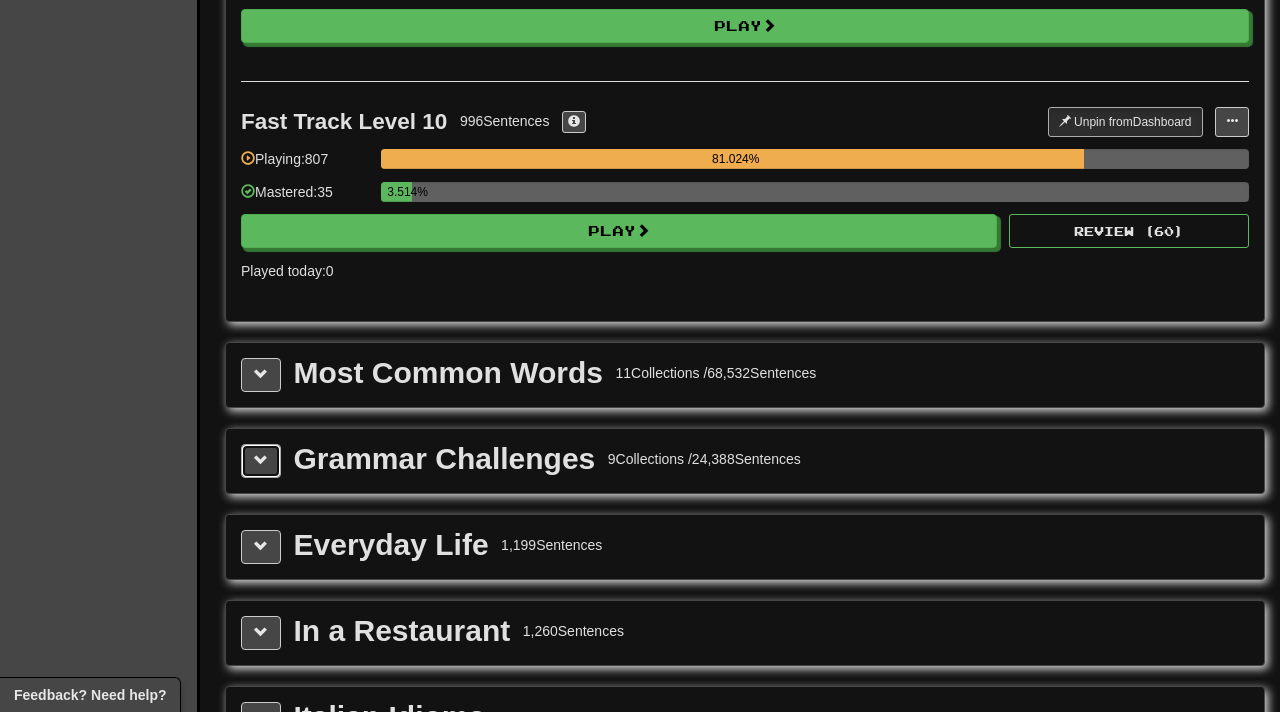 click at bounding box center (261, 460) 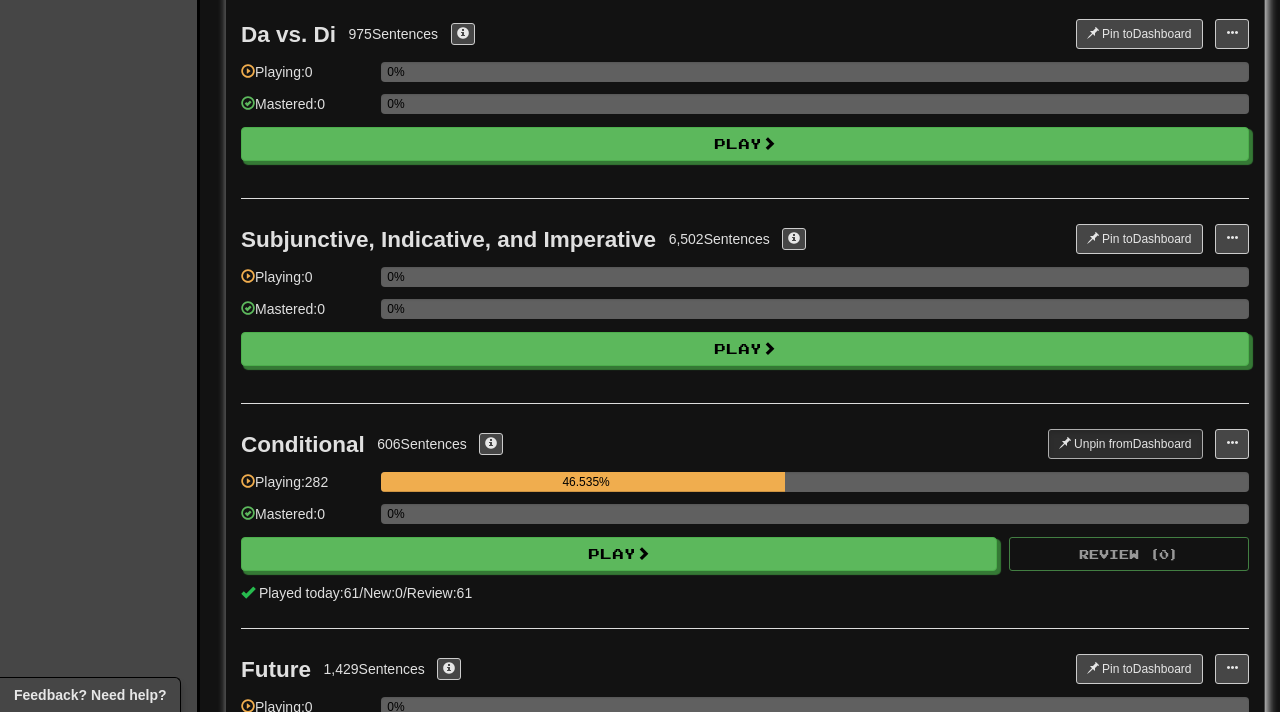 scroll, scrollTop: 2889, scrollLeft: 0, axis: vertical 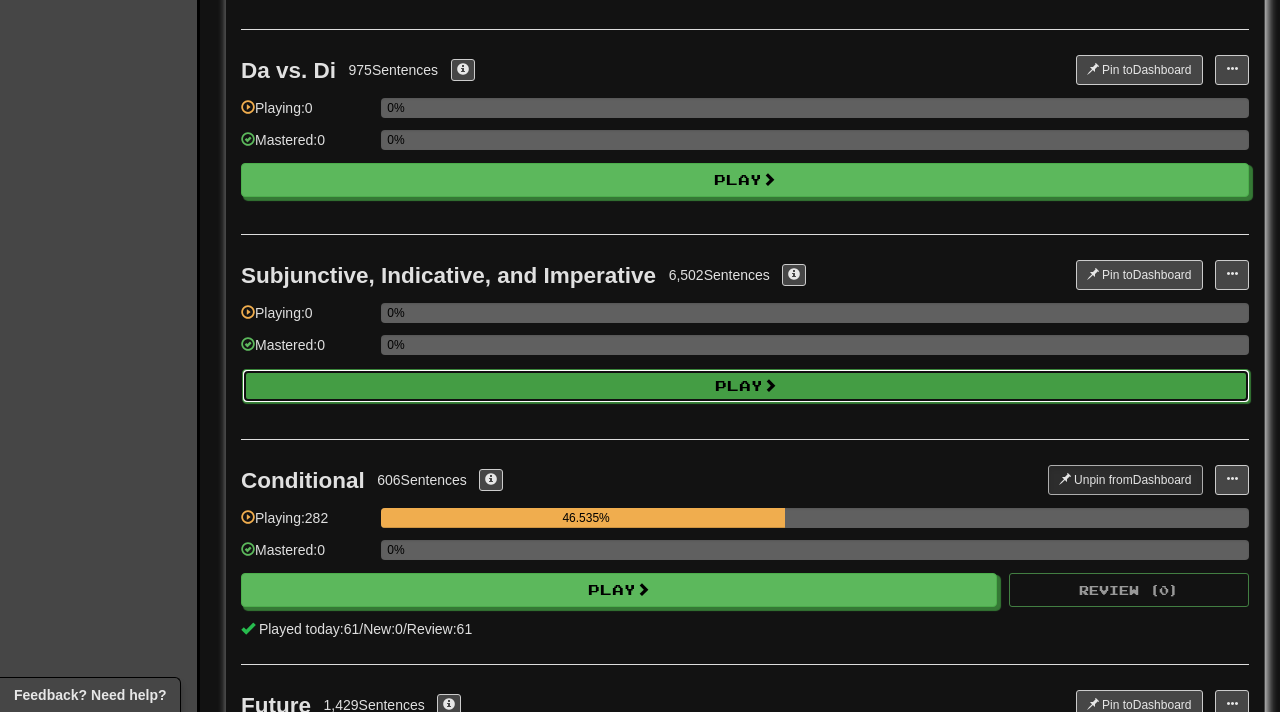 click on "Play" at bounding box center (746, 386) 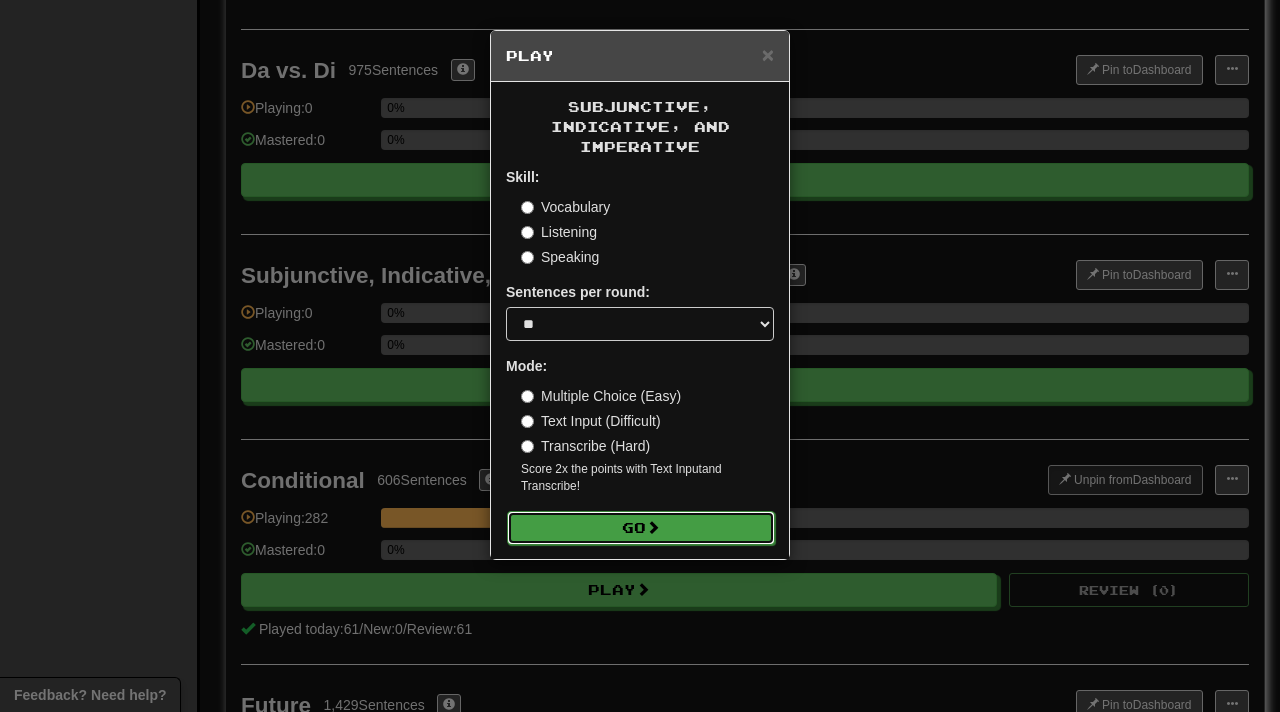 click on "Go" at bounding box center (641, 528) 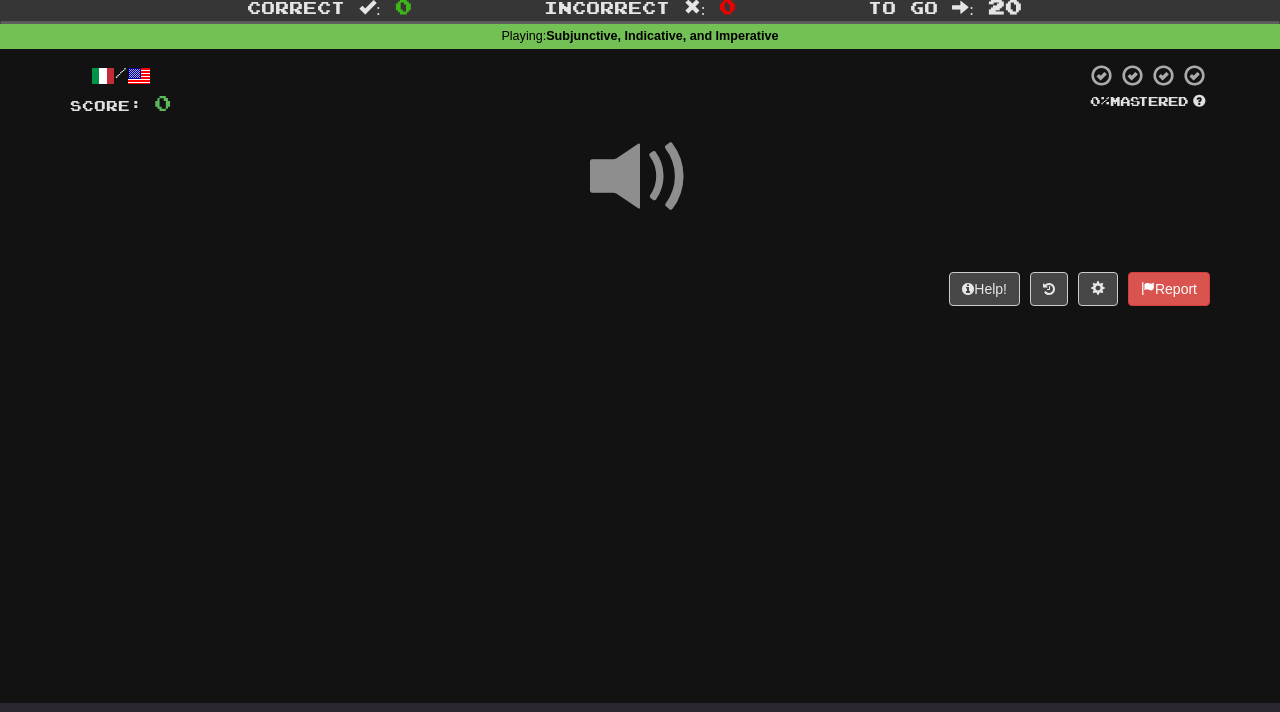 scroll, scrollTop: 39, scrollLeft: 0, axis: vertical 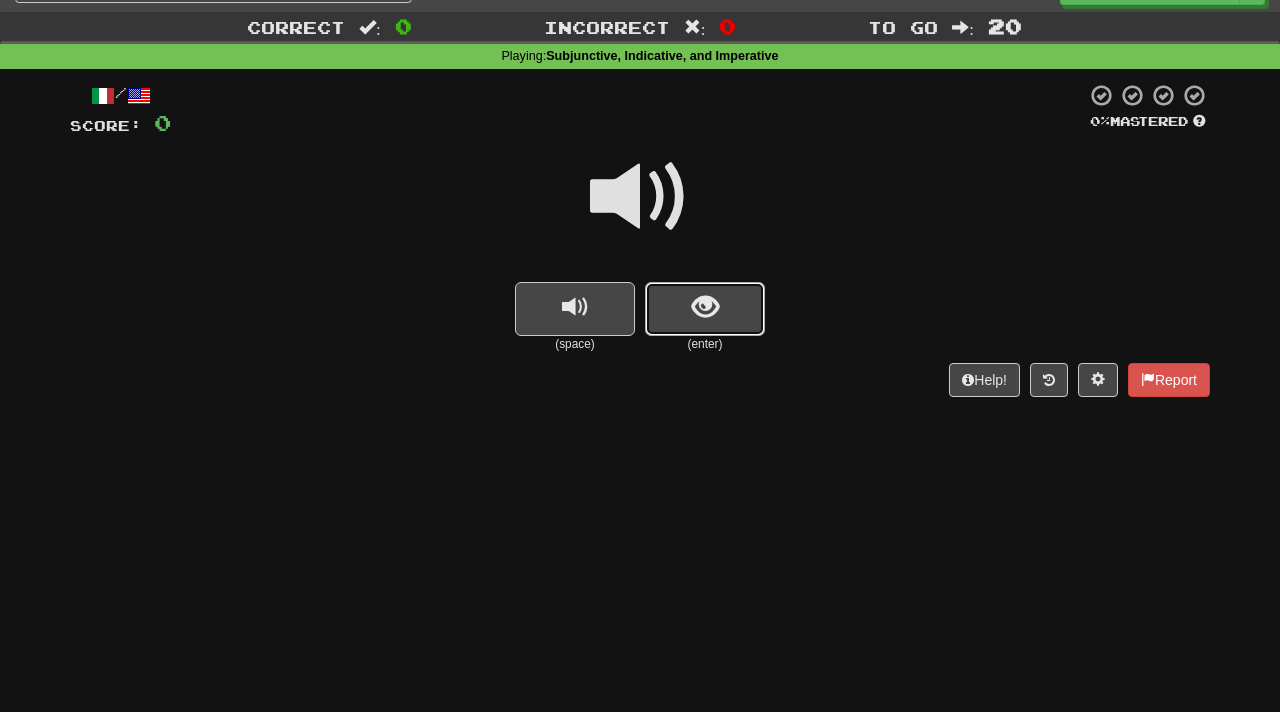click at bounding box center (705, 309) 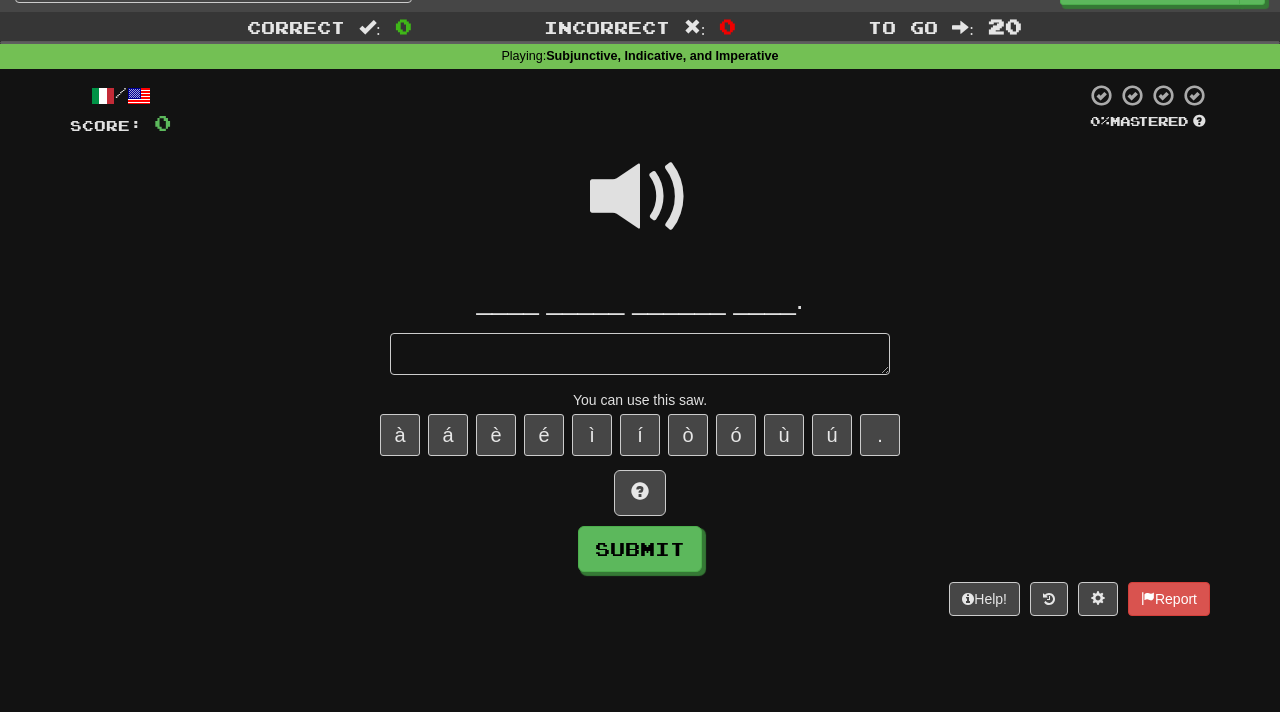 scroll, scrollTop: 0, scrollLeft: 0, axis: both 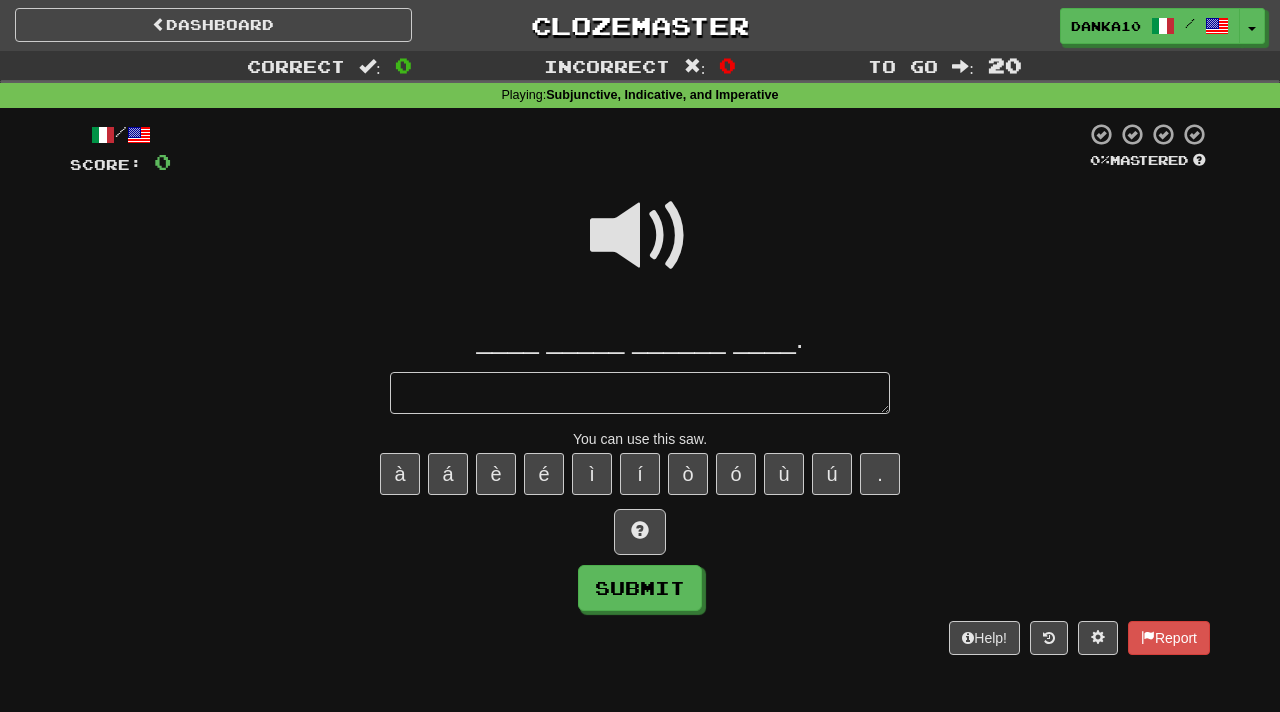 type on "*" 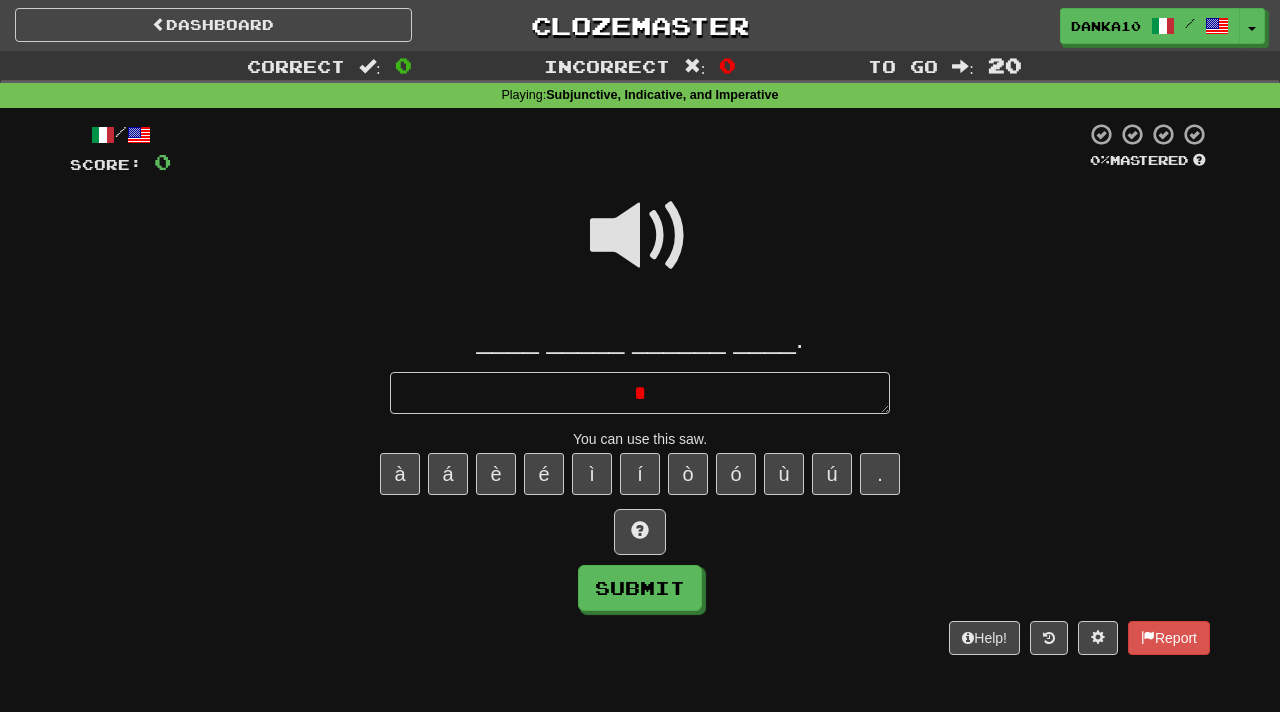 type on "*" 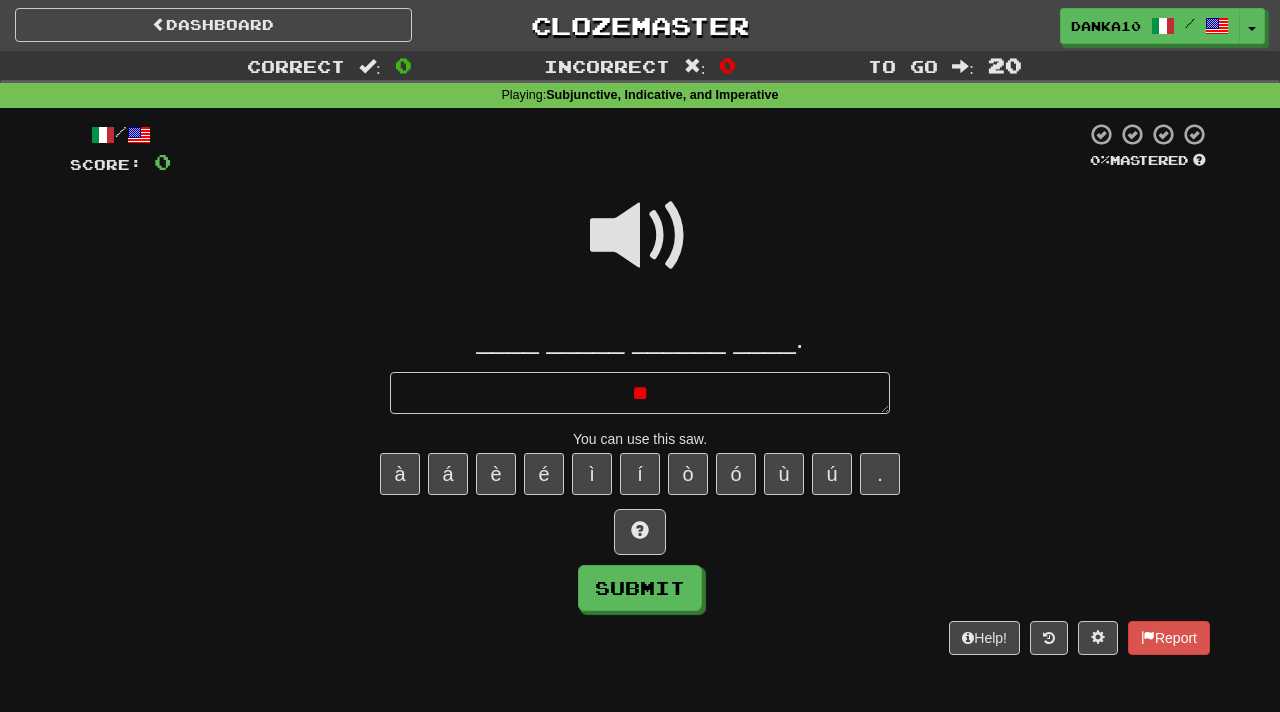 type on "*" 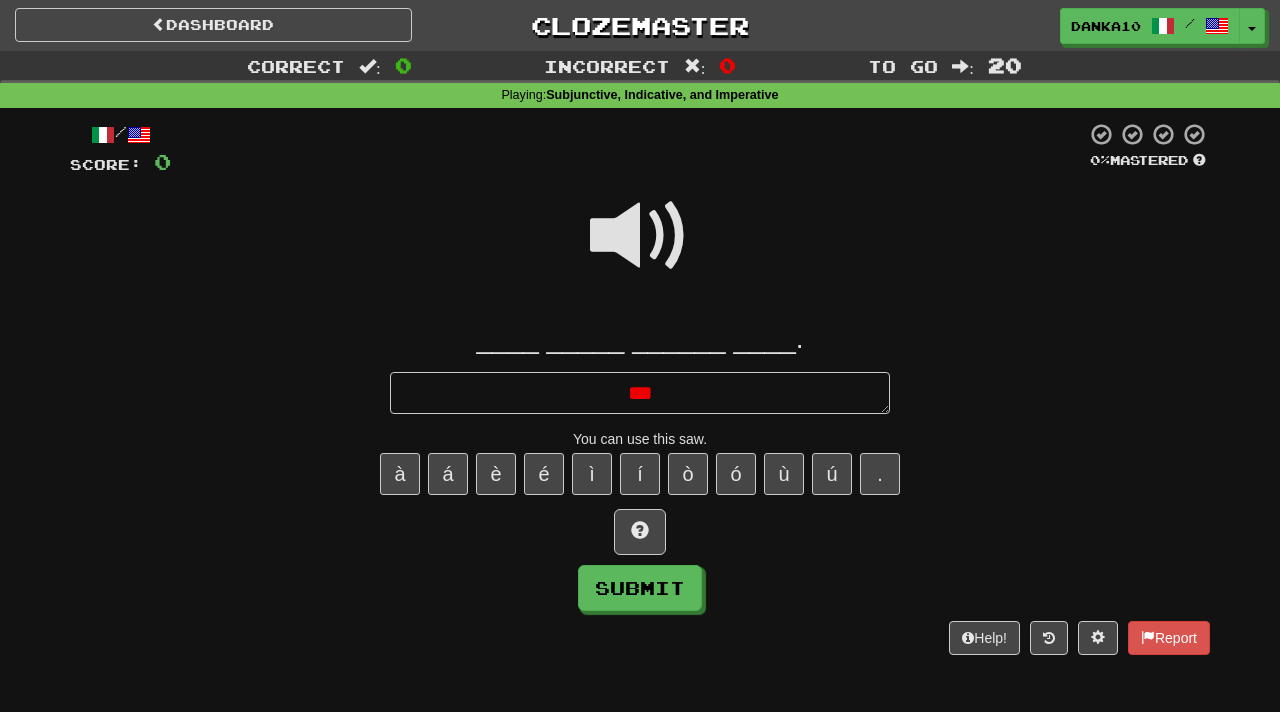 type on "*" 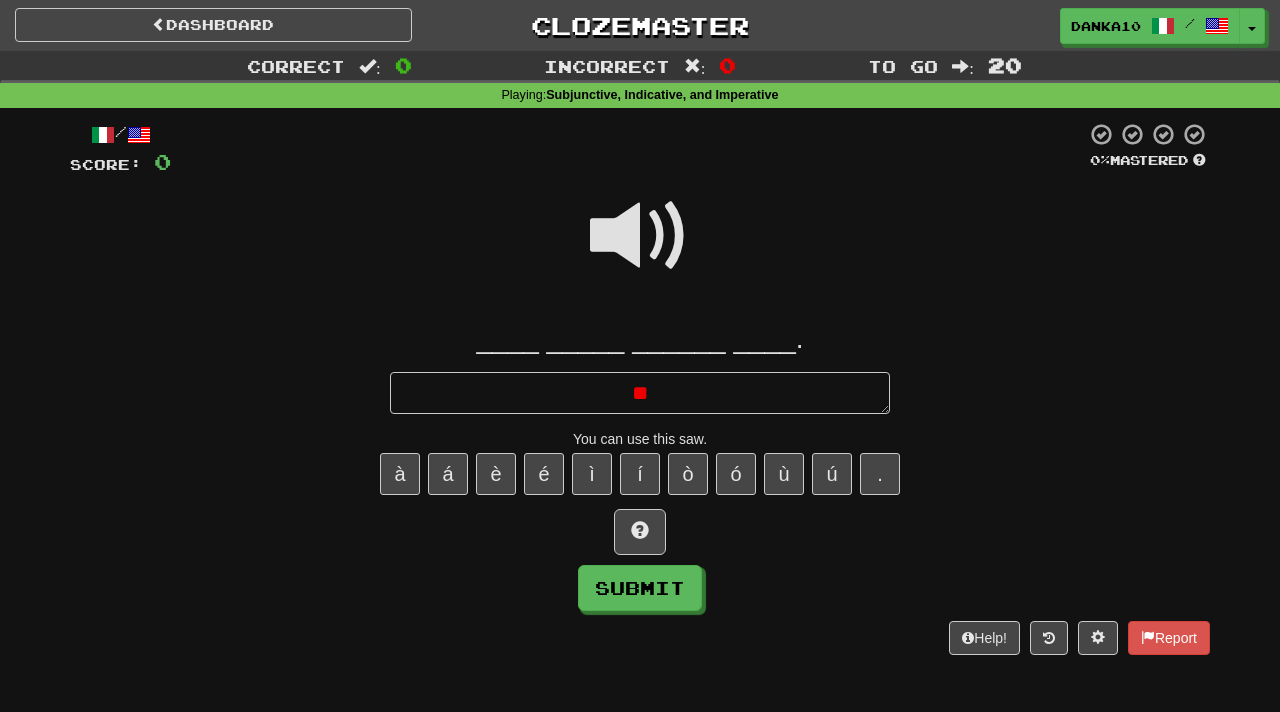 type on "*" 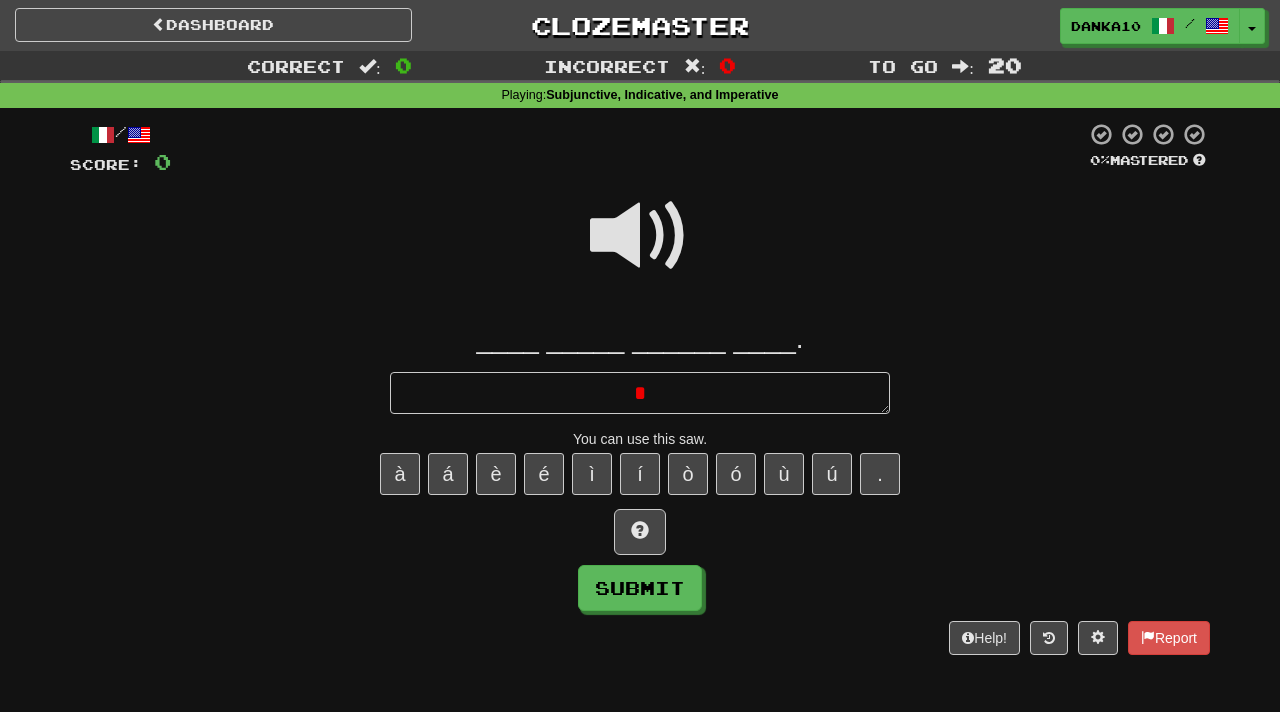 type 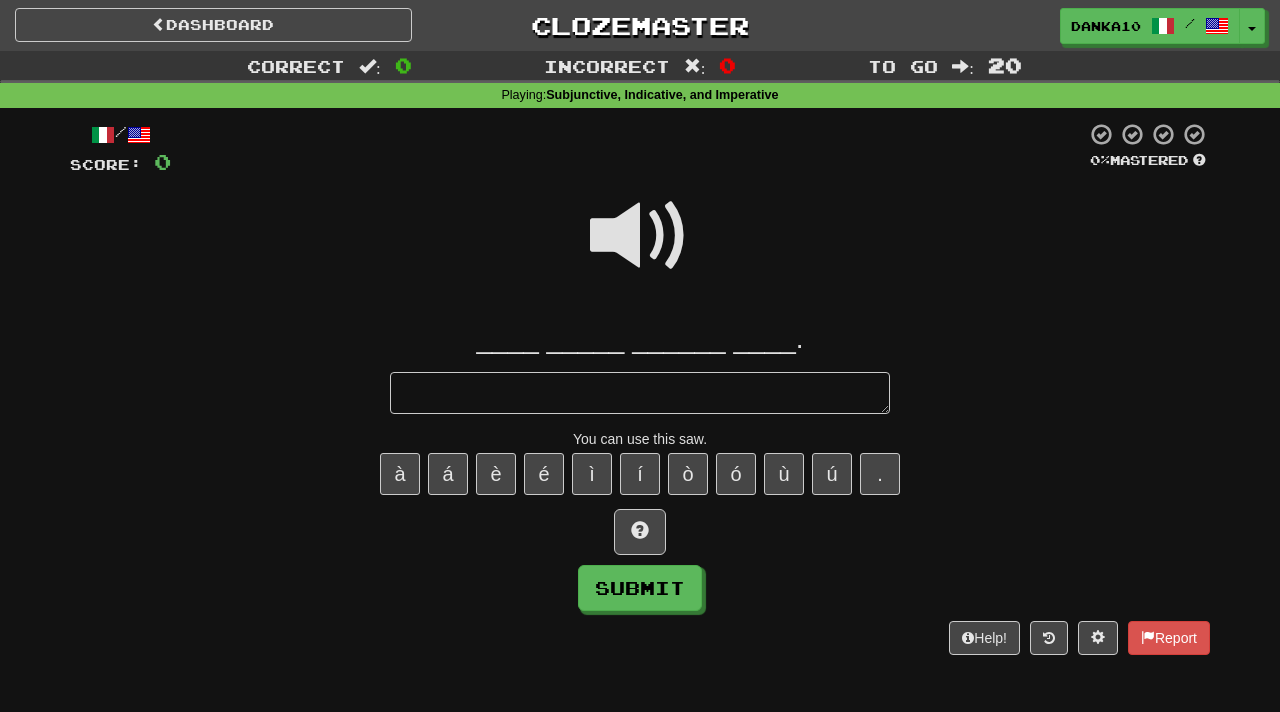 type on "*" 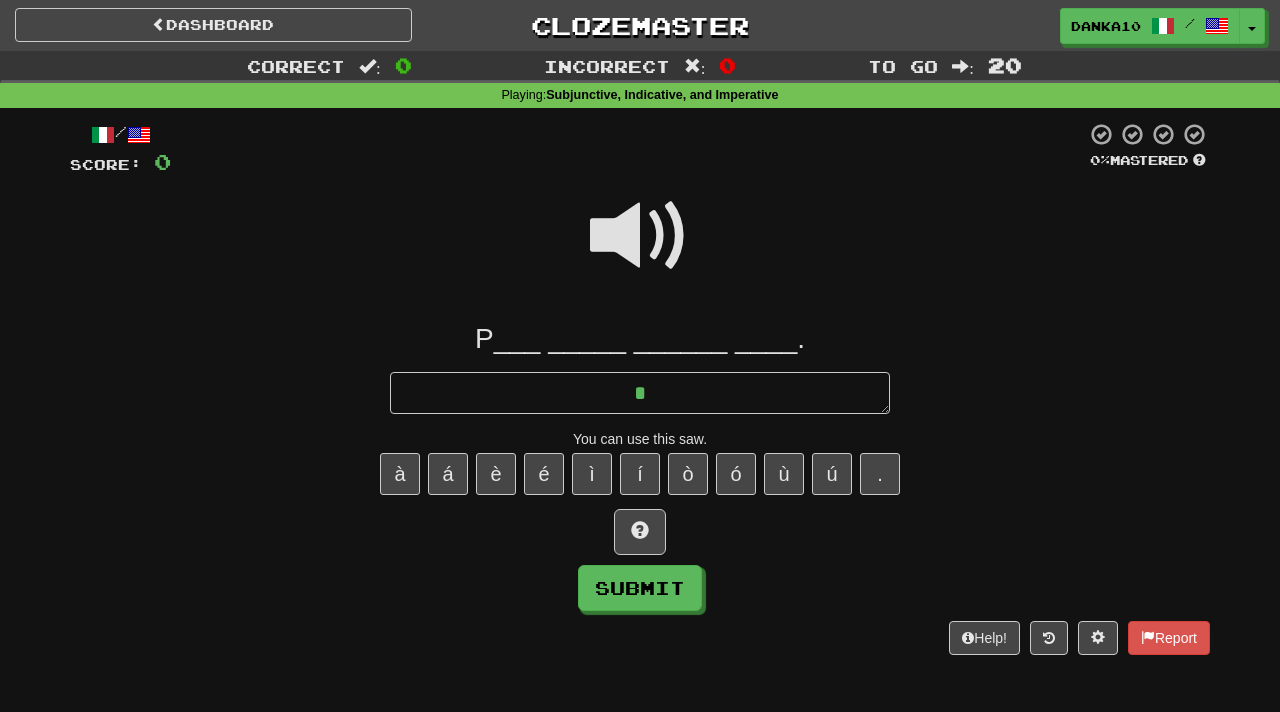 type on "*" 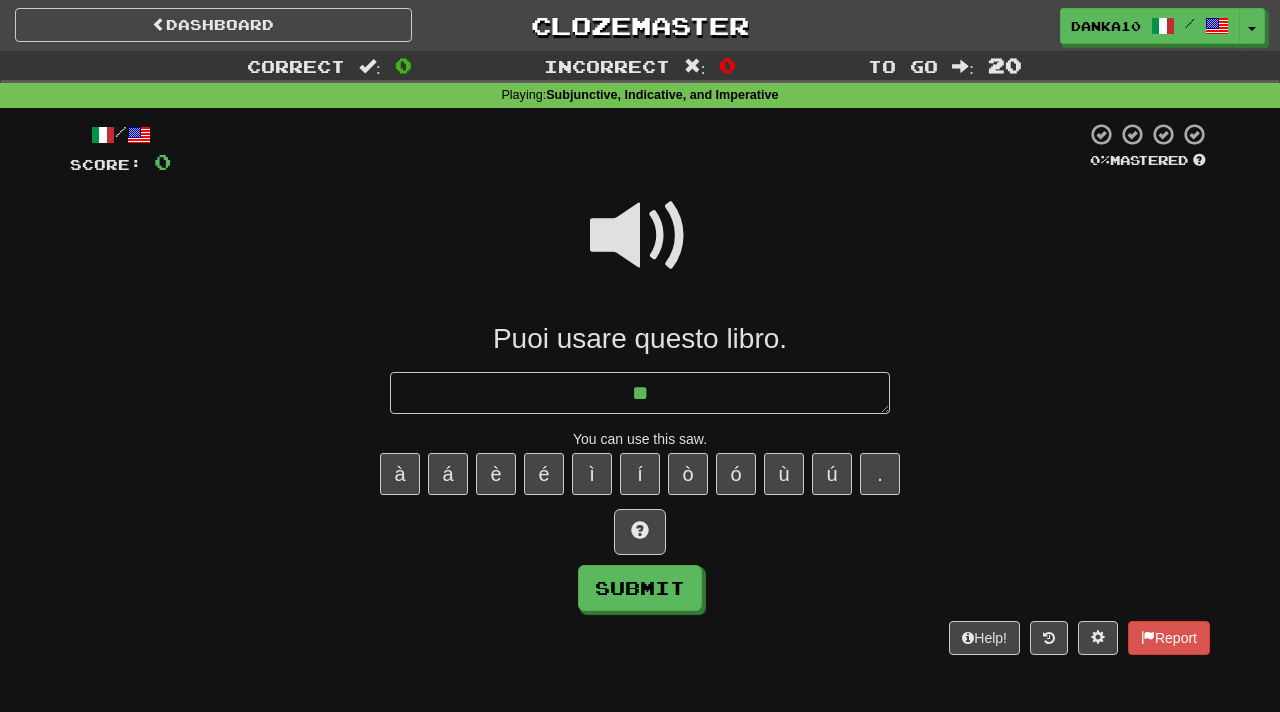 type on "**" 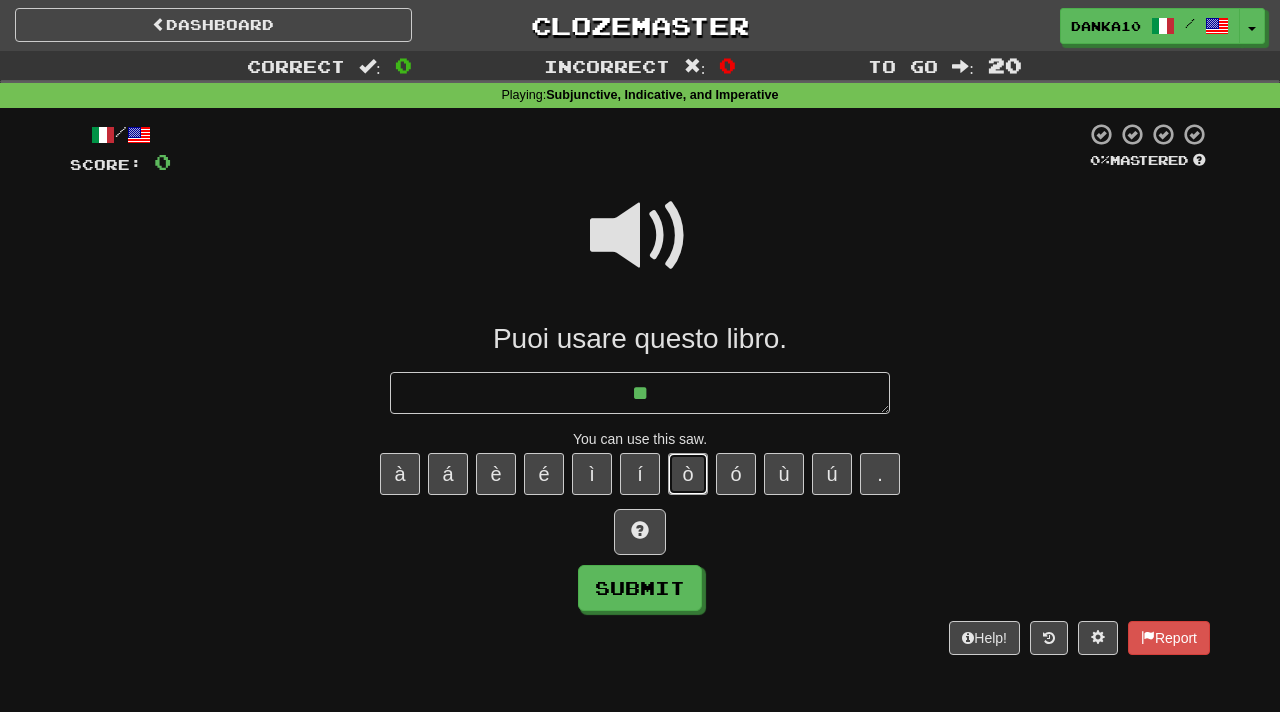 click on "ò" at bounding box center [688, 474] 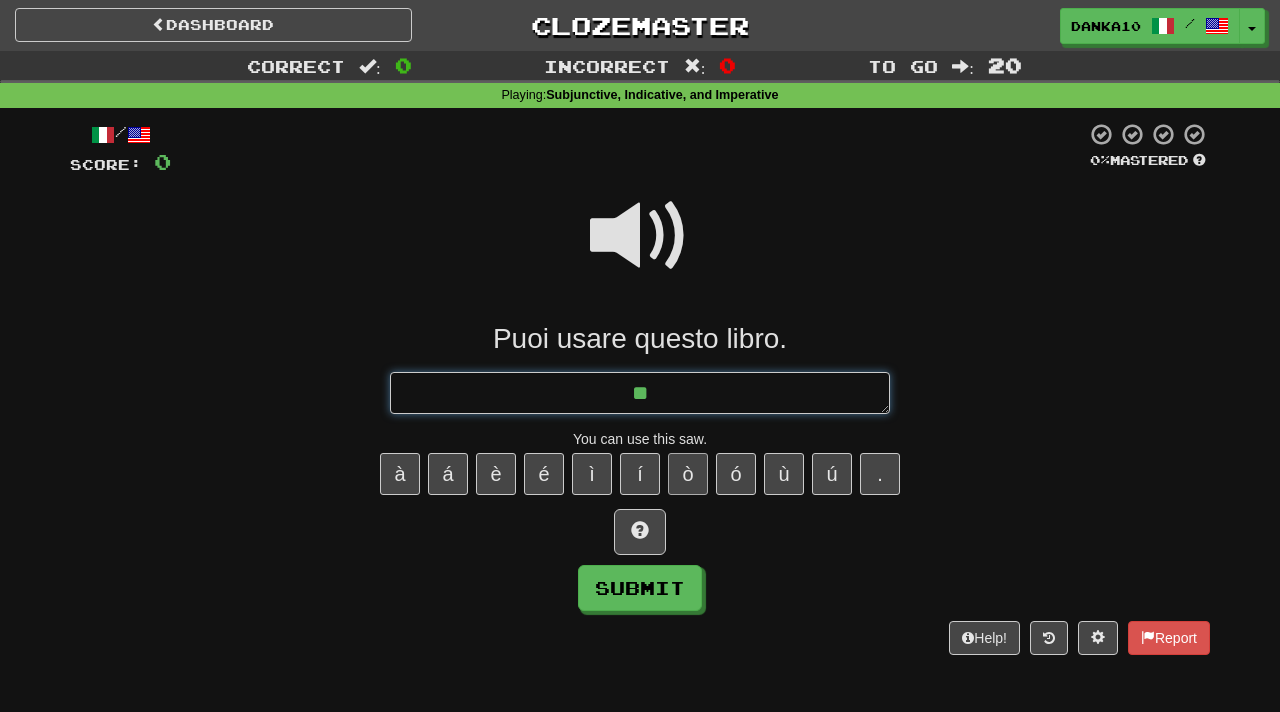 type on "*" 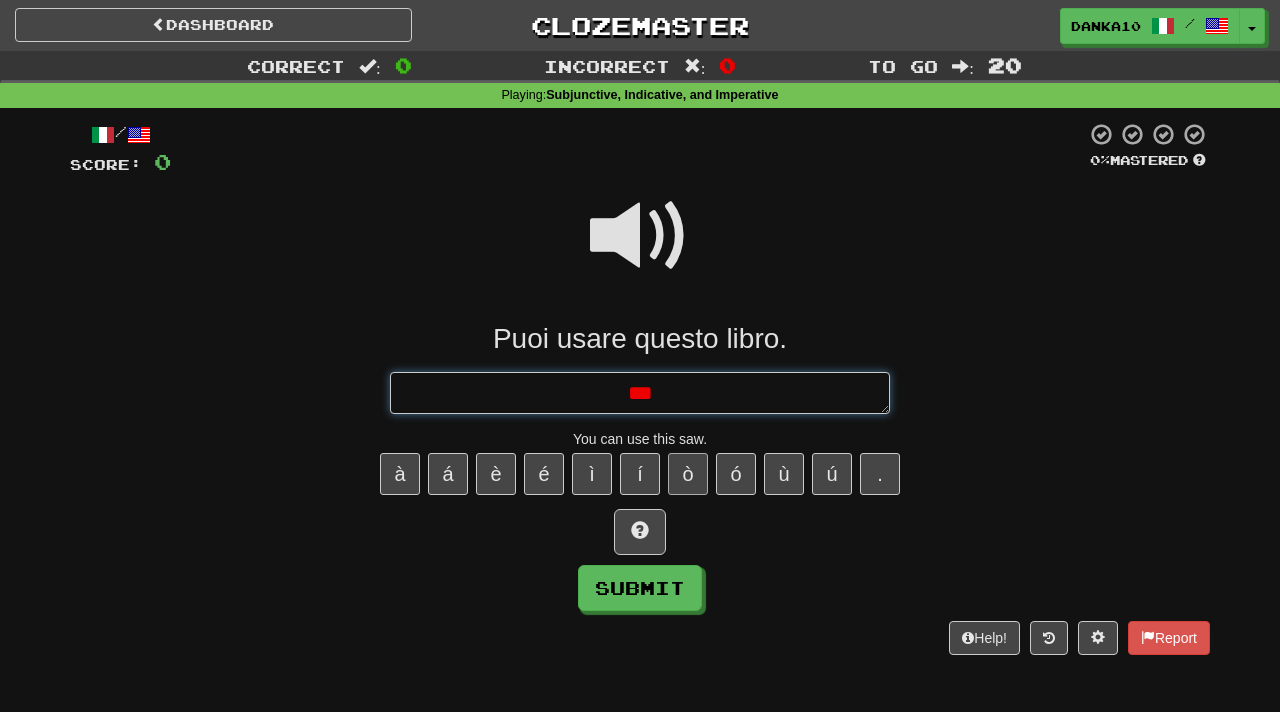 type on "*" 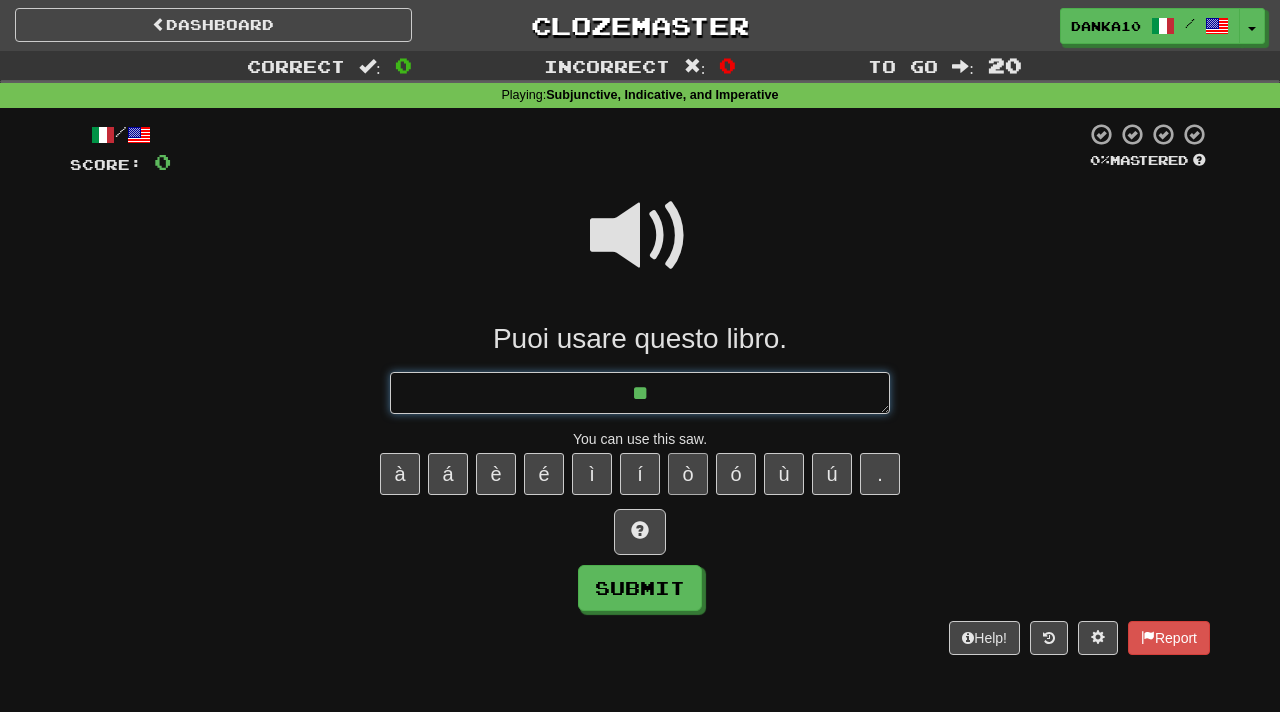 type on "*" 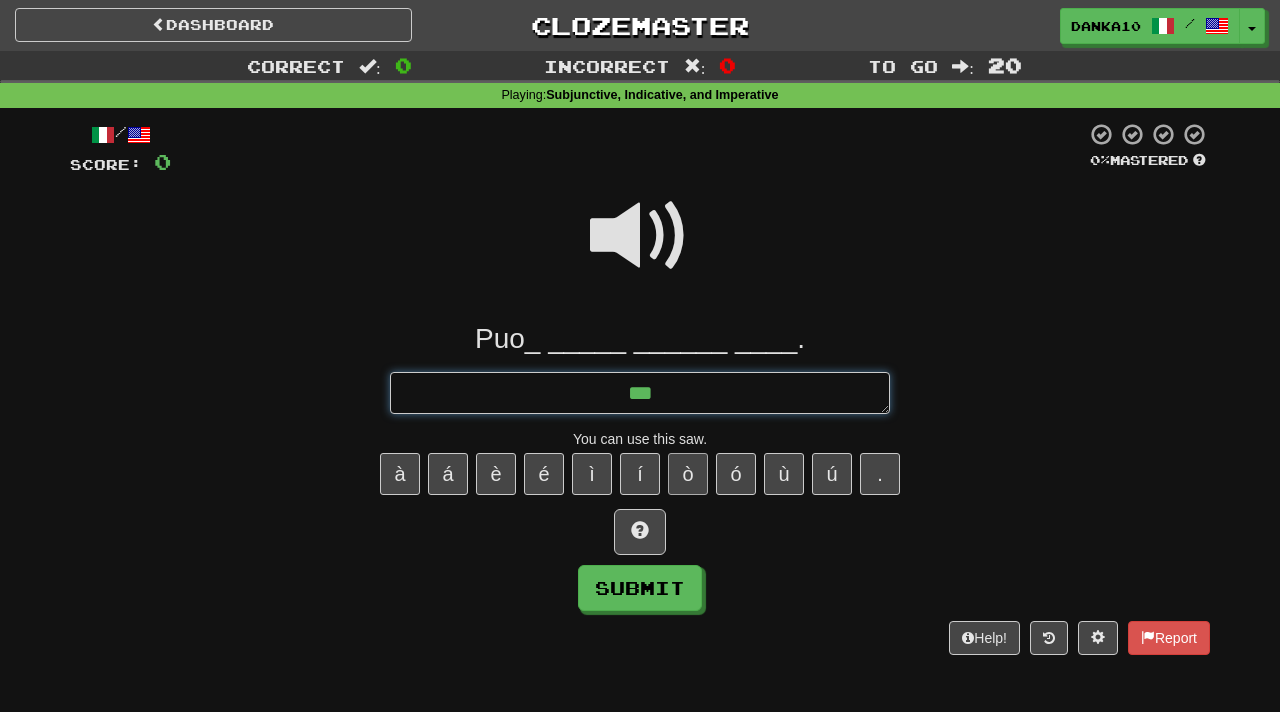 type on "*" 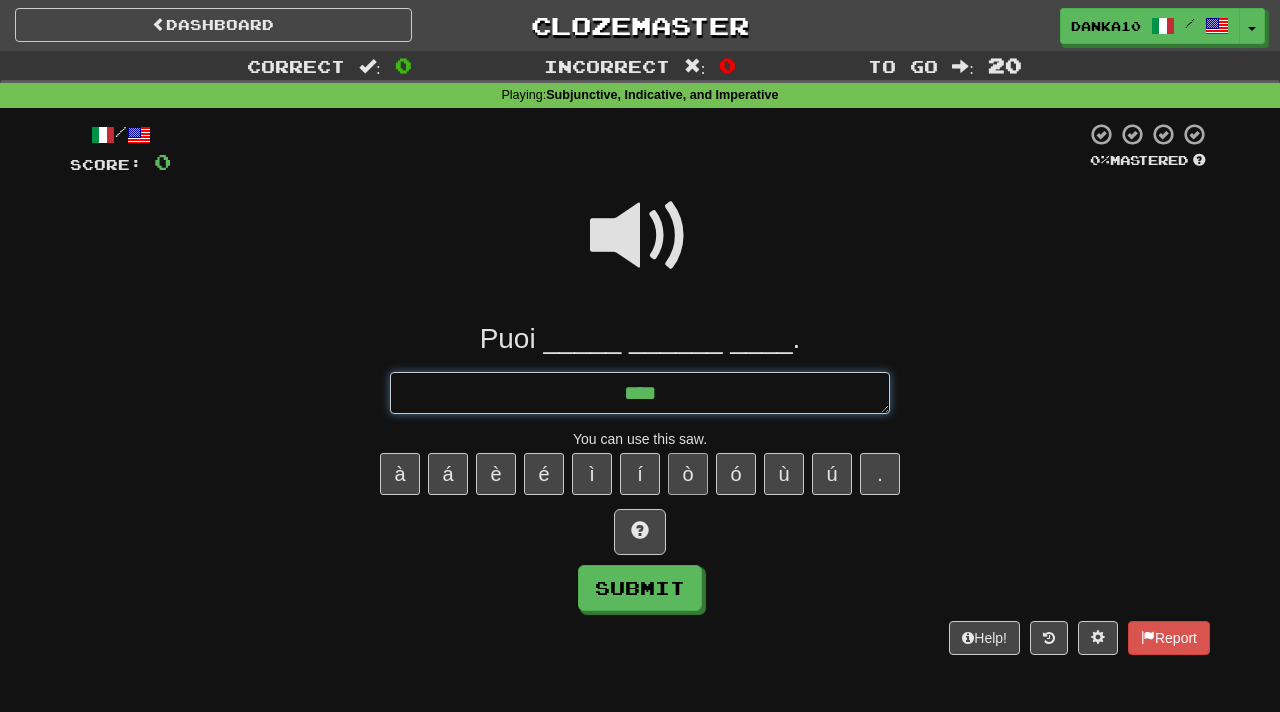 type on "*" 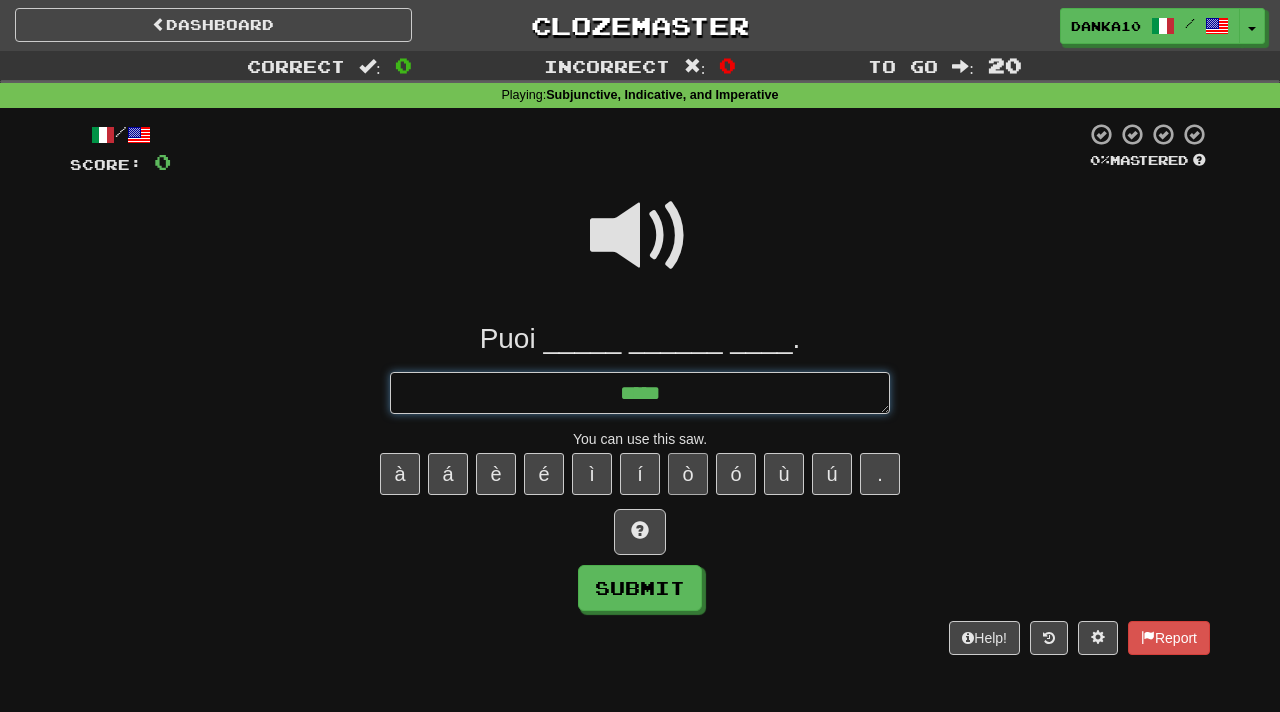 type on "*" 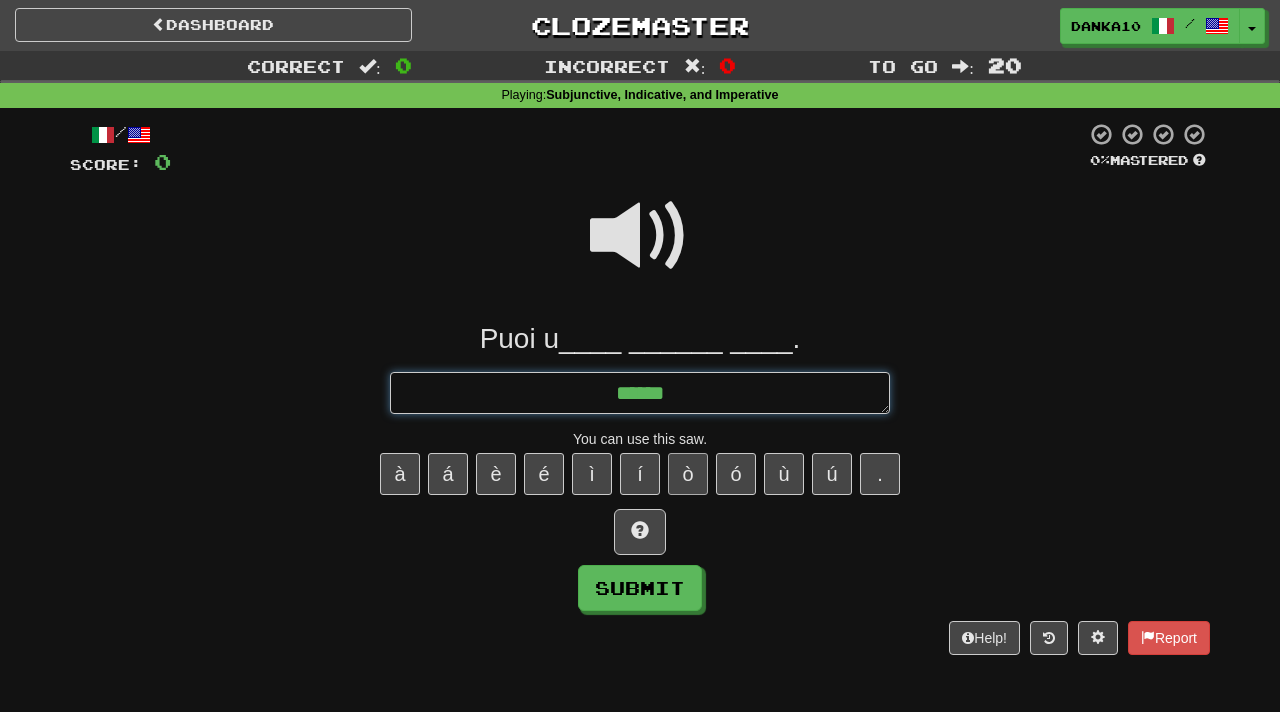 type on "*" 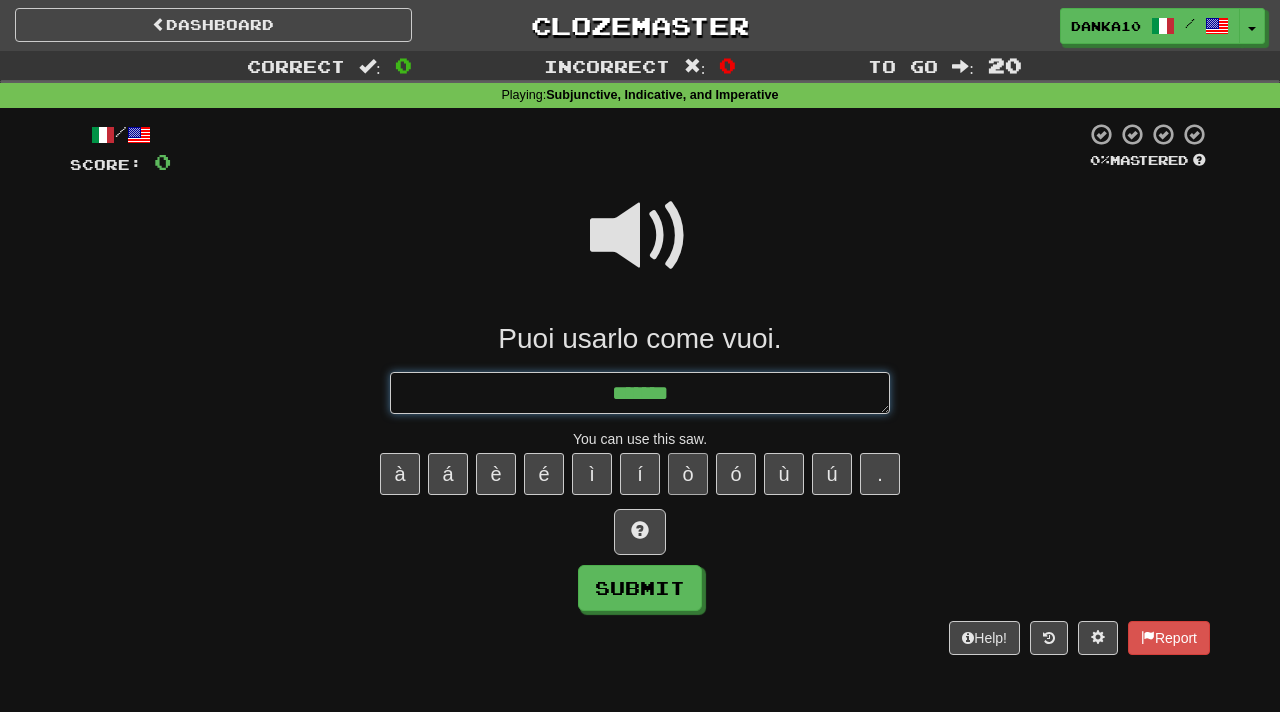 type on "*" 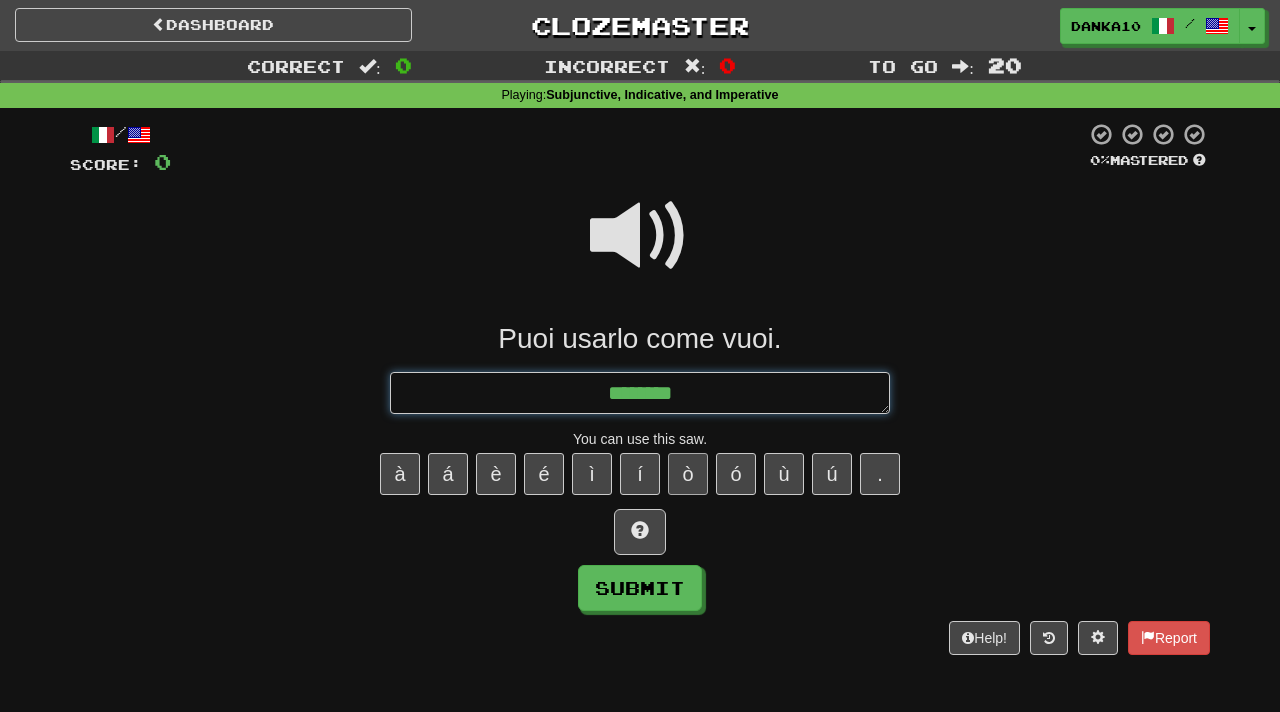 type on "*" 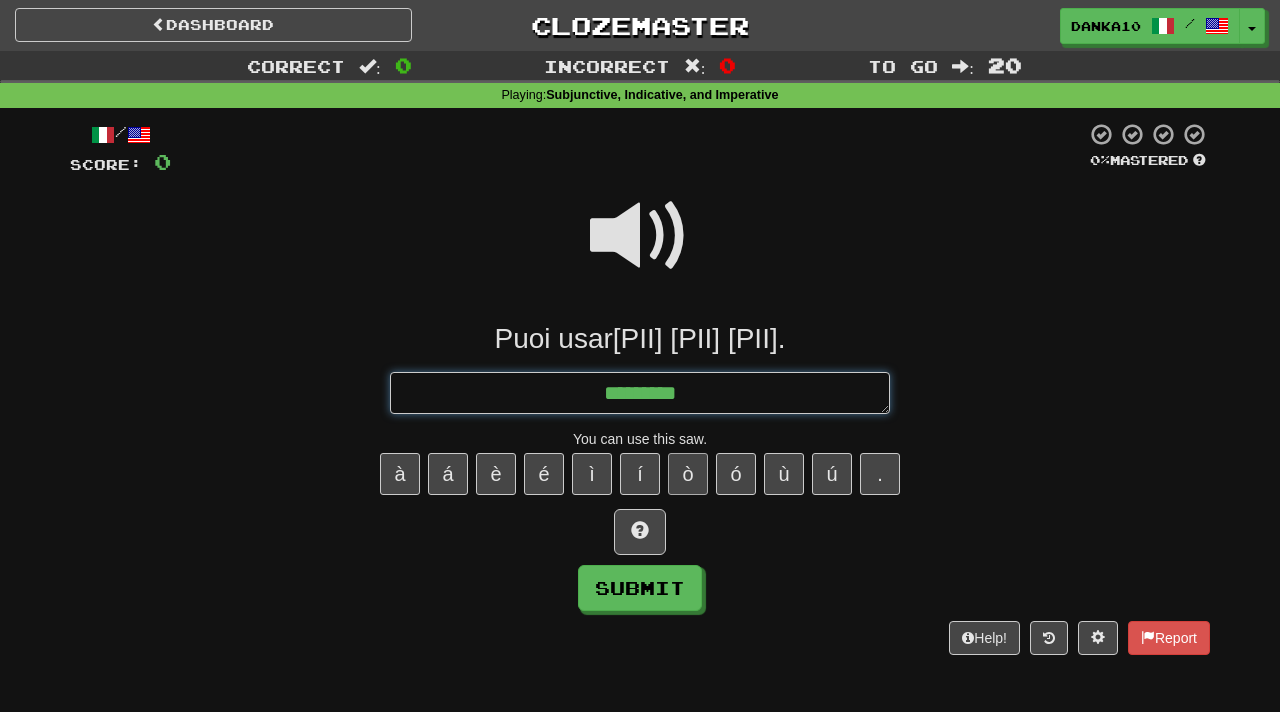 type on "*" 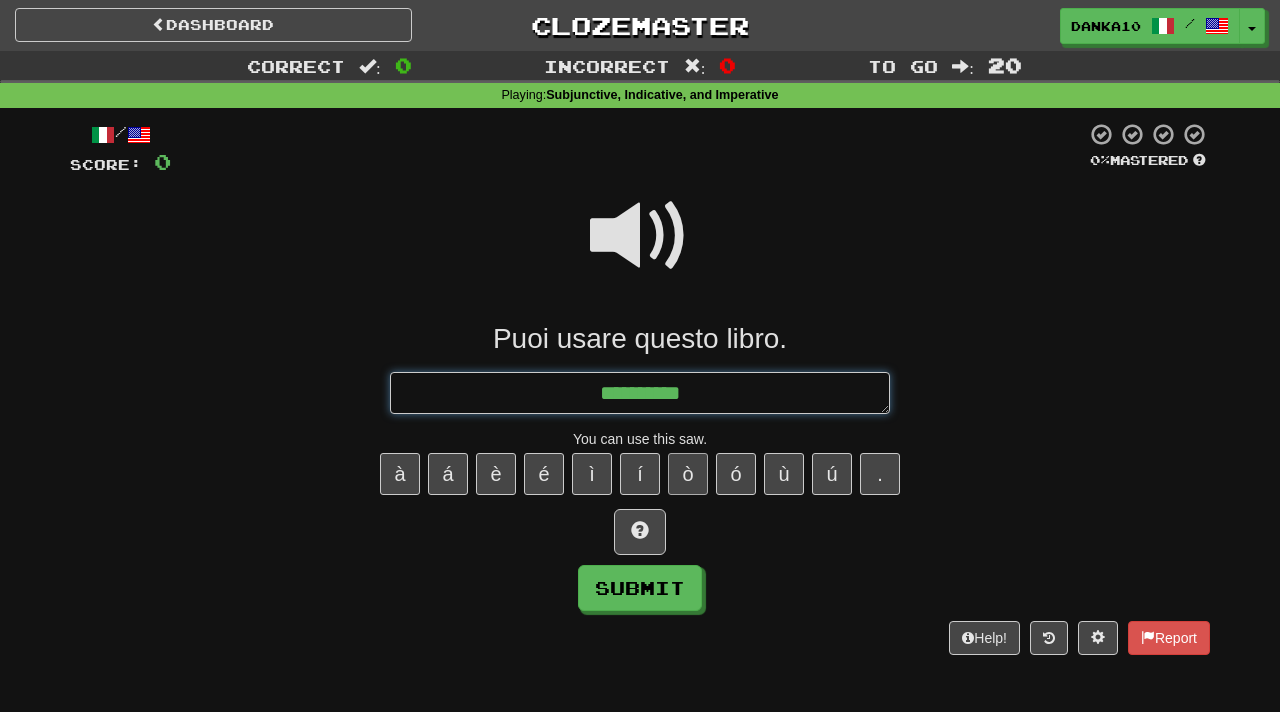 type on "**********" 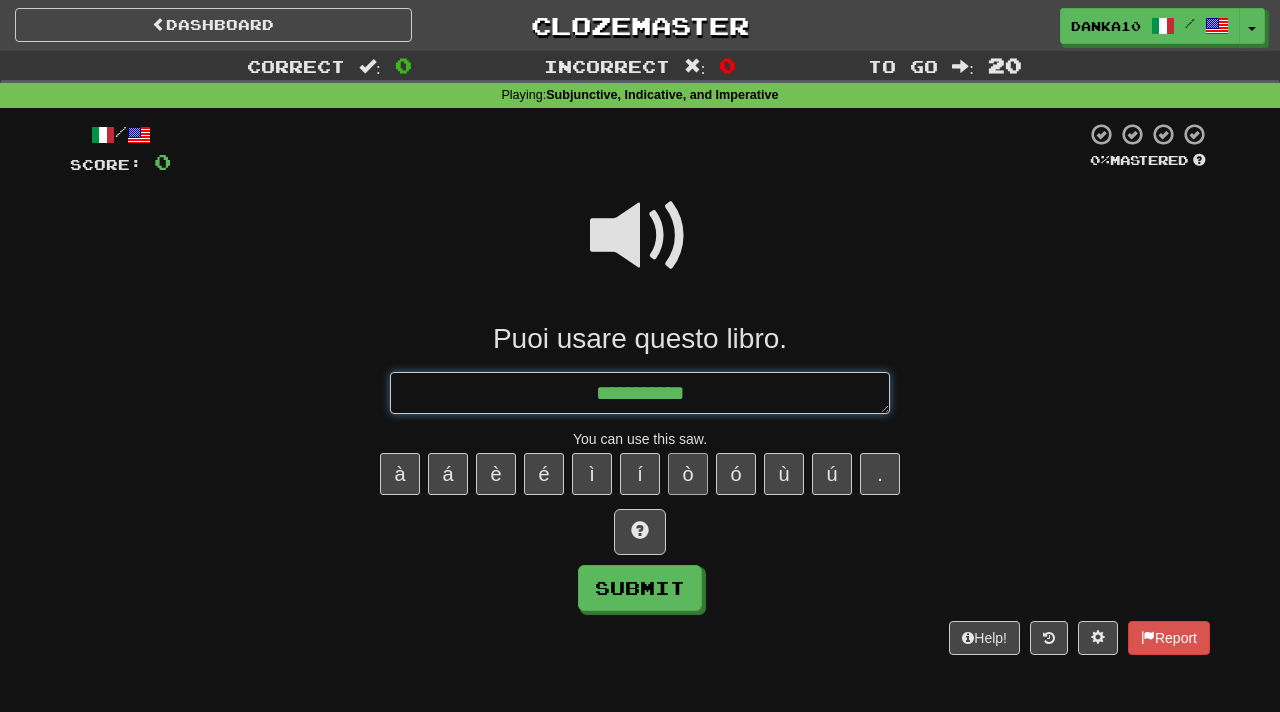 type on "*" 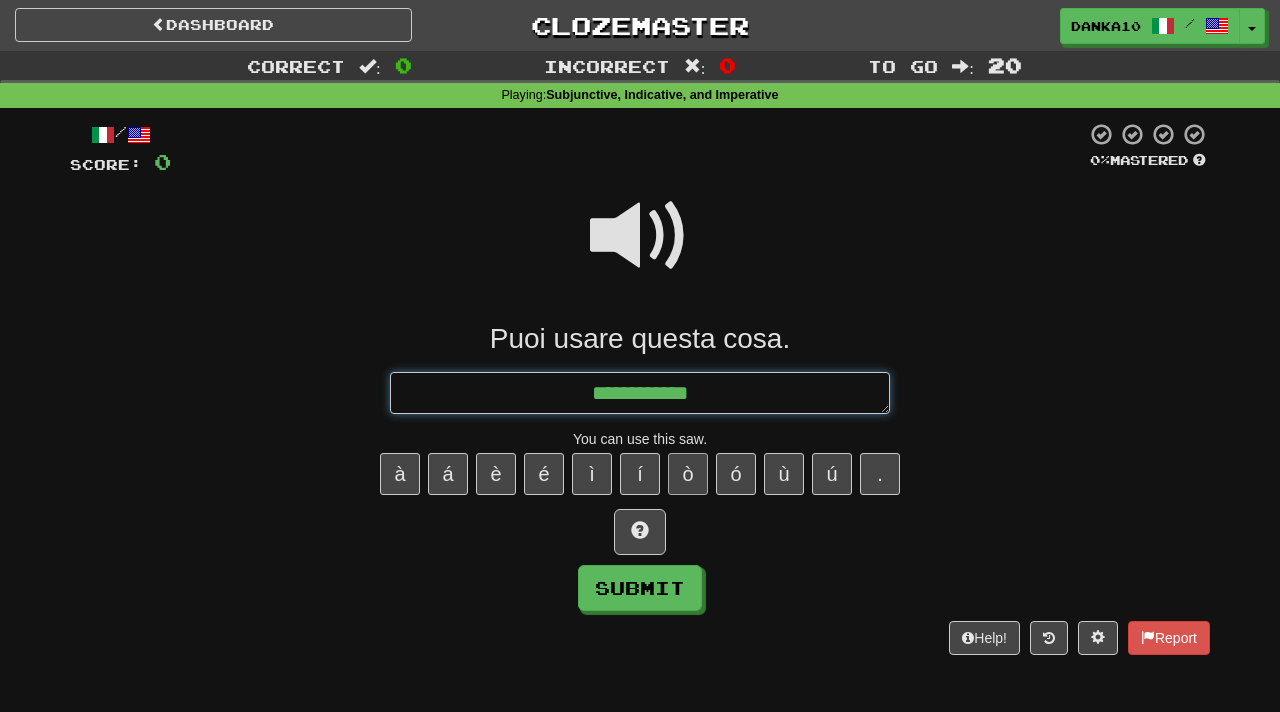 type on "**********" 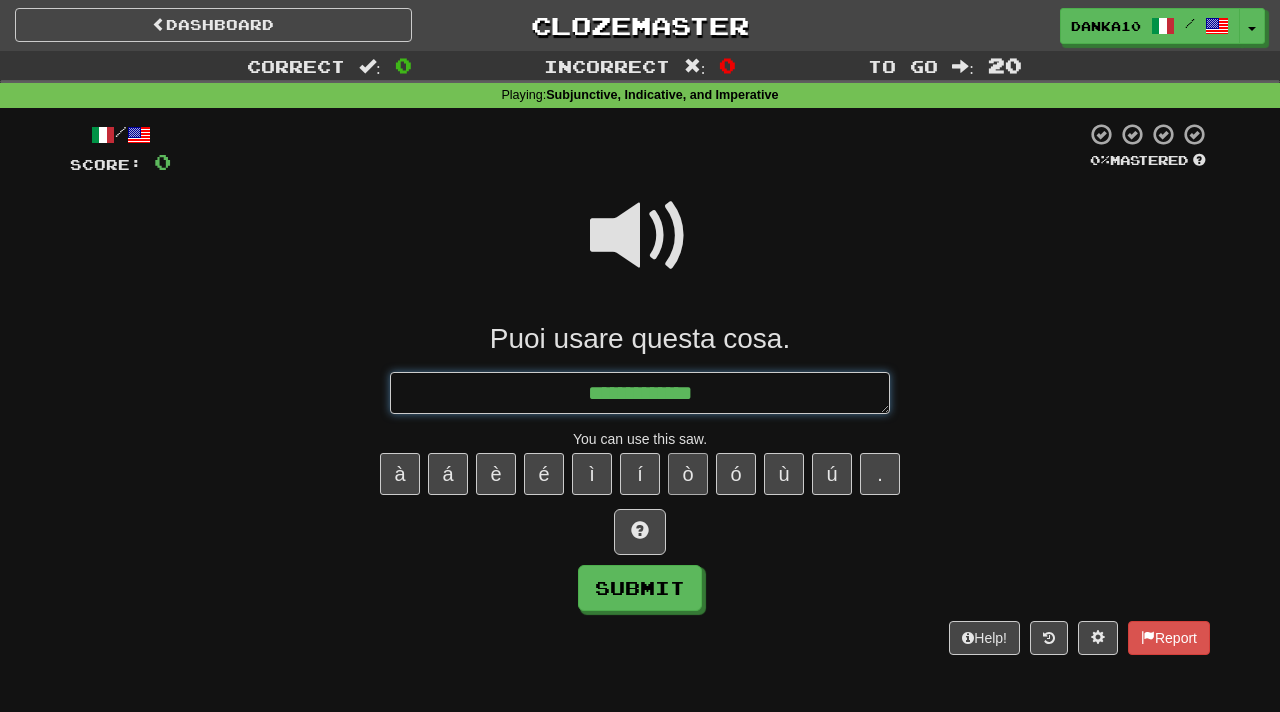 type on "*" 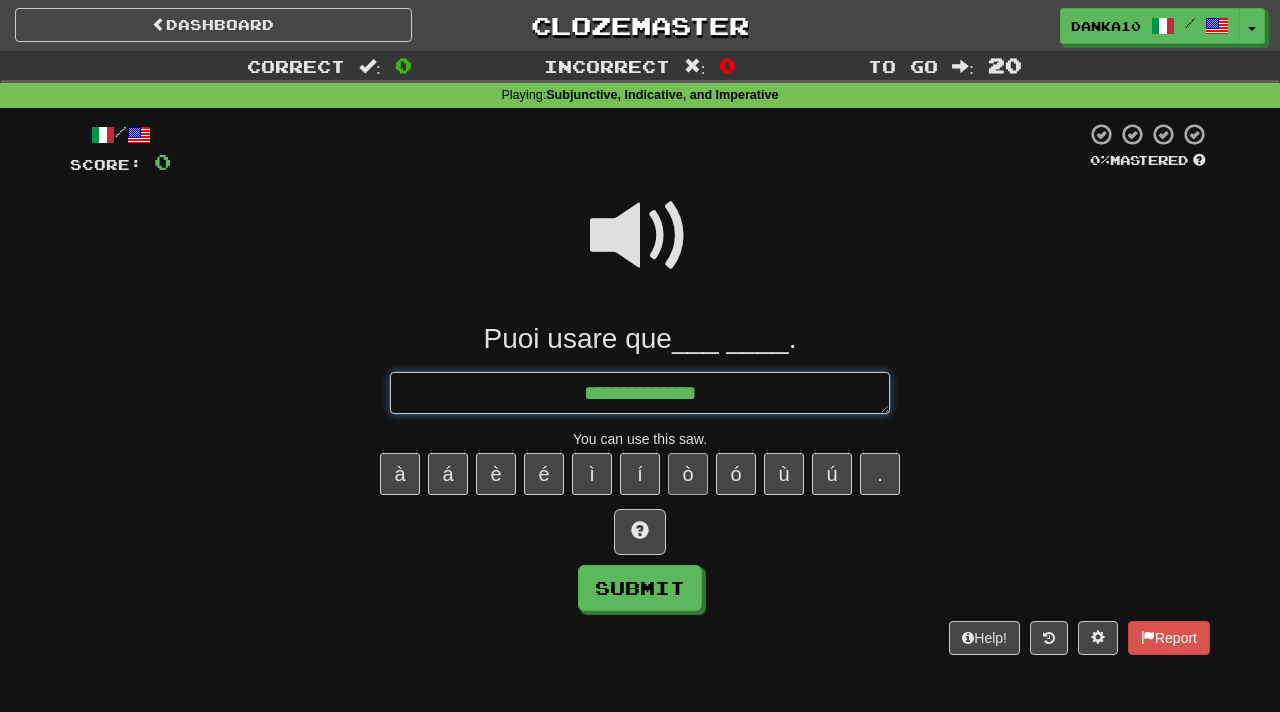 type on "*" 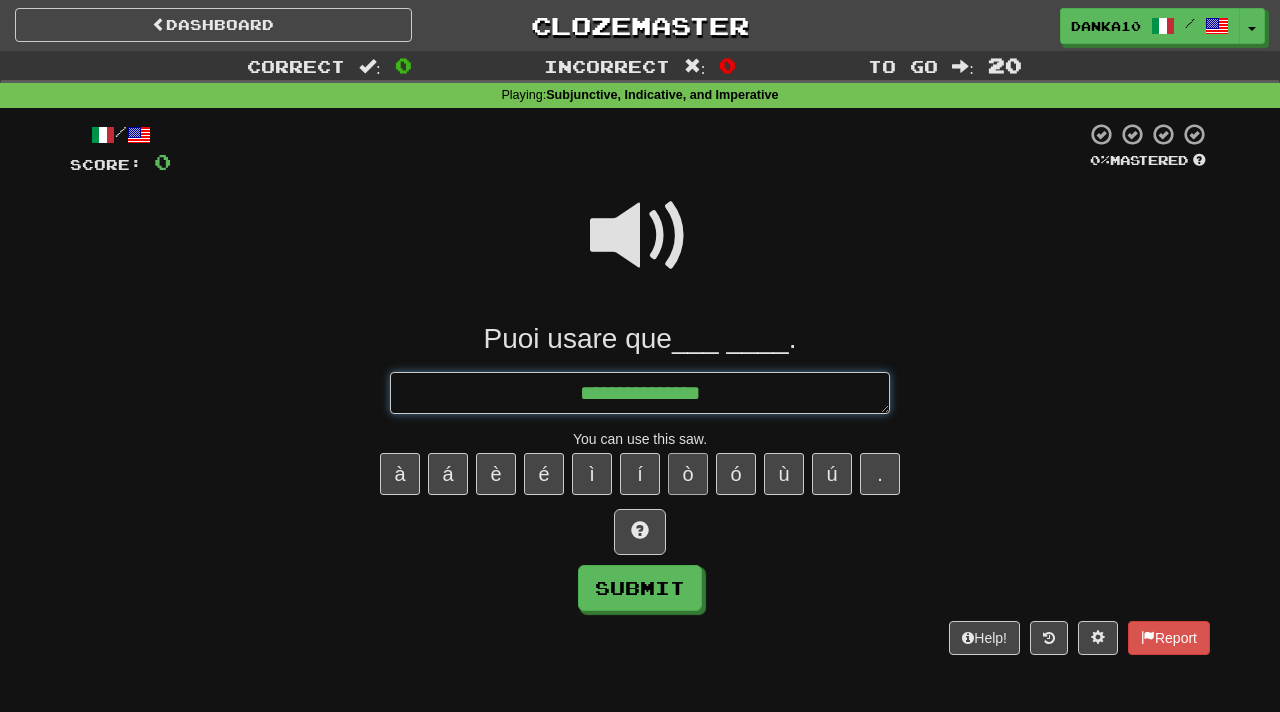 type on "*" 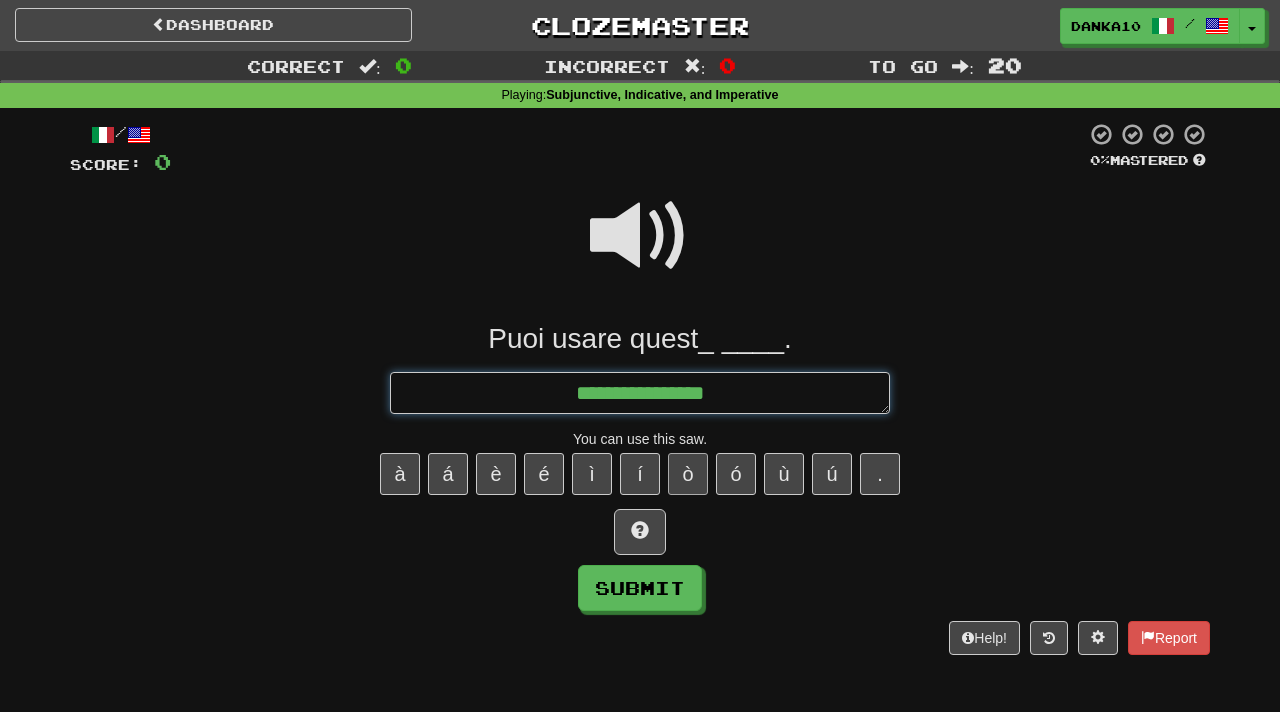 type on "*" 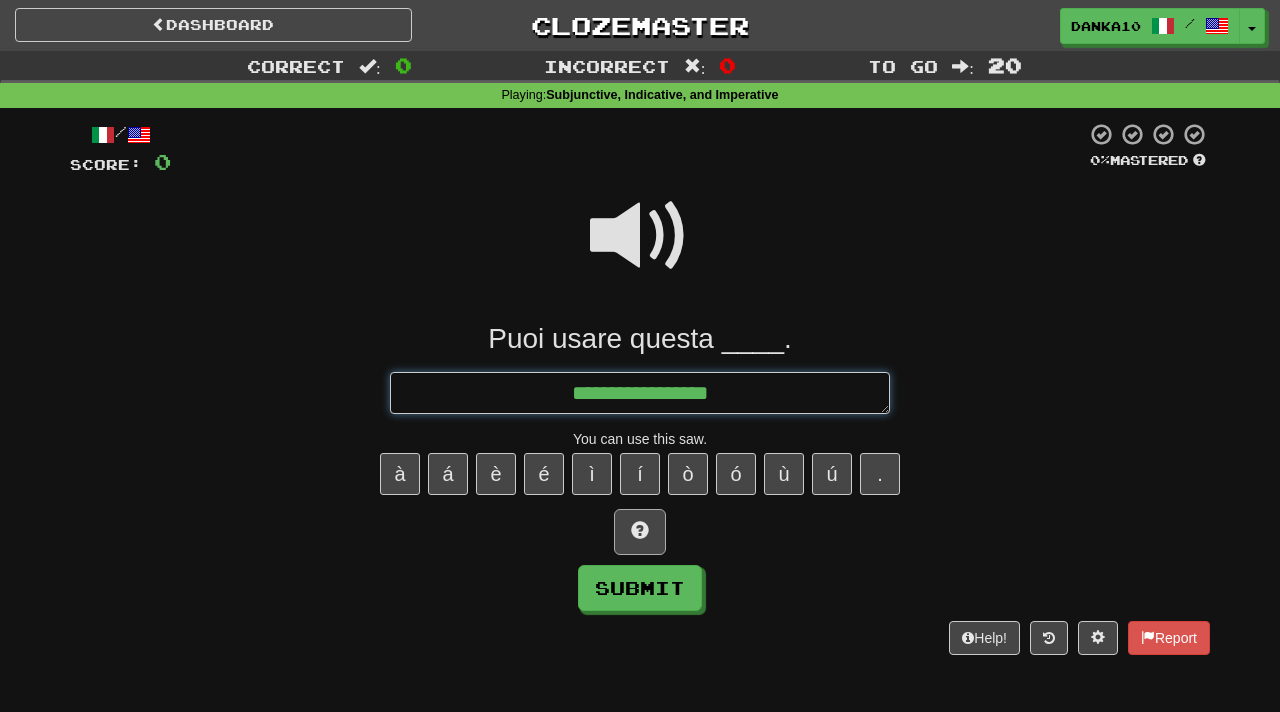type on "**********" 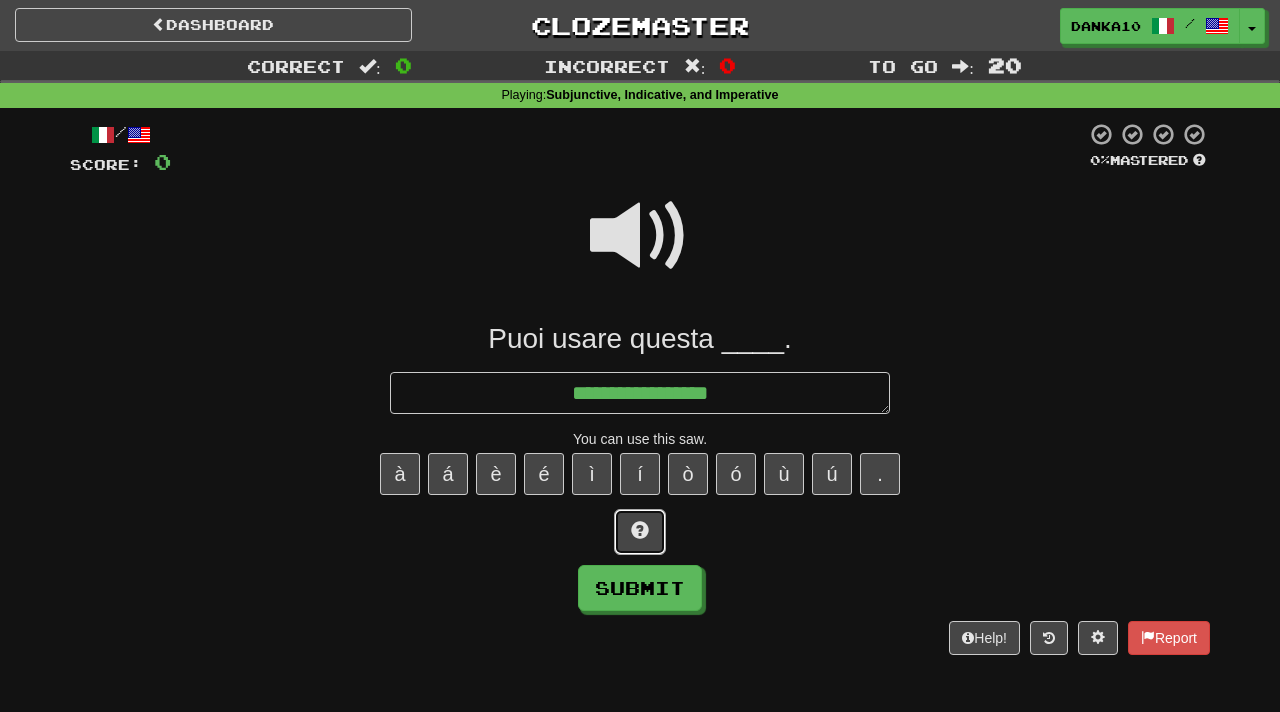 click at bounding box center (640, 532) 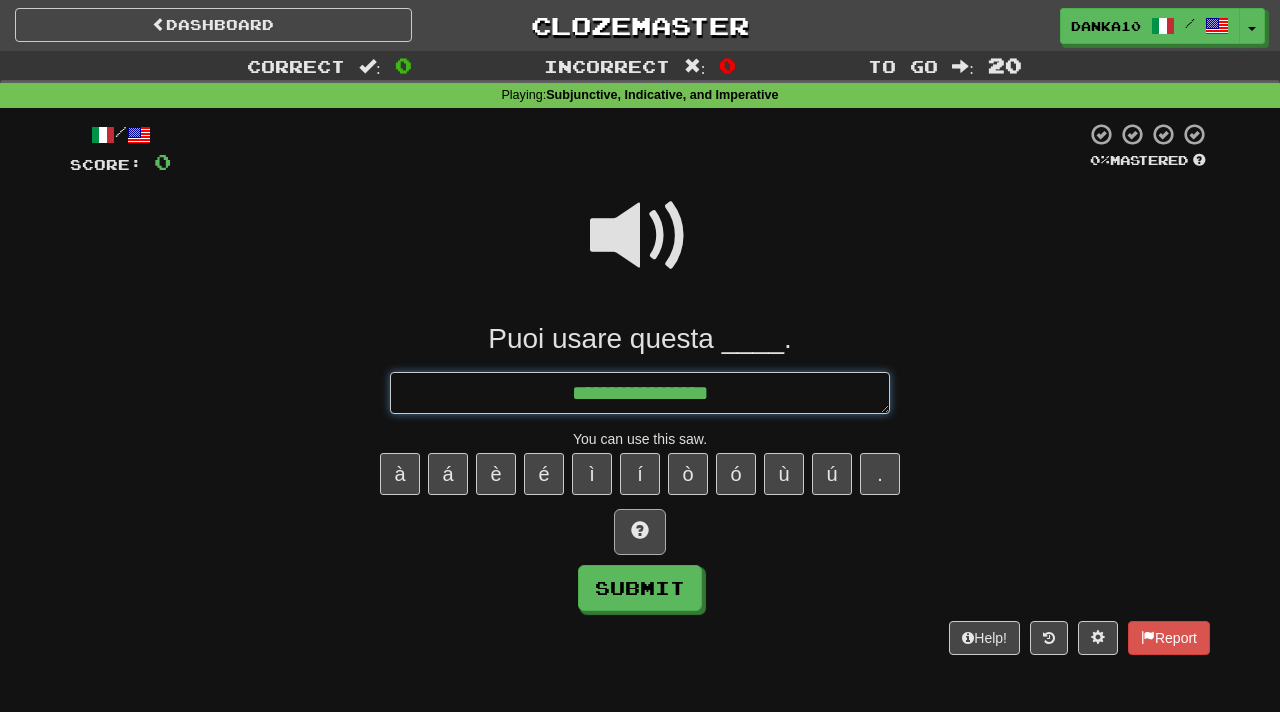 type on "*" 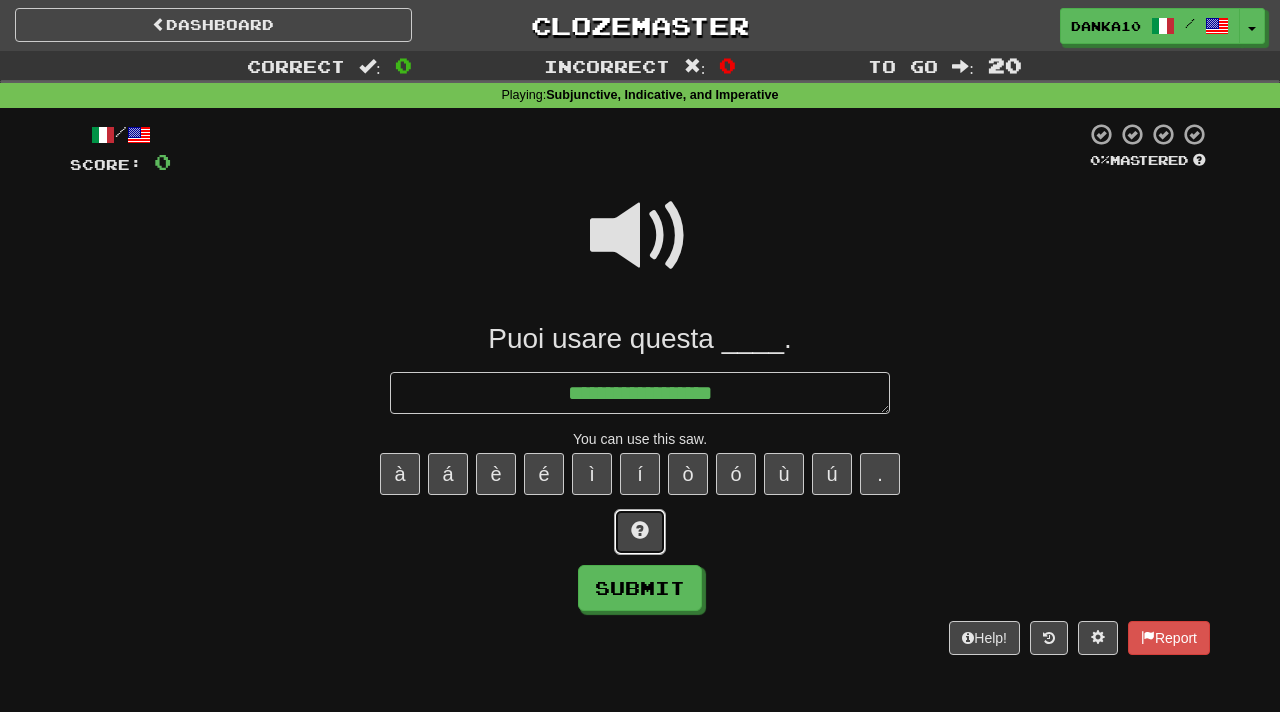 click at bounding box center [640, 532] 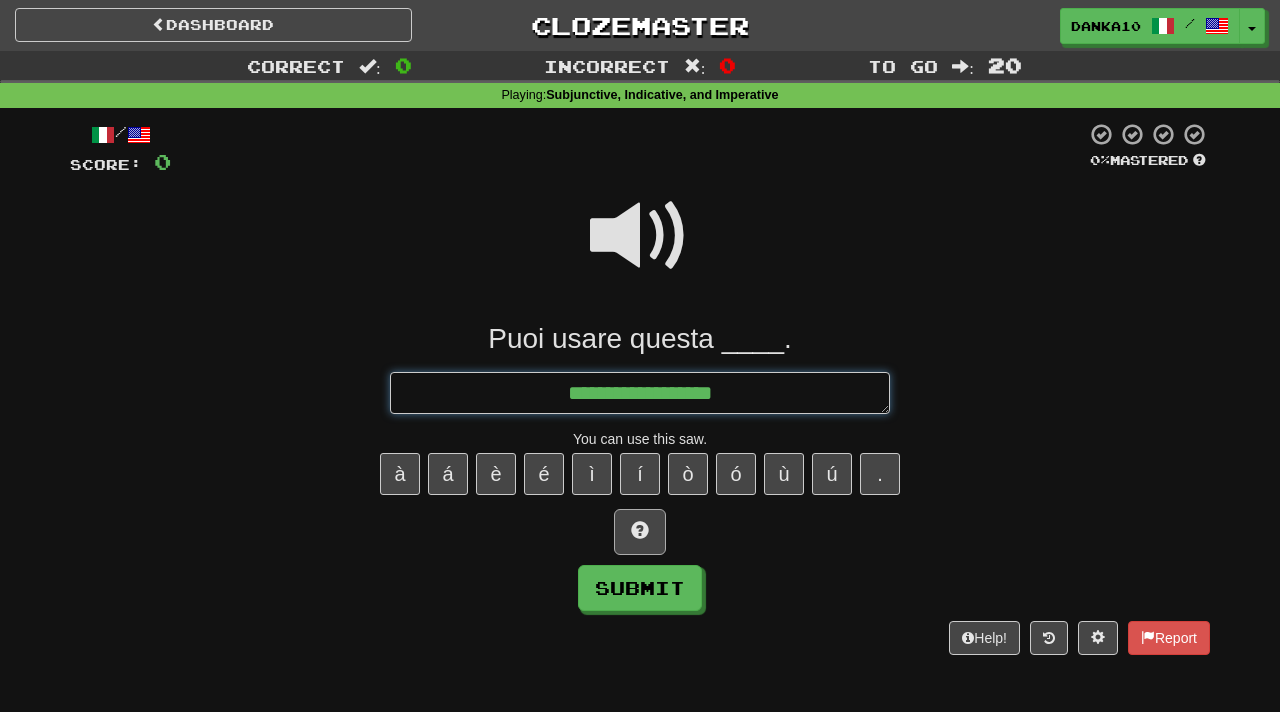 type on "*" 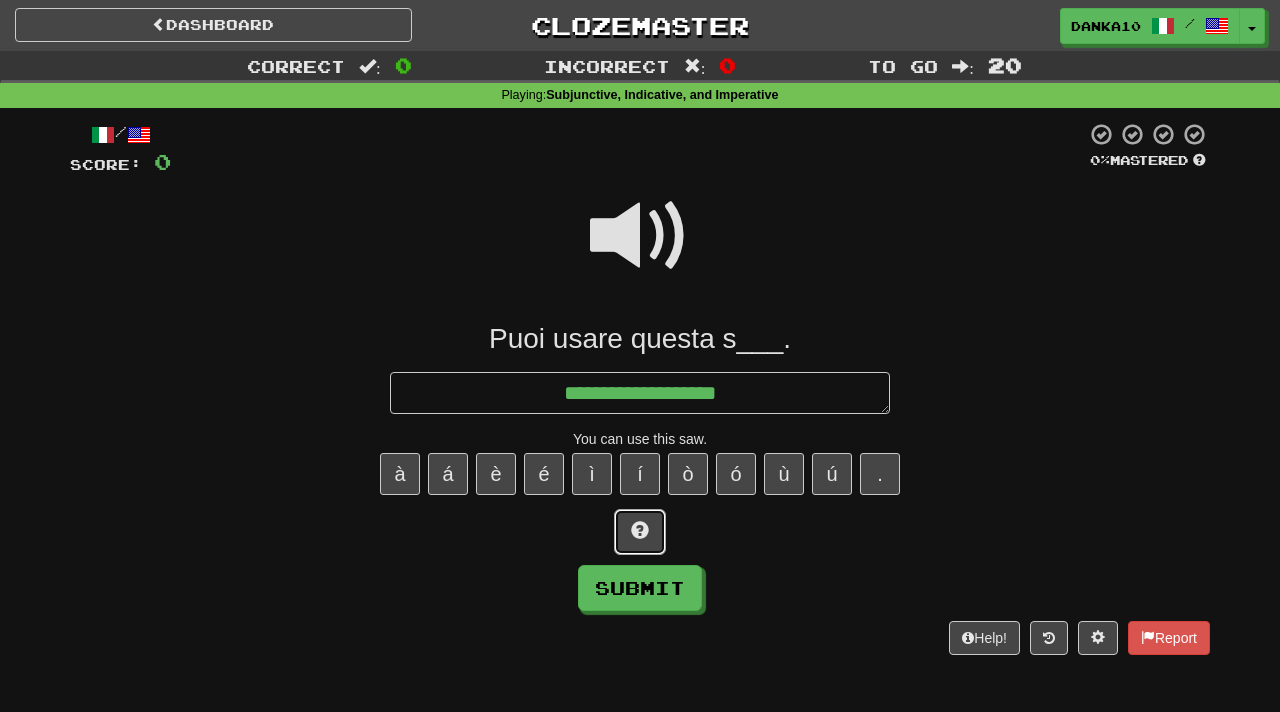 click at bounding box center [640, 532] 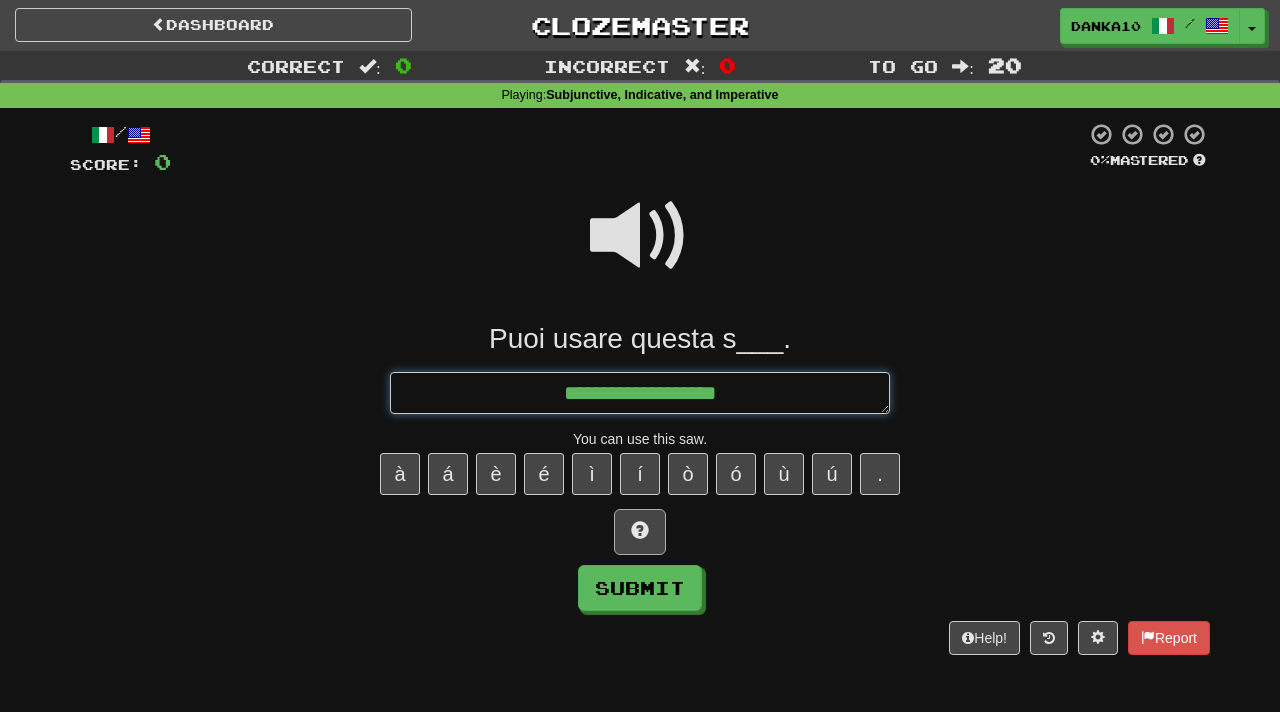 type on "*" 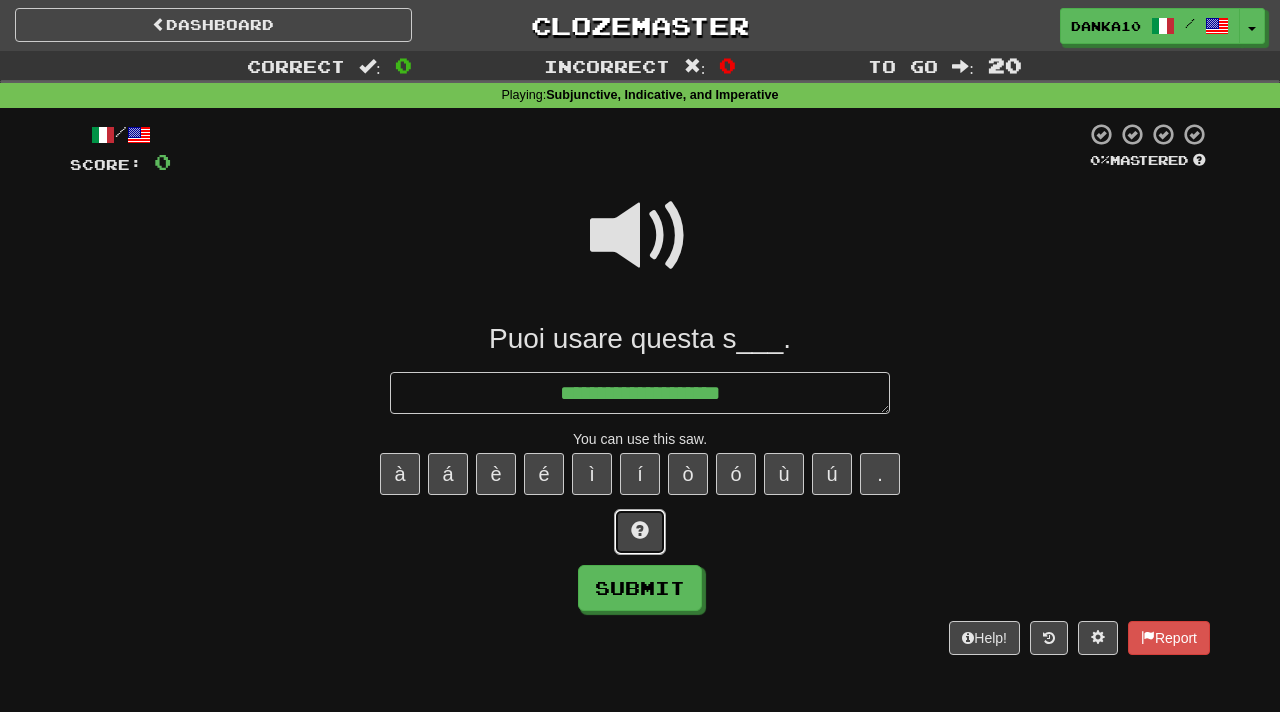 click at bounding box center (640, 532) 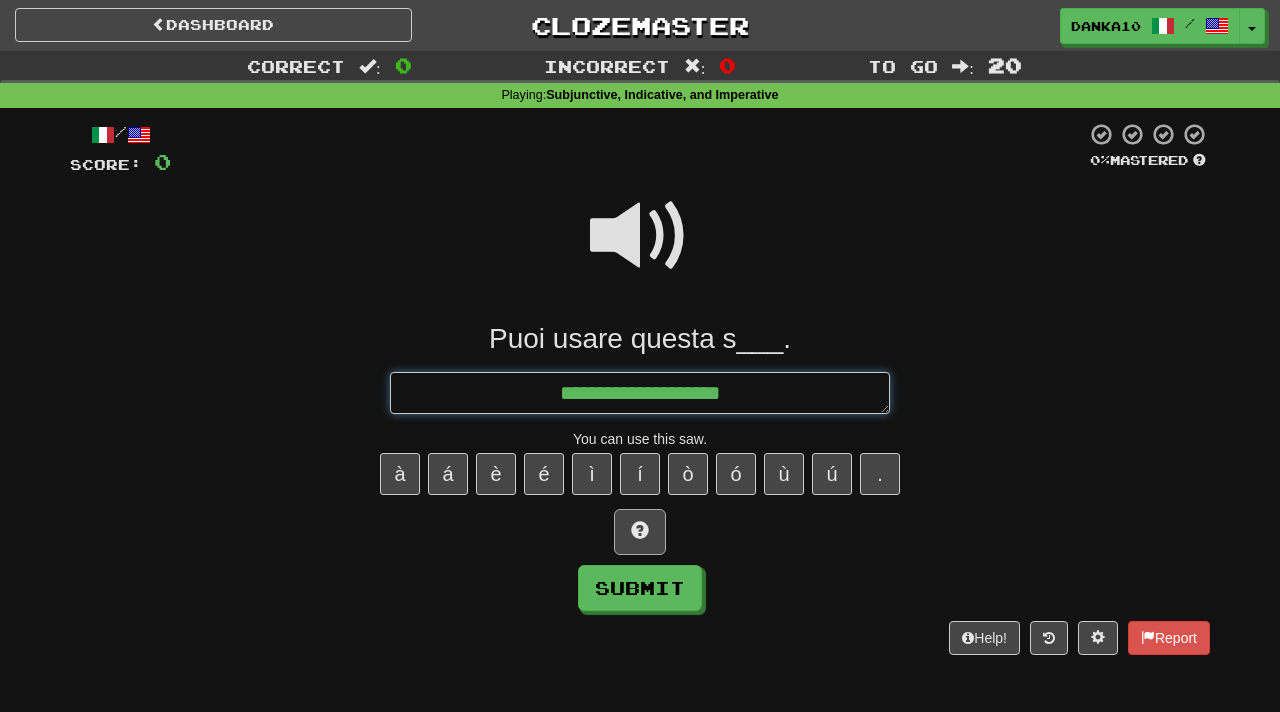type on "*" 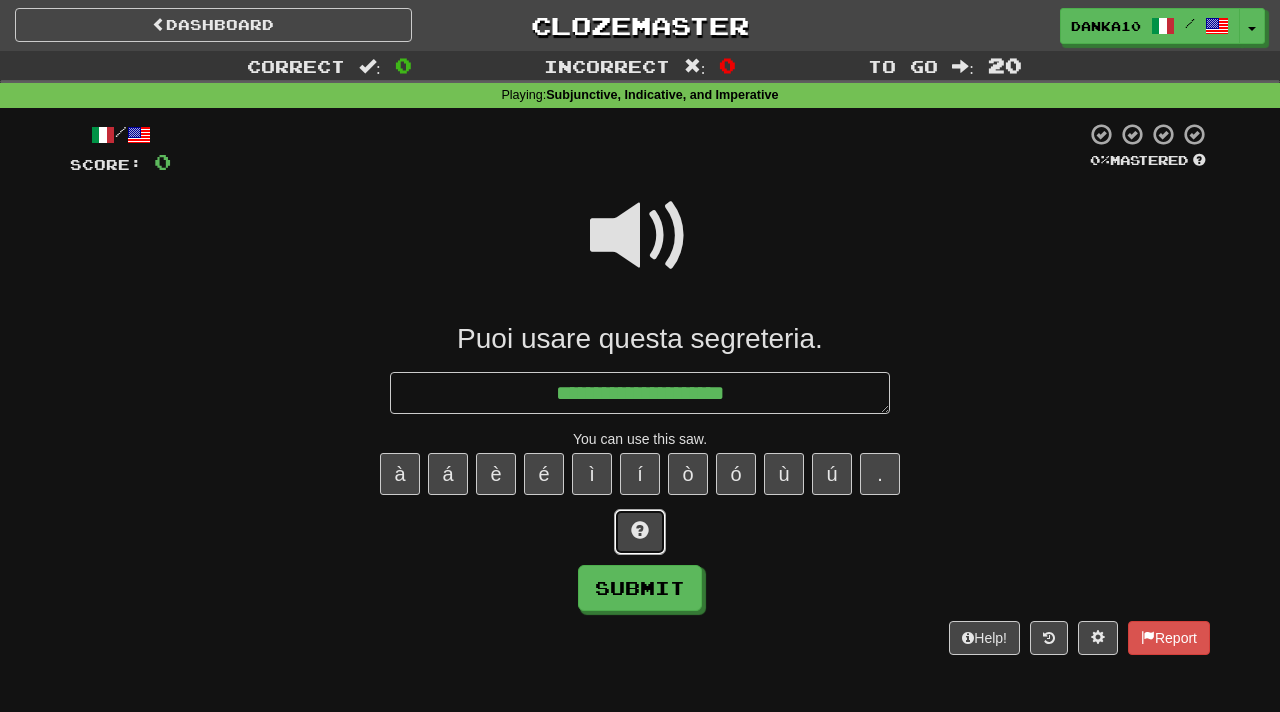 click at bounding box center [640, 532] 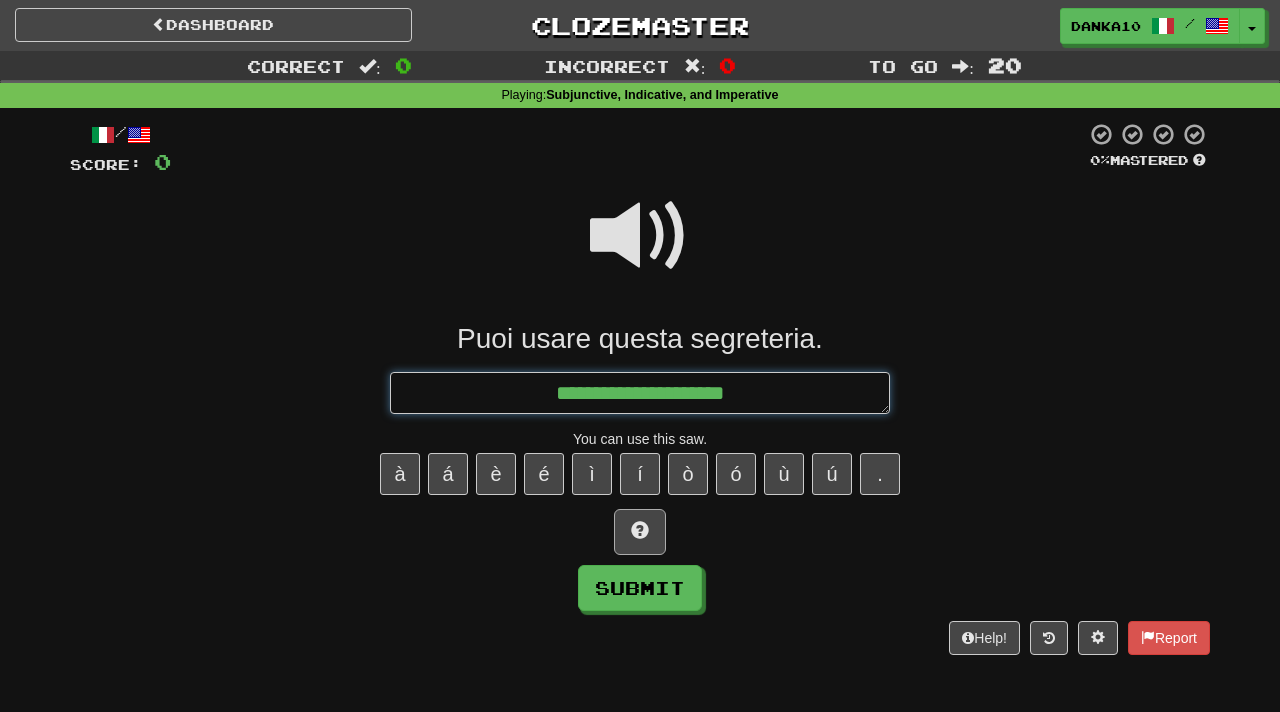 type on "*" 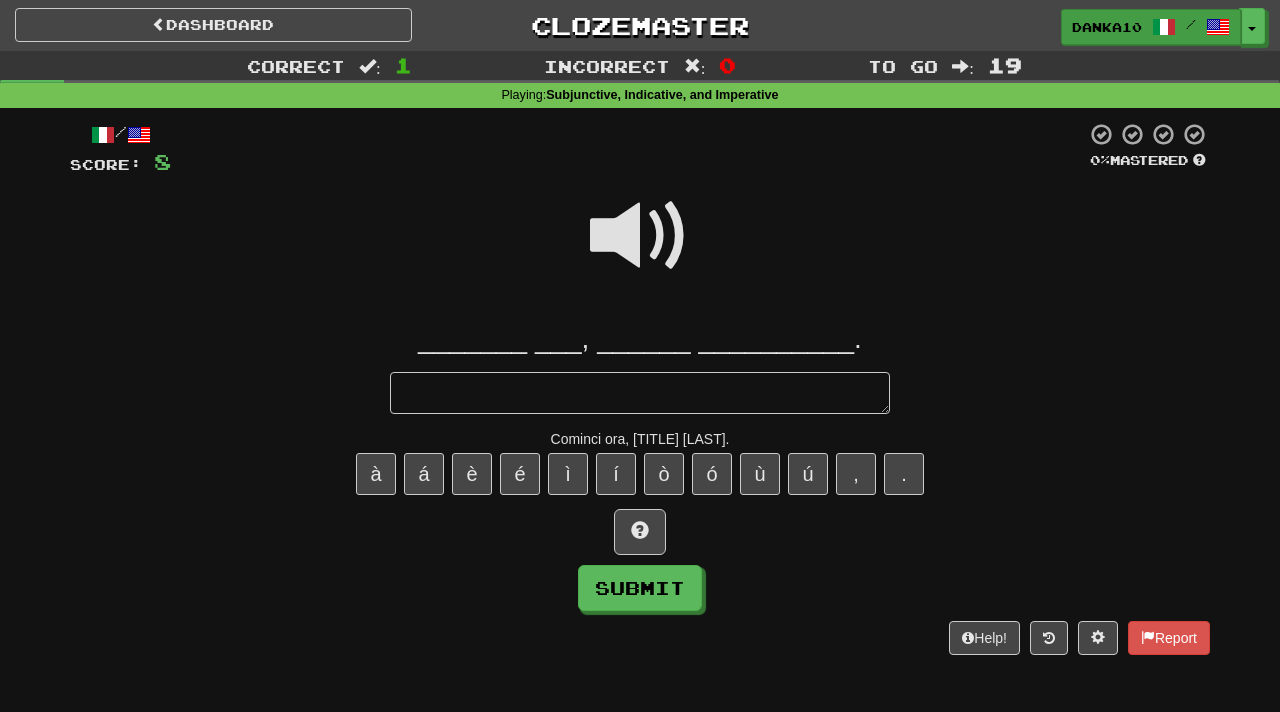 type on "*" 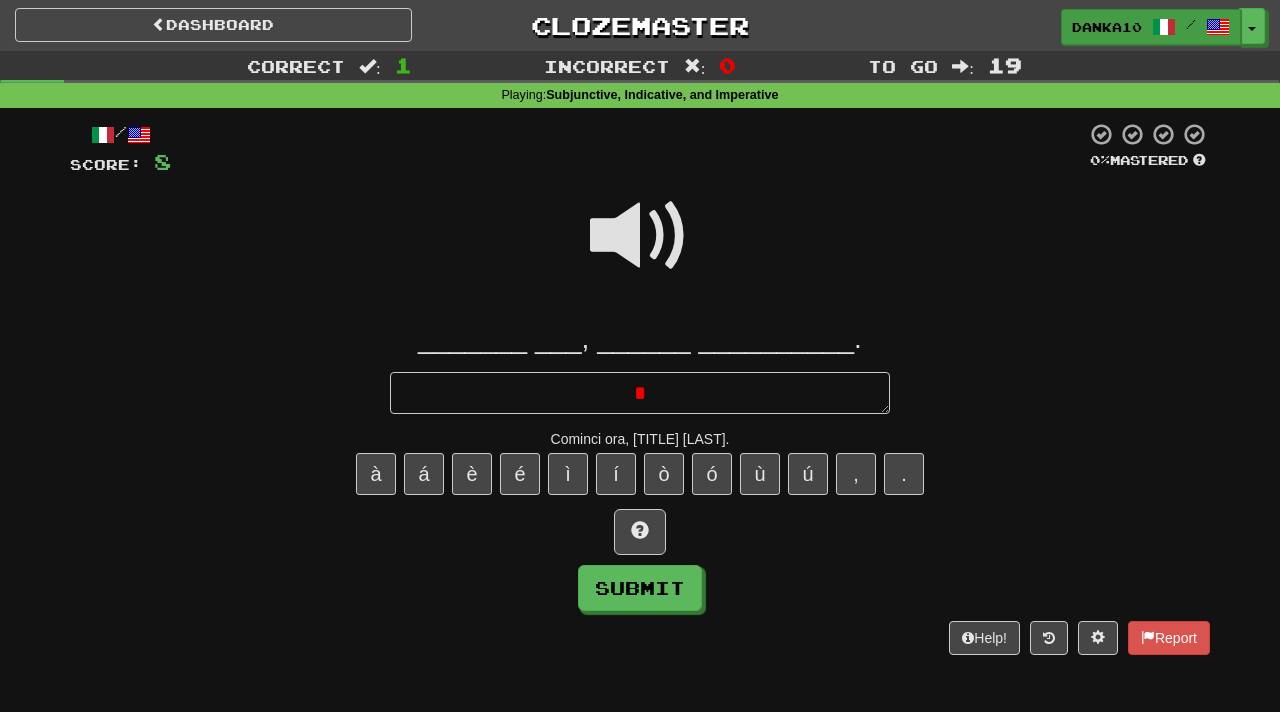 type 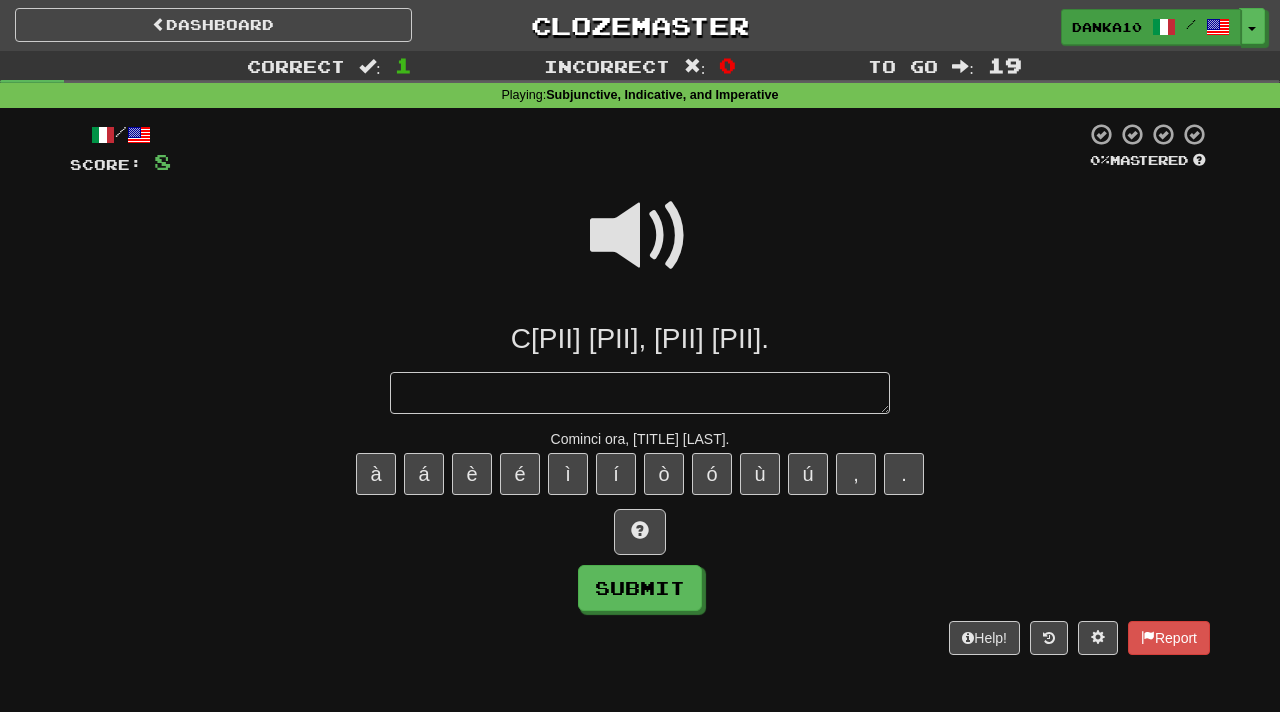 type on "*" 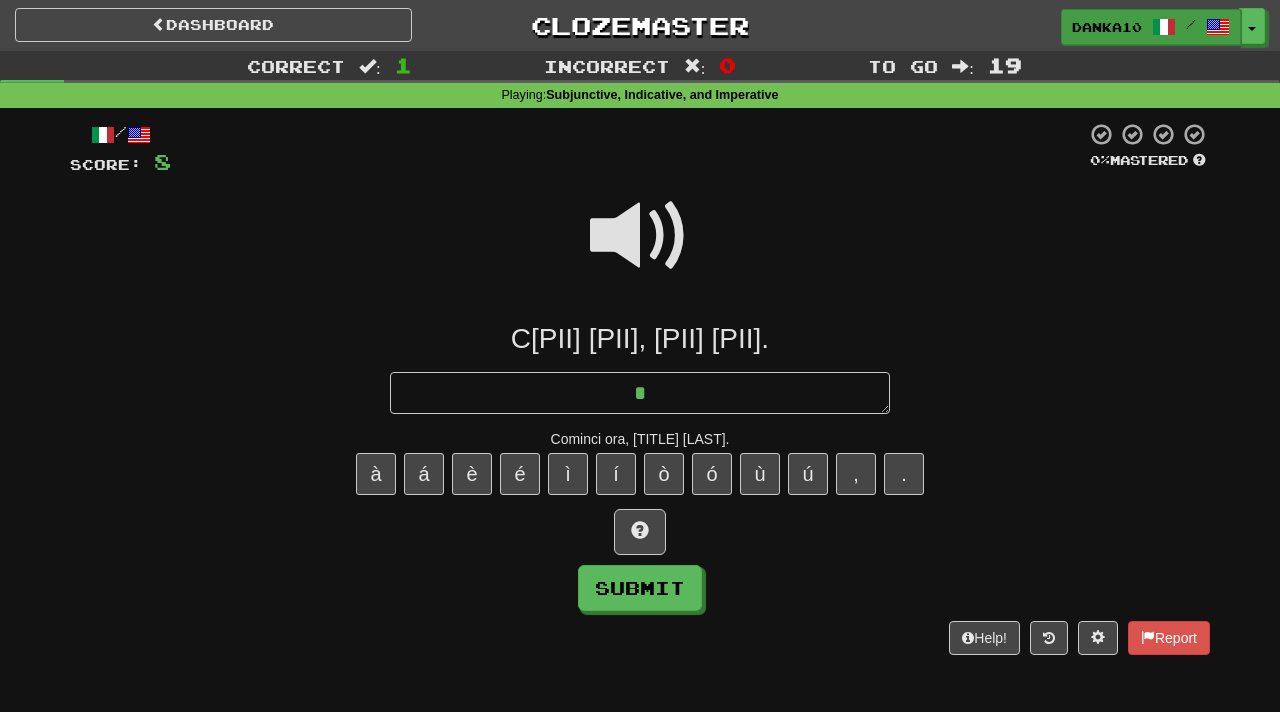 type on "*" 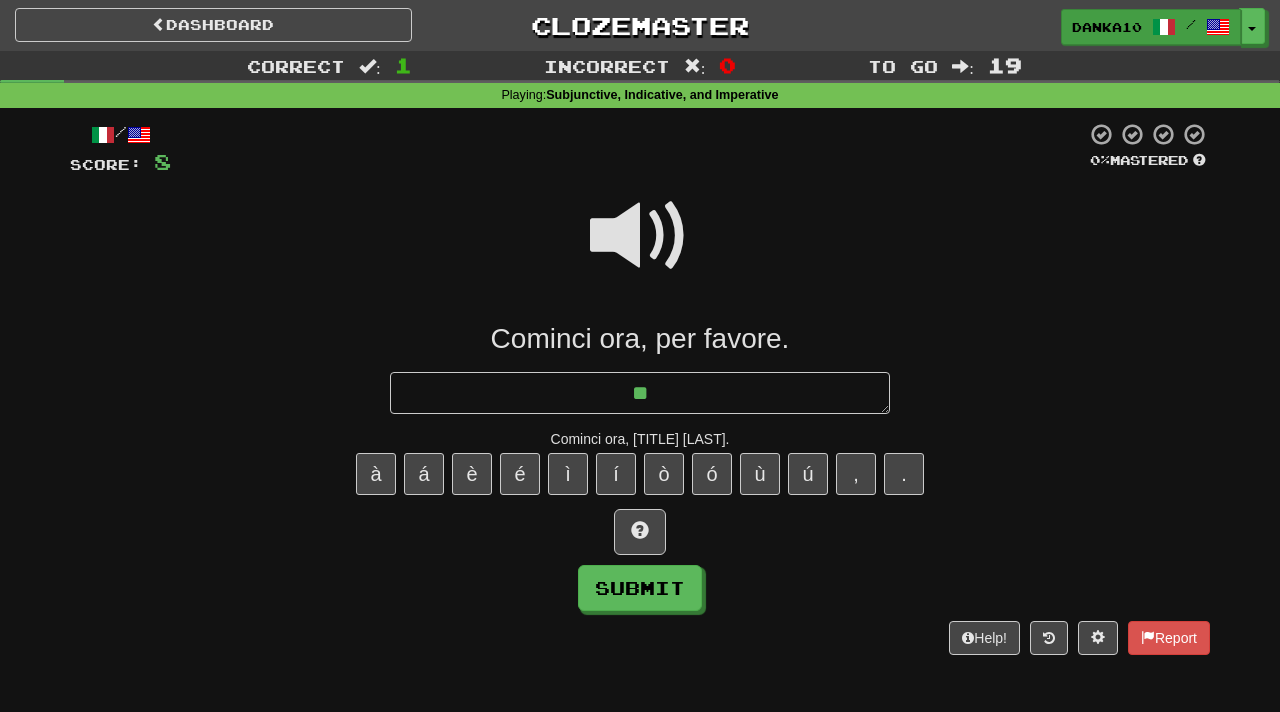 type on "*" 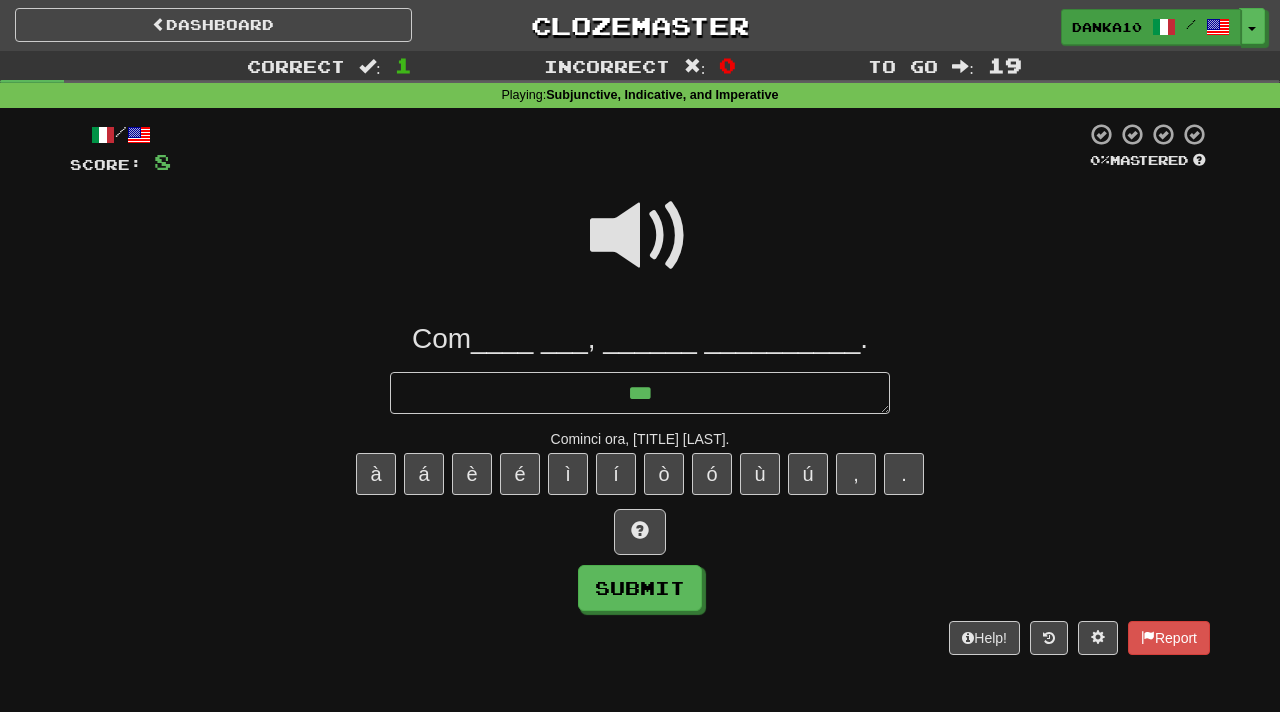 type on "*" 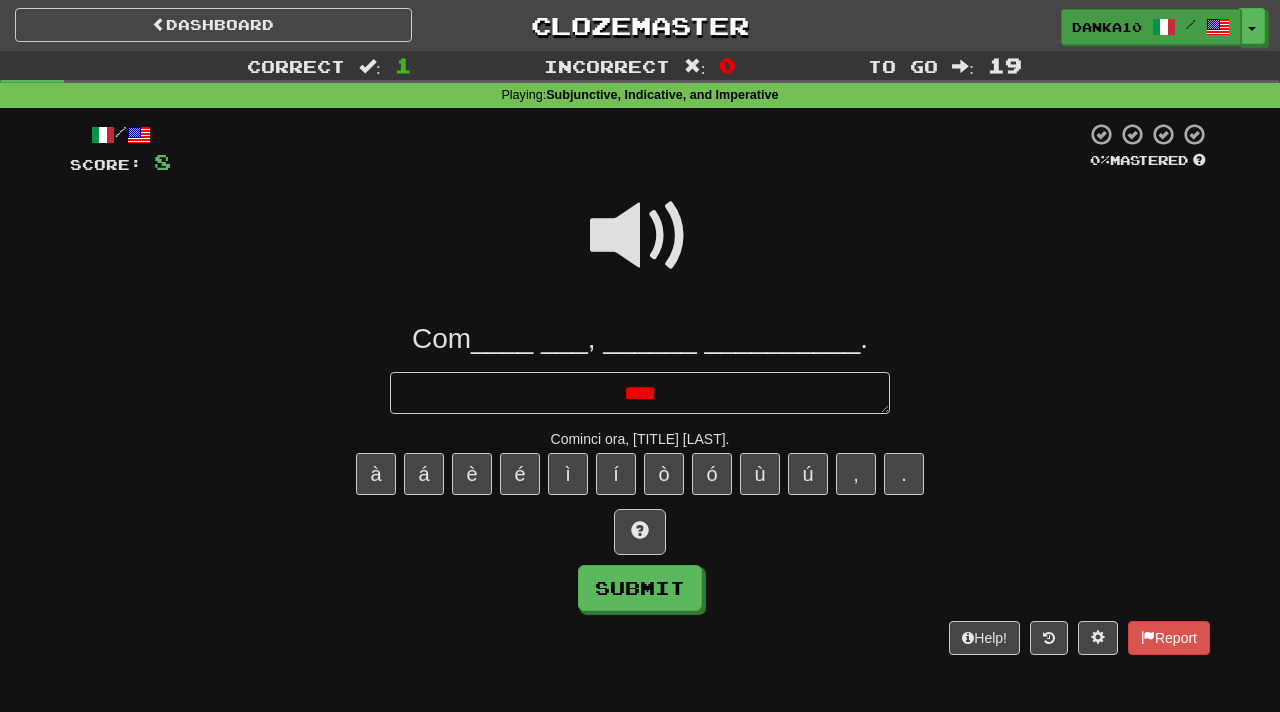 type on "*" 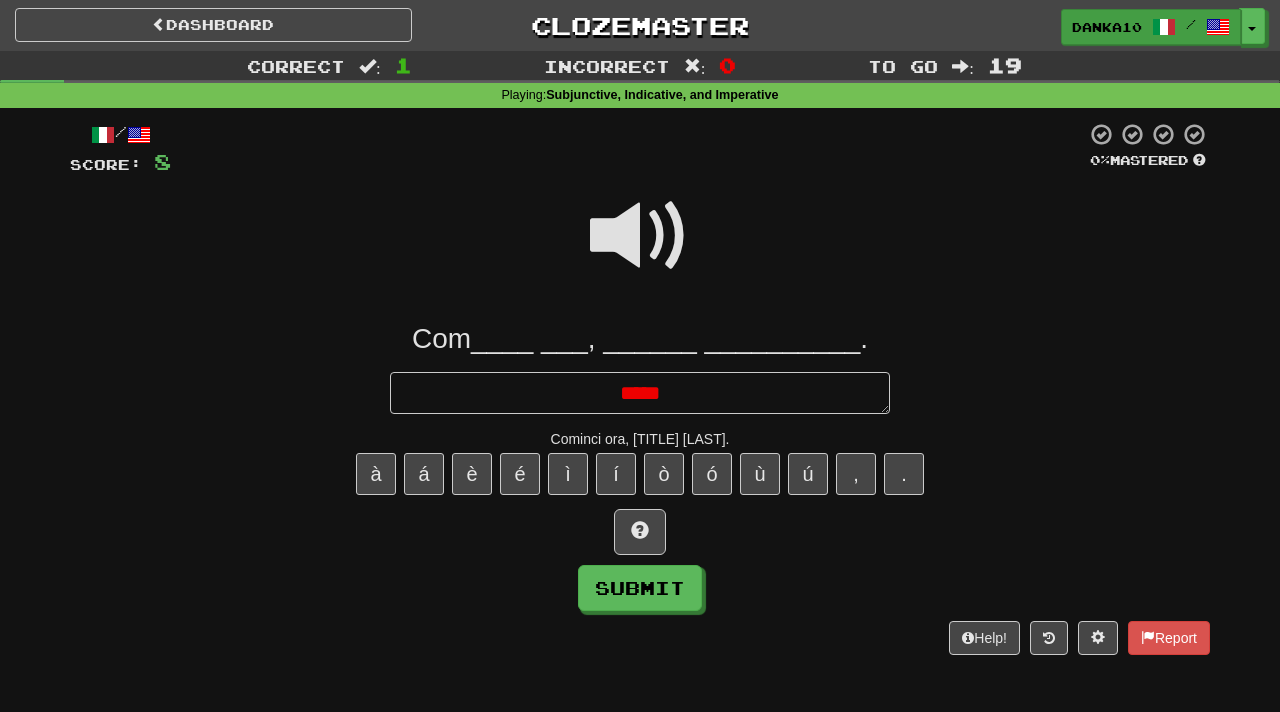 type on "*" 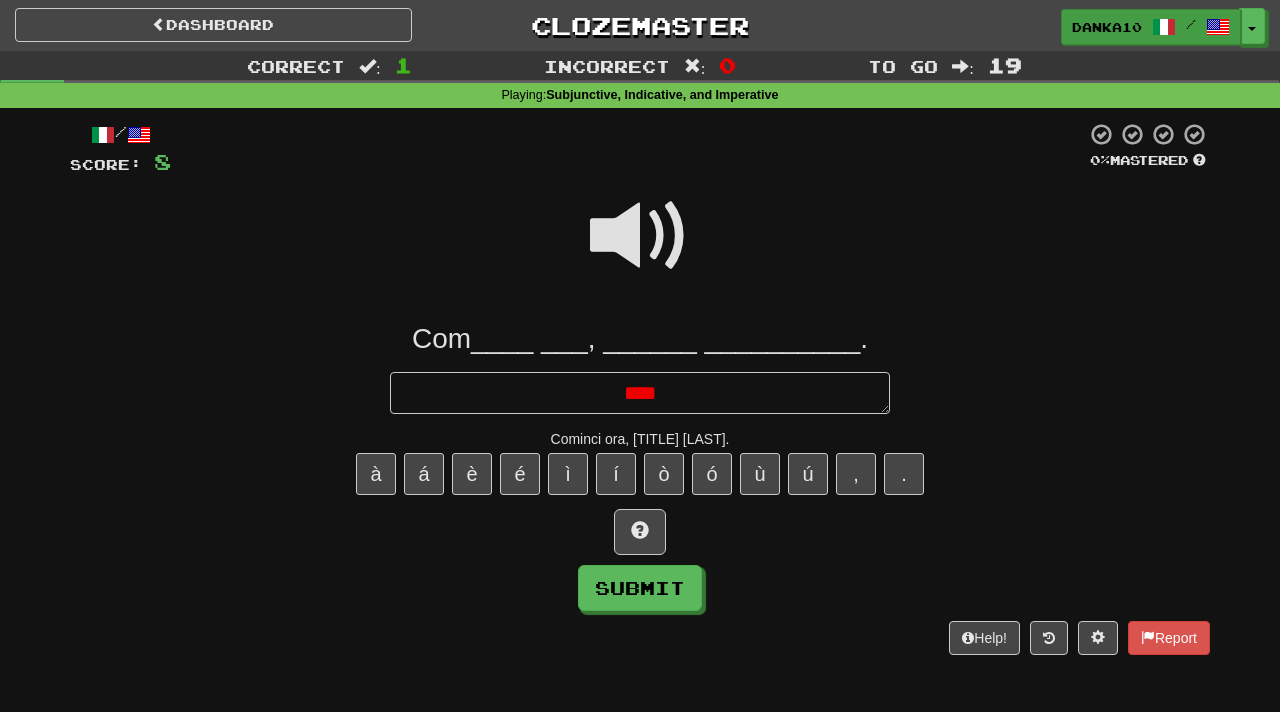 type on "*" 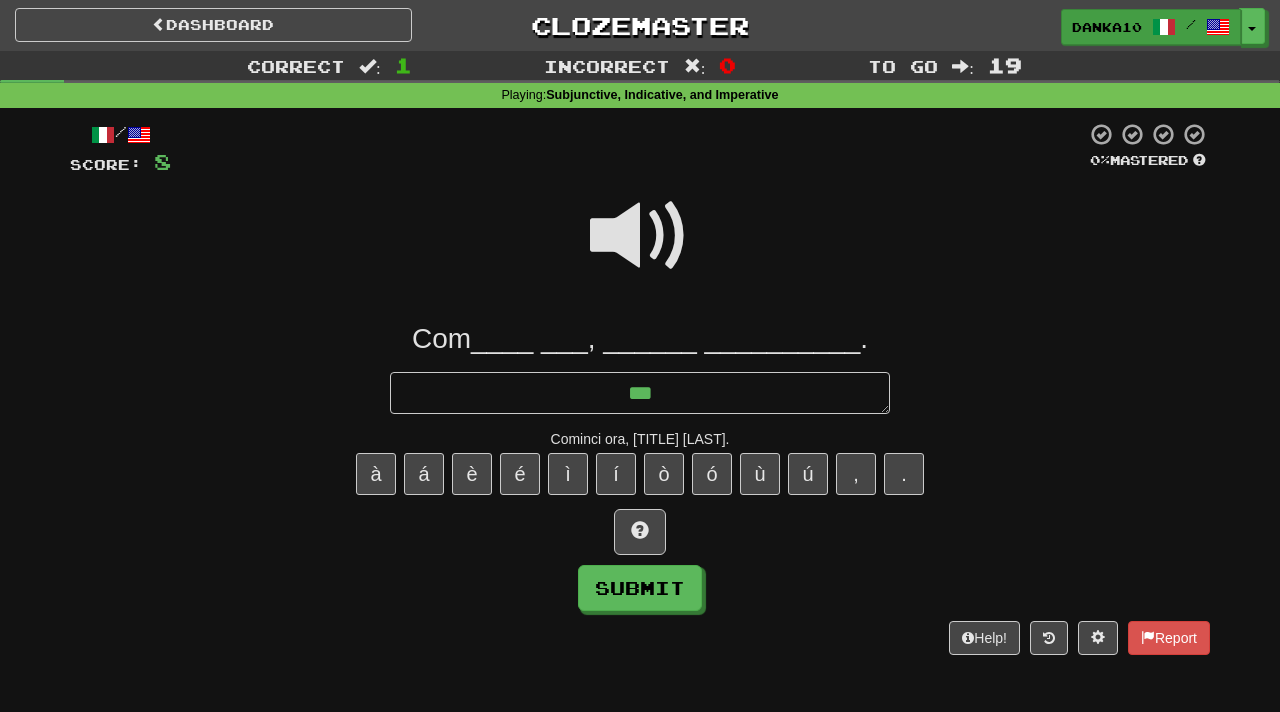 type on "*" 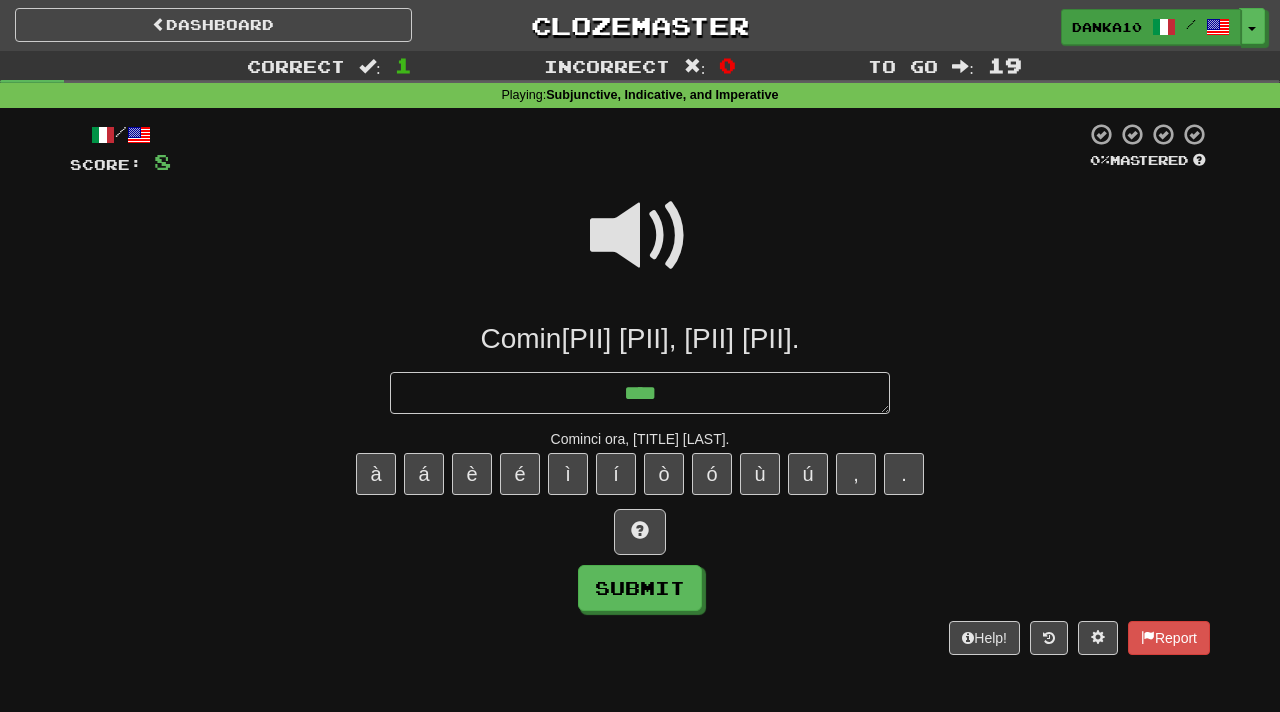 type on "*" 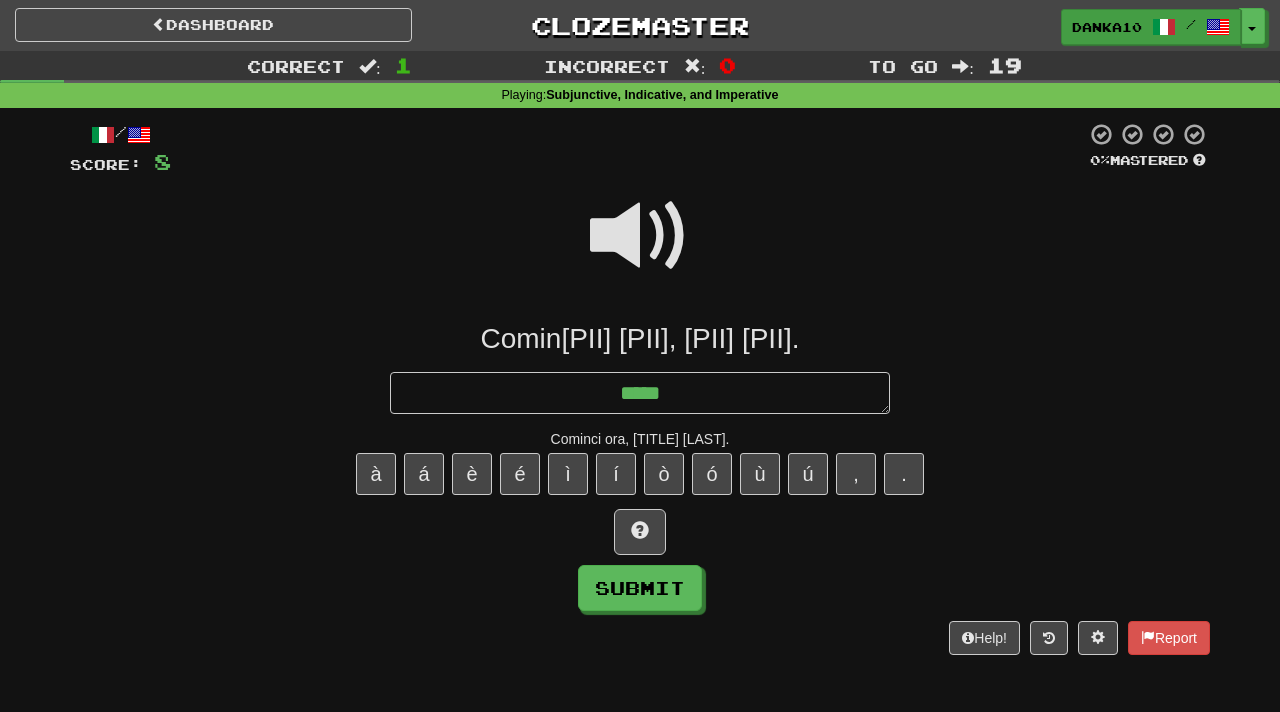 type on "*" 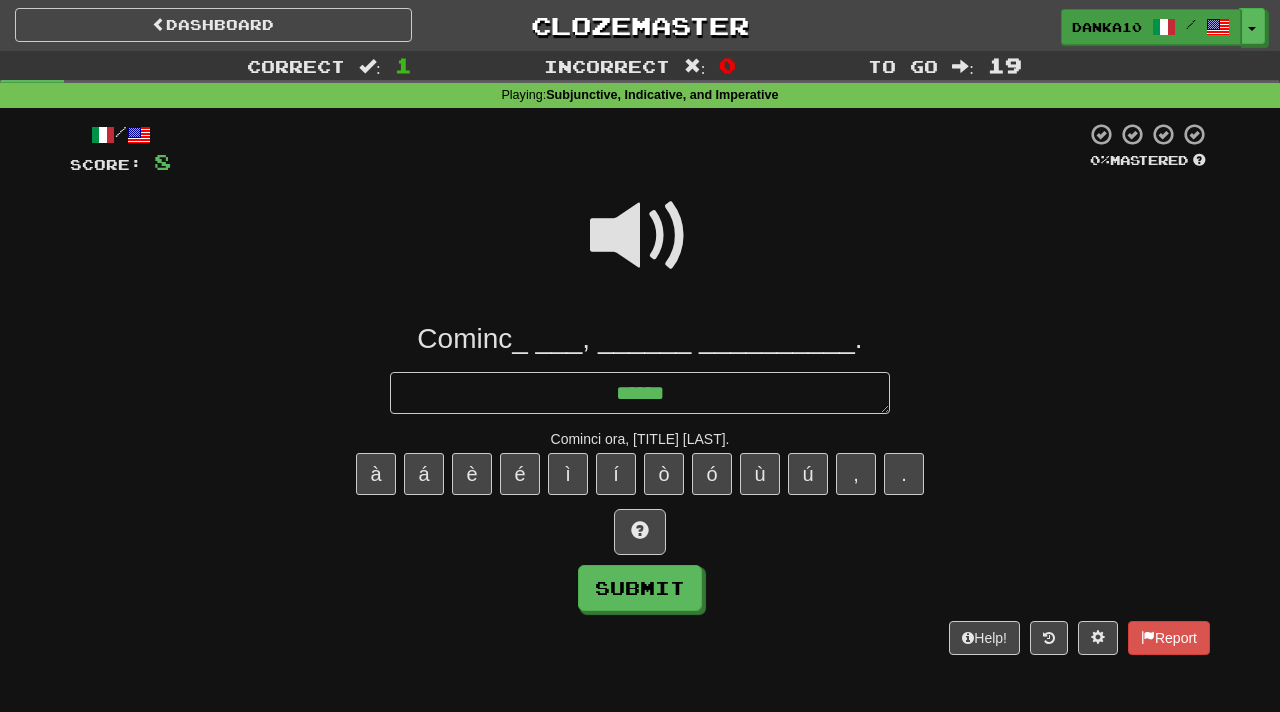 type on "*" 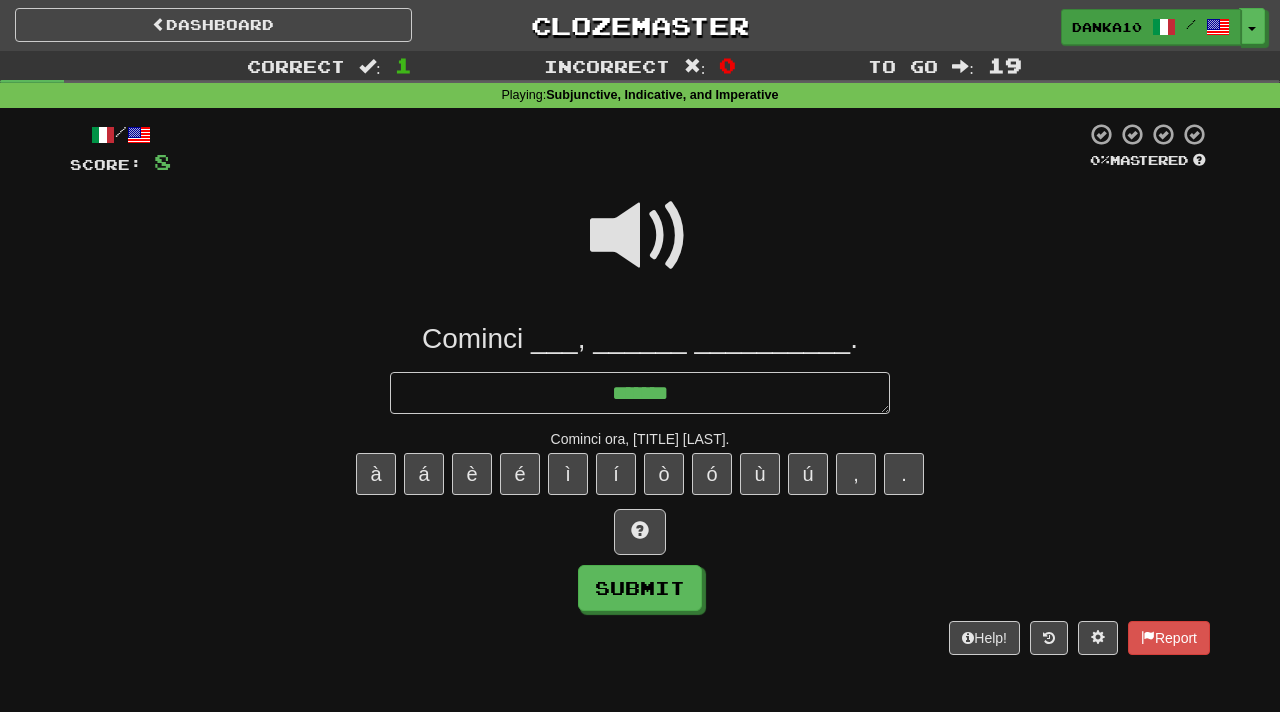 type on "*" 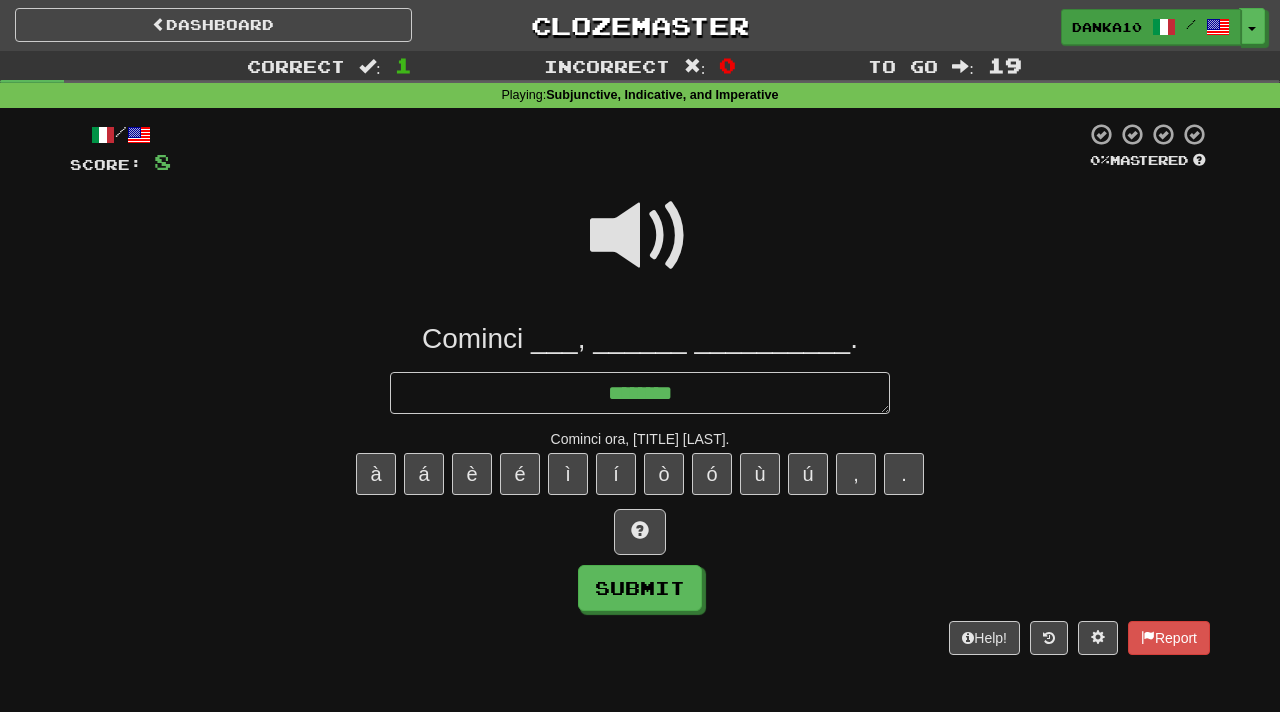 type on "*" 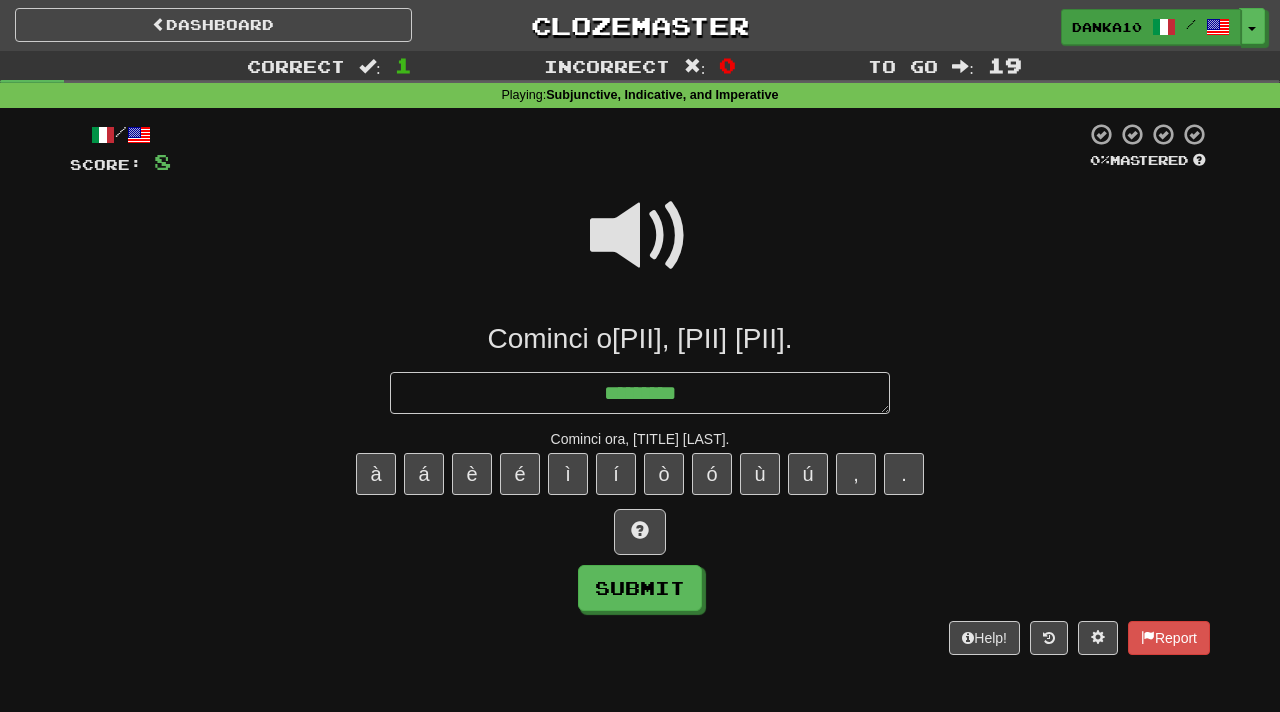 type on "*" 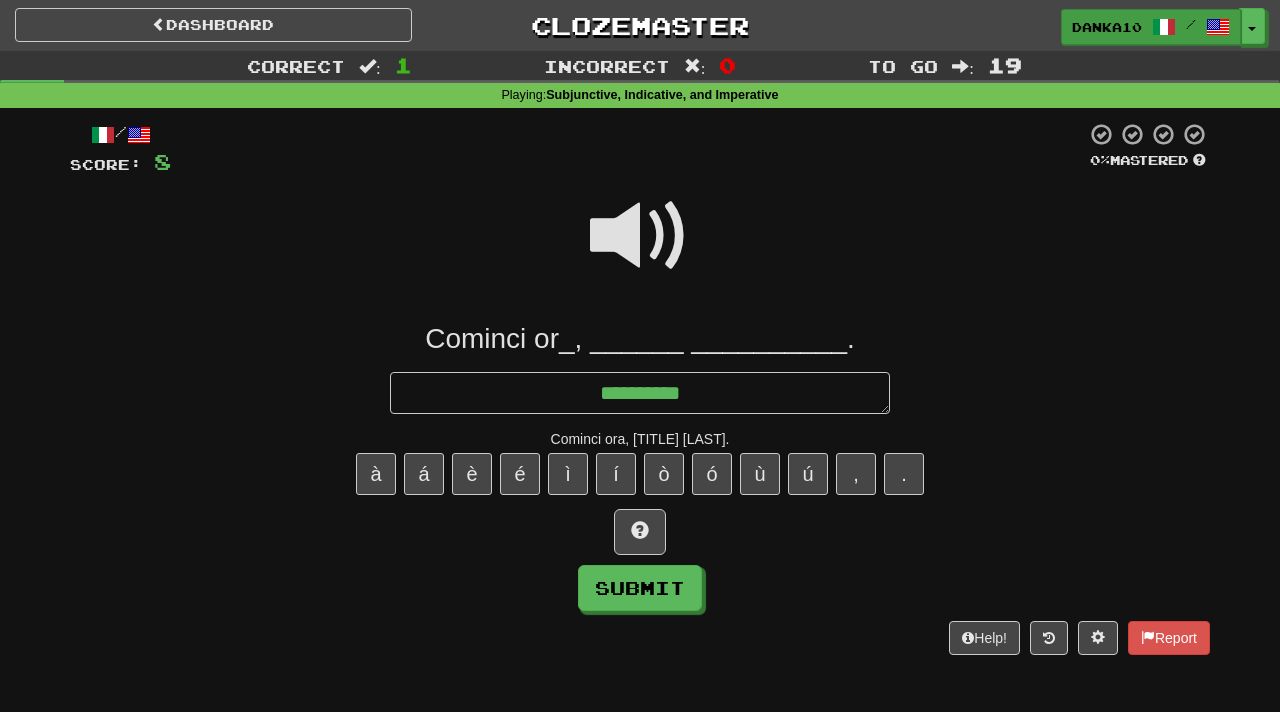type on "*" 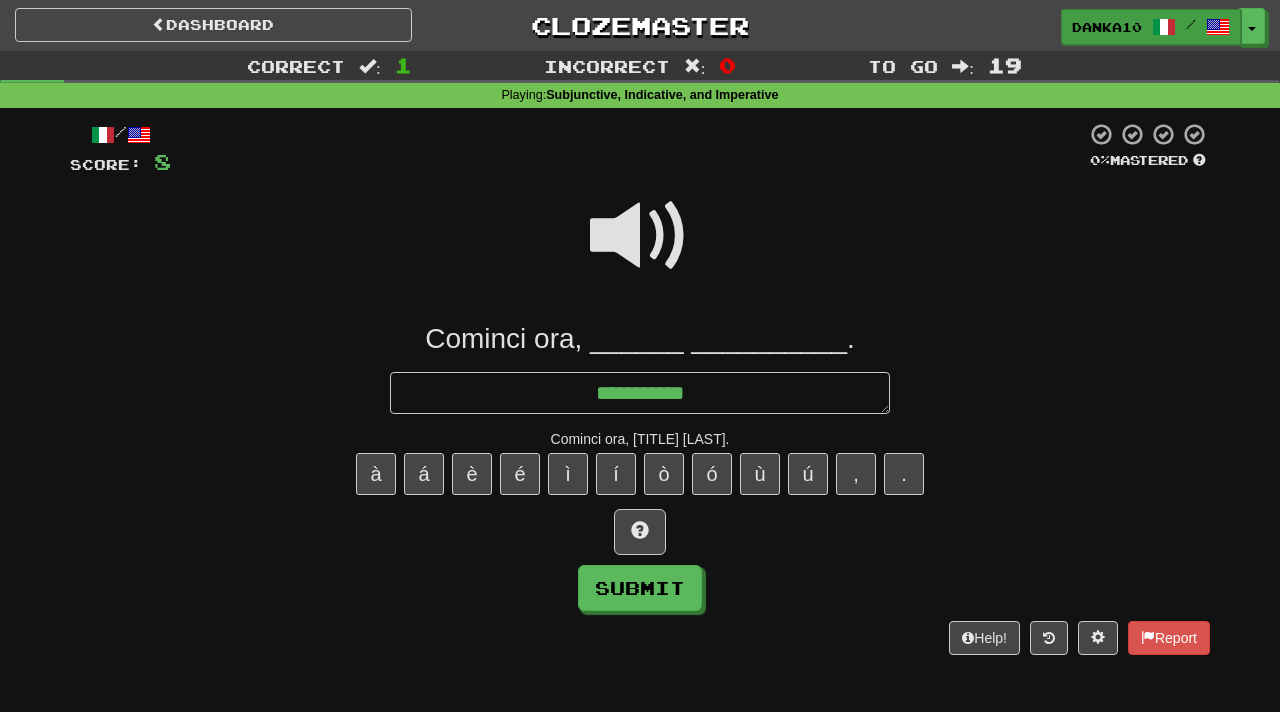 type on "*" 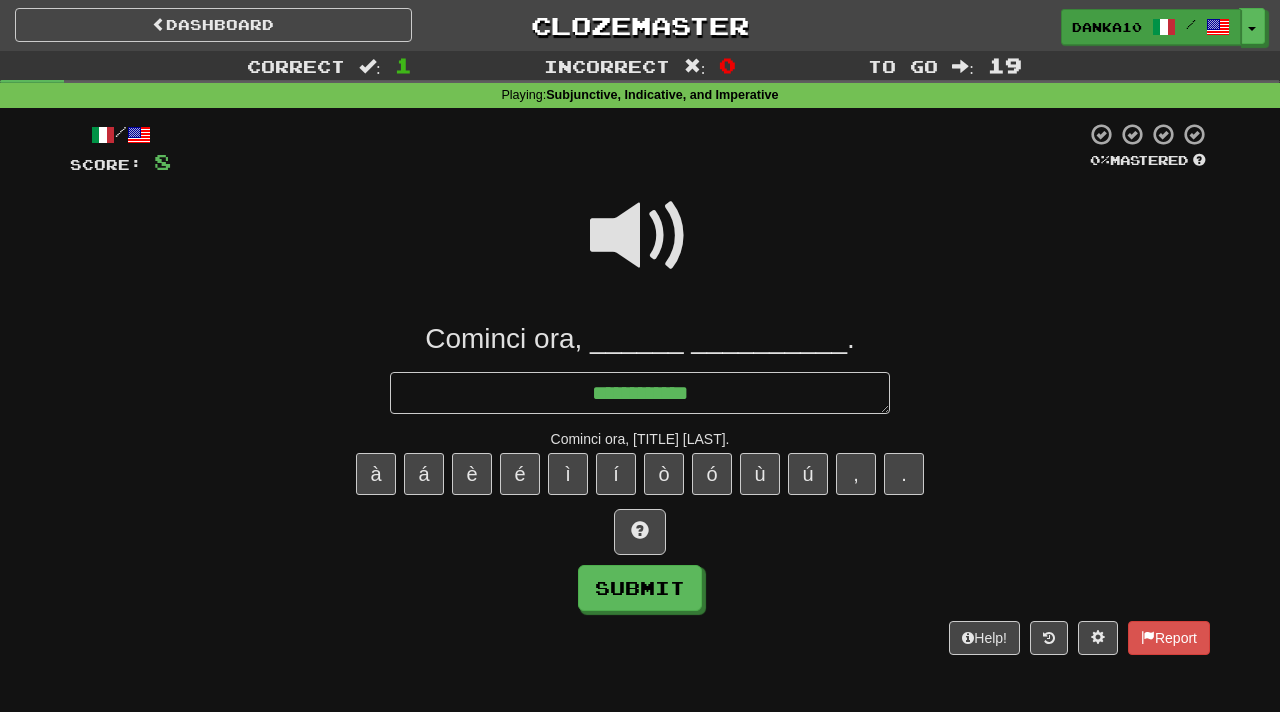 type on "*" 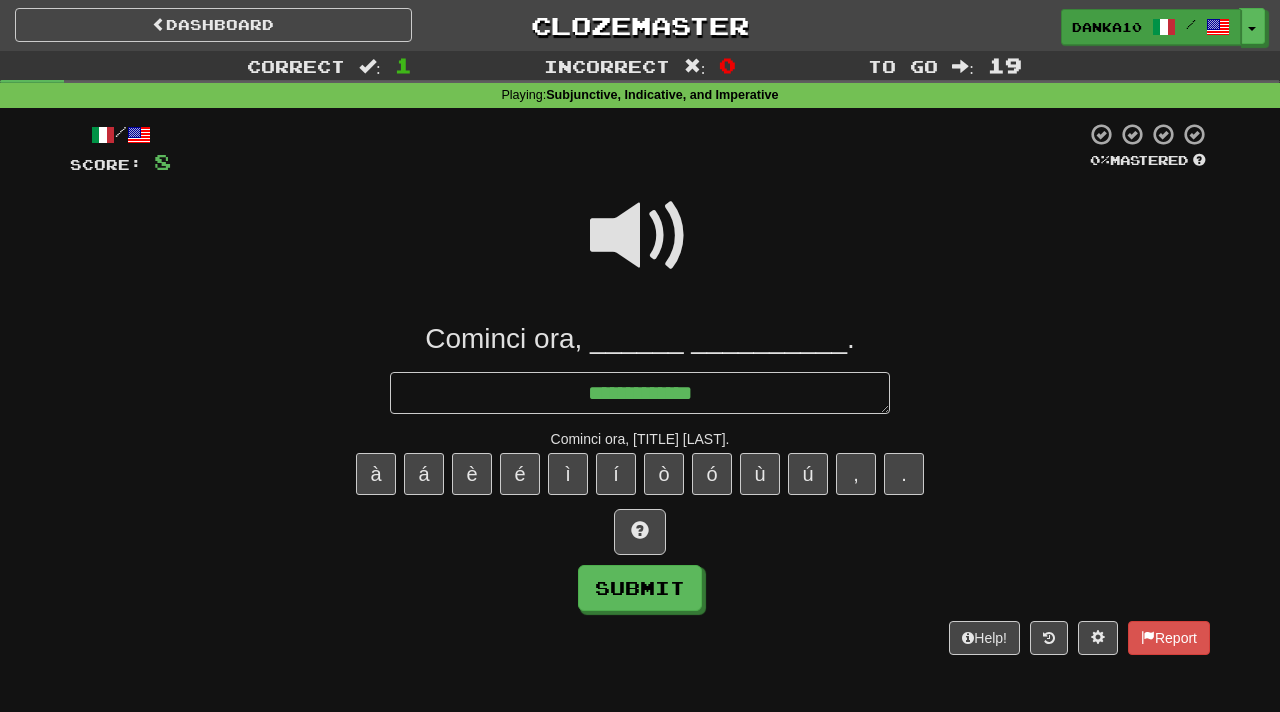 type on "*" 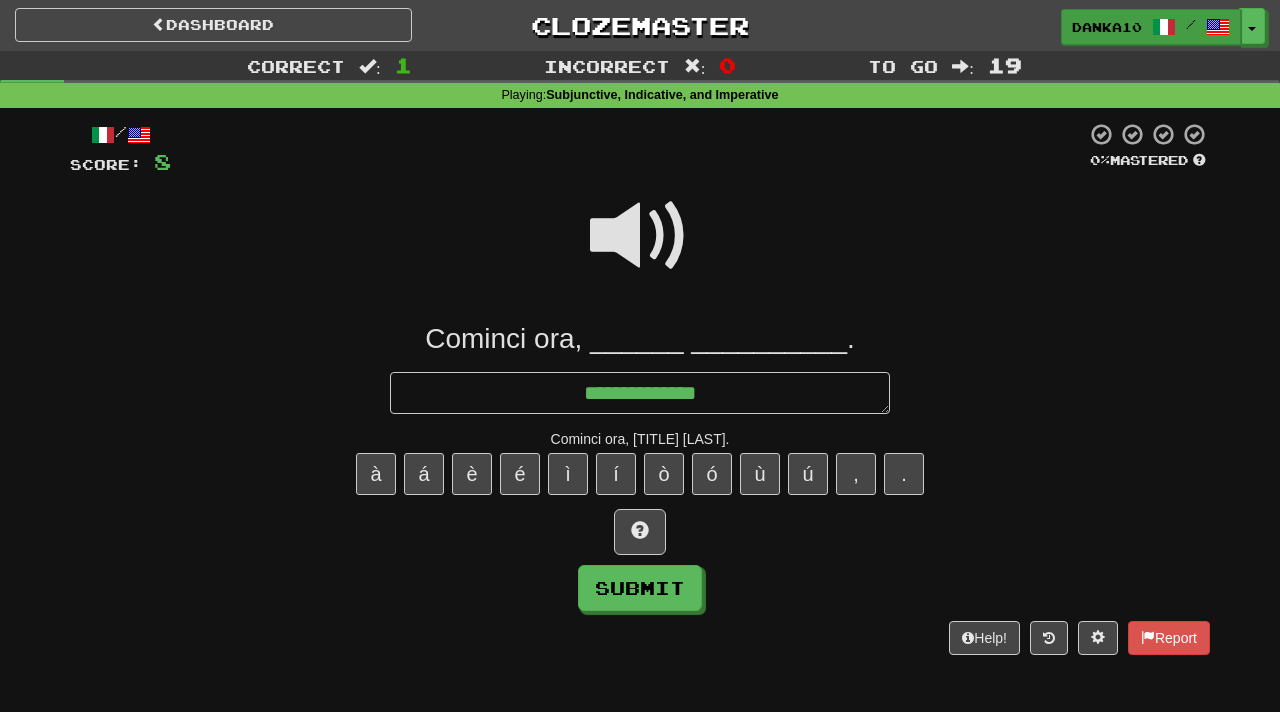 type on "*" 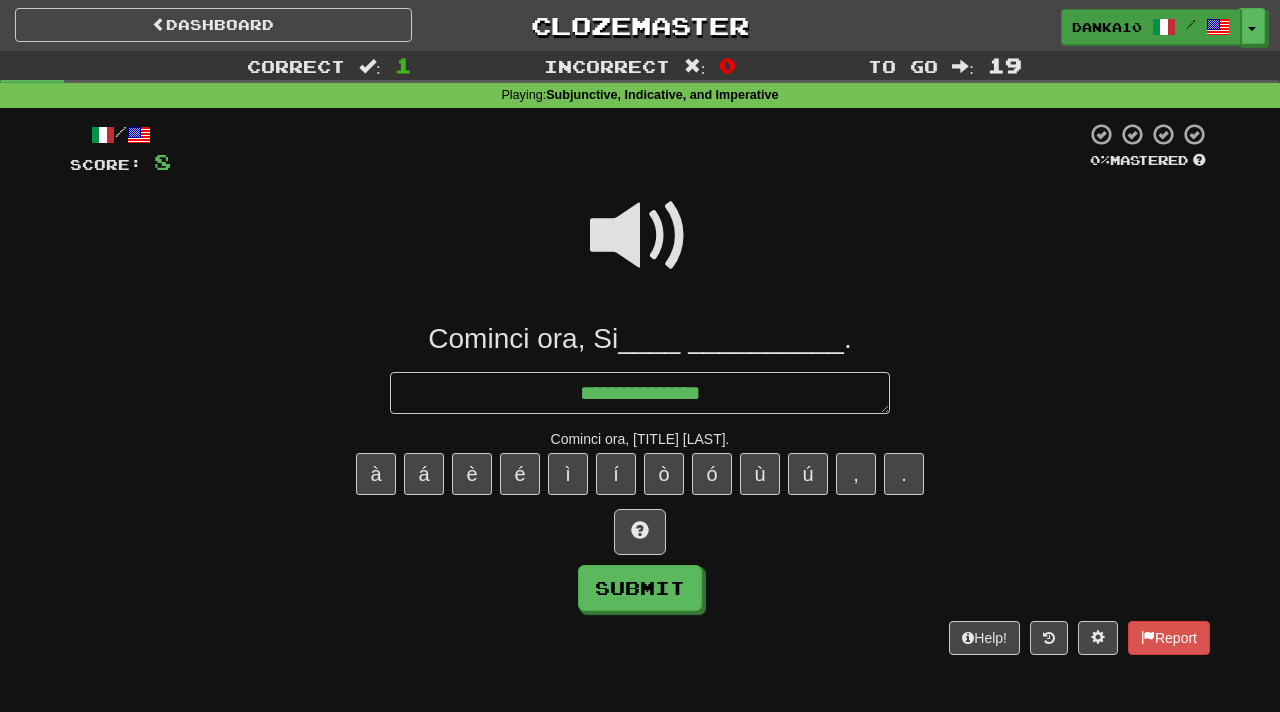 type on "*" 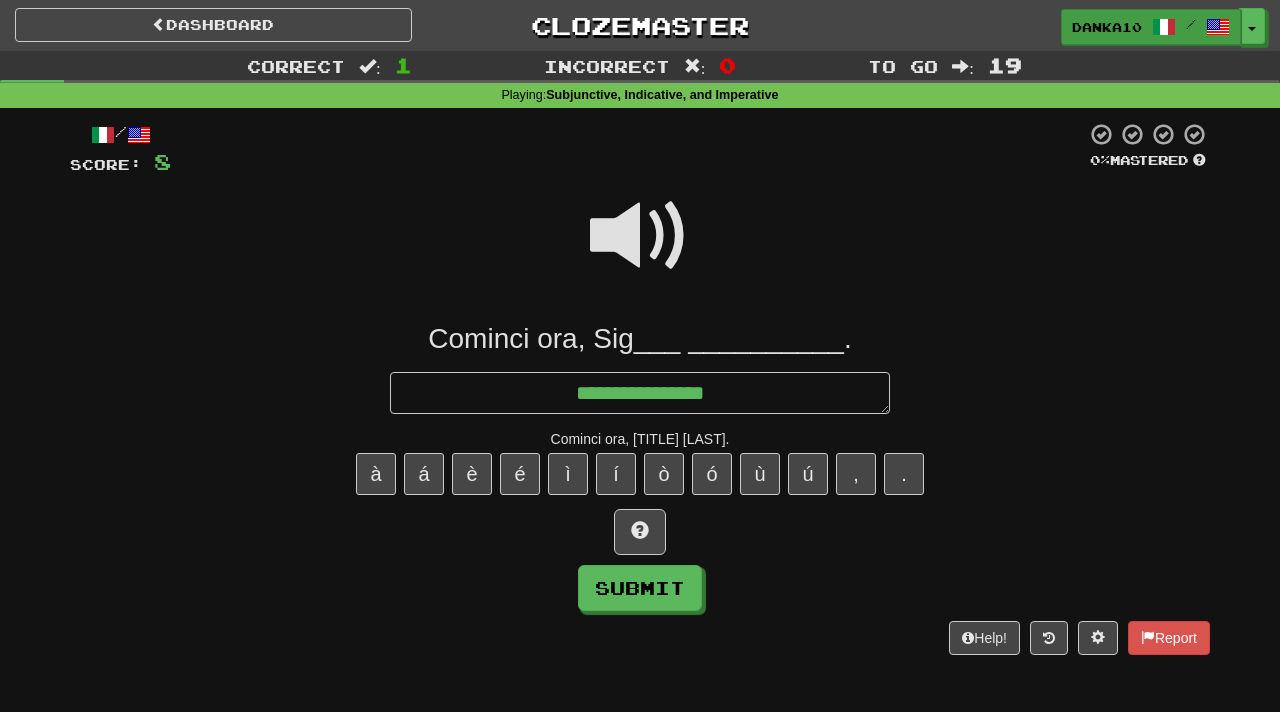 type on "*" 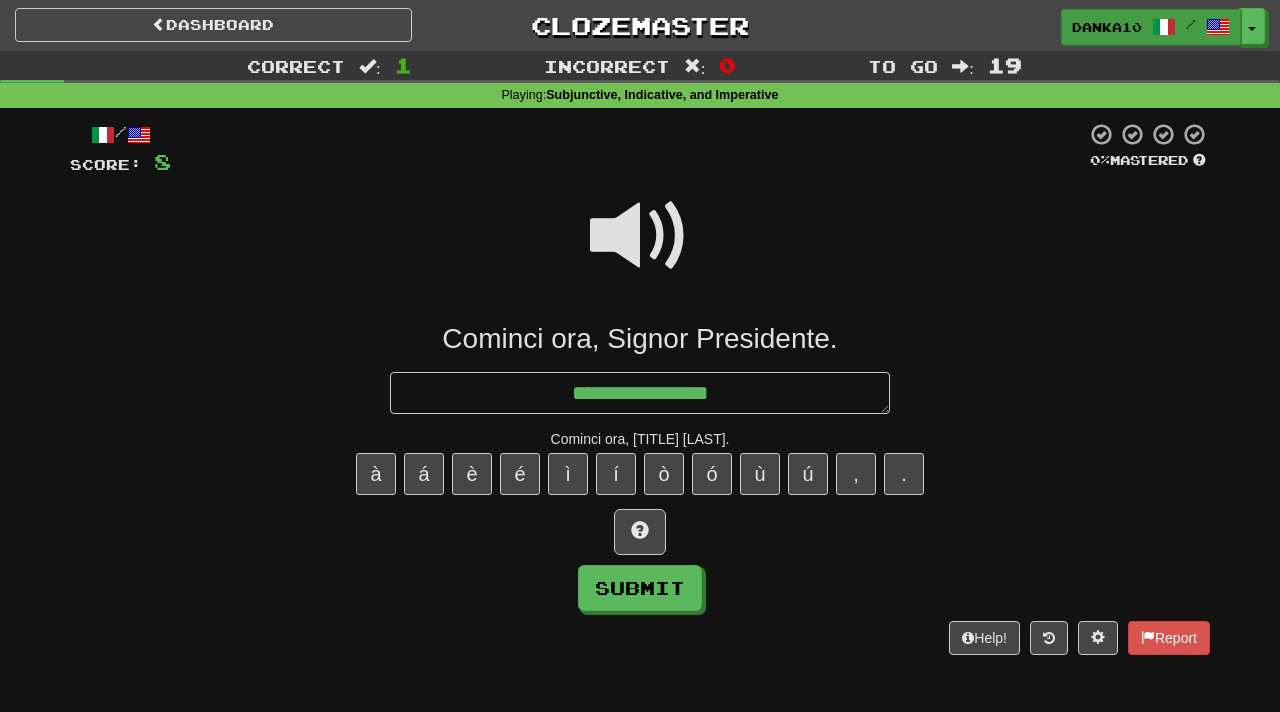 type on "*" 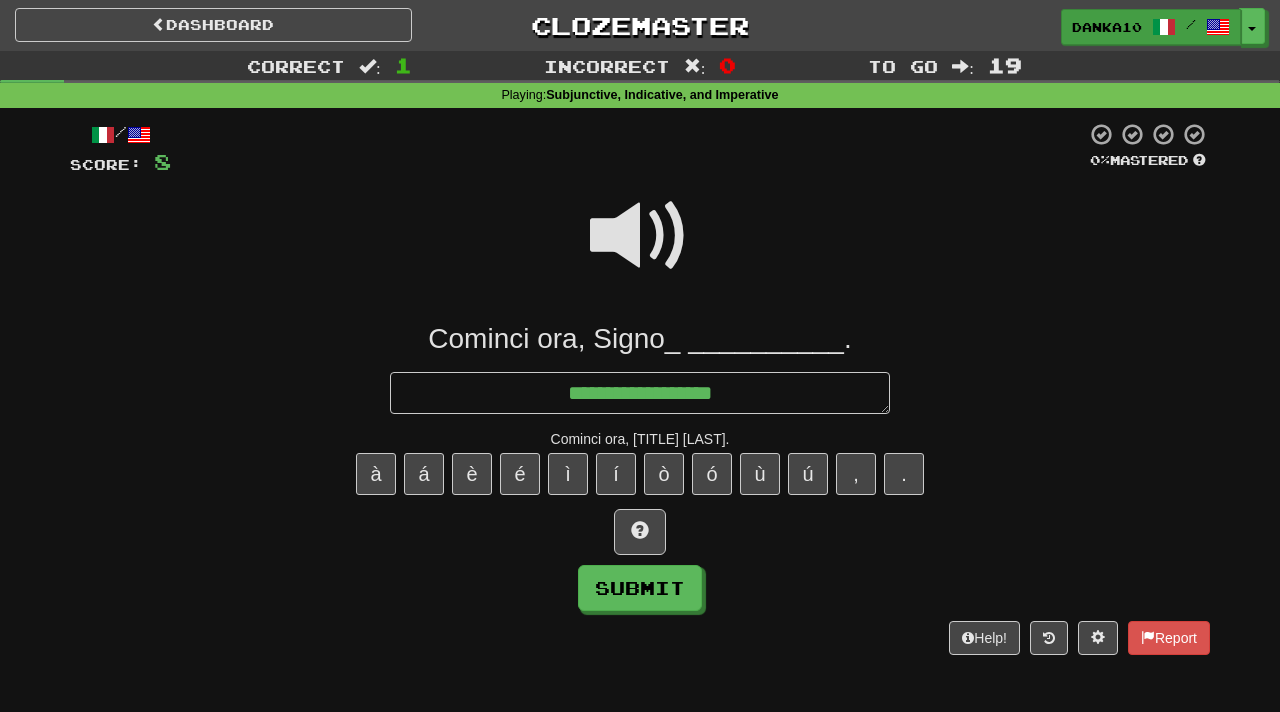 type on "*" 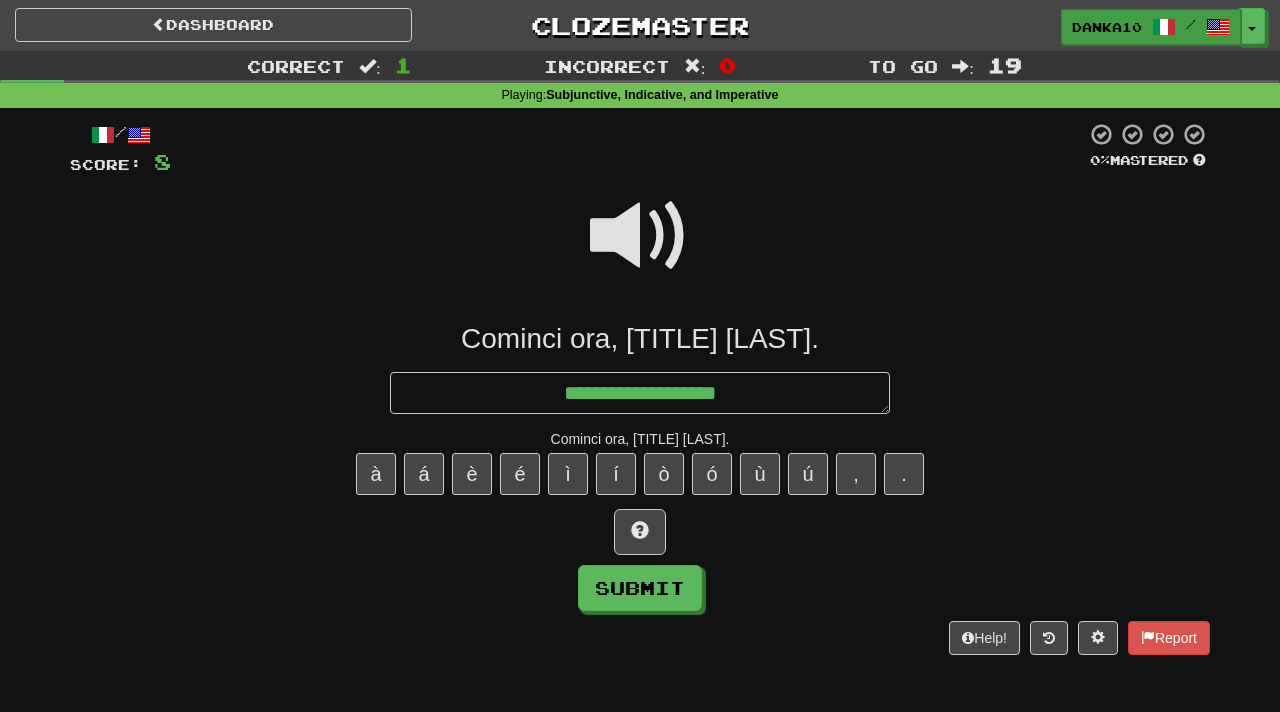 type on "*" 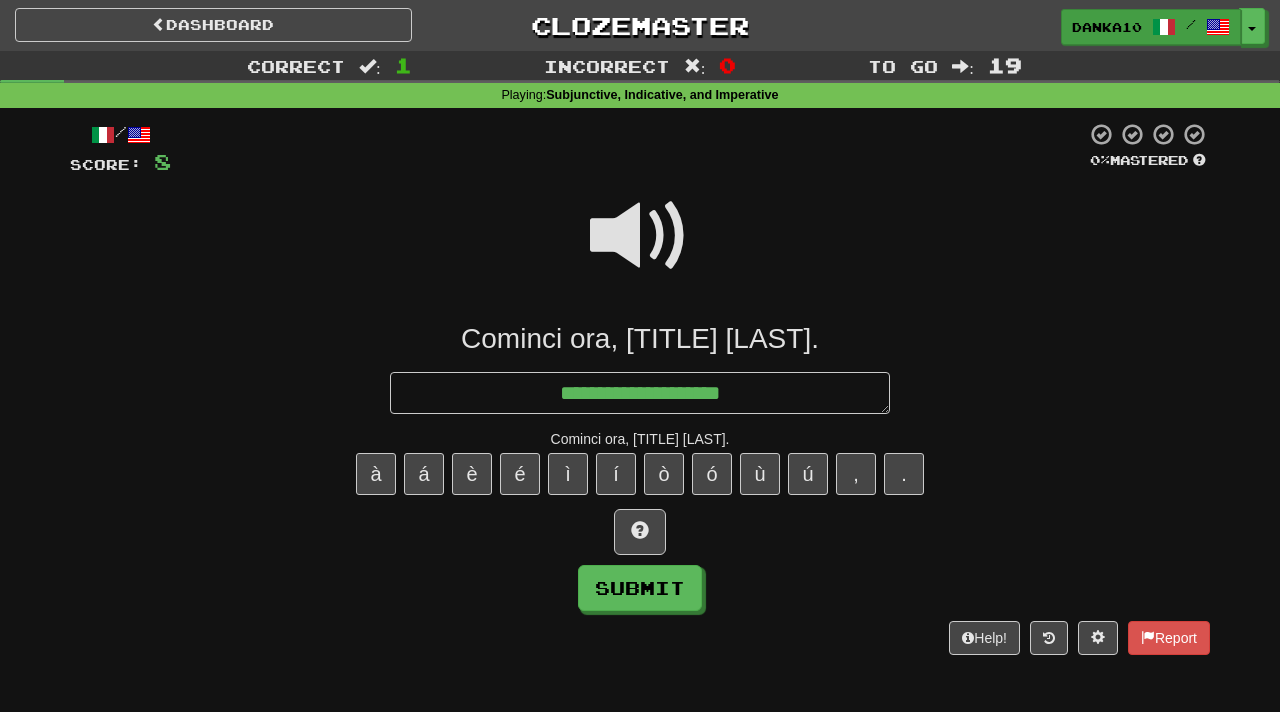 type on "*" 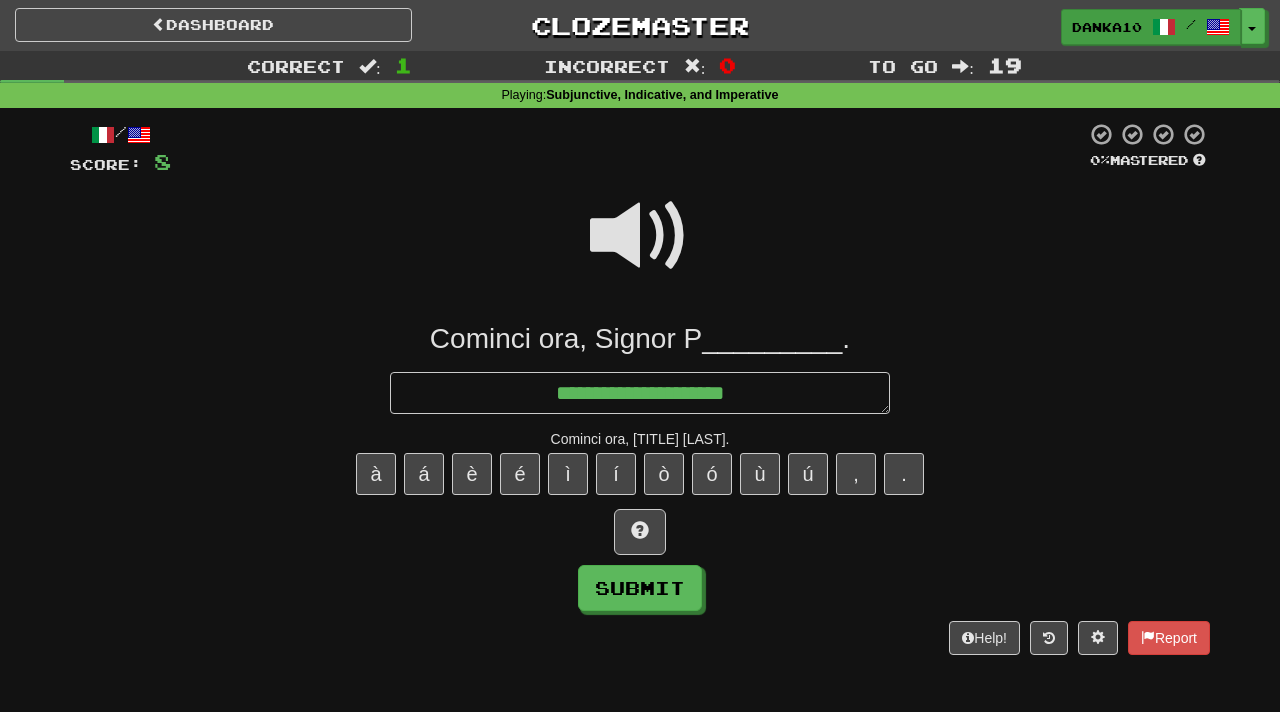 type on "*" 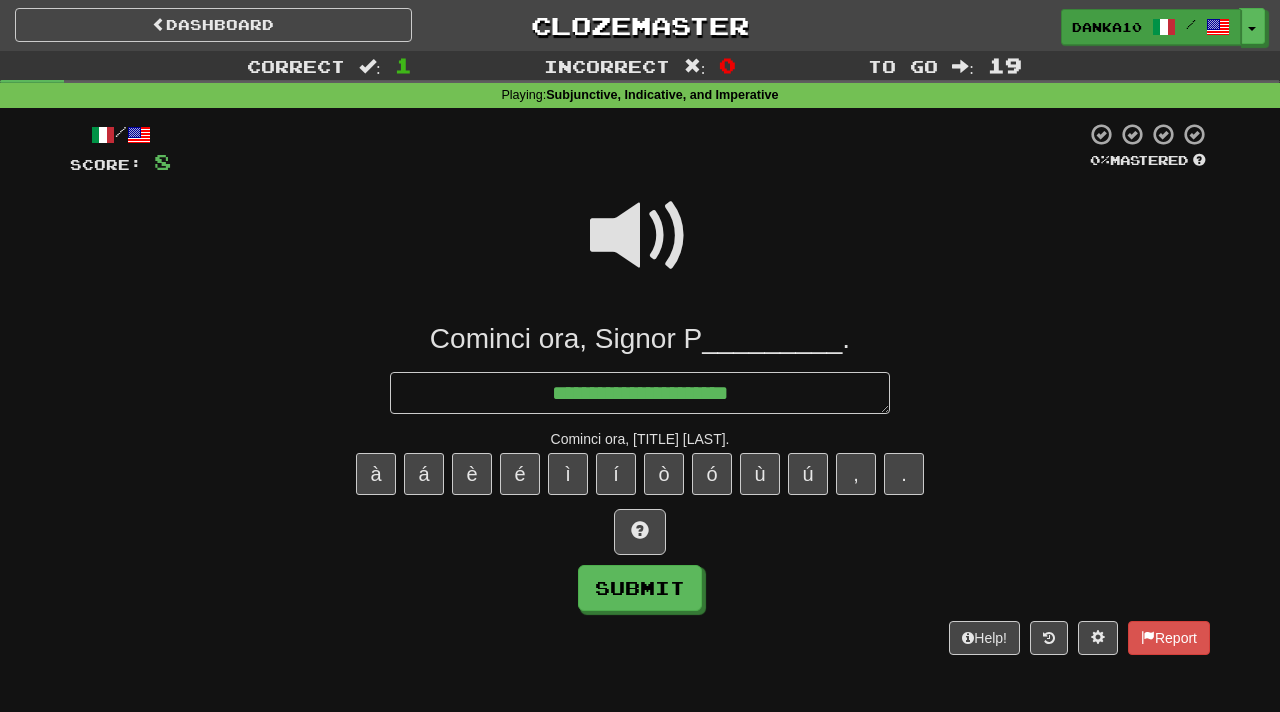 type on "*" 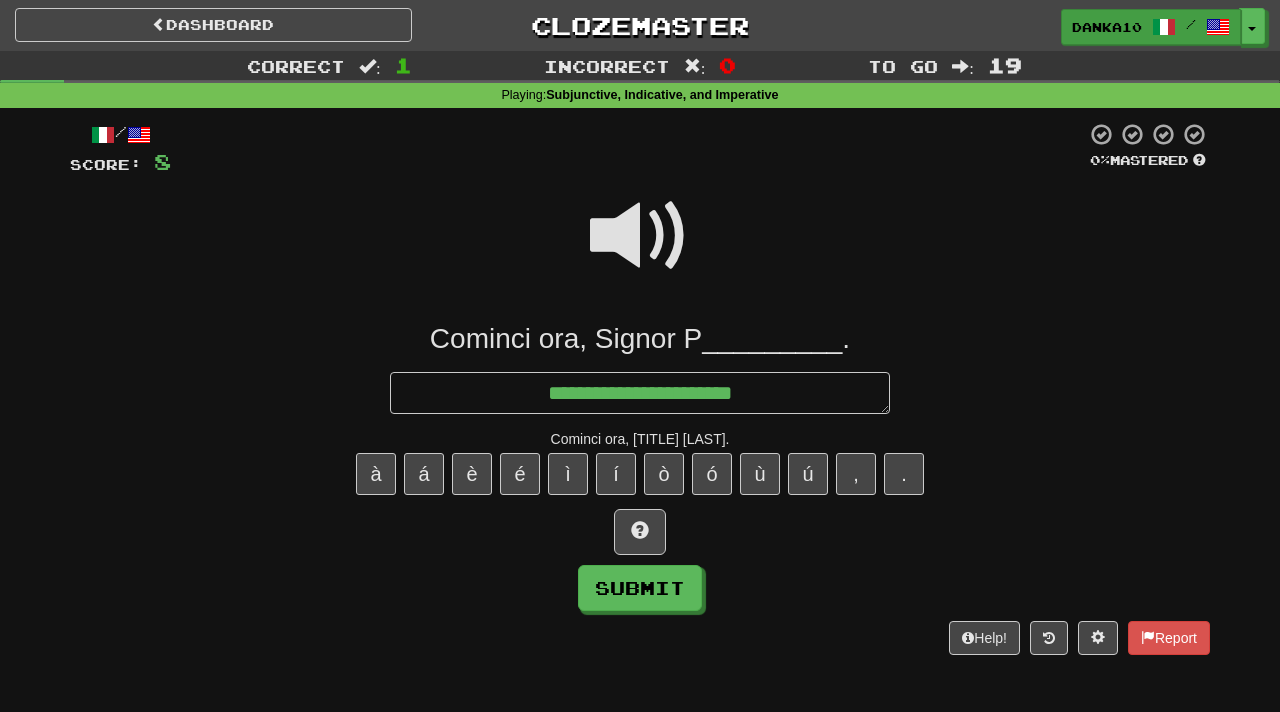 type on "*" 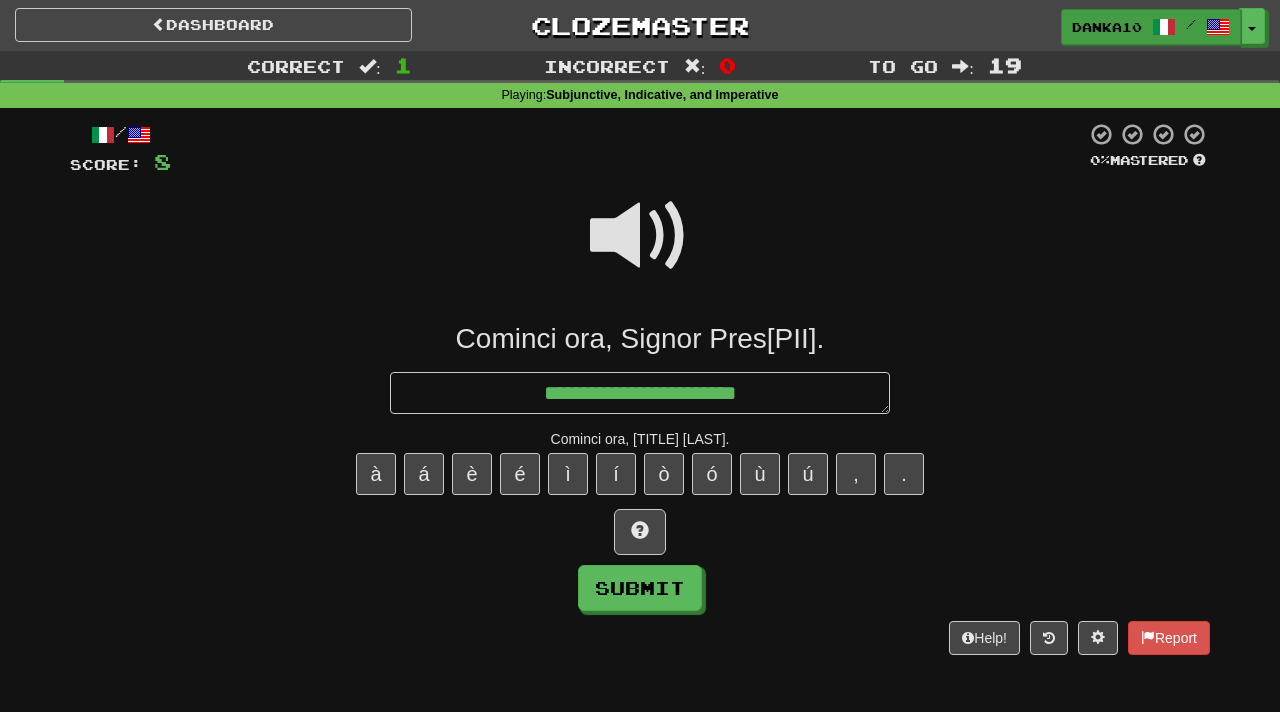 type on "*" 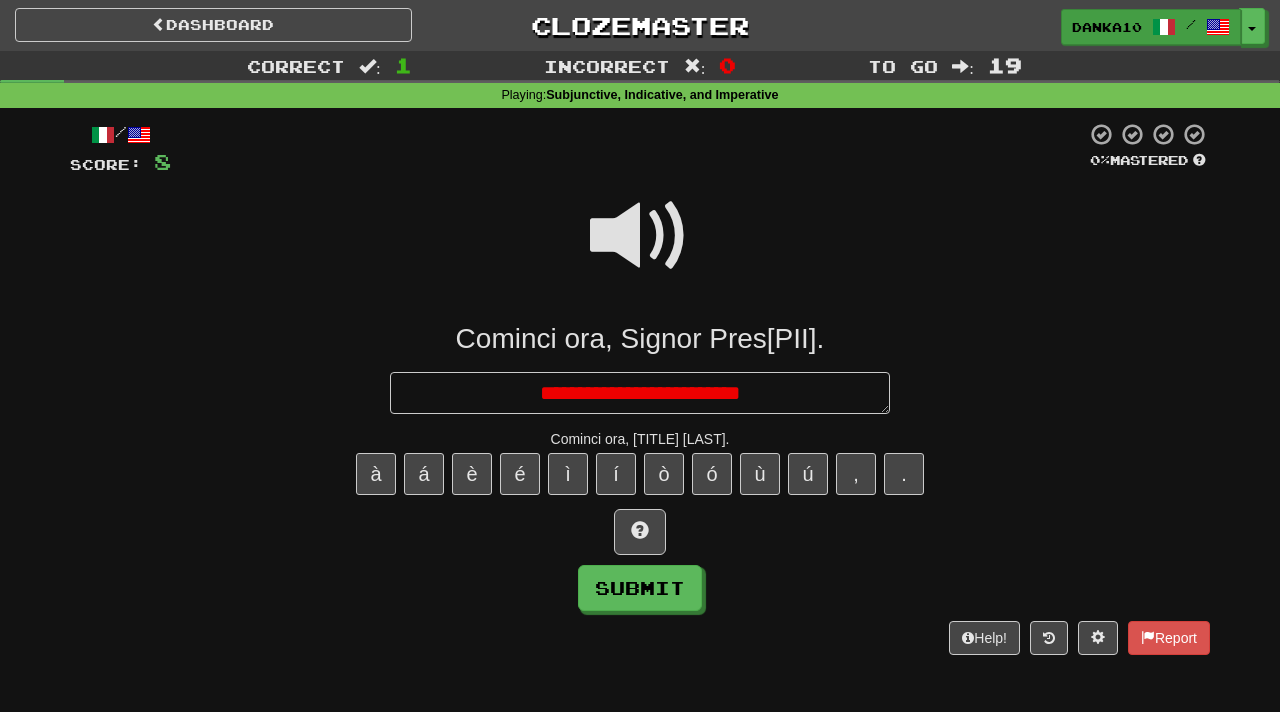 type on "*" 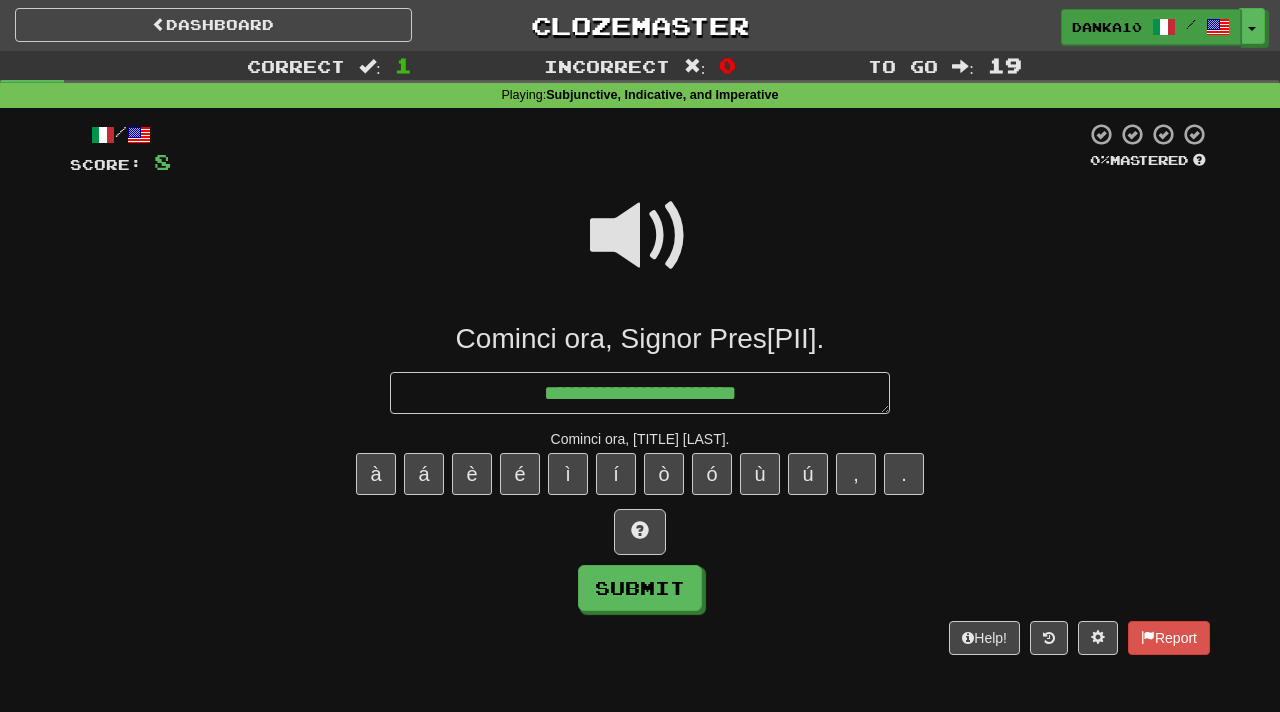 type on "*" 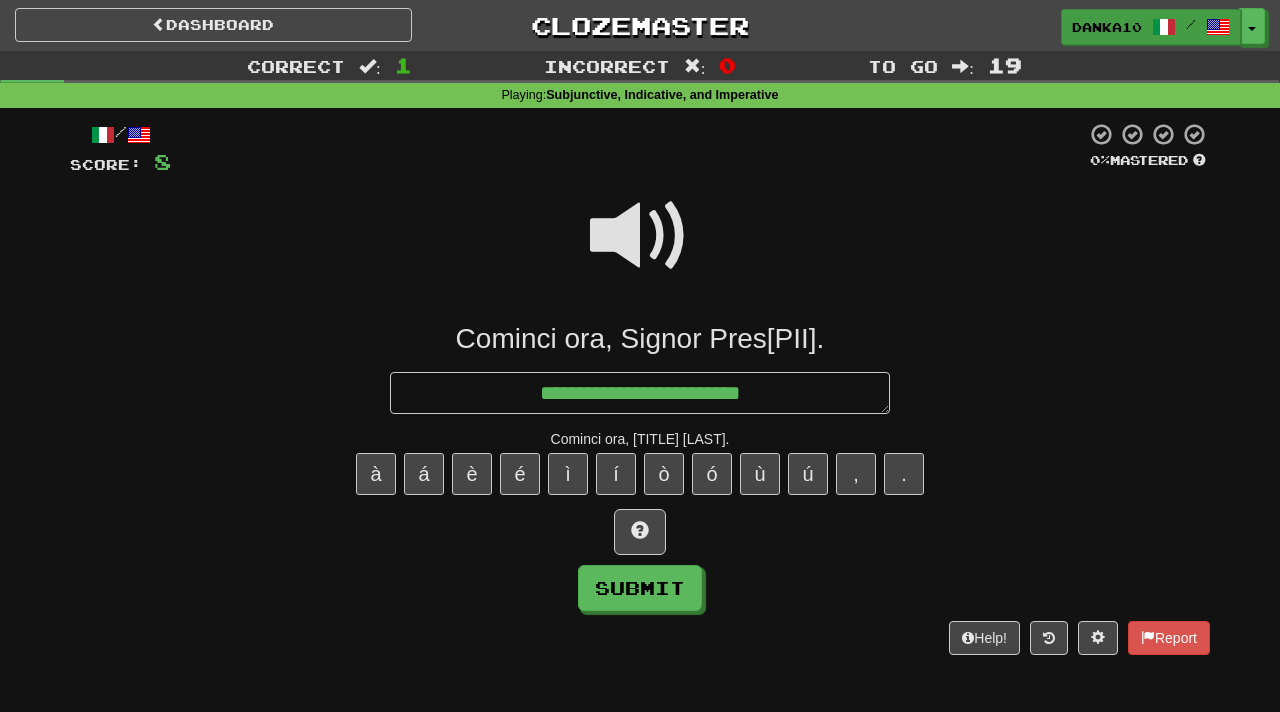 type on "**********" 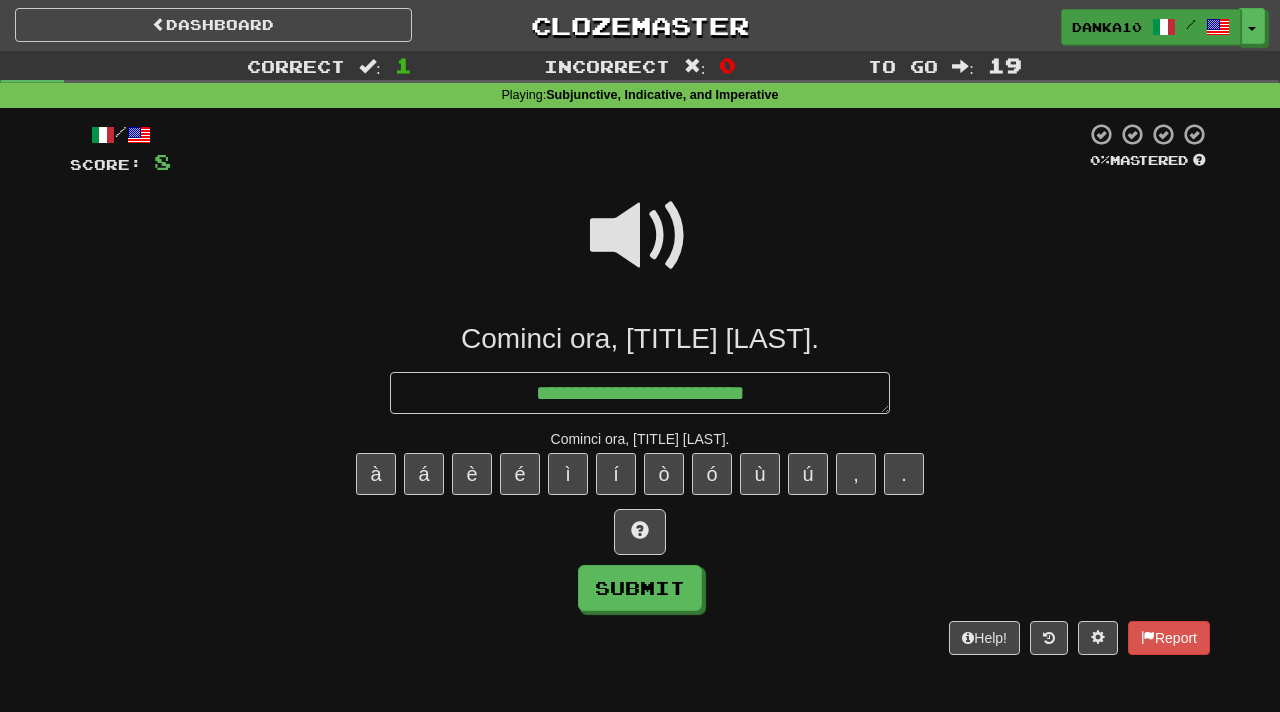 type on "*" 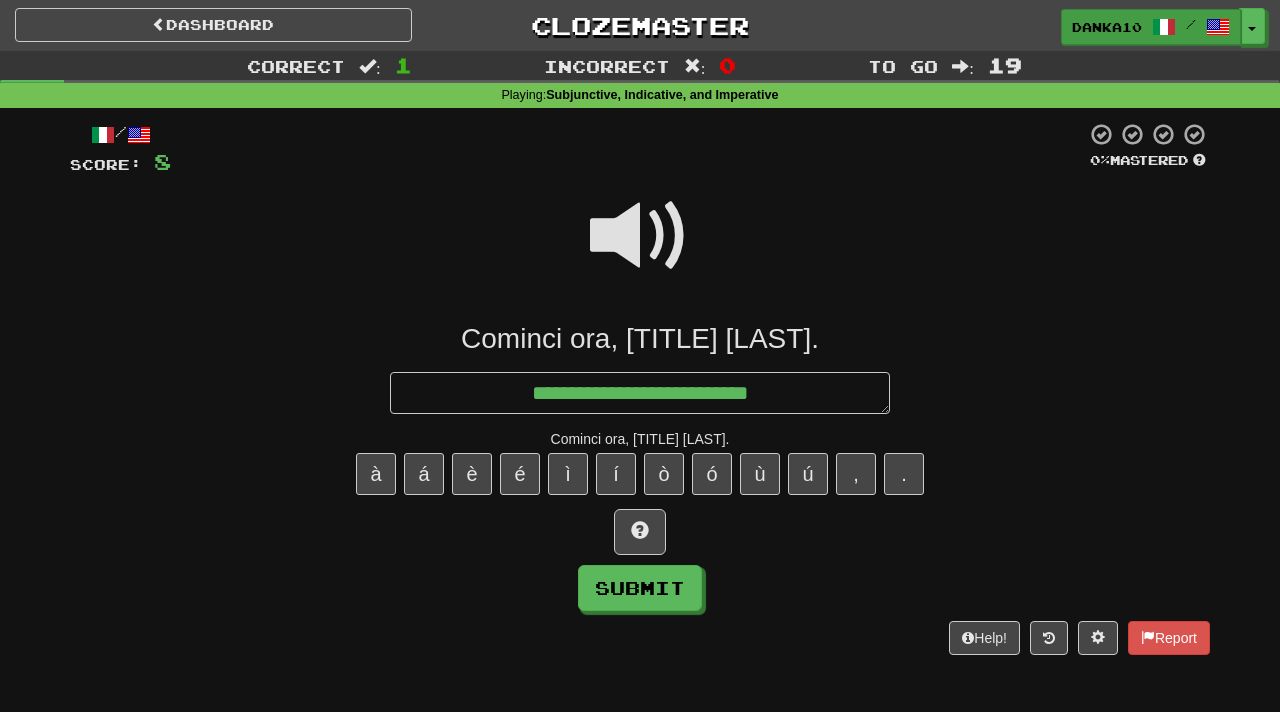 type on "*" 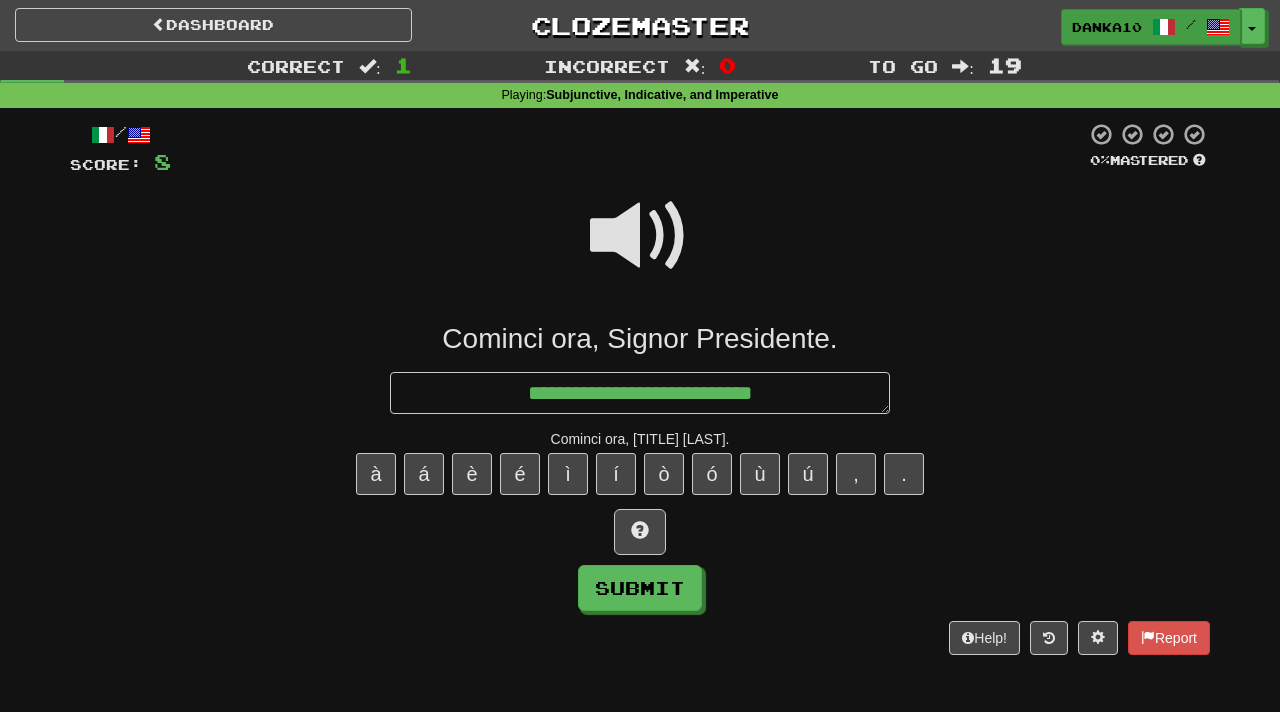 type on "*" 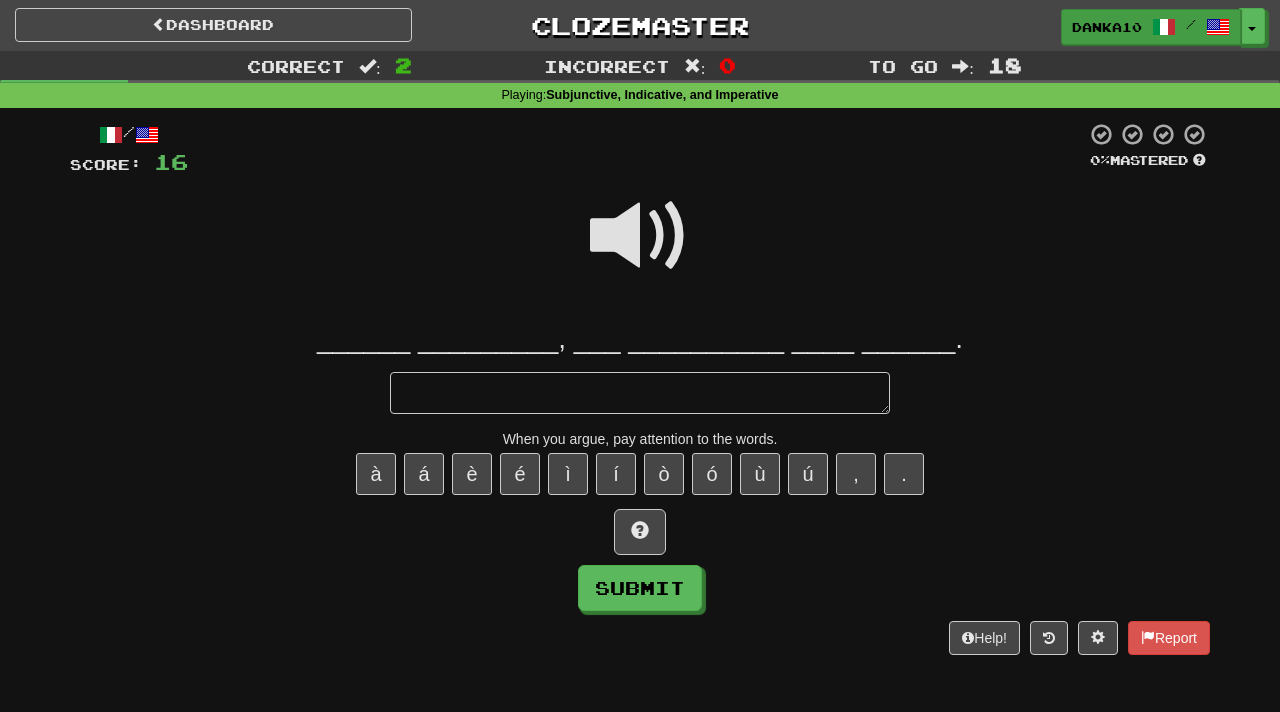 type on "*" 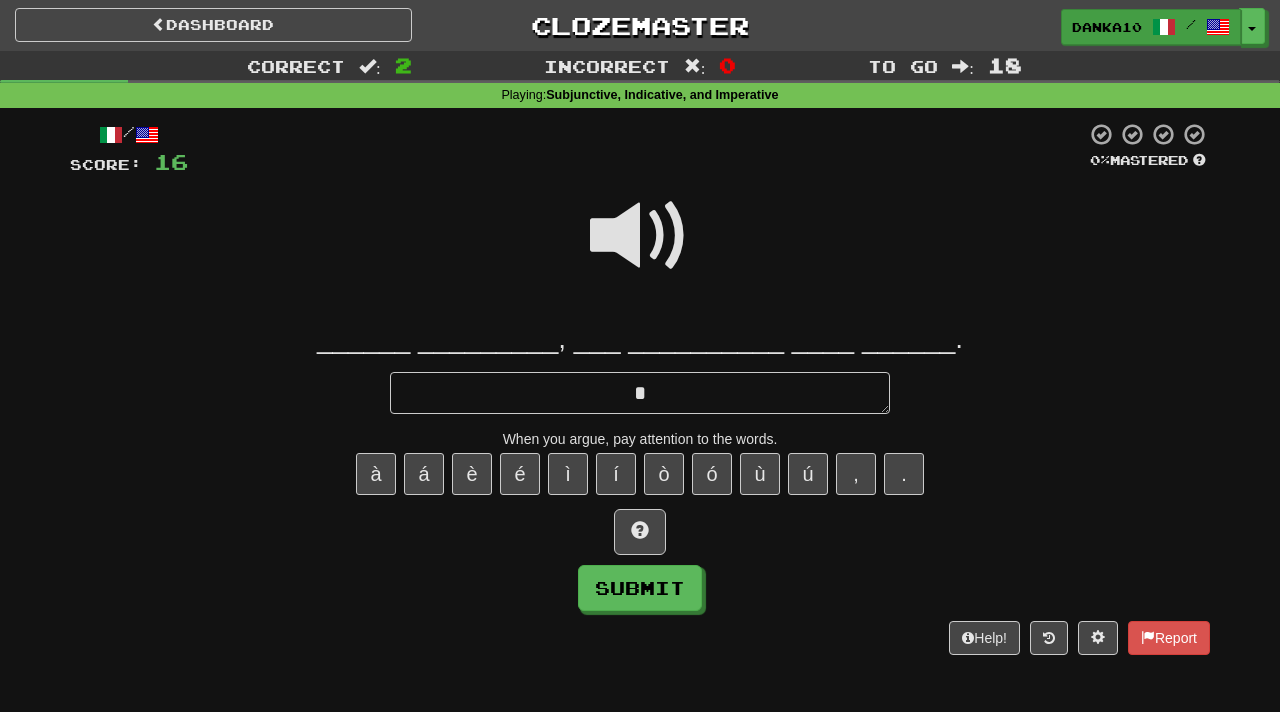 type on "*" 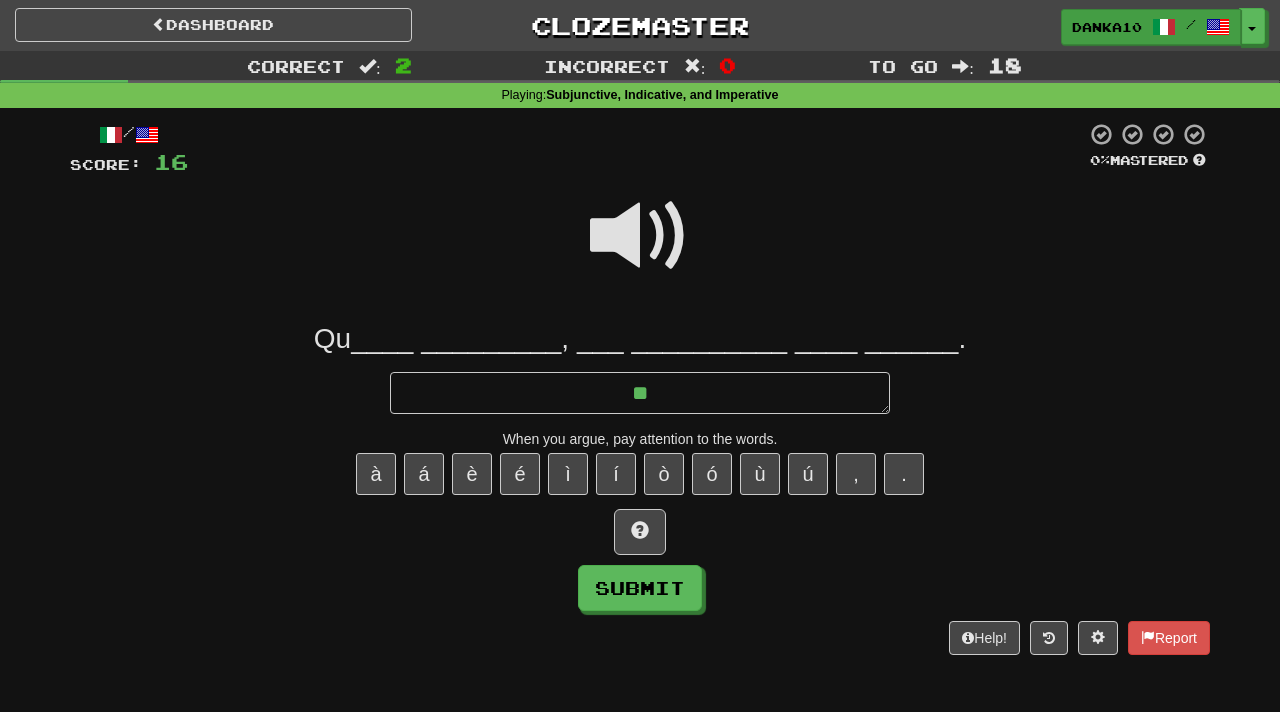 type on "*" 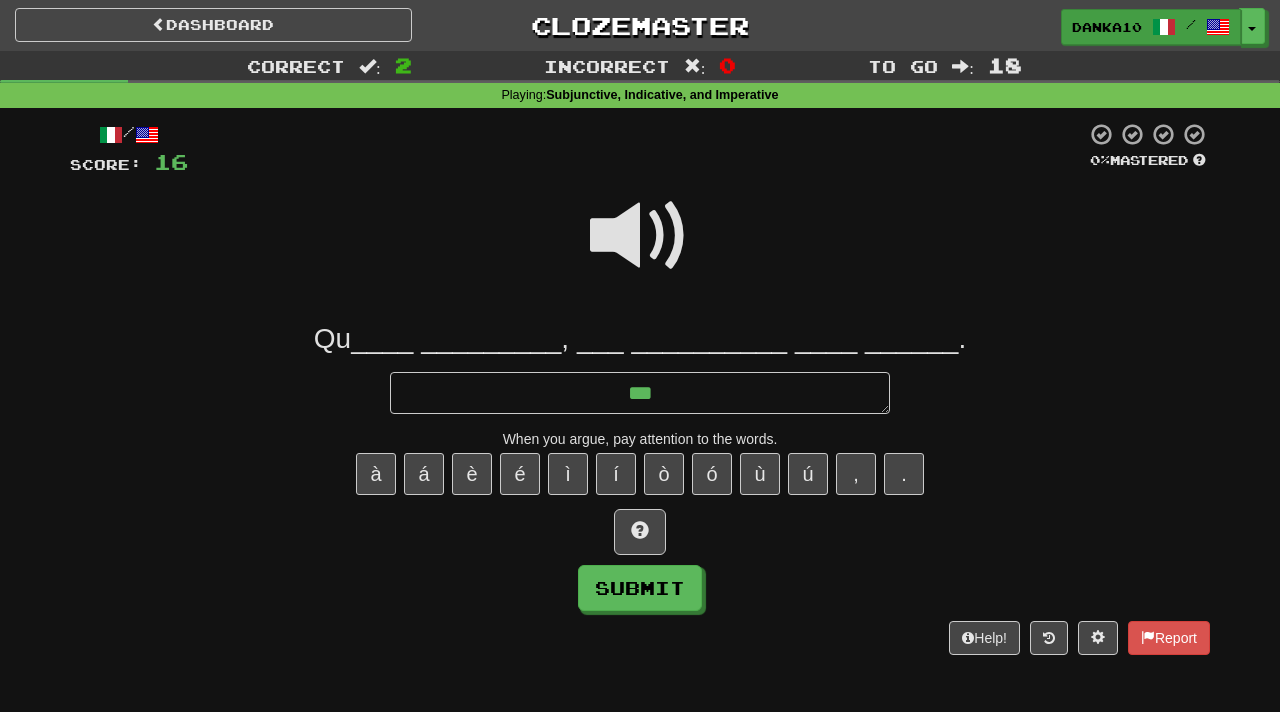 type on "*" 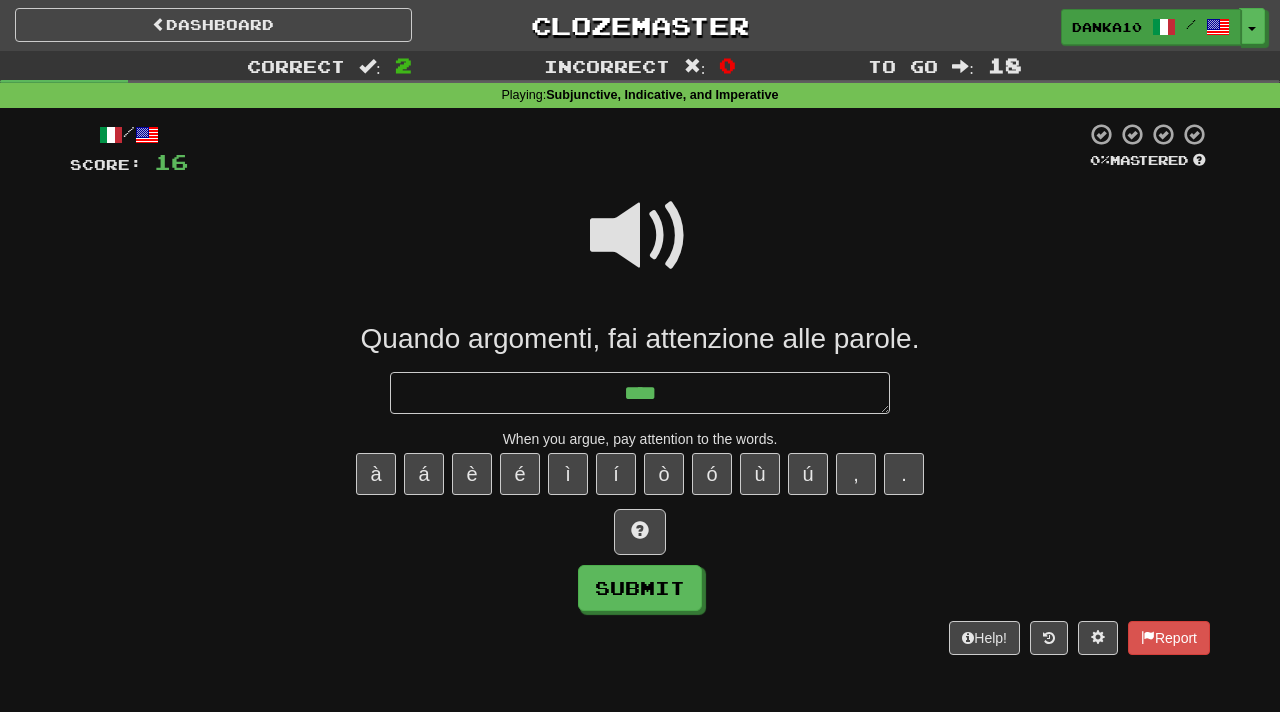 type on "*" 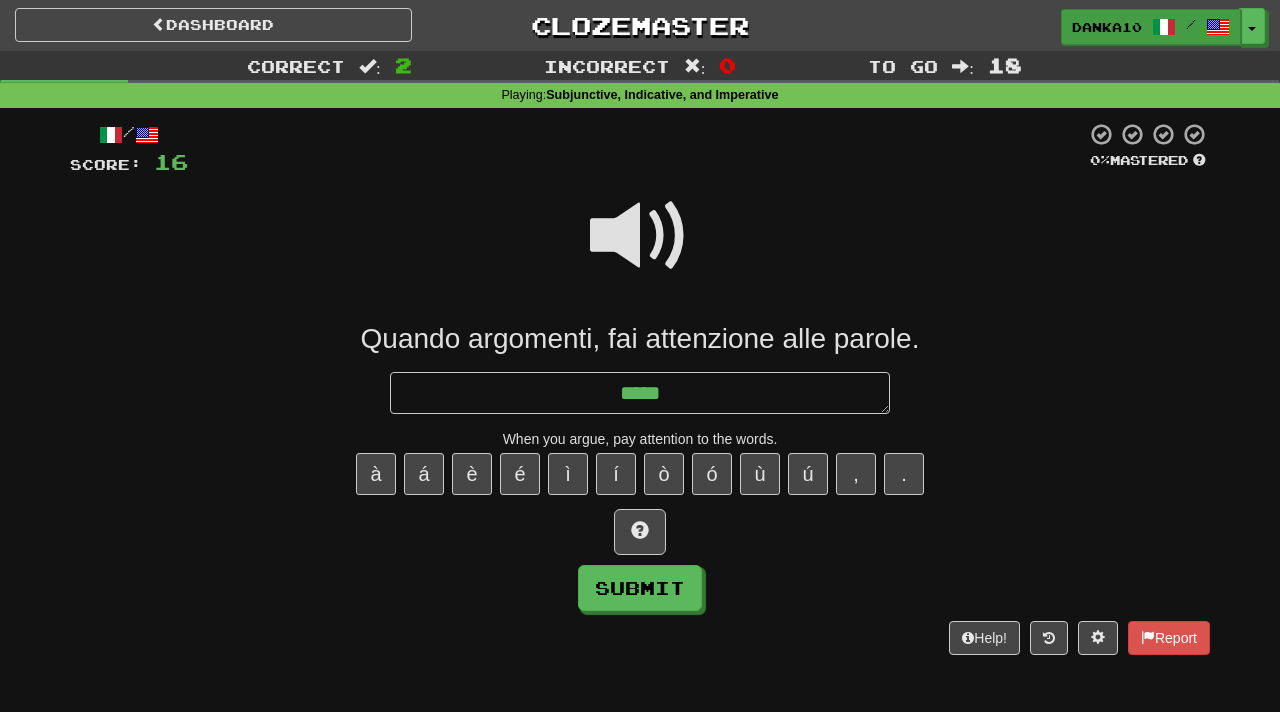 type on "*" 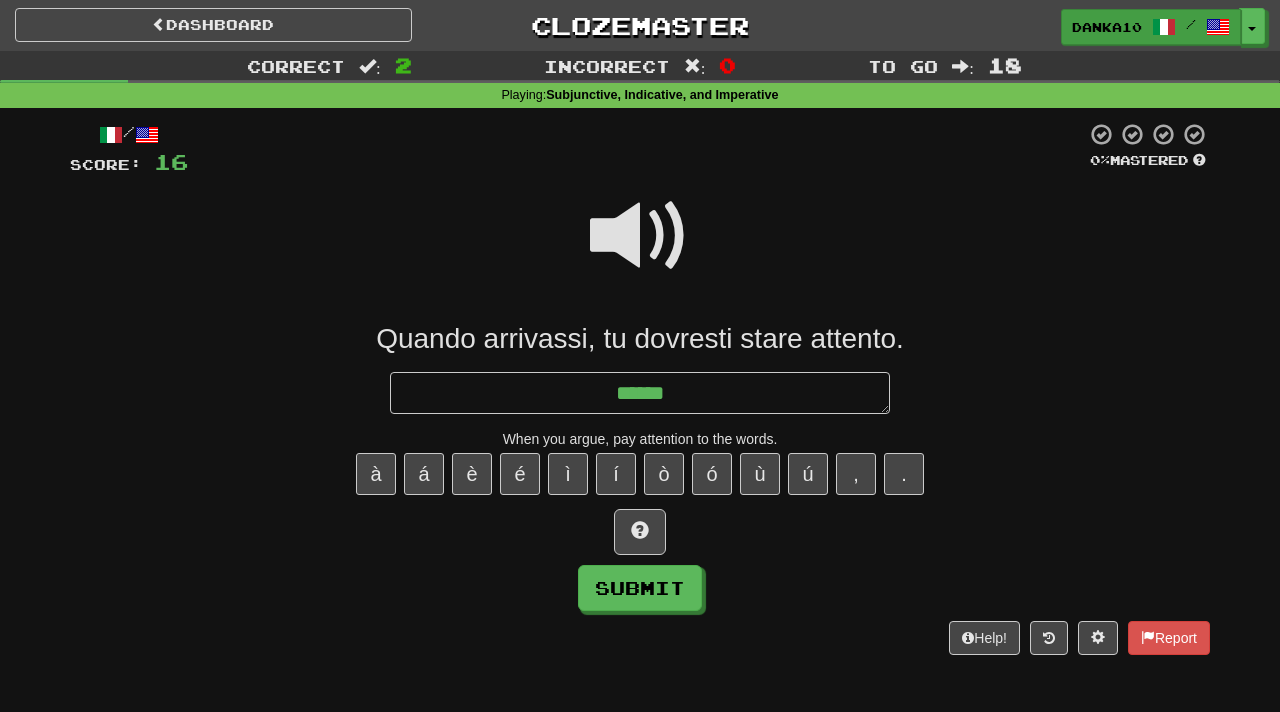 type on "*" 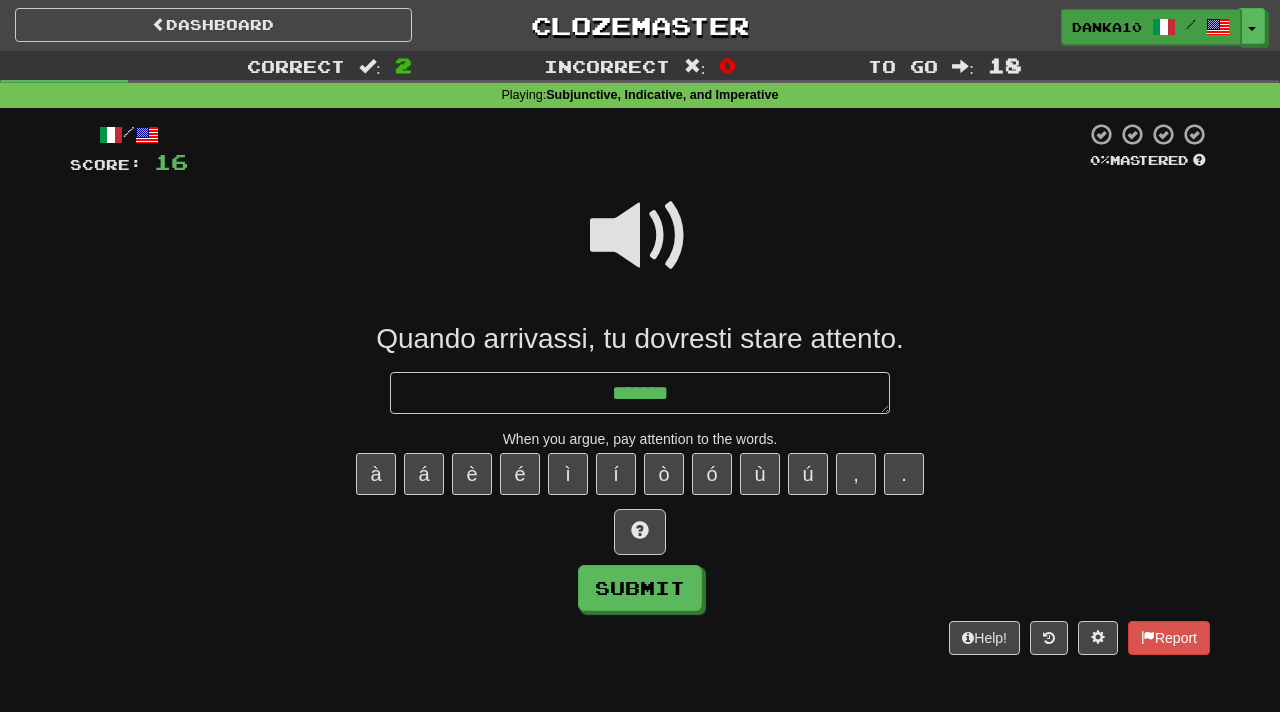 type on "*" 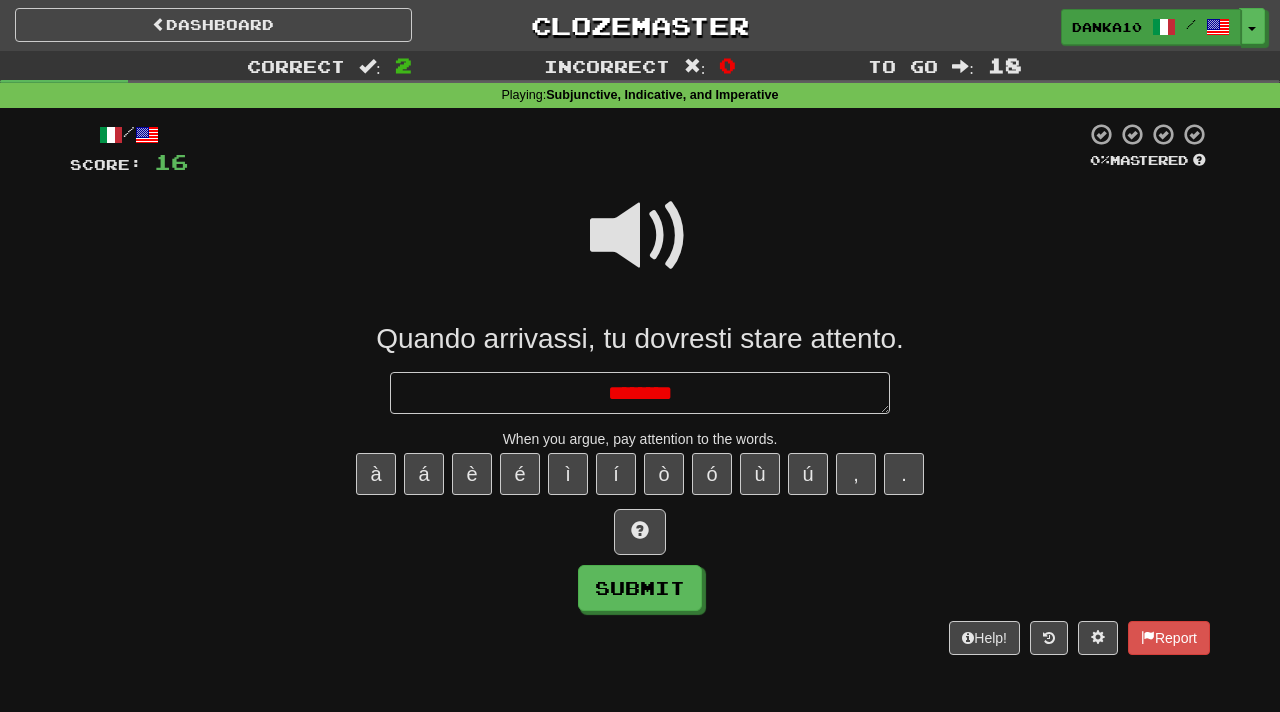 type on "*" 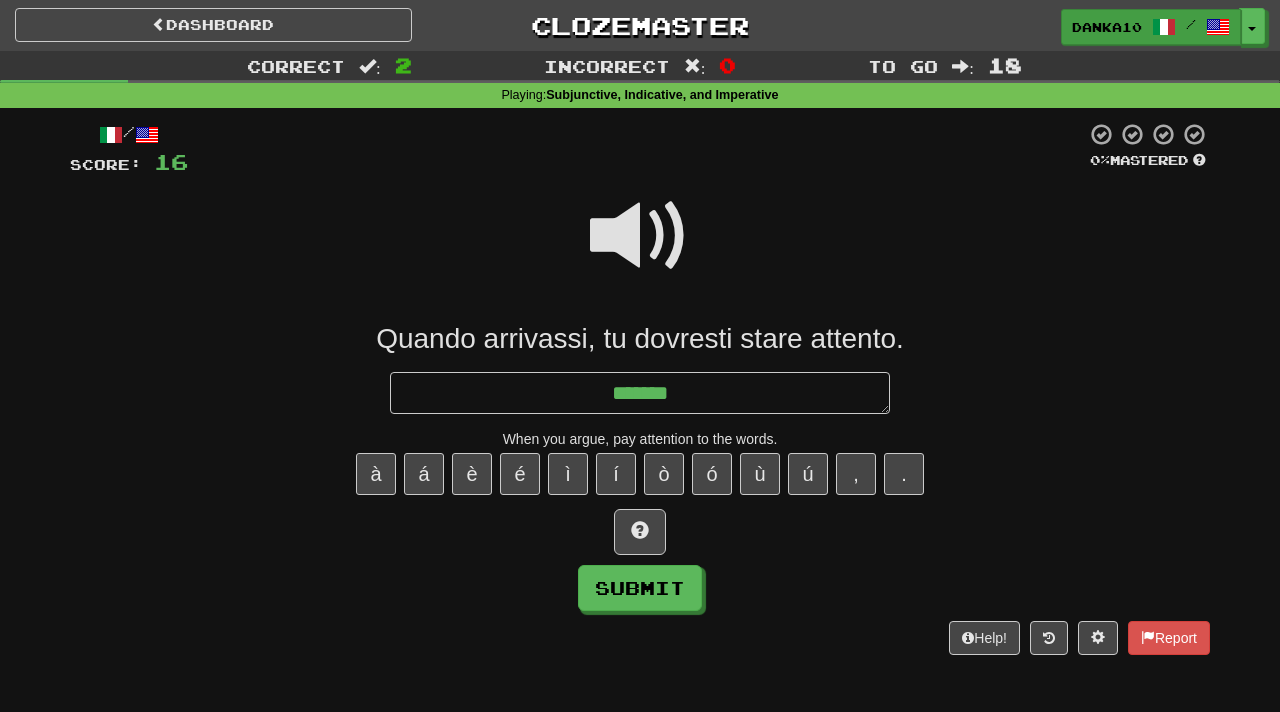 type on "*" 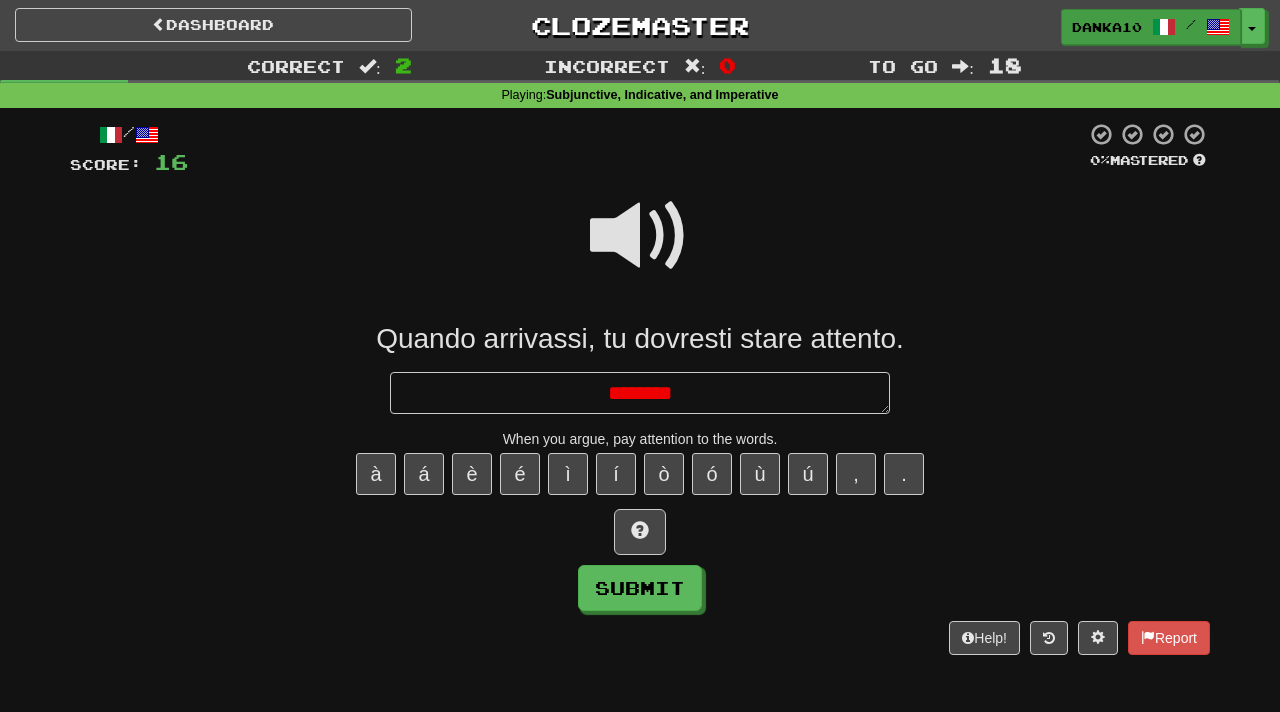 type on "*" 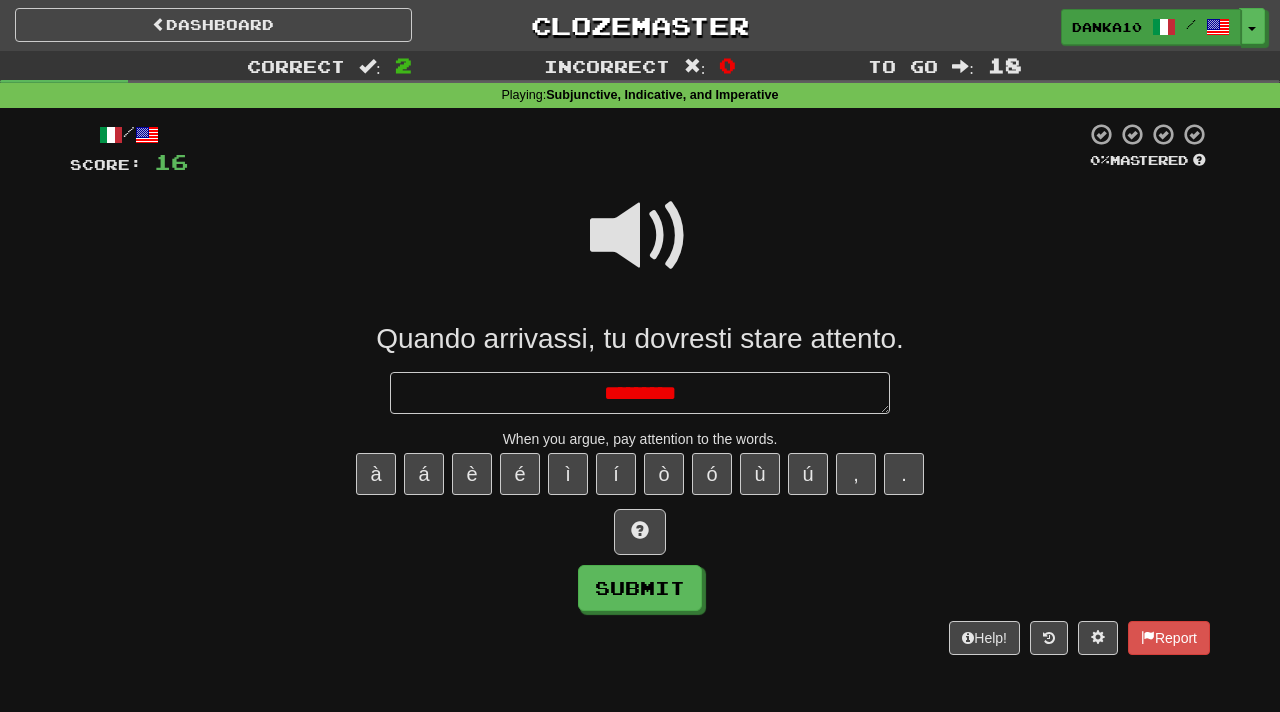 type on "*" 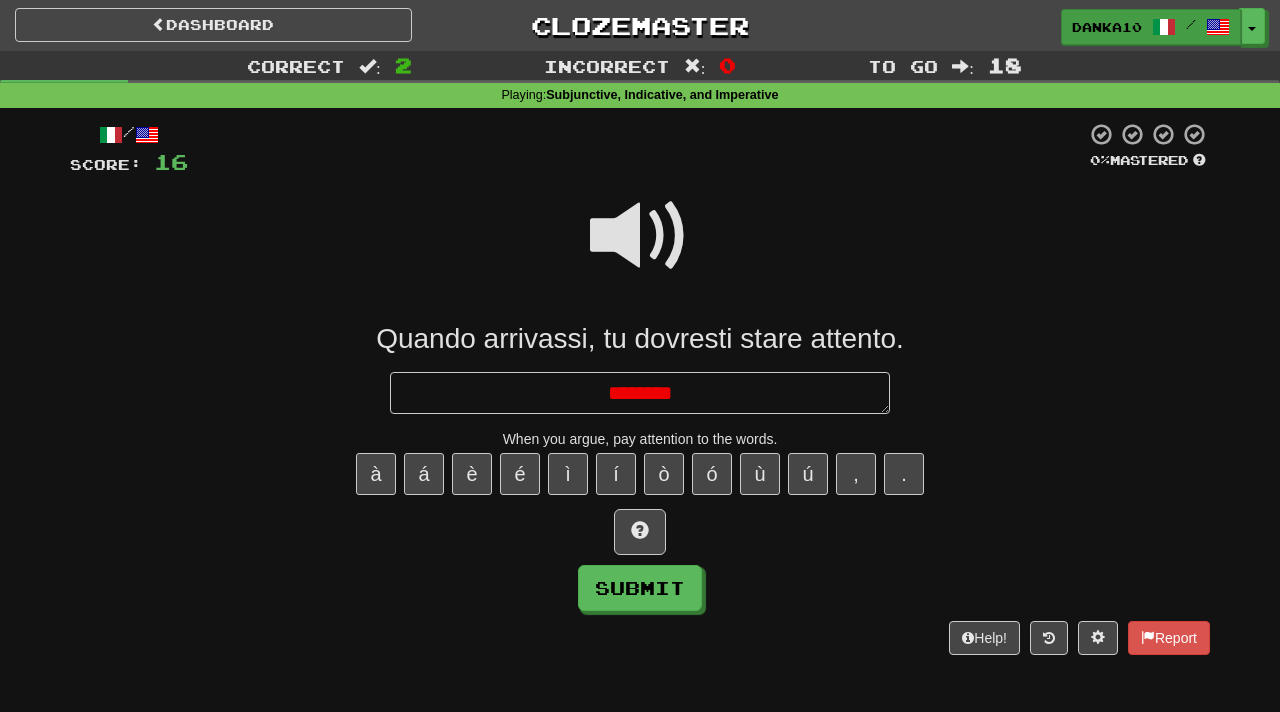 type on "*" 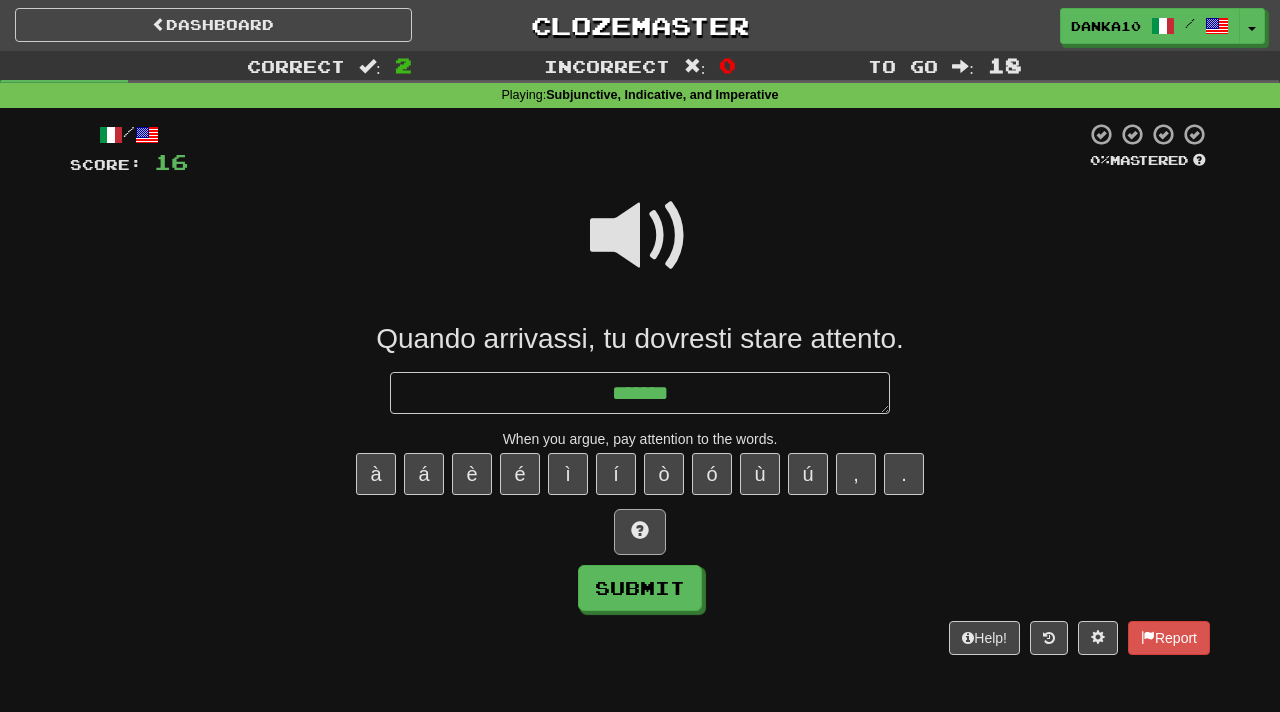 type on "******" 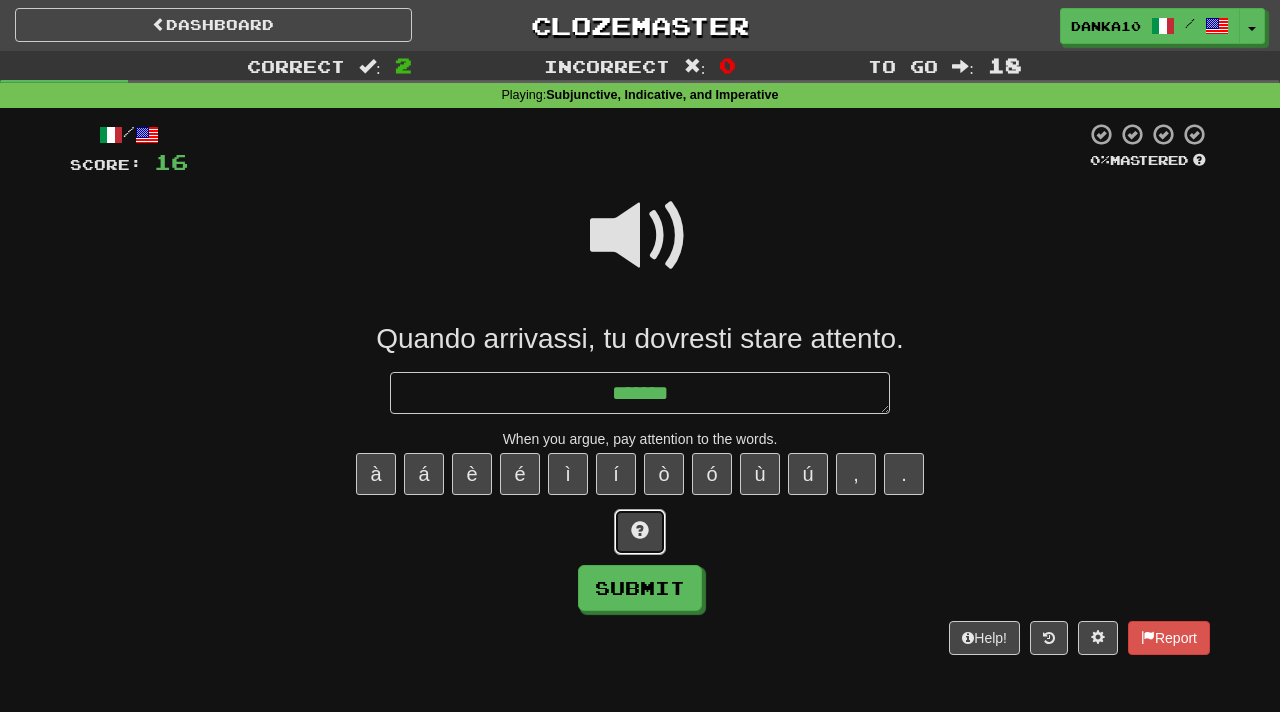click at bounding box center (640, 532) 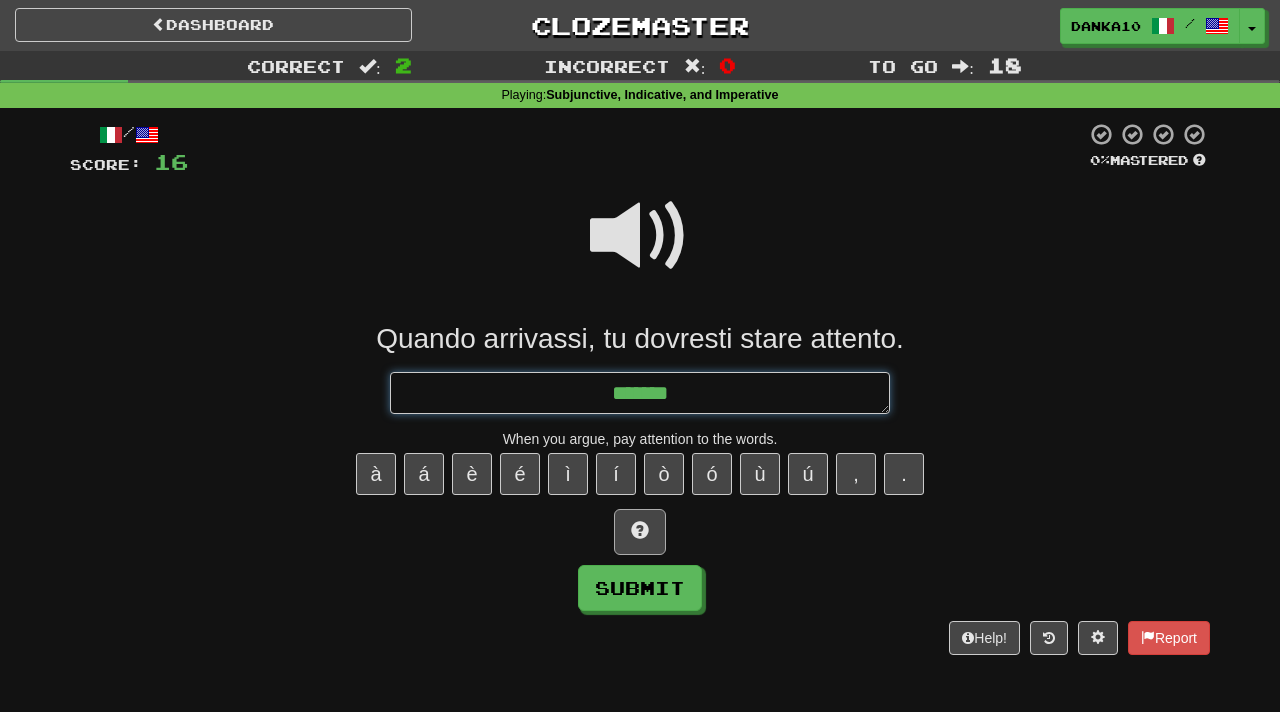 type on "*" 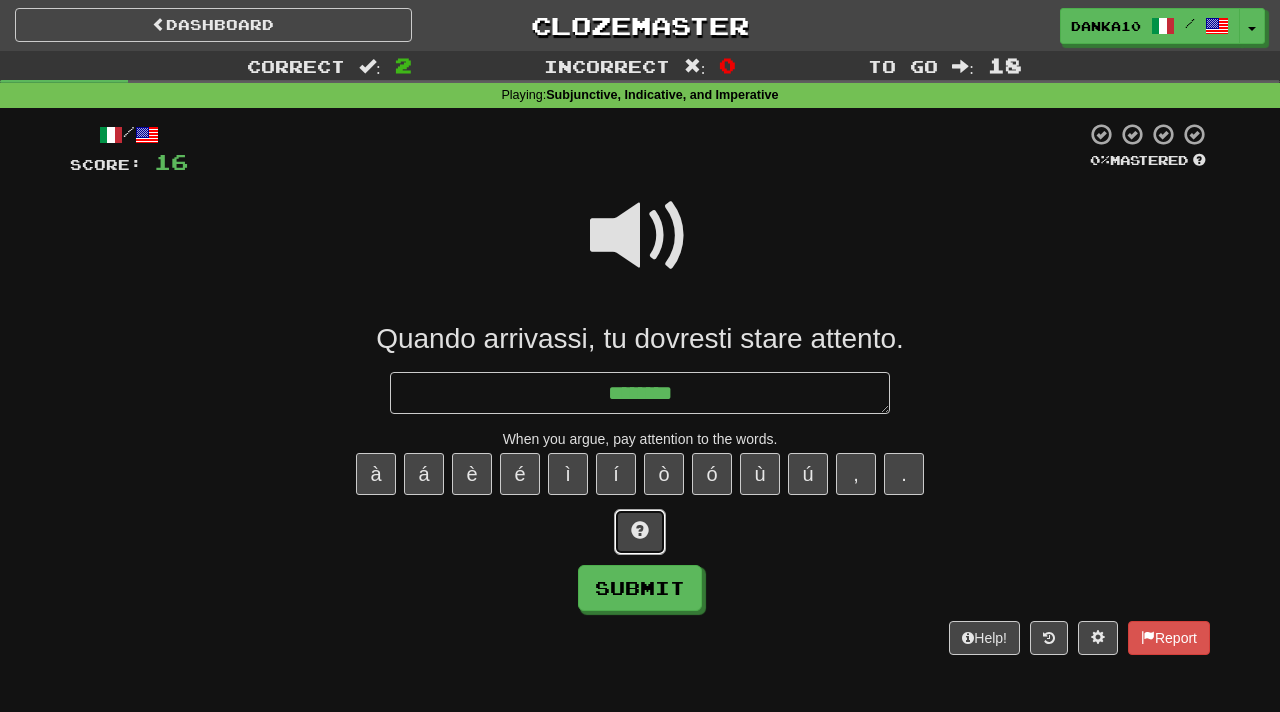 click at bounding box center (640, 532) 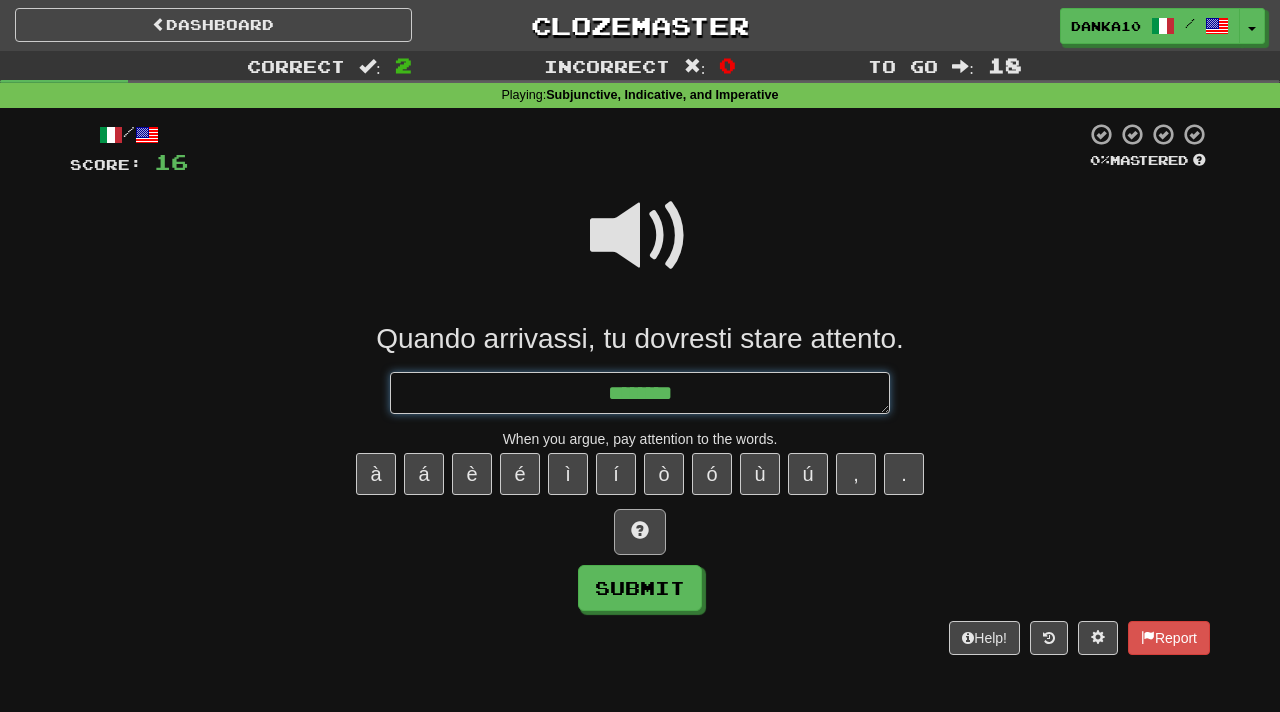 type on "*" 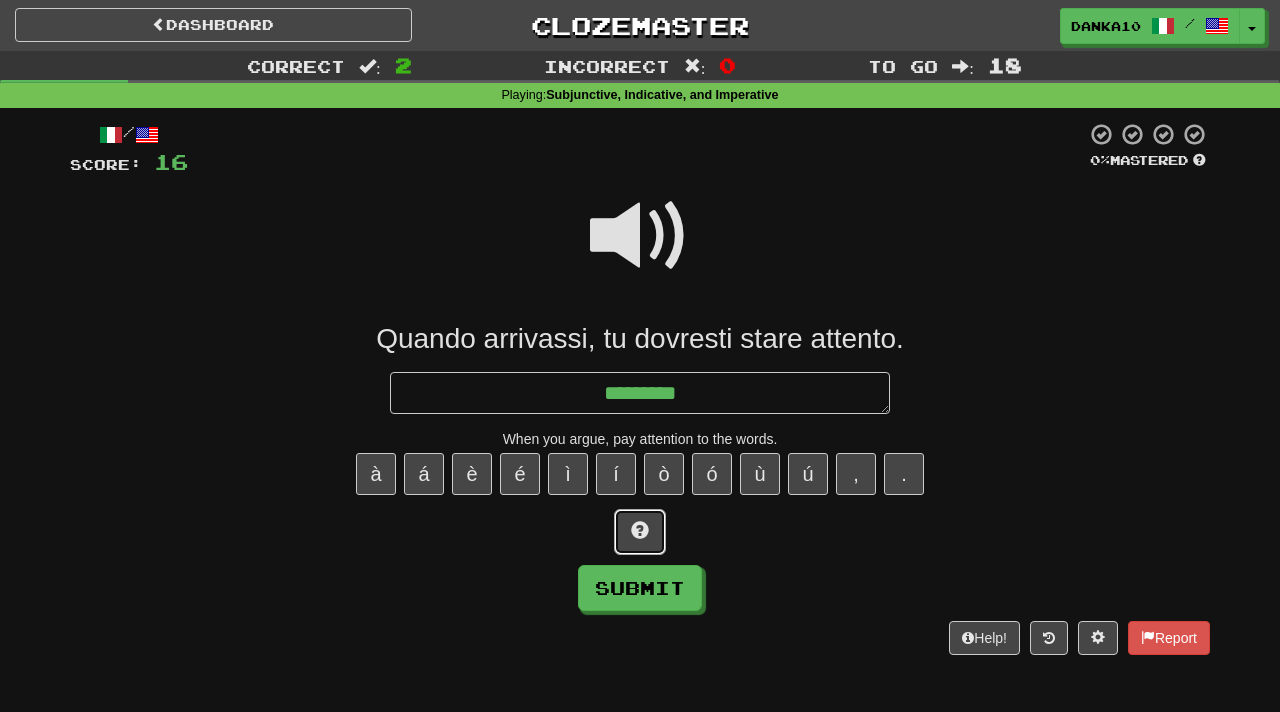 click at bounding box center (640, 532) 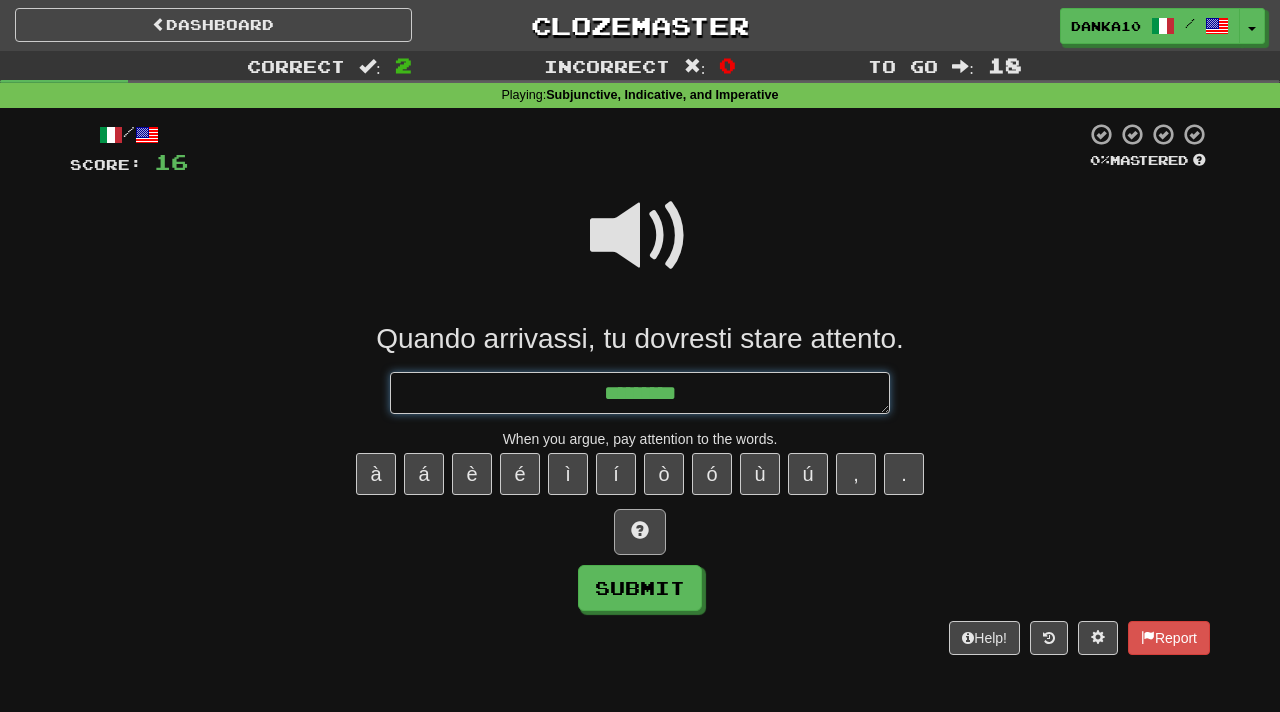 type on "*" 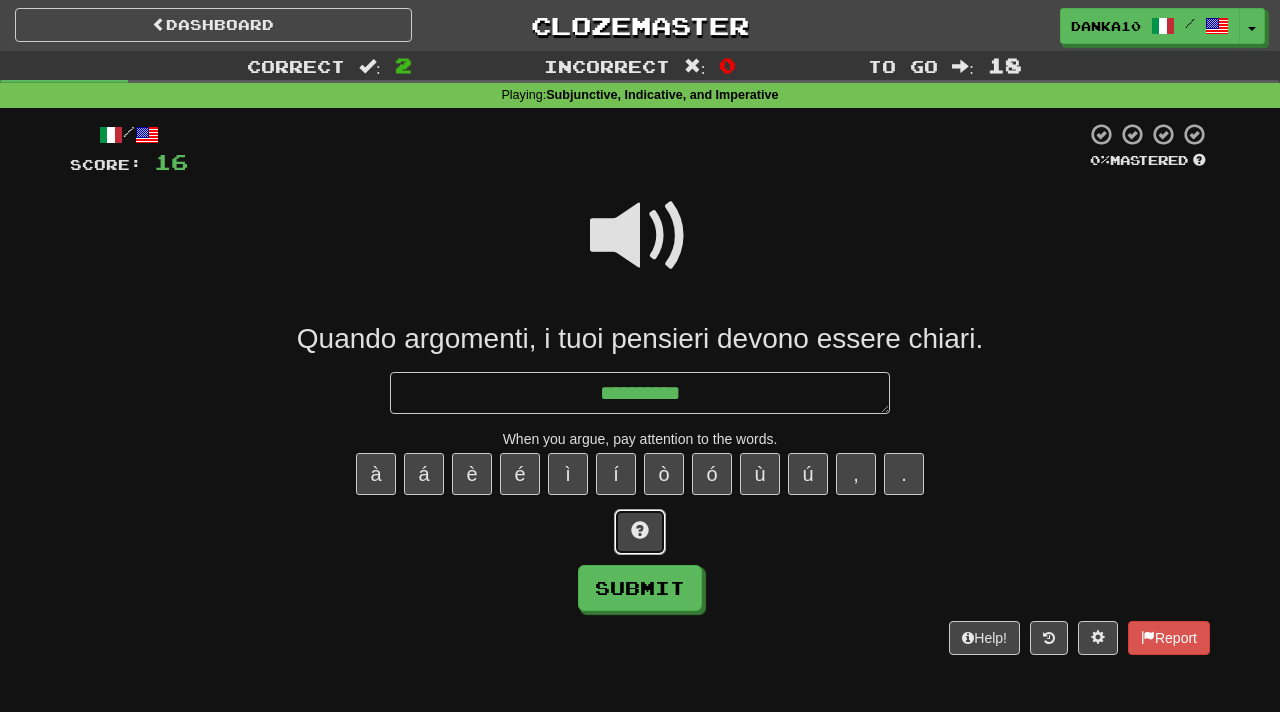 click at bounding box center (640, 532) 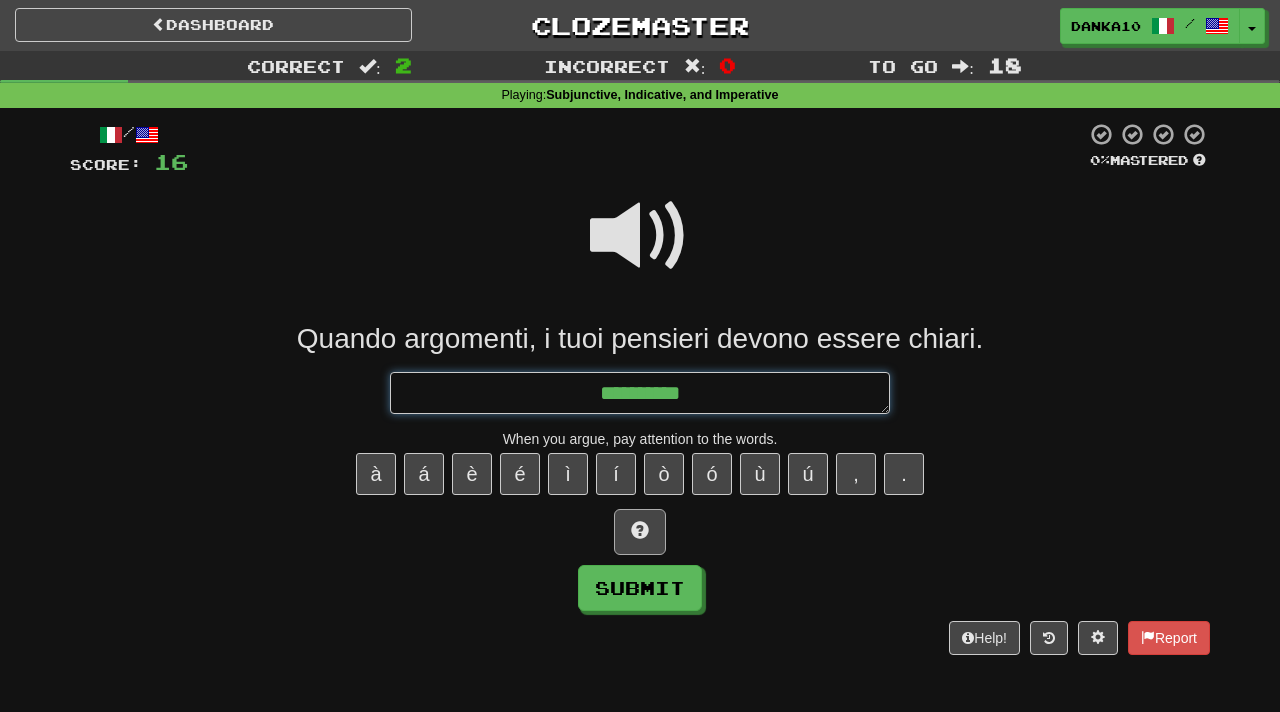 type on "*" 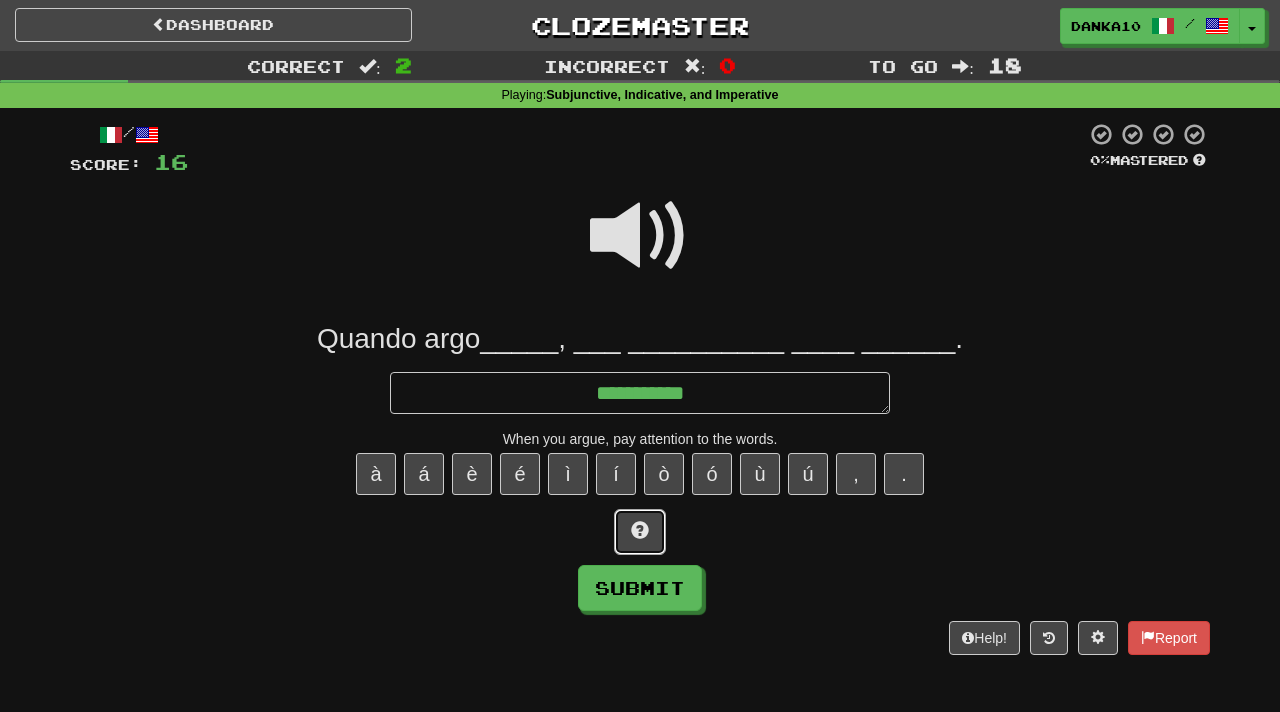 click at bounding box center (640, 532) 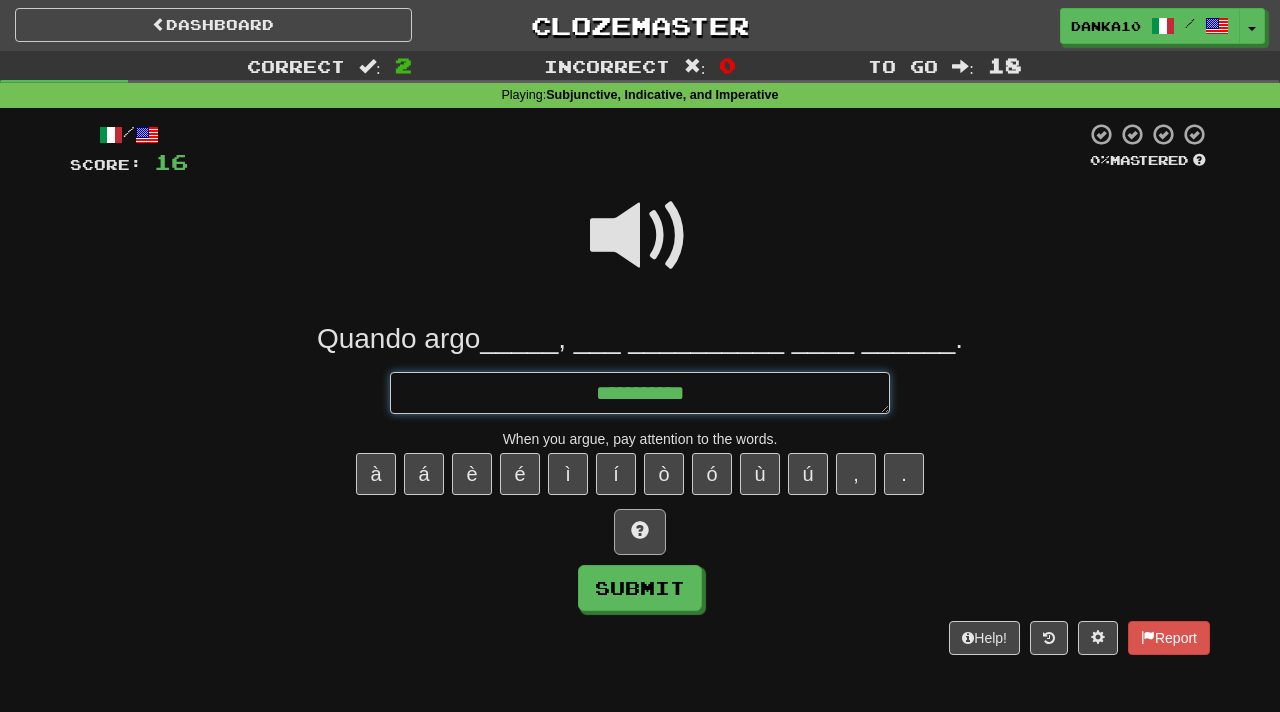 type on "*" 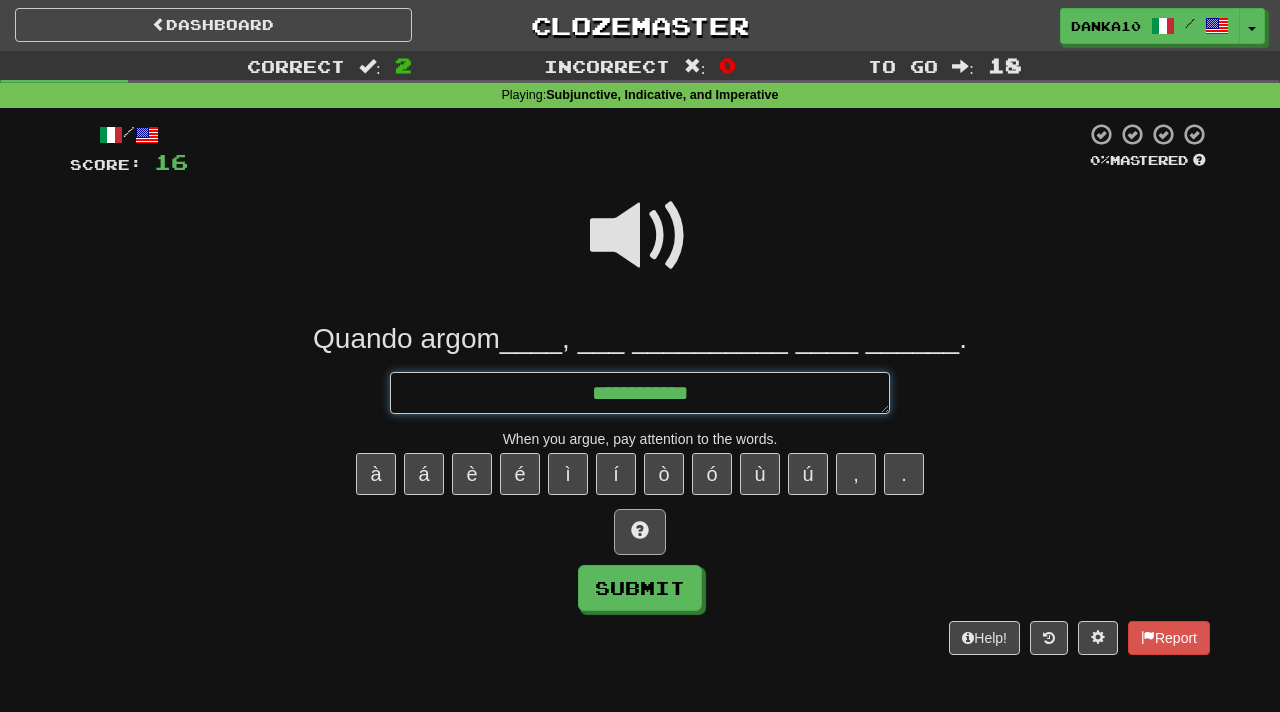 type on "*" 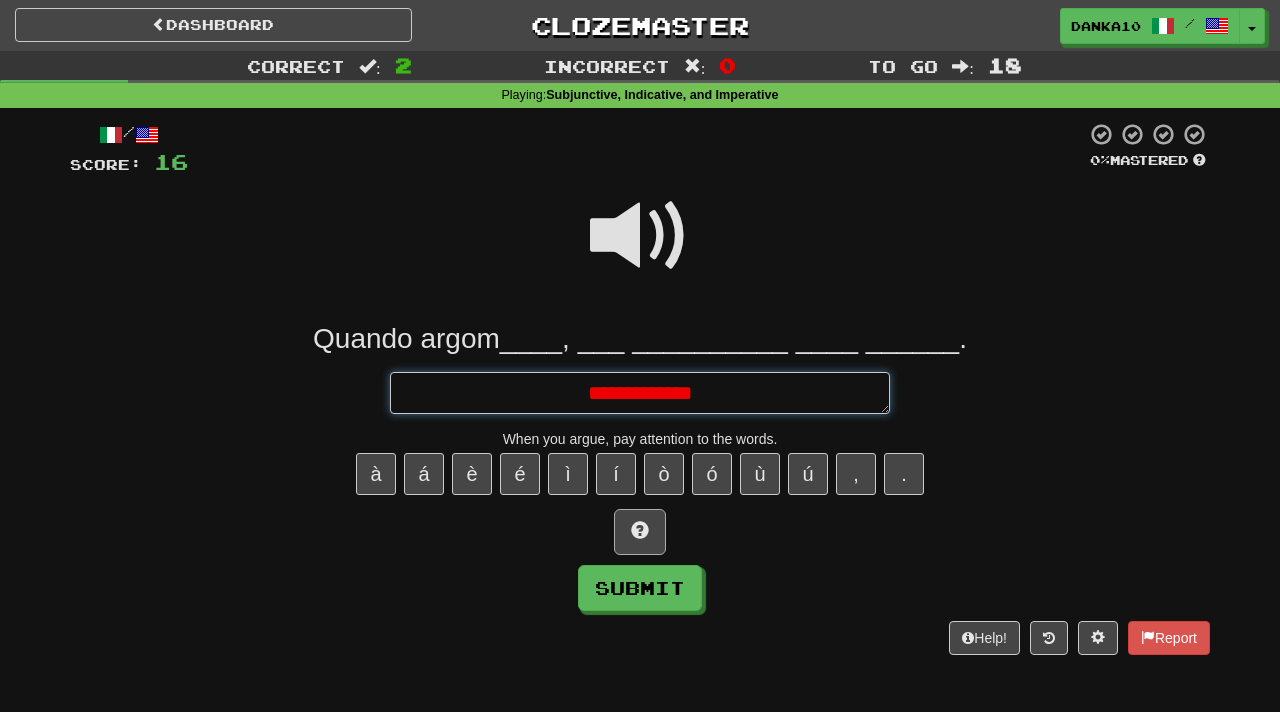 type on "*" 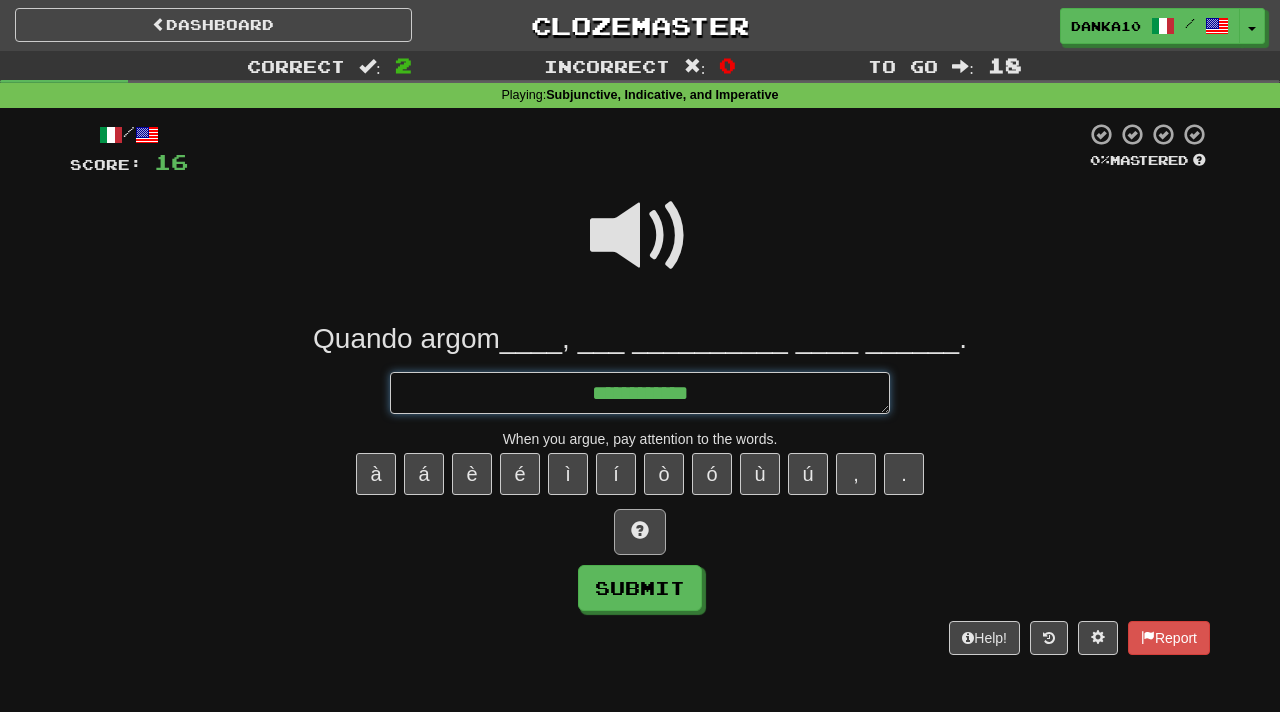 type on "*" 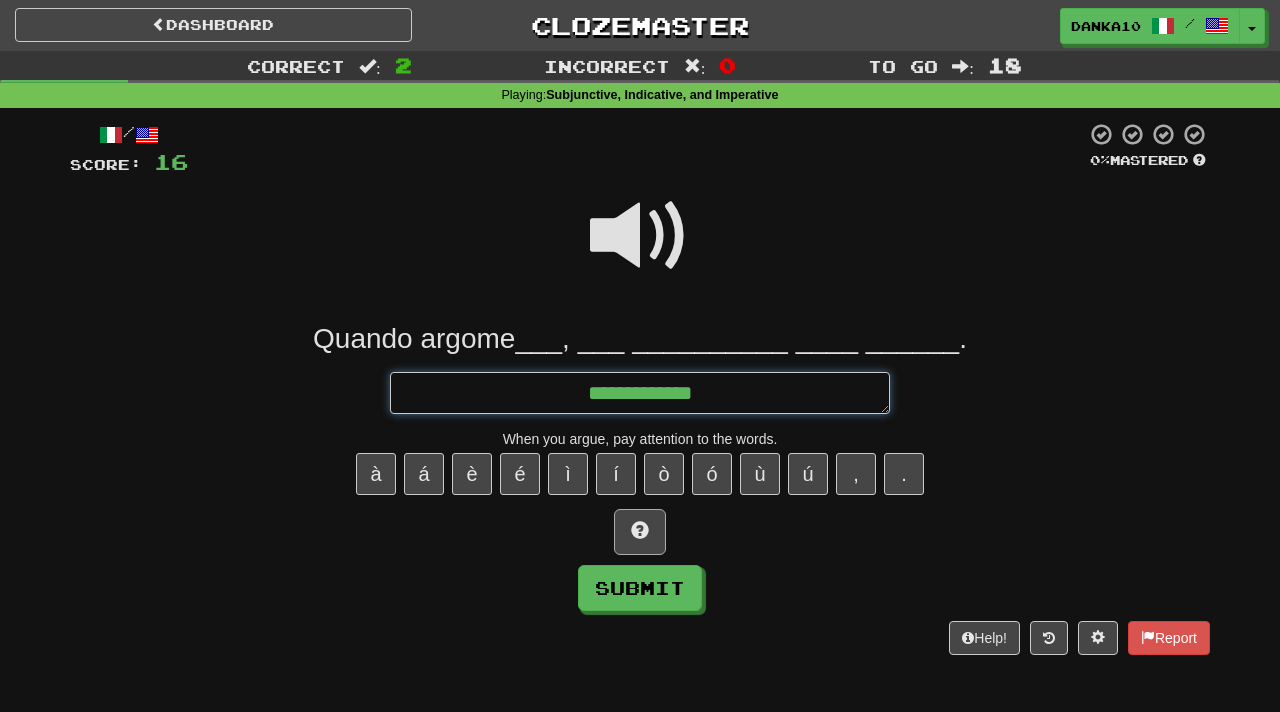 type on "**********" 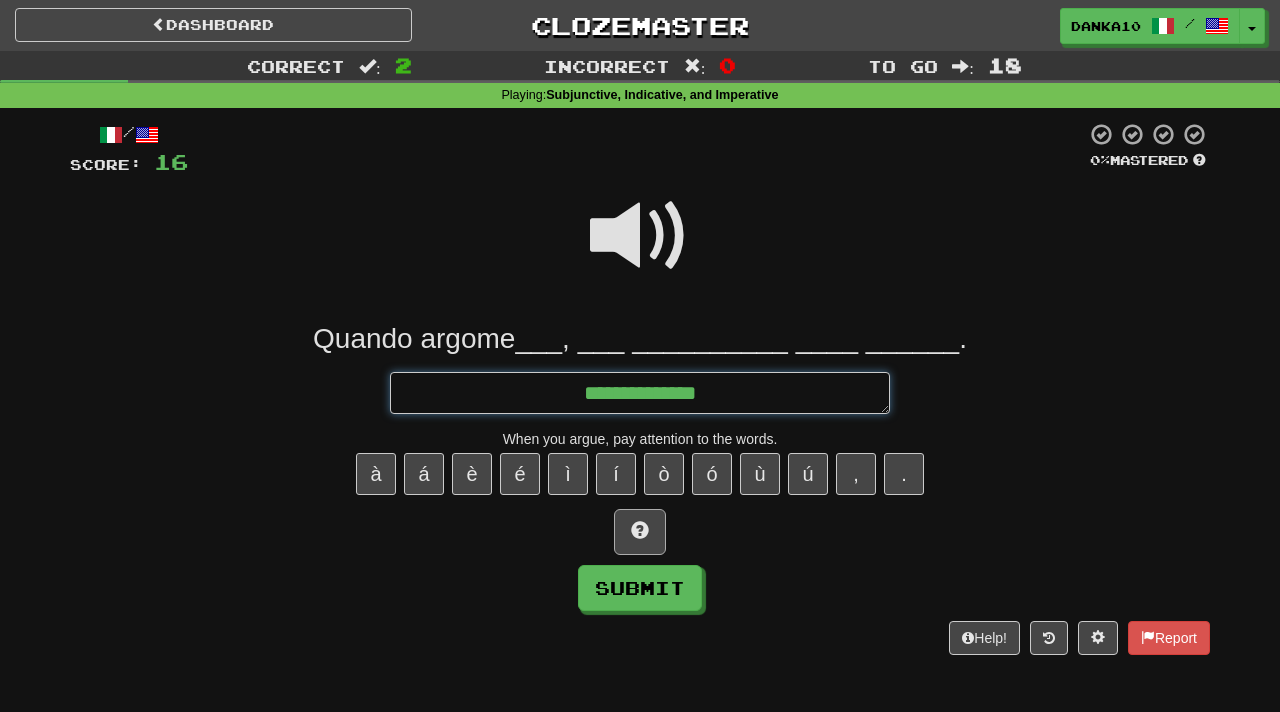 type on "*" 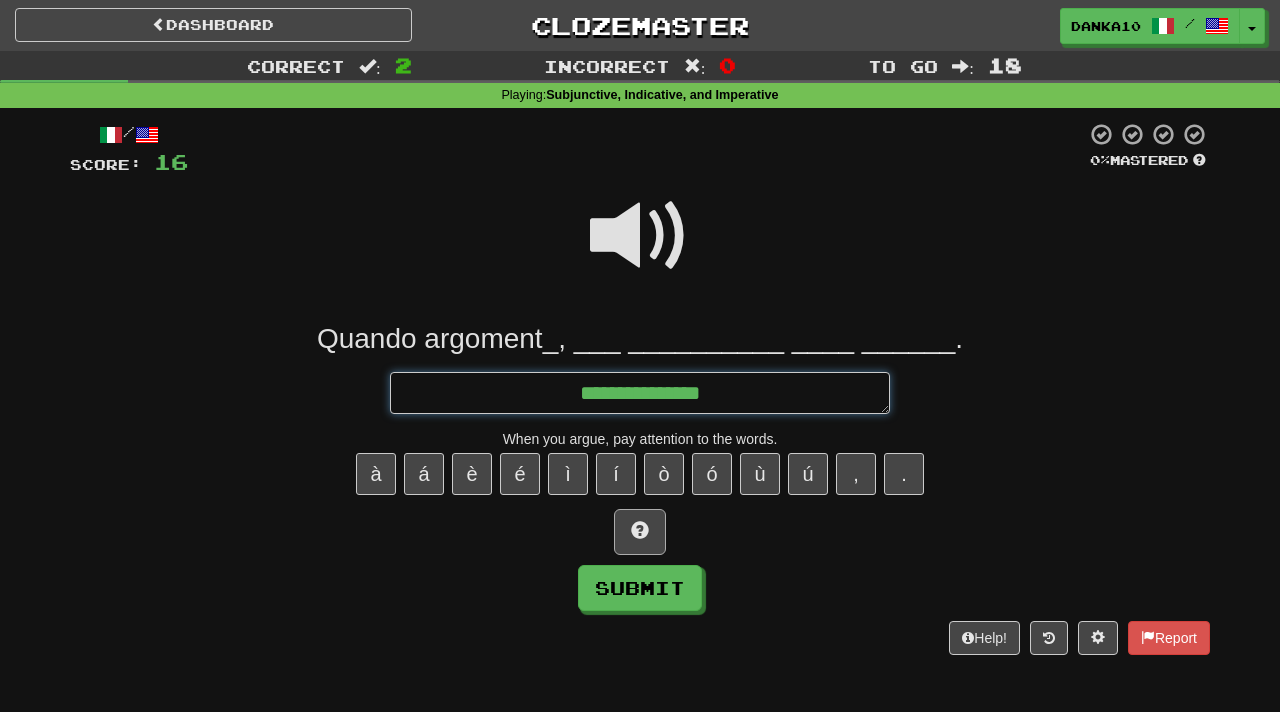 type on "*" 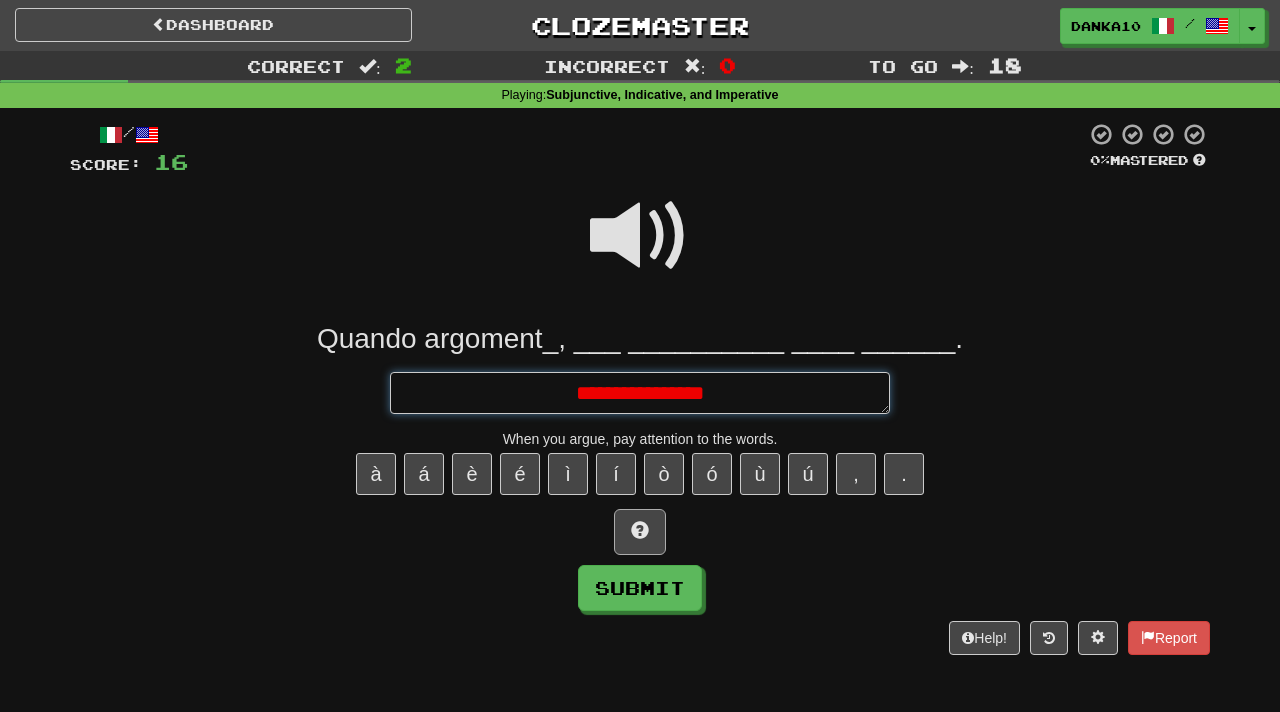 type on "*" 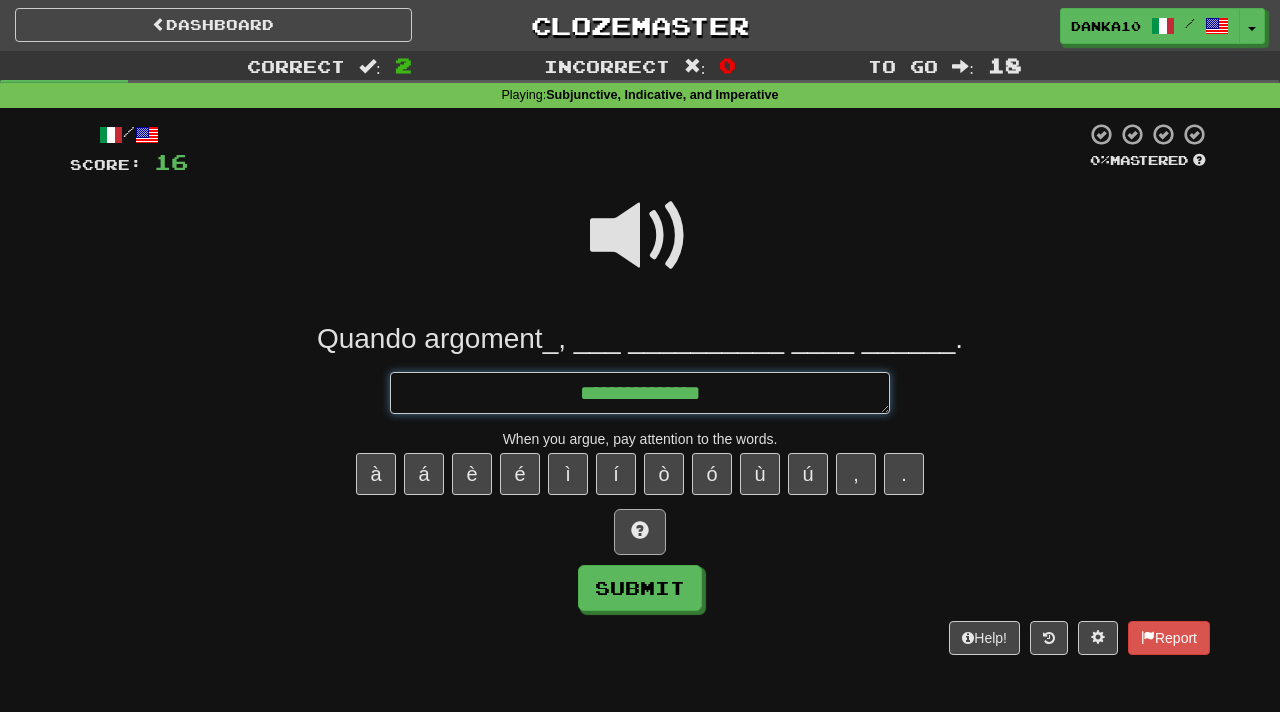type on "*" 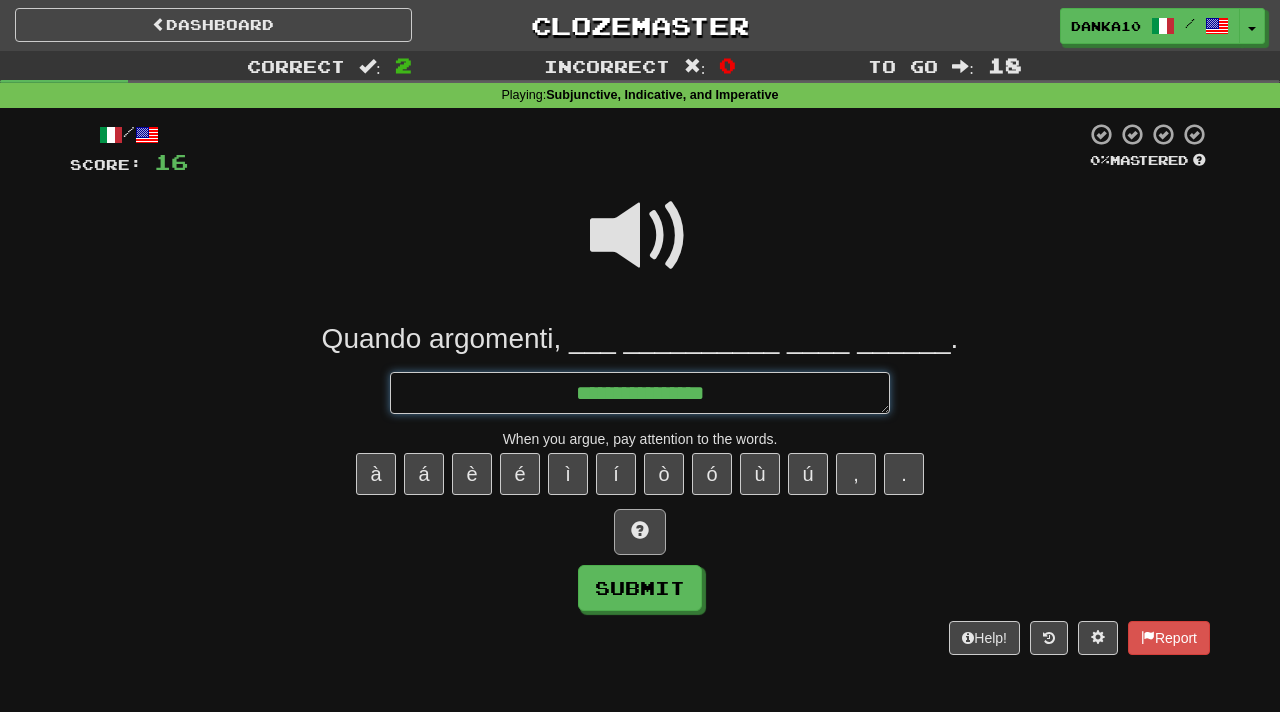 type on "*" 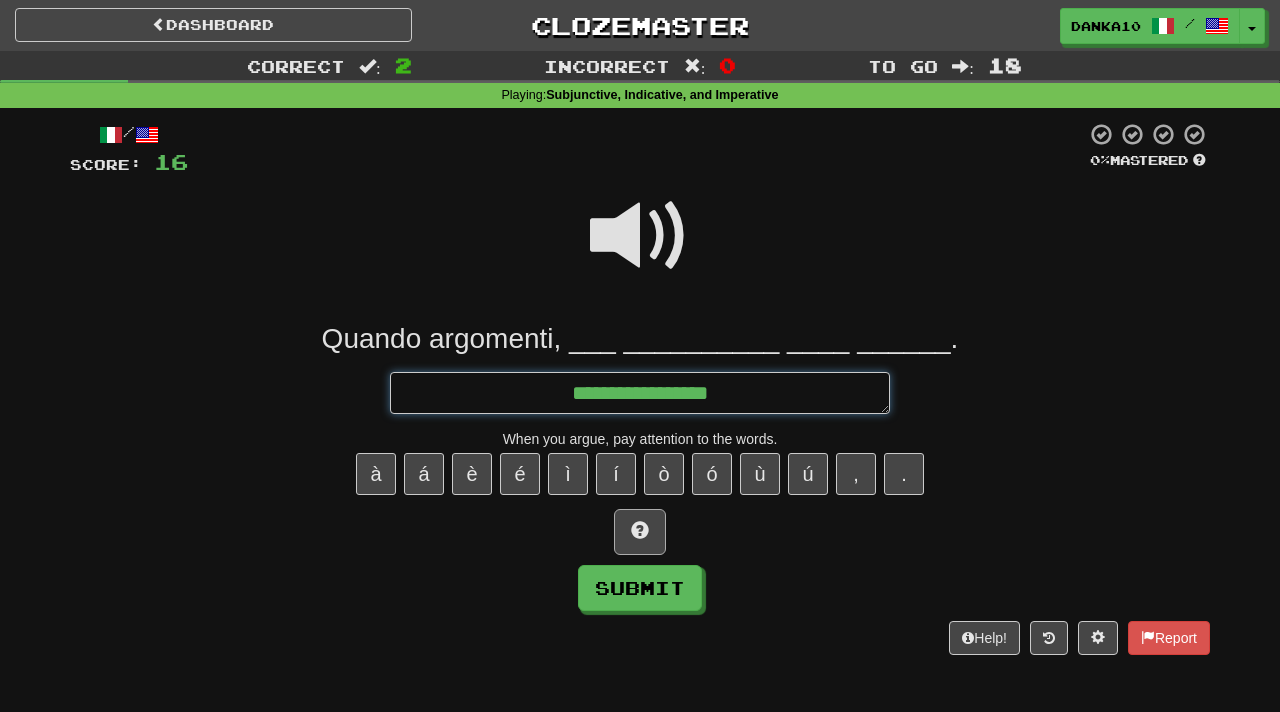 type on "*" 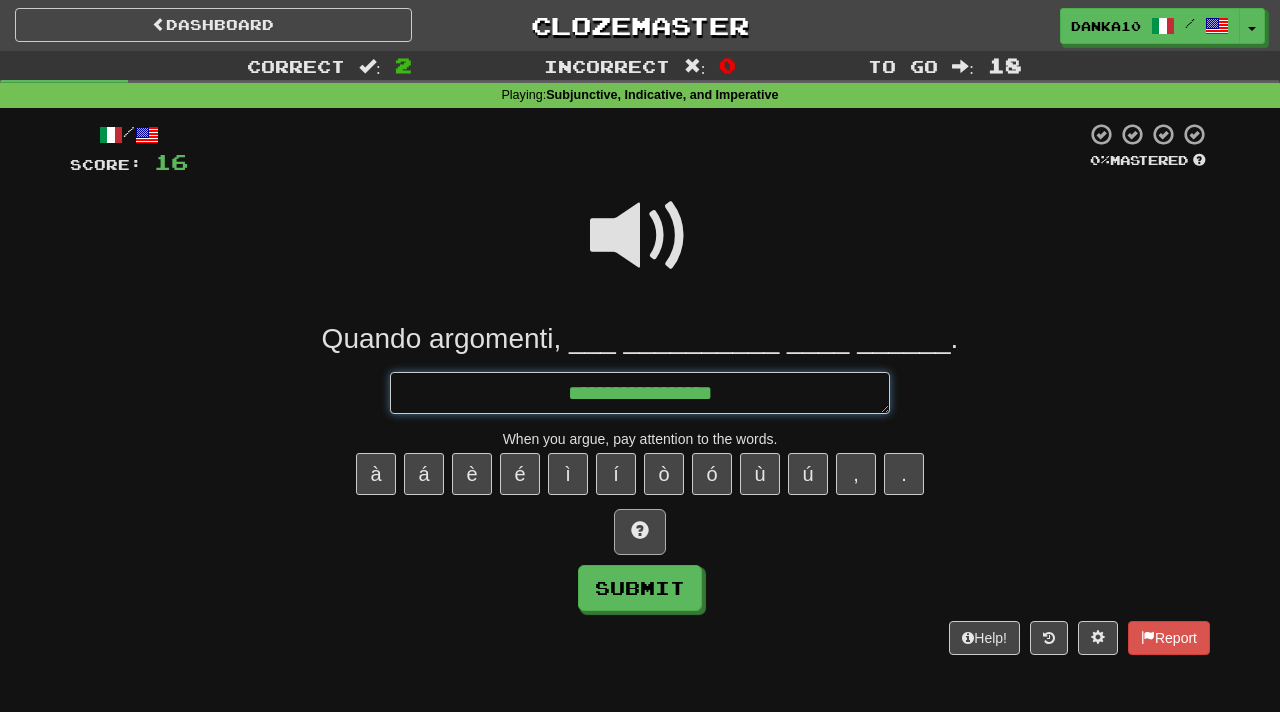 type on "*" 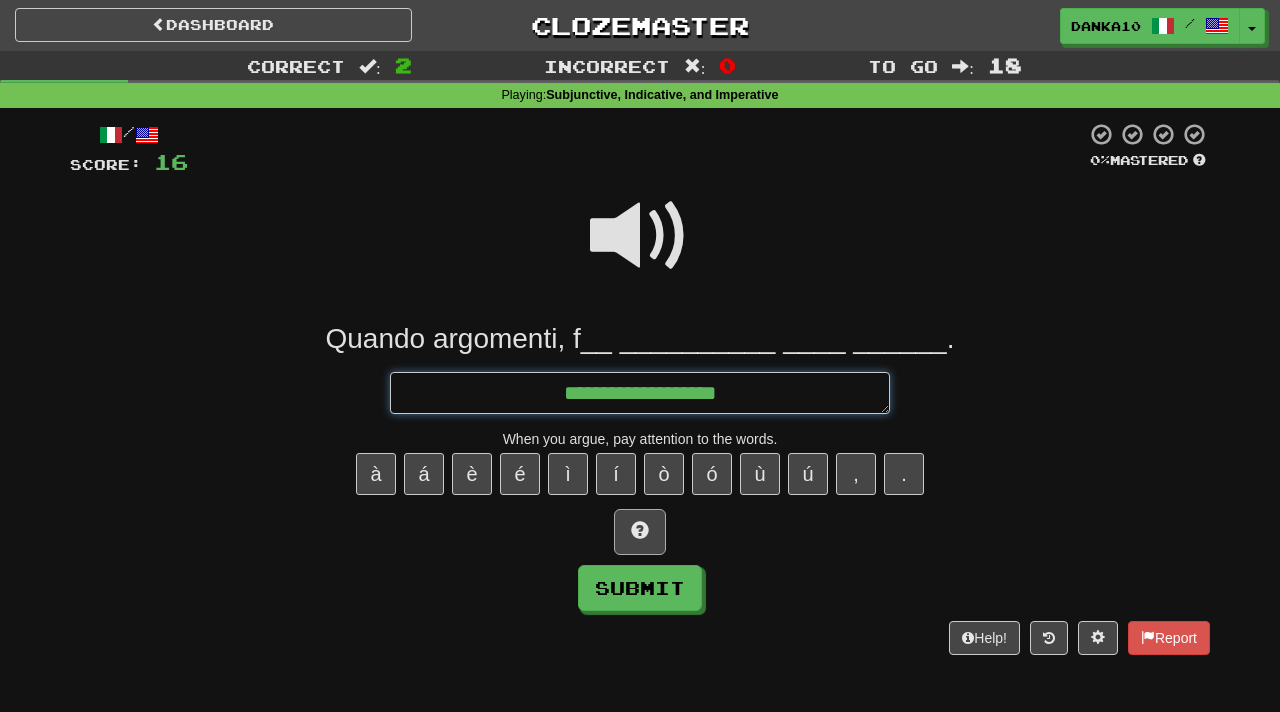 type on "*" 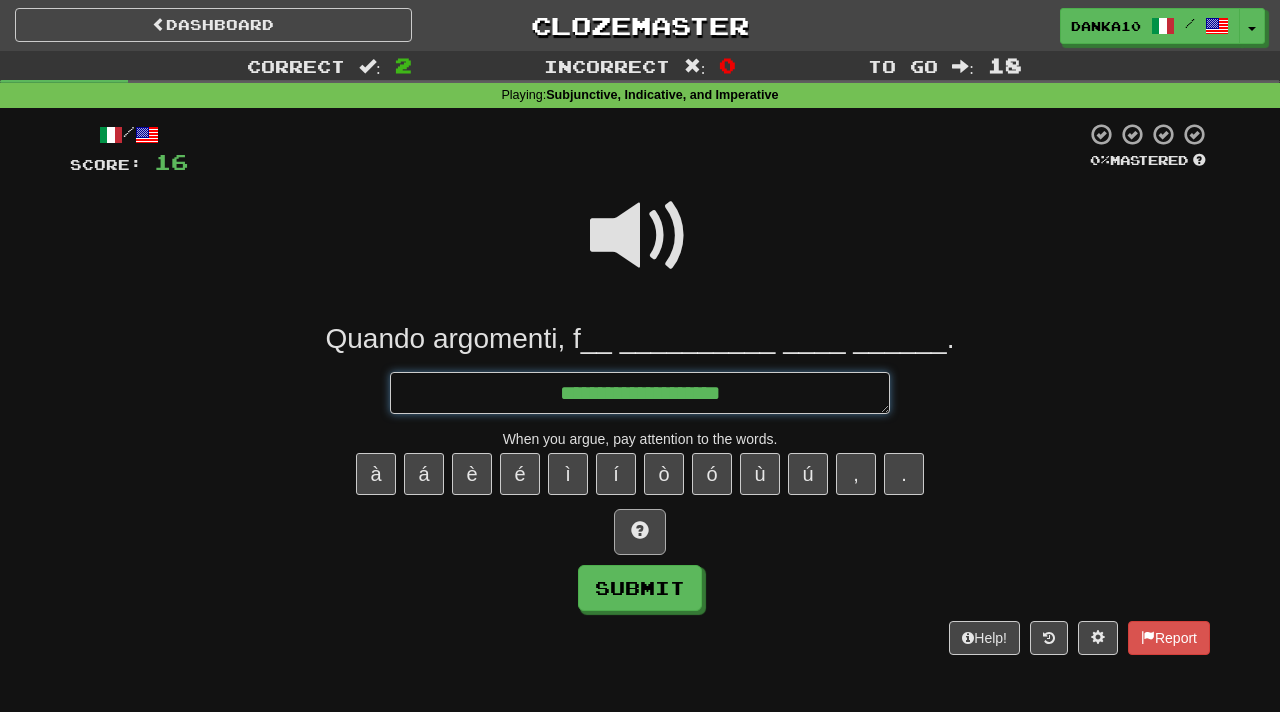 type on "*" 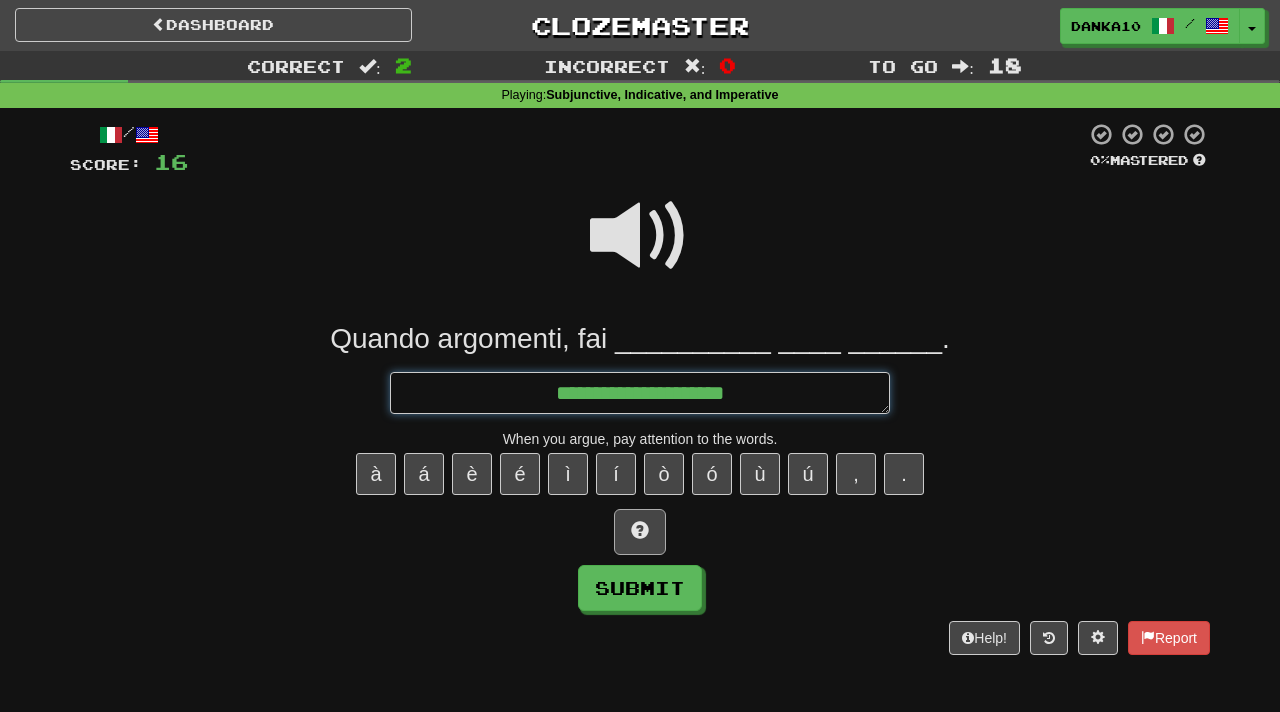 type on "*" 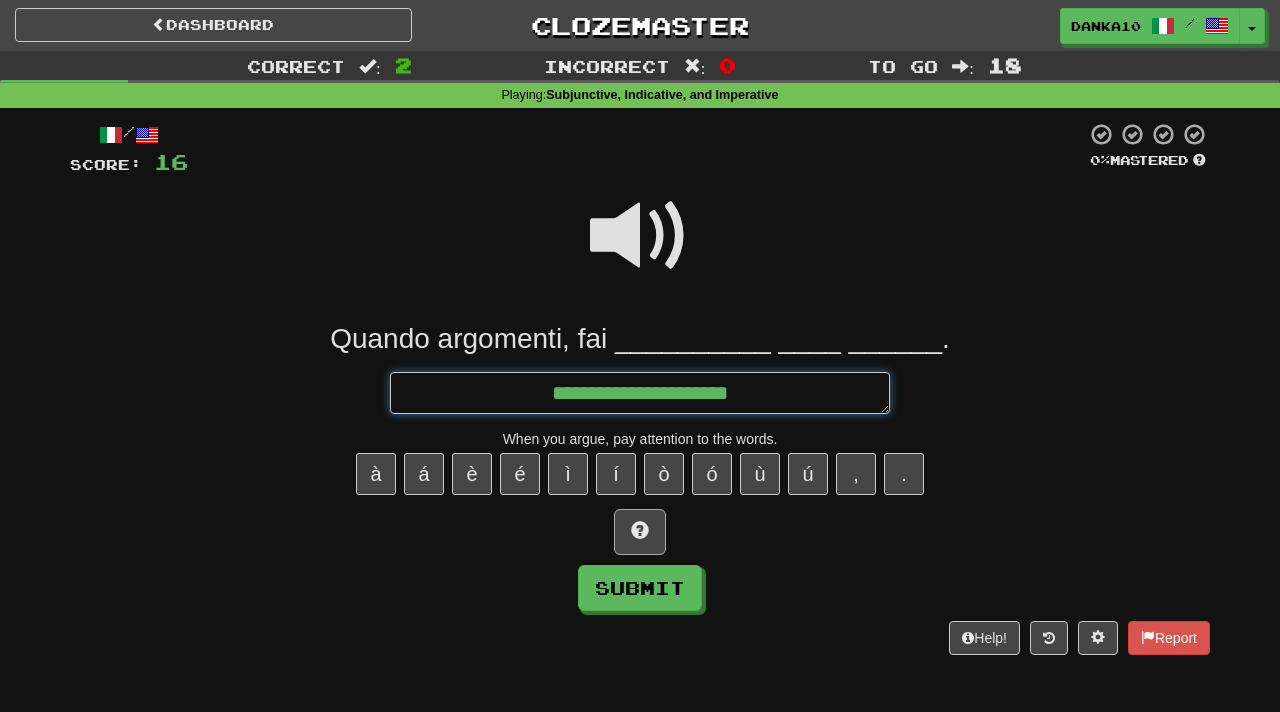 type on "*" 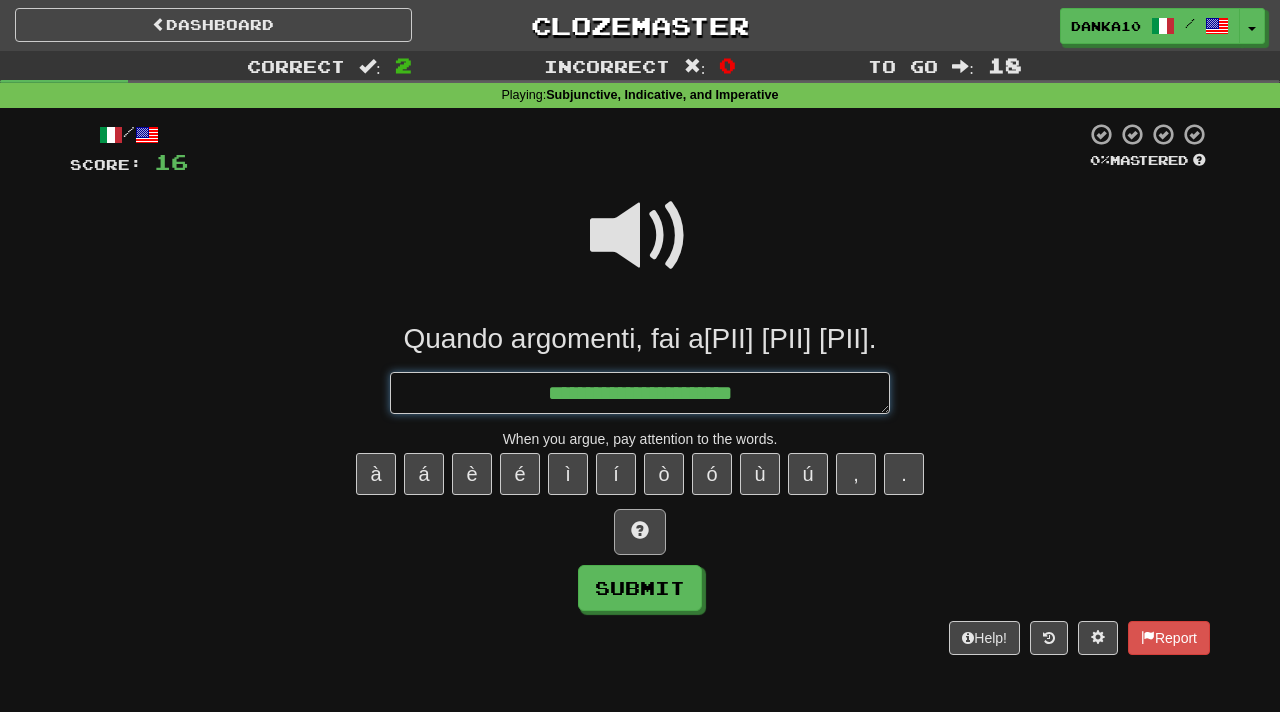 type on "*" 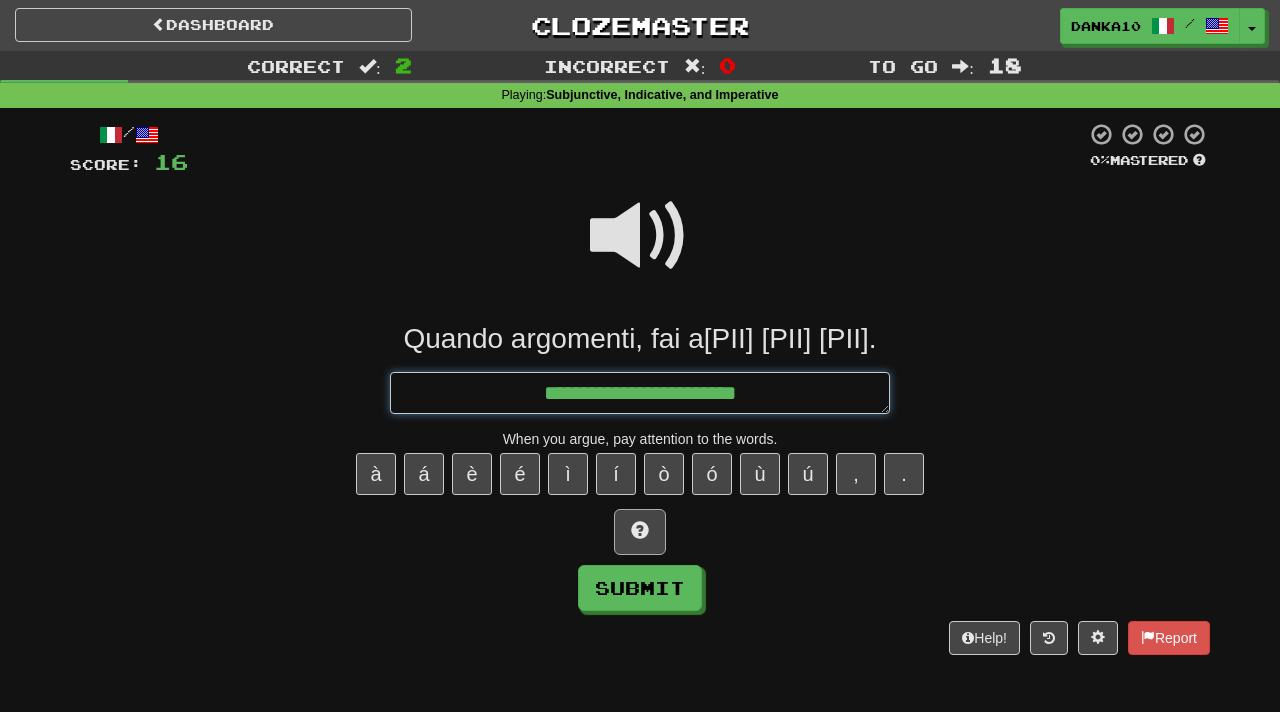 type on "*" 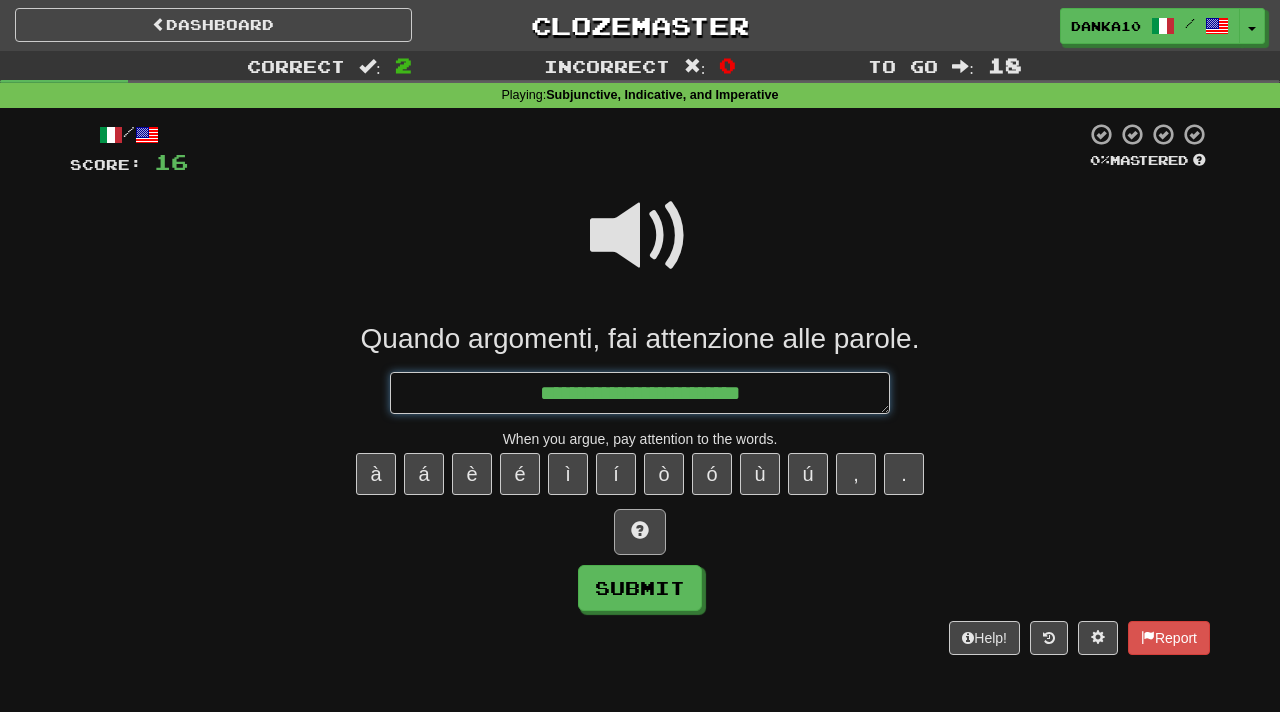 type on "*" 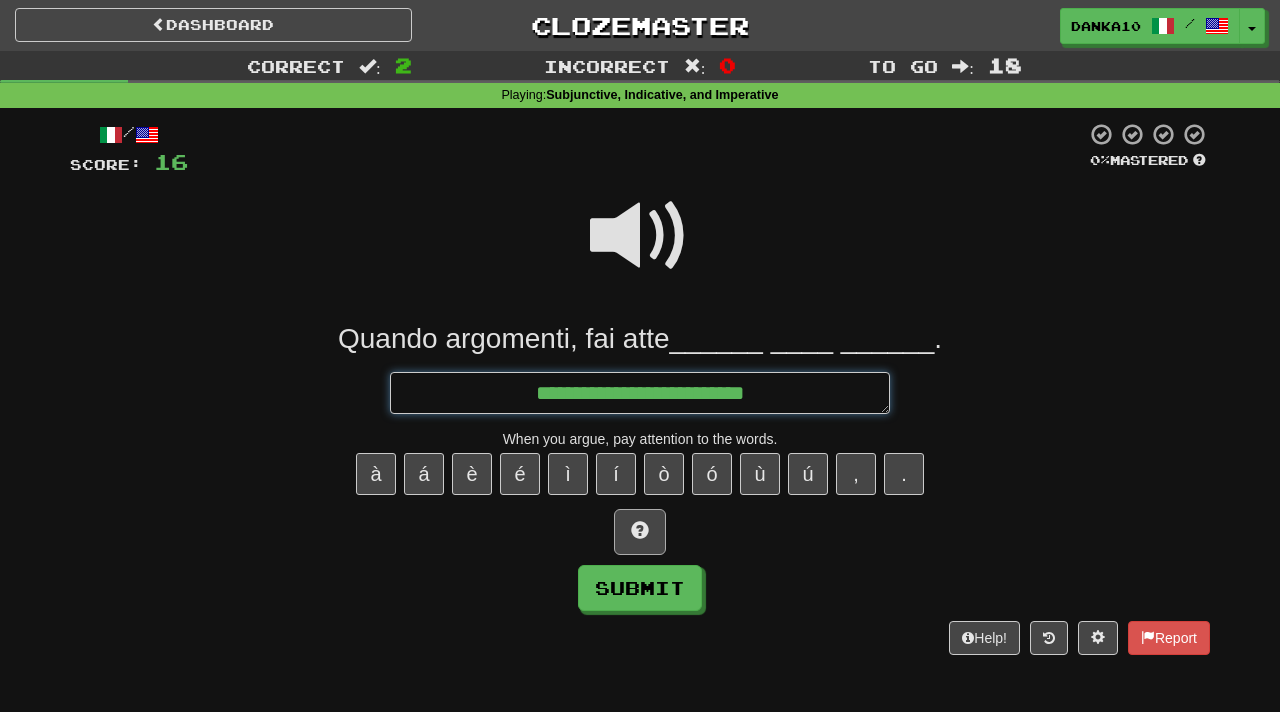 type on "*" 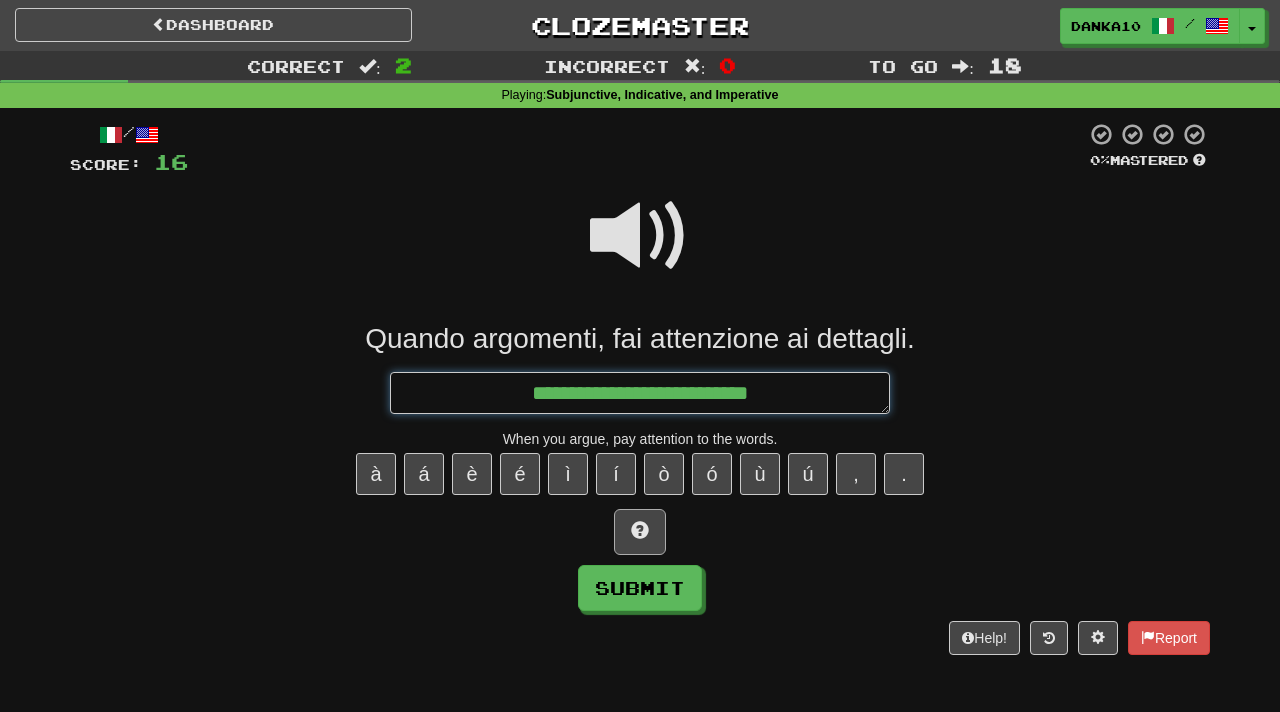 type on "*" 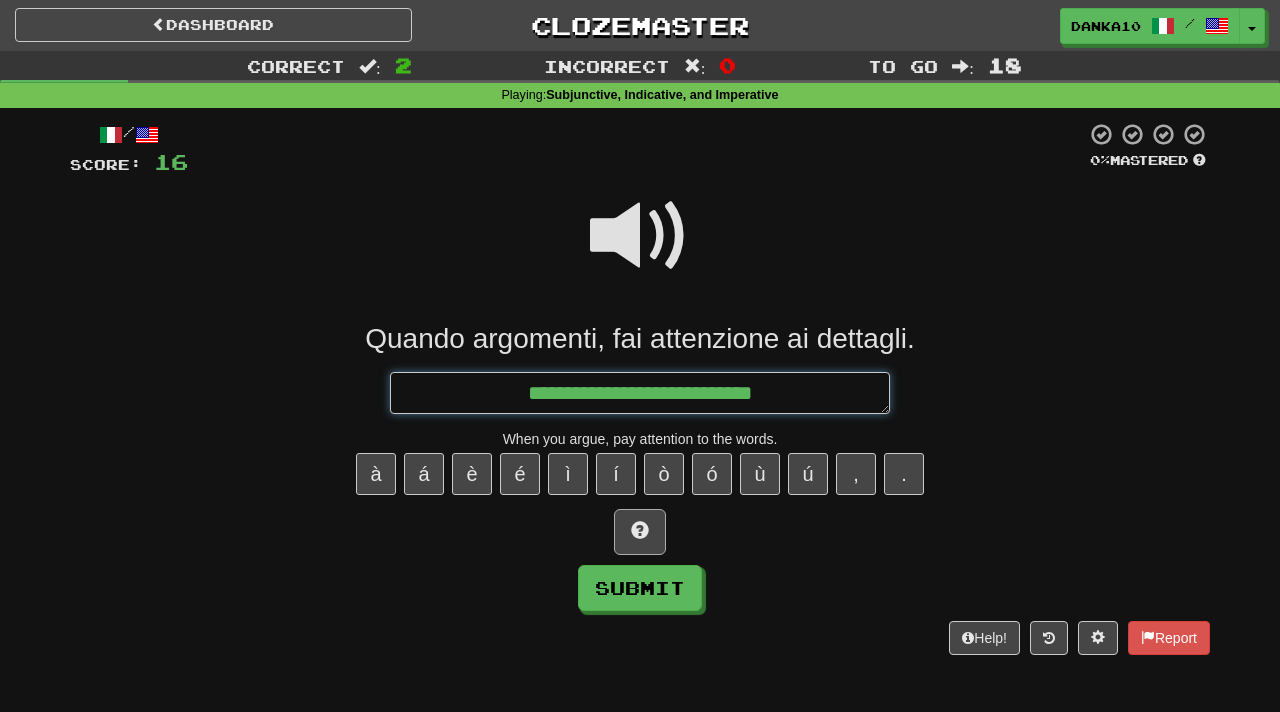 type on "**********" 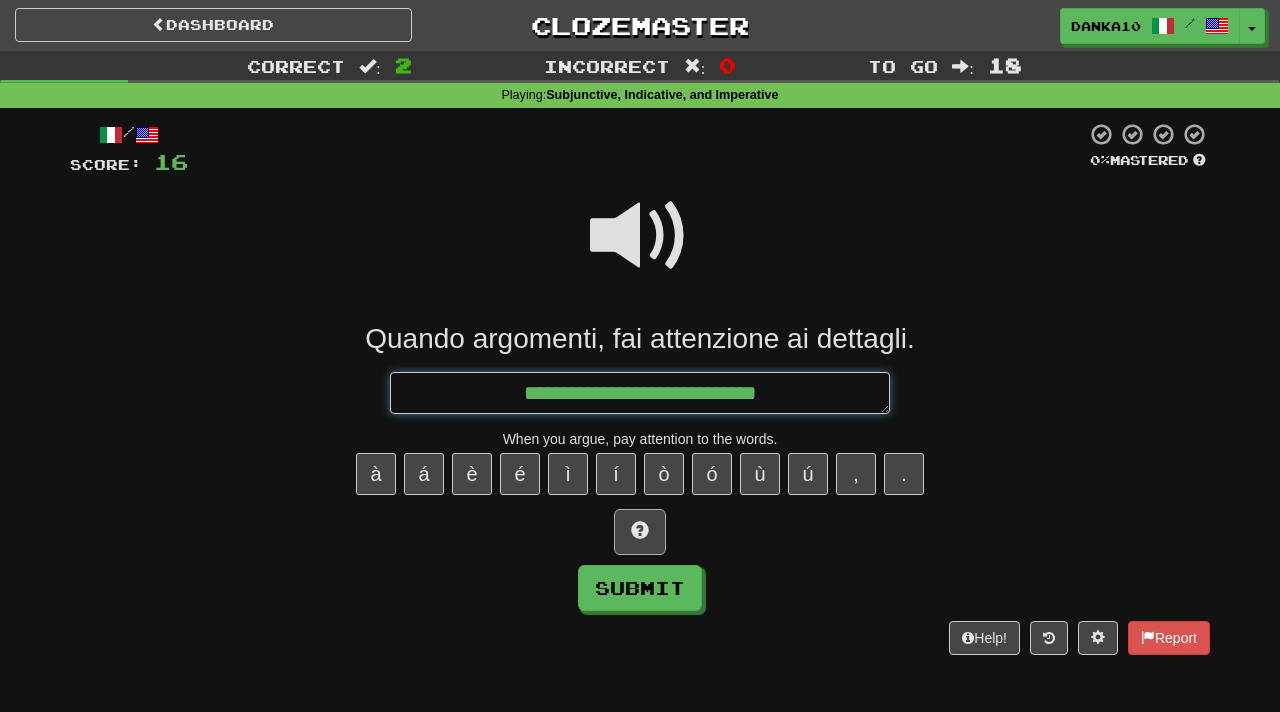 type 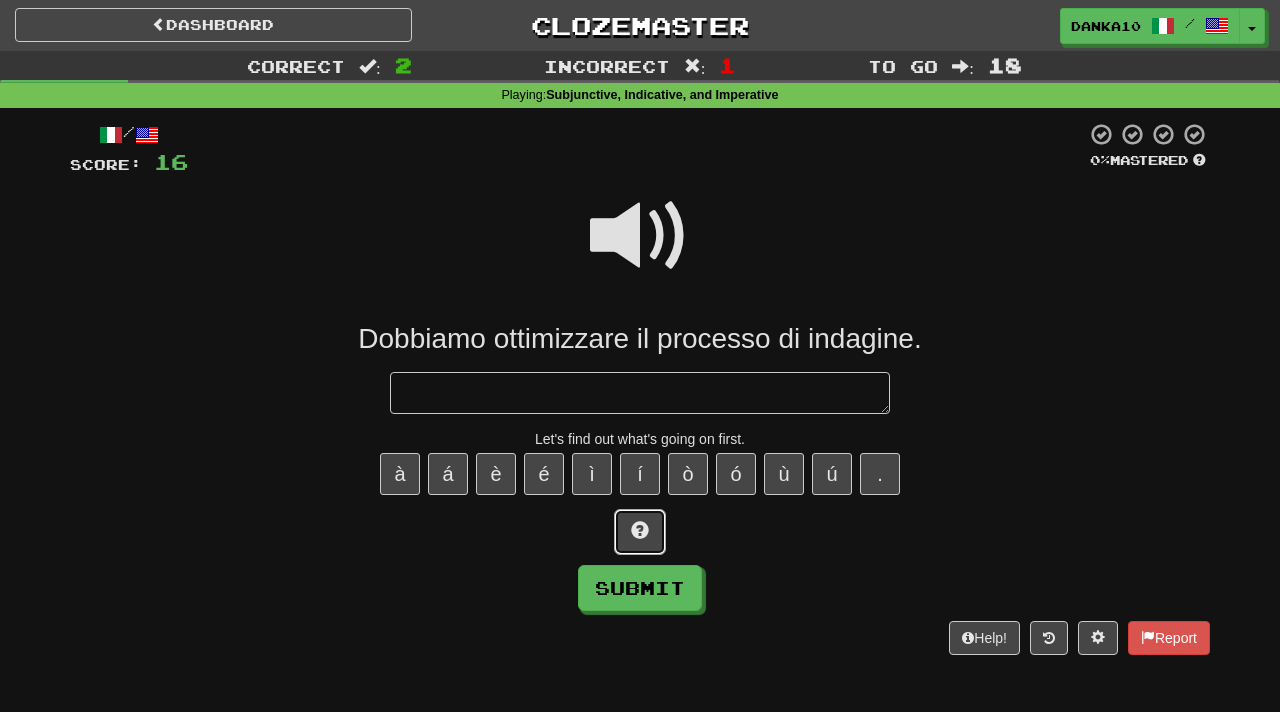 click at bounding box center (640, 530) 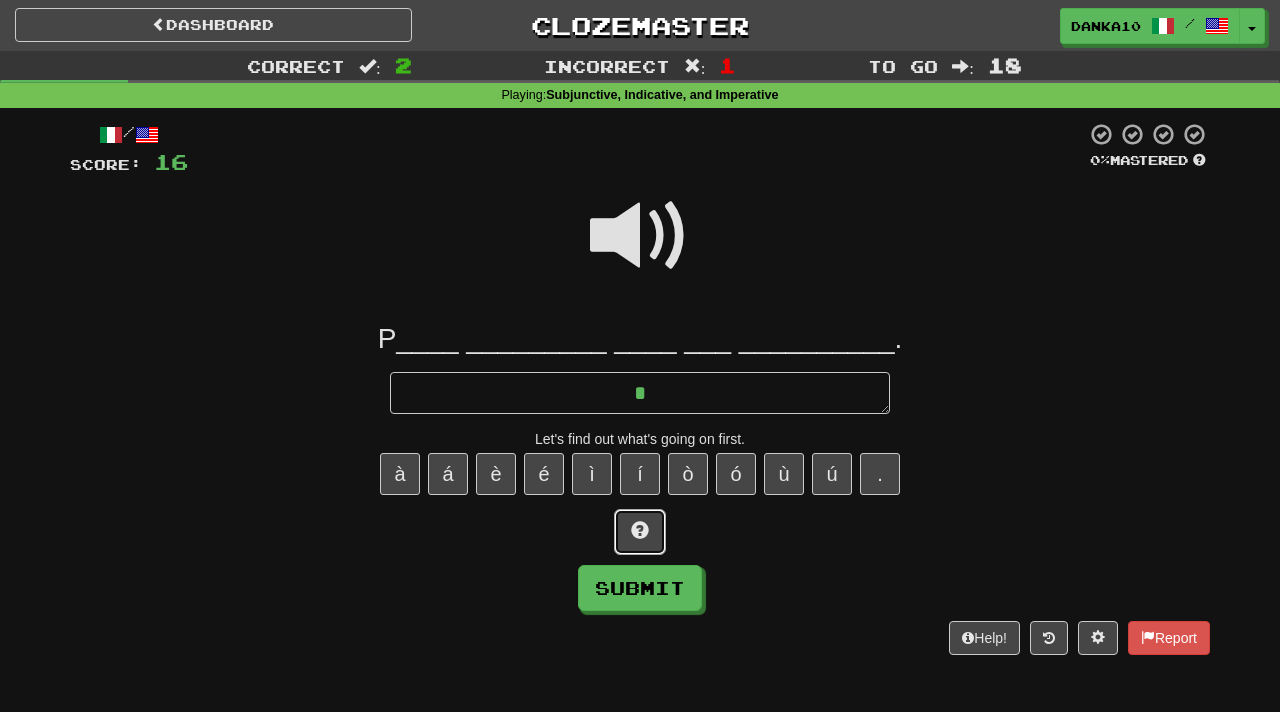 click at bounding box center (640, 530) 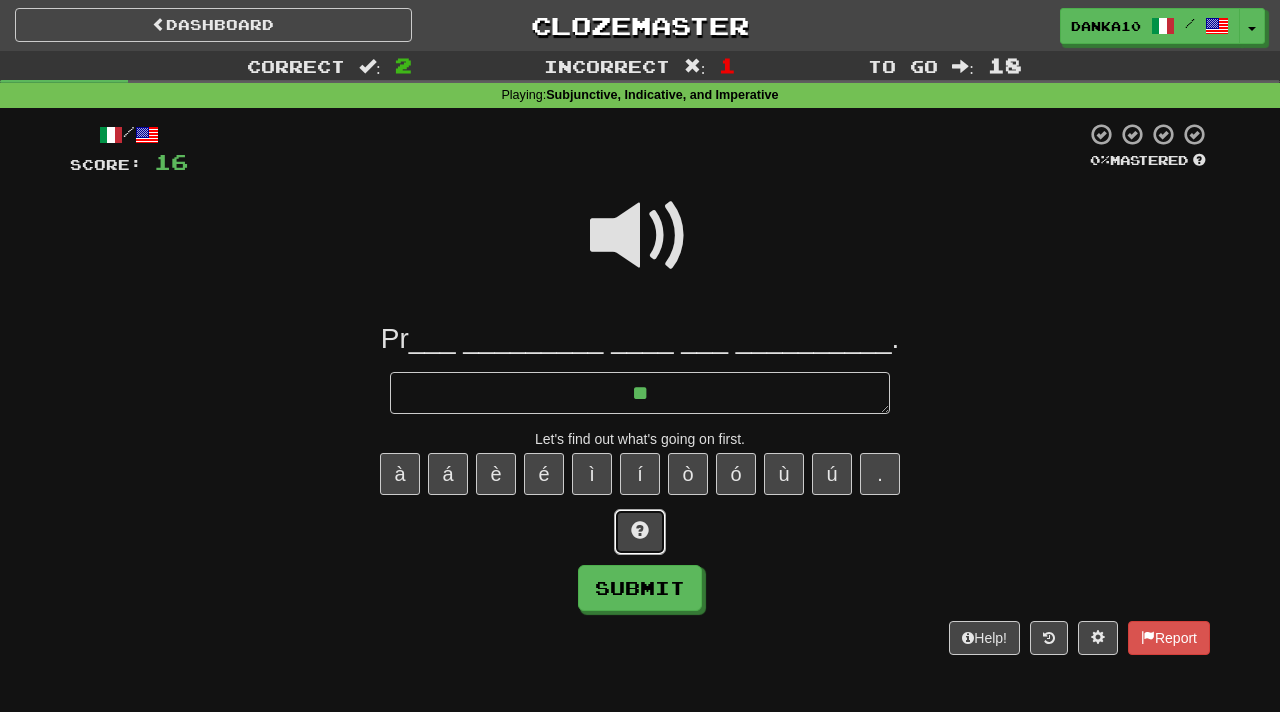click at bounding box center [640, 530] 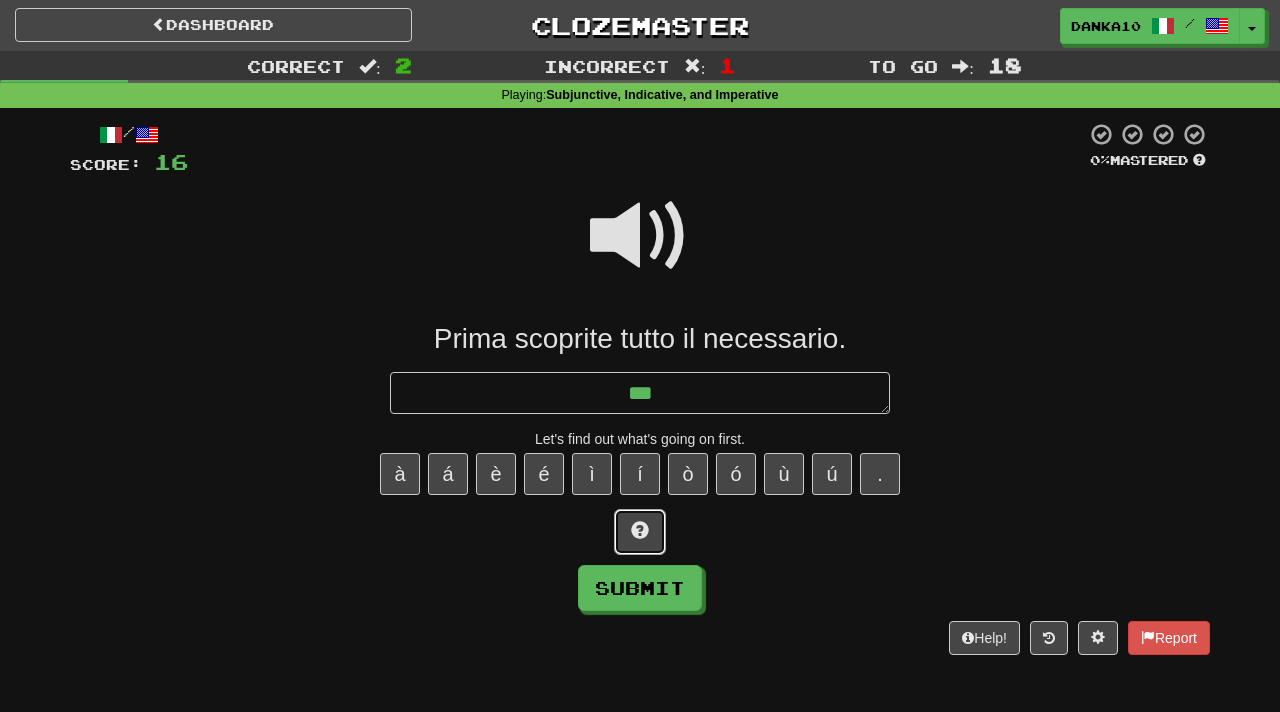 click at bounding box center [640, 530] 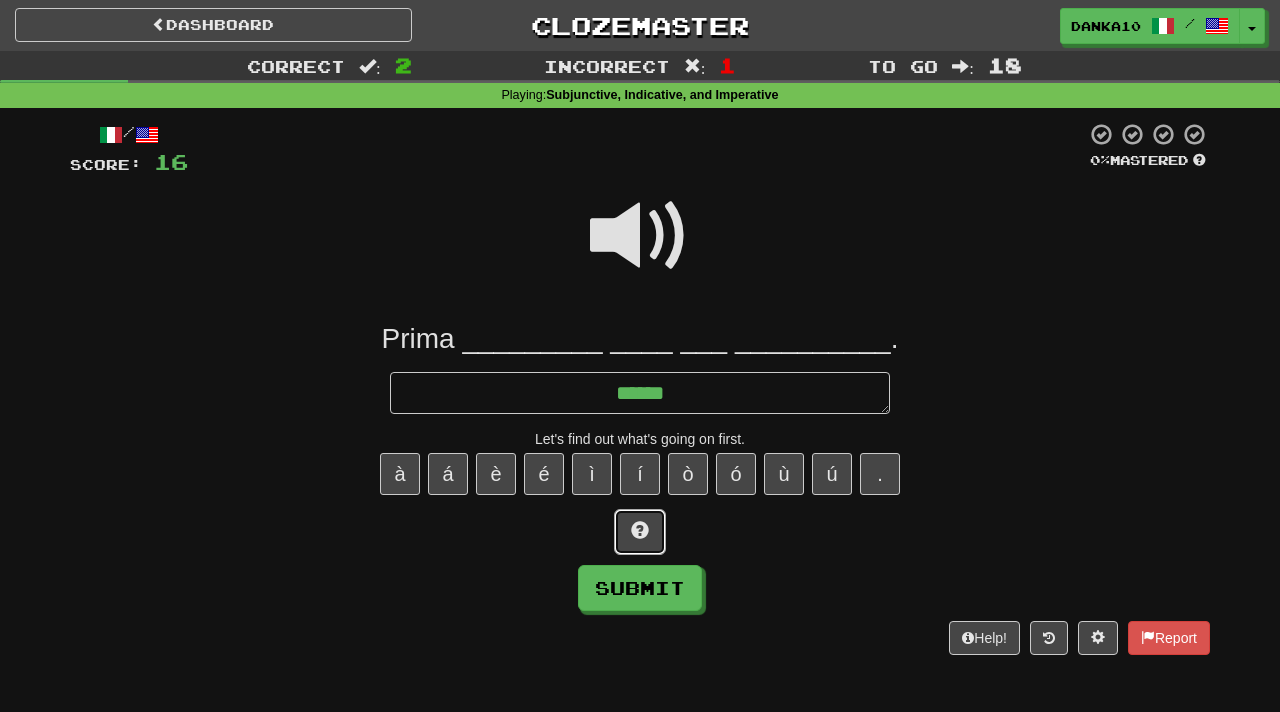 click at bounding box center [640, 530] 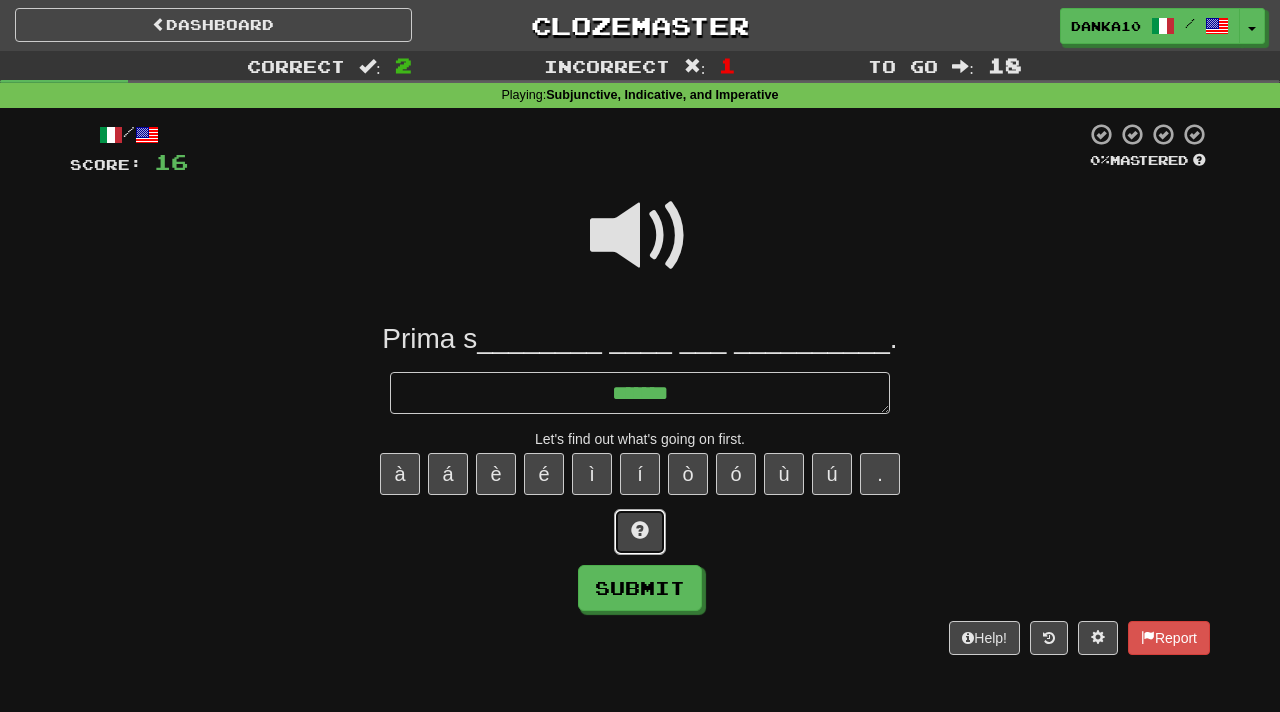 click at bounding box center [640, 530] 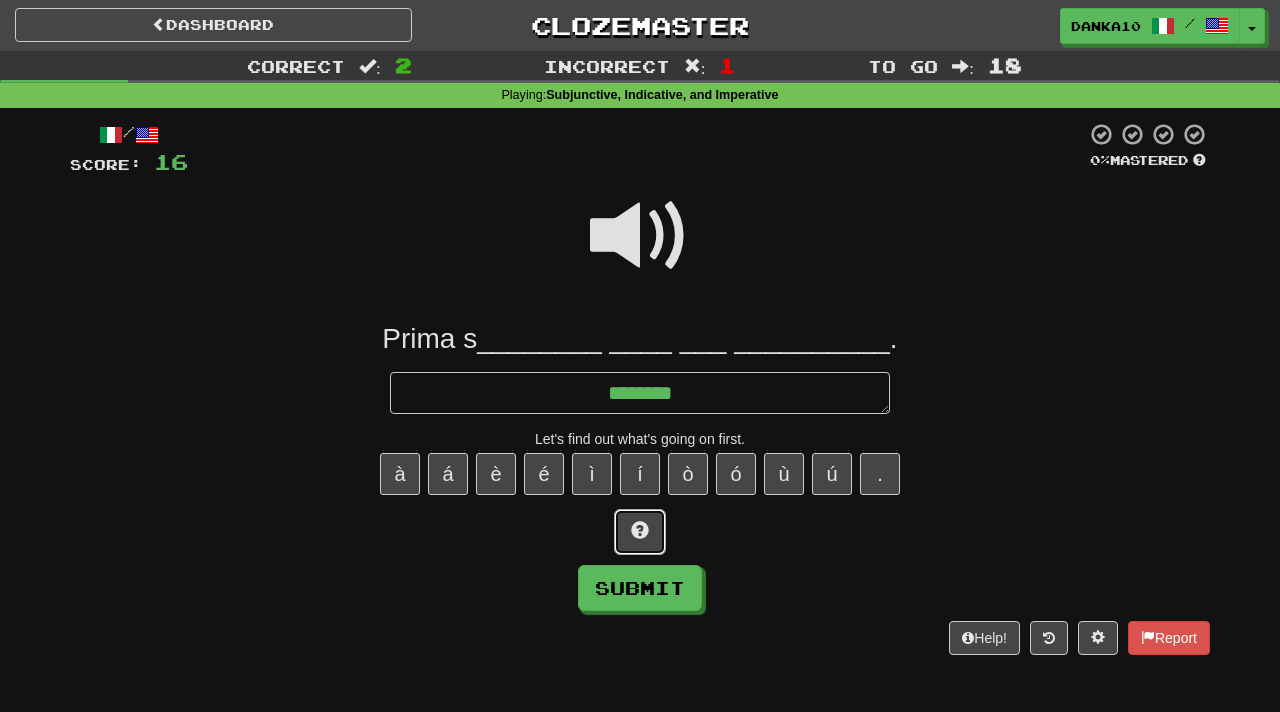 click at bounding box center [640, 530] 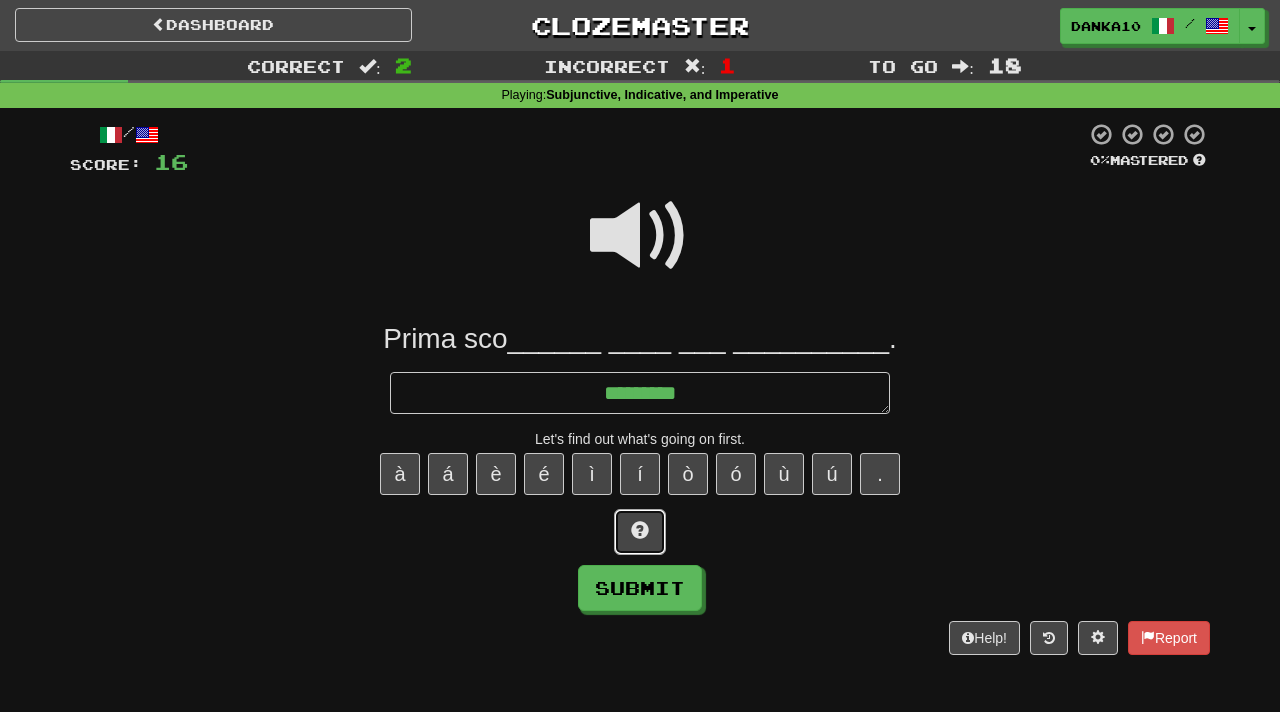 click at bounding box center [640, 530] 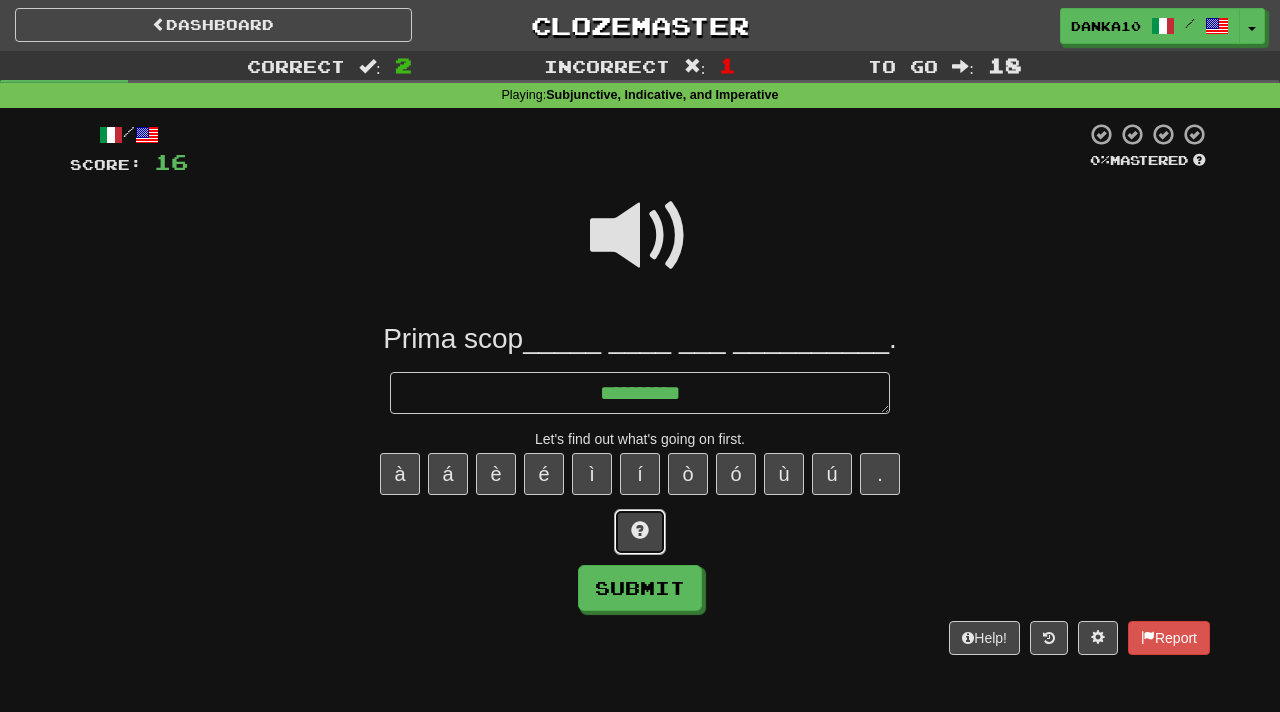 click at bounding box center (640, 530) 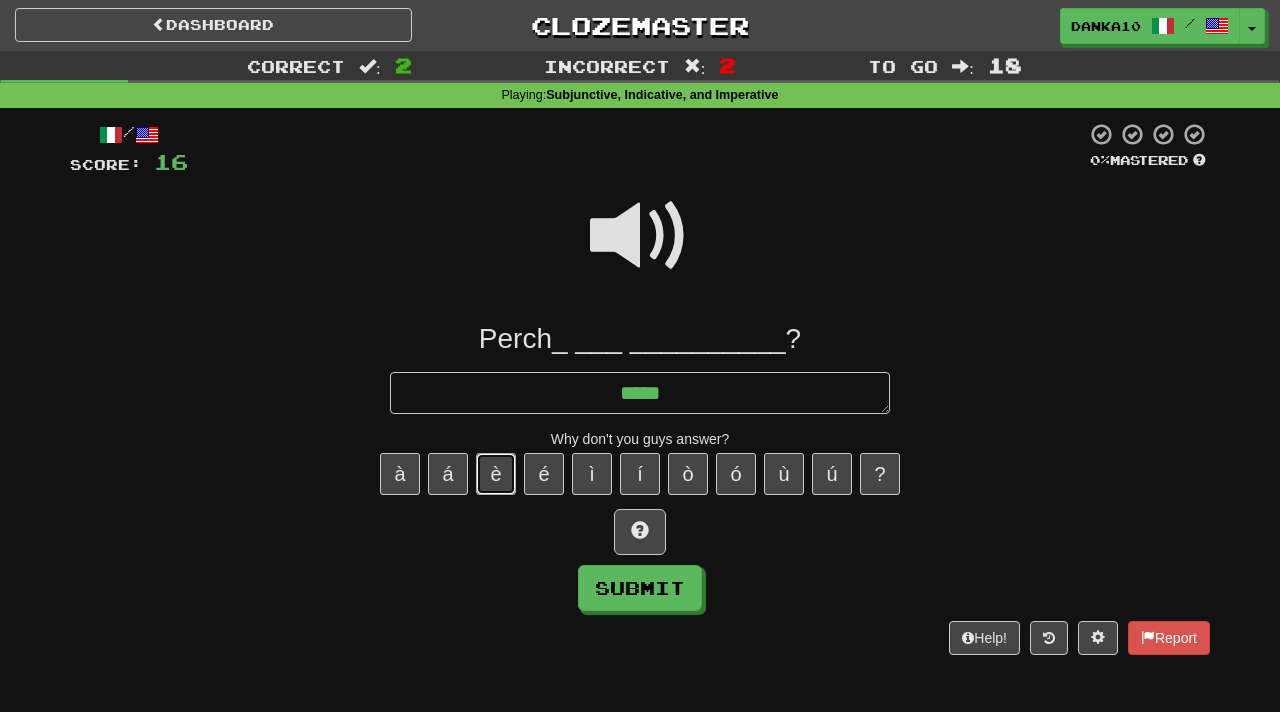 click on "è" at bounding box center [496, 474] 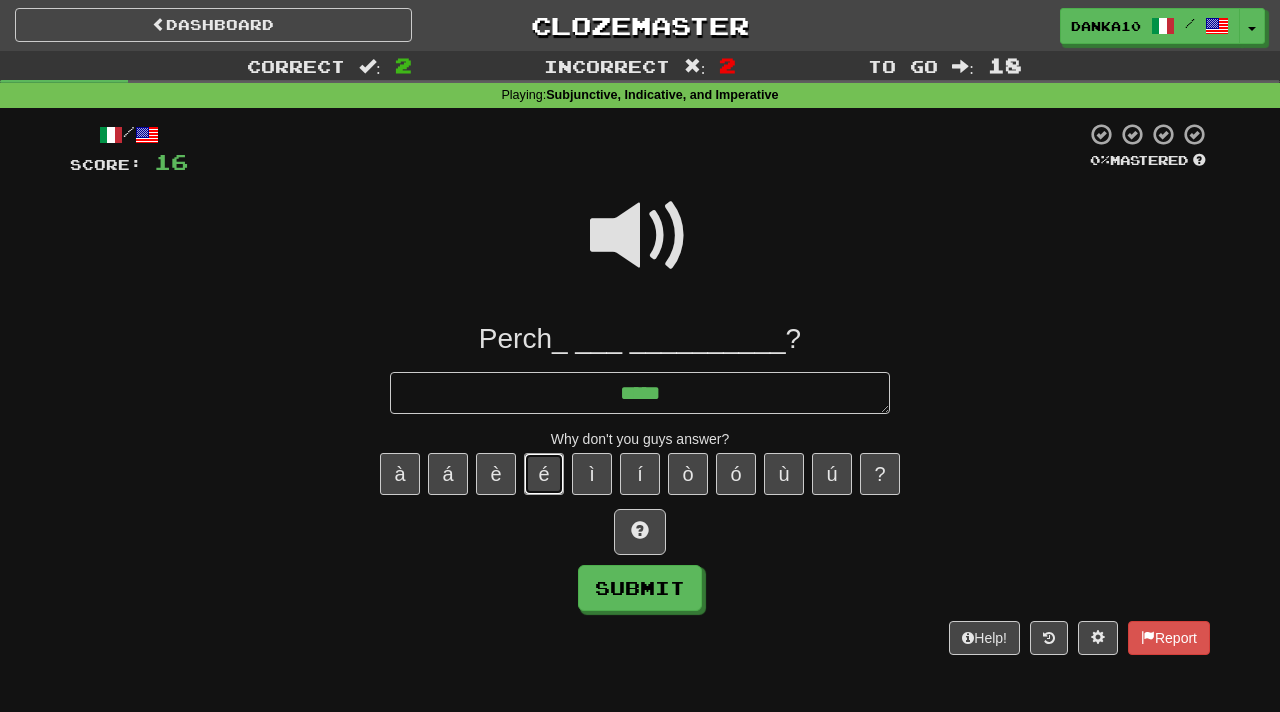 click on "é" at bounding box center [544, 474] 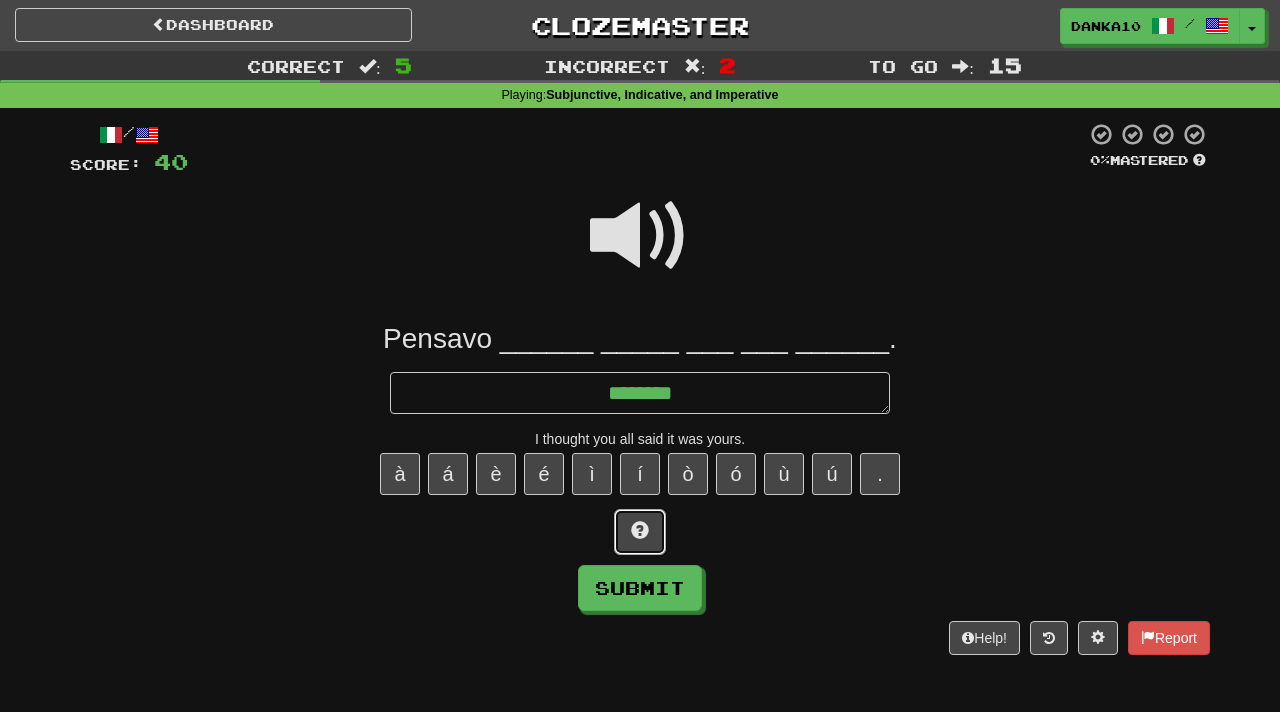 click at bounding box center (640, 532) 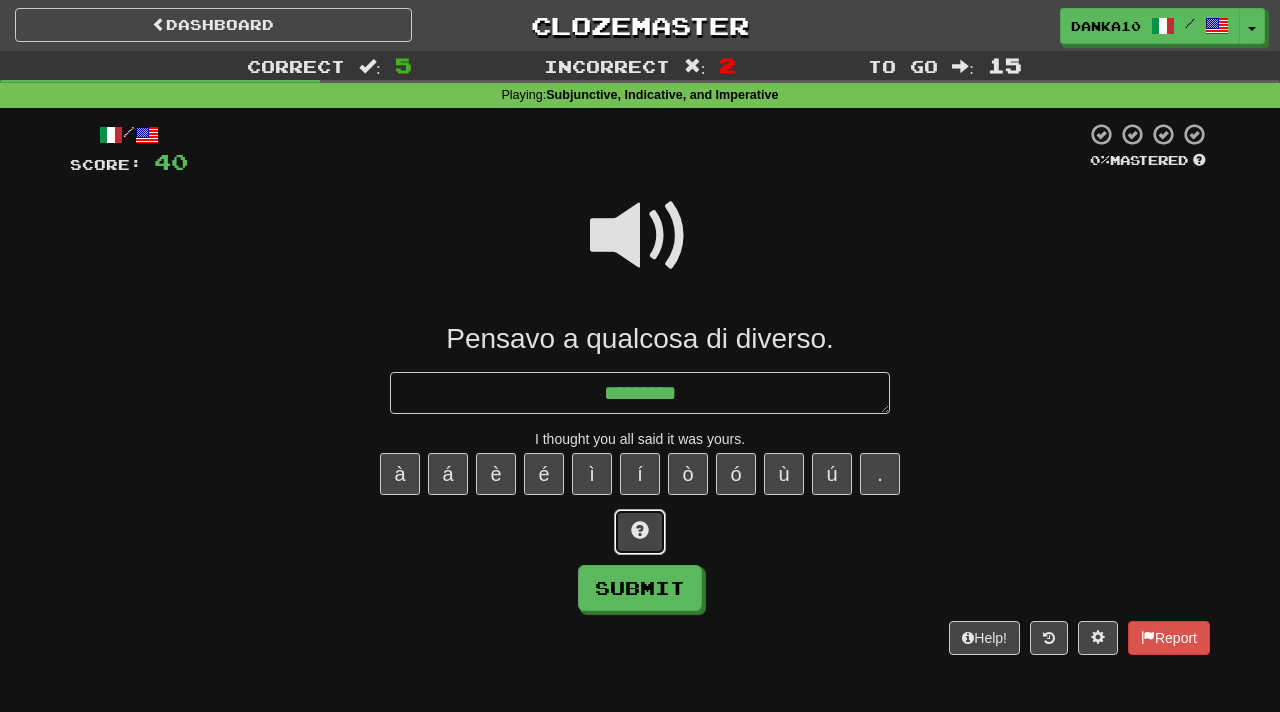 click at bounding box center [640, 532] 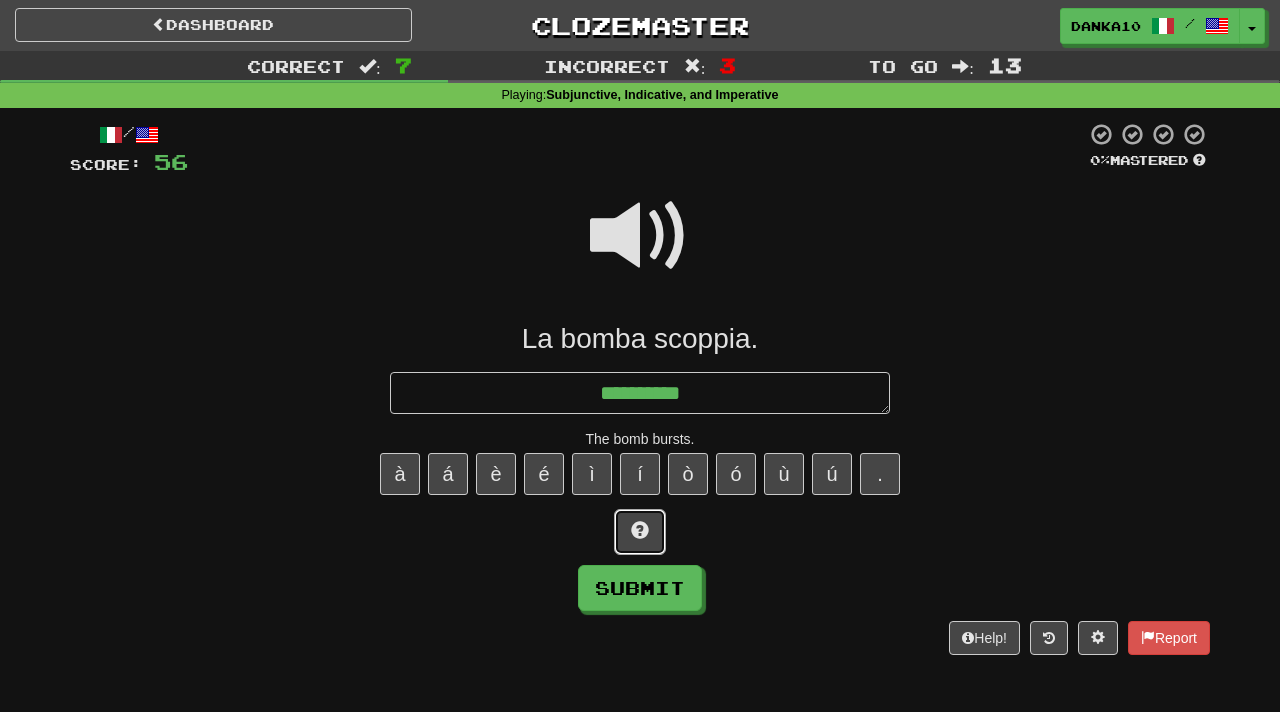click at bounding box center (640, 530) 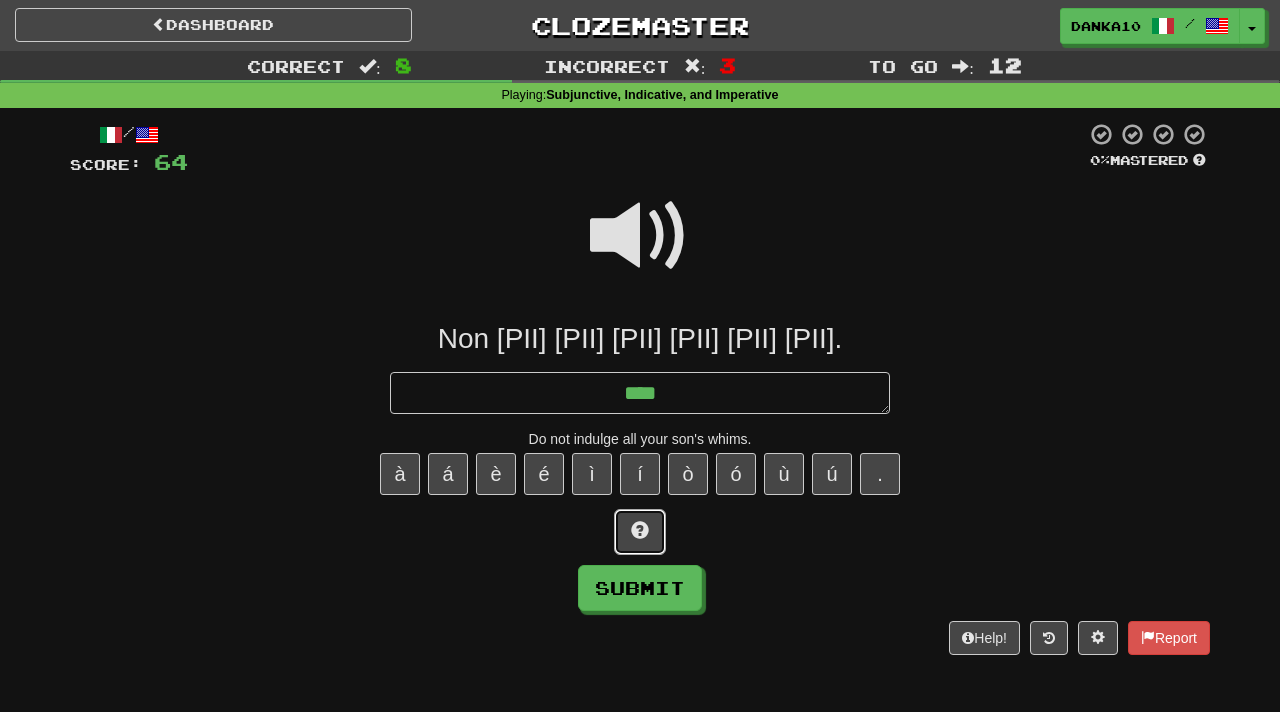 click at bounding box center [640, 530] 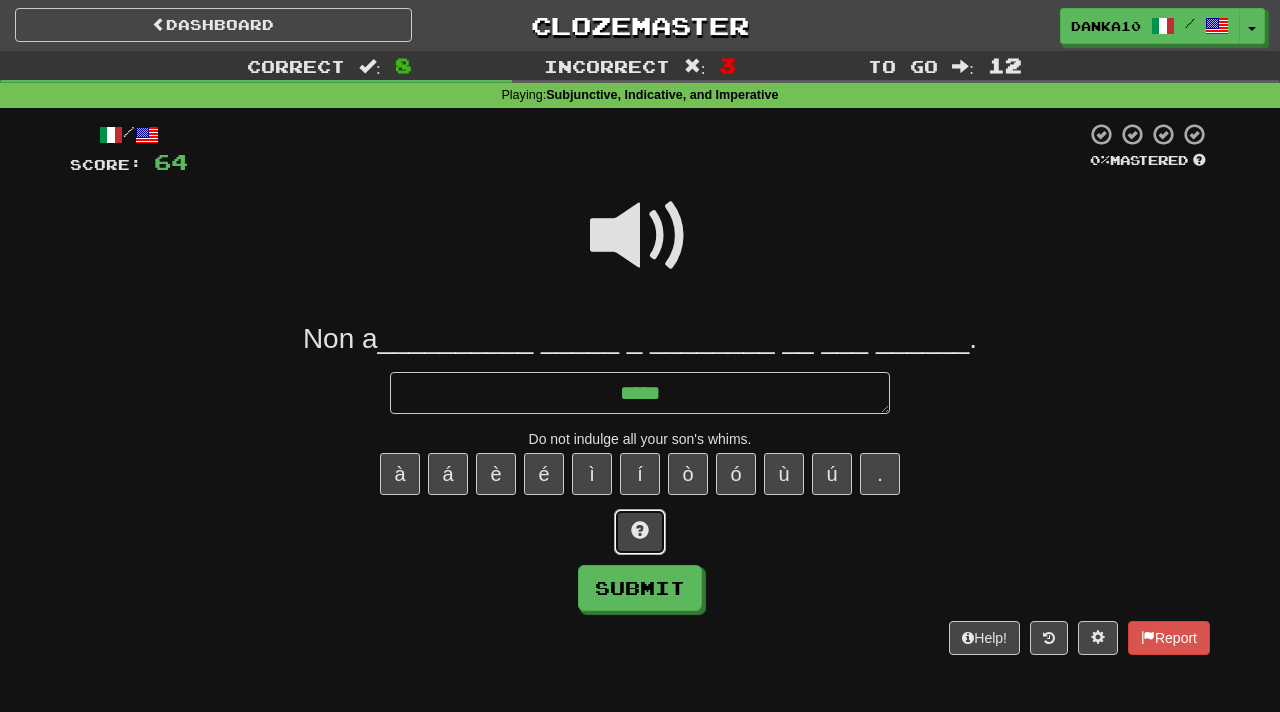 click at bounding box center (640, 530) 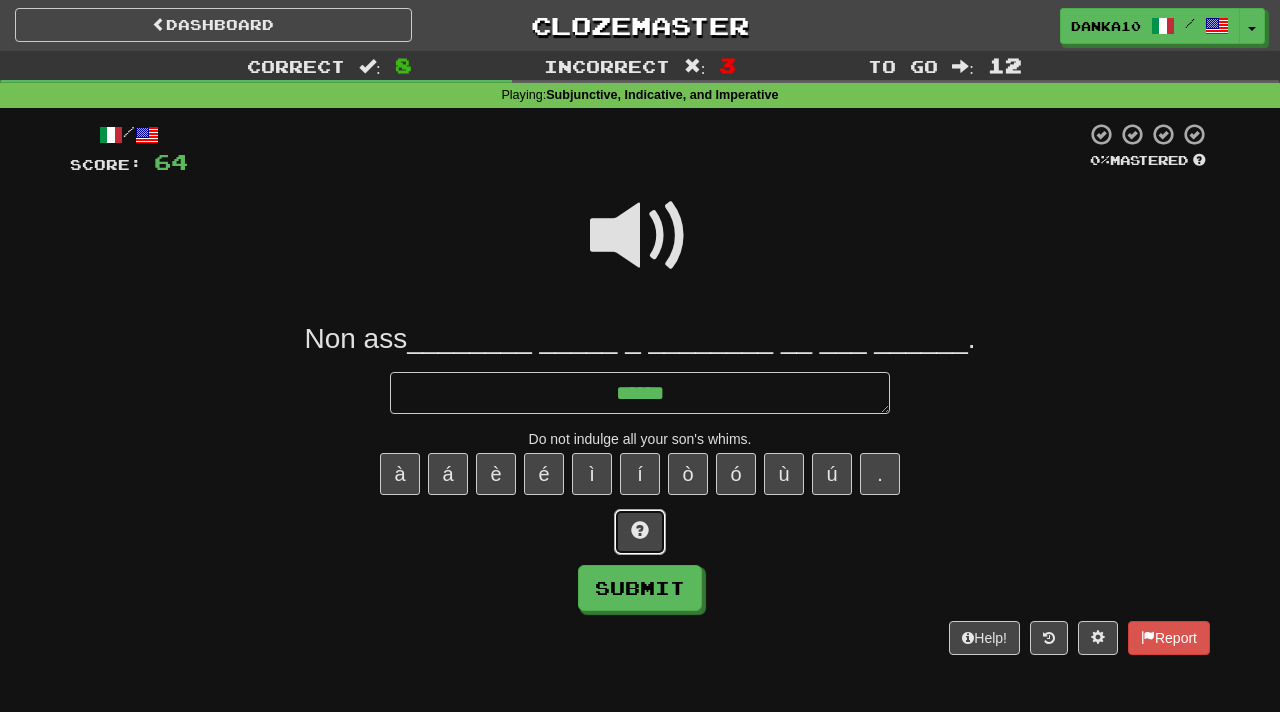 click at bounding box center [640, 530] 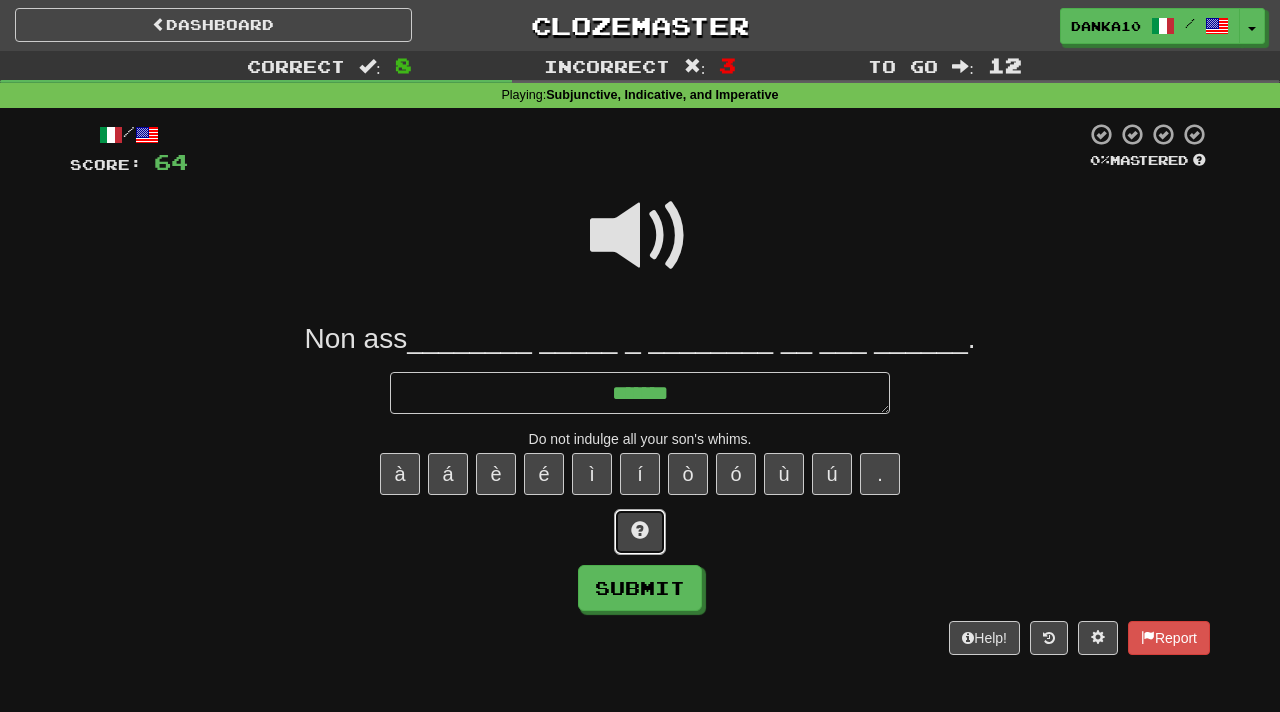 click at bounding box center (640, 530) 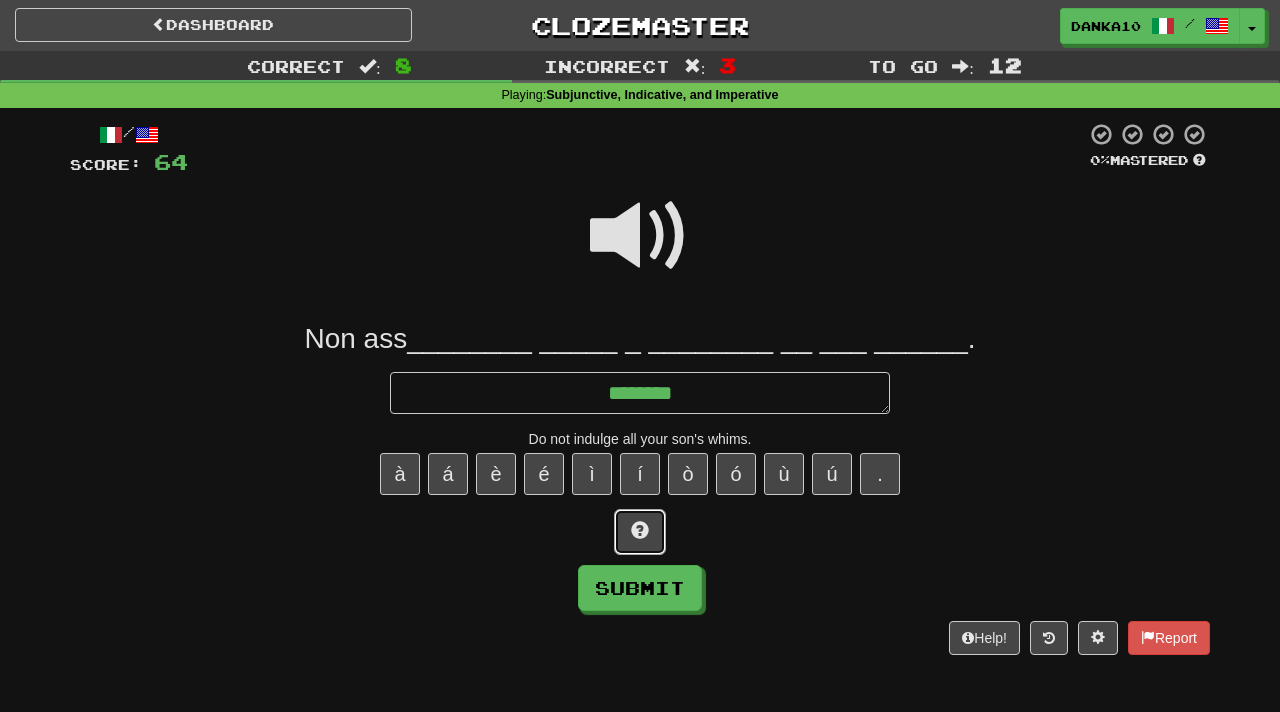 click at bounding box center [640, 530] 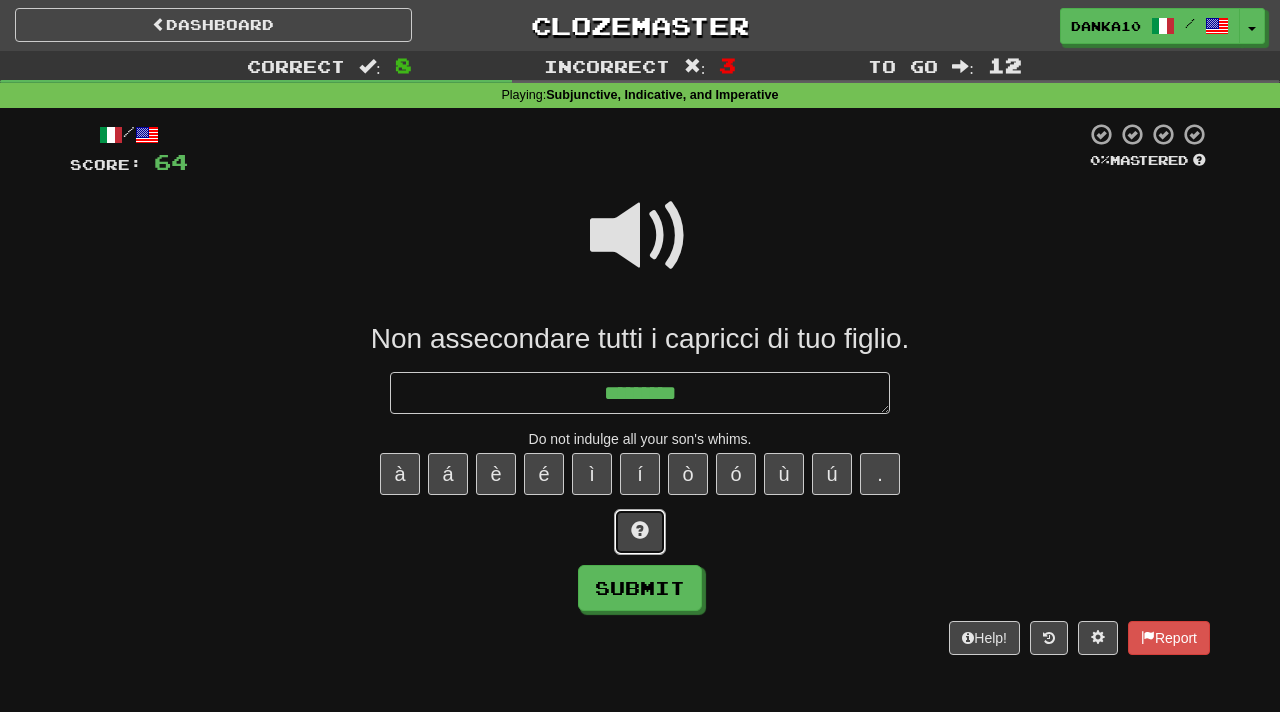 click at bounding box center [640, 530] 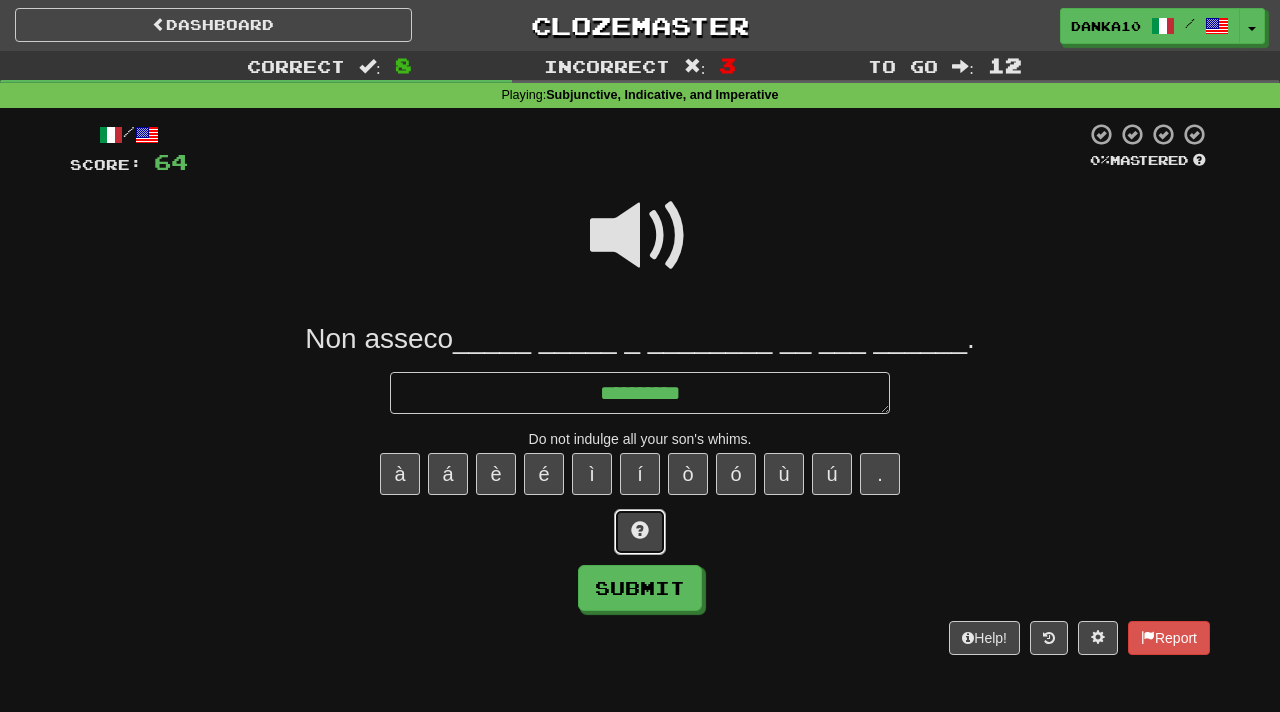 click at bounding box center (640, 530) 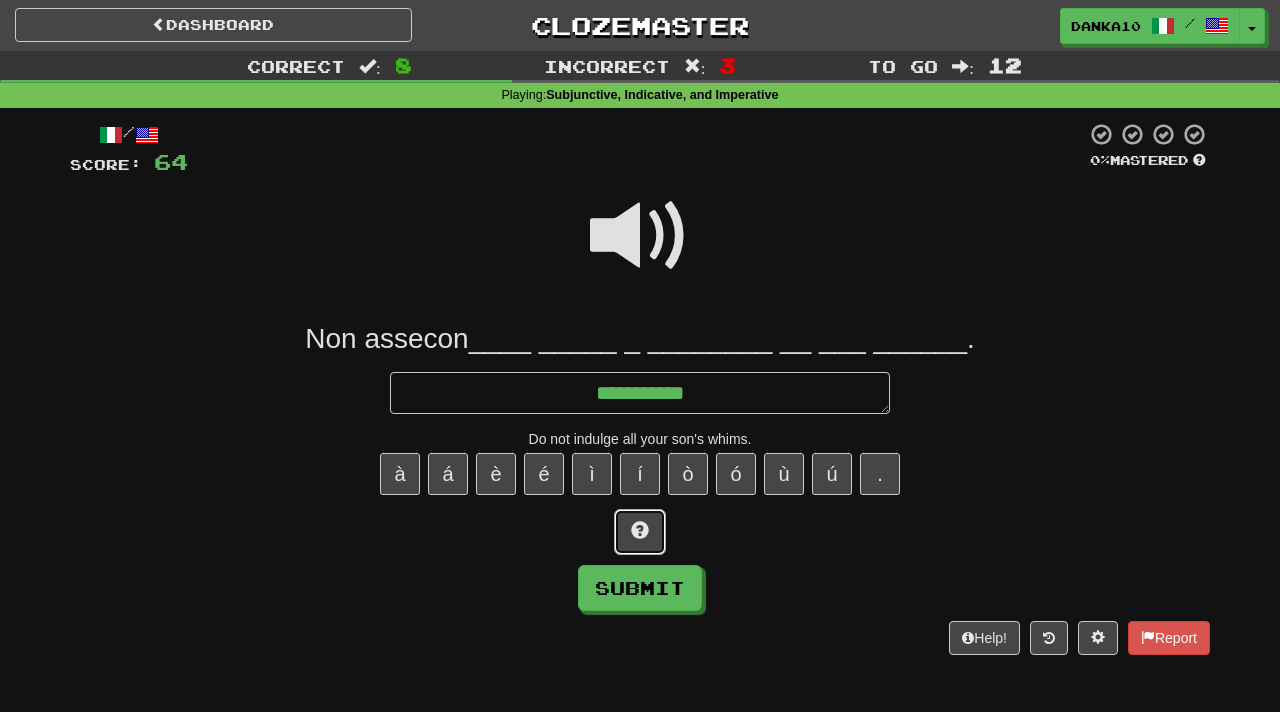 click at bounding box center [640, 530] 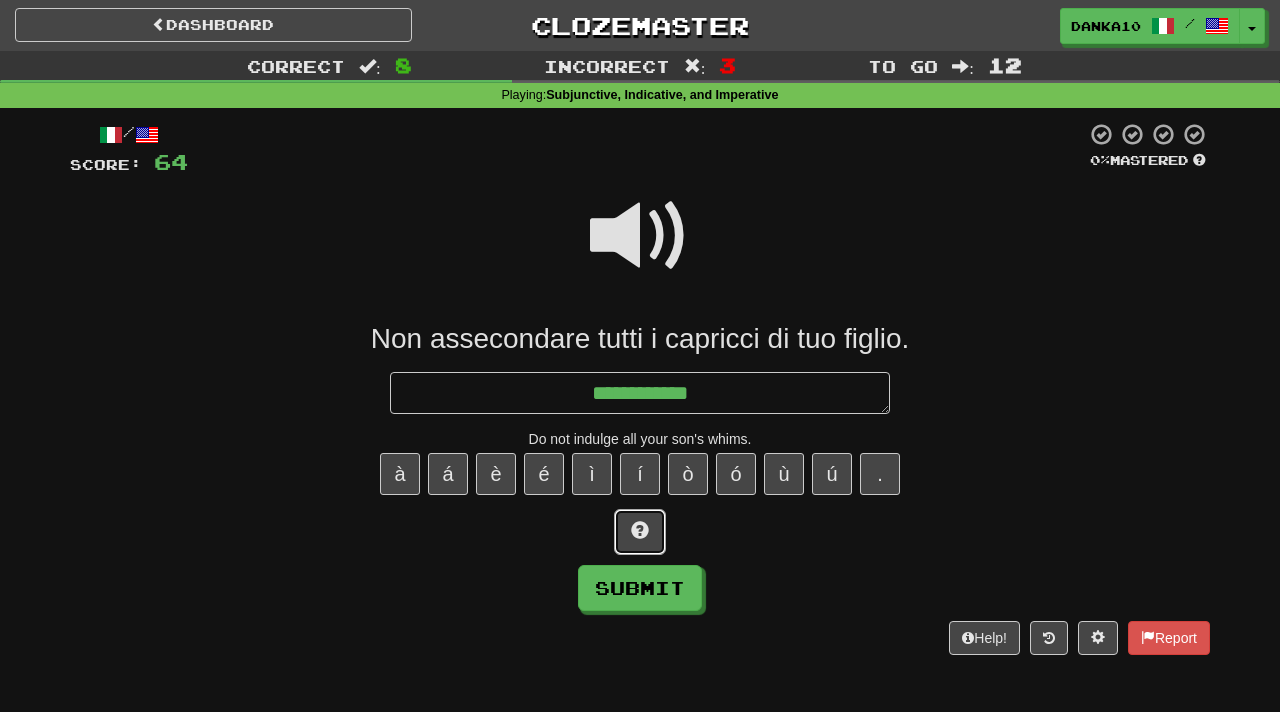 click at bounding box center [640, 530] 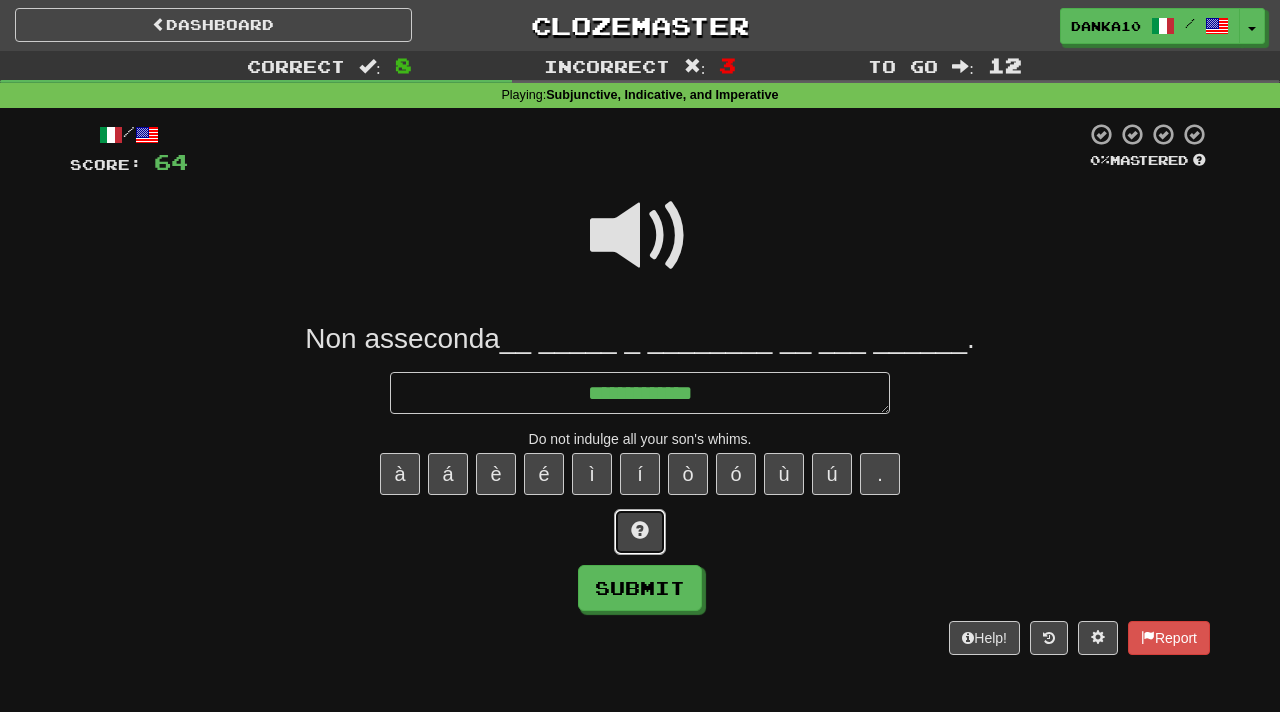 click at bounding box center [640, 530] 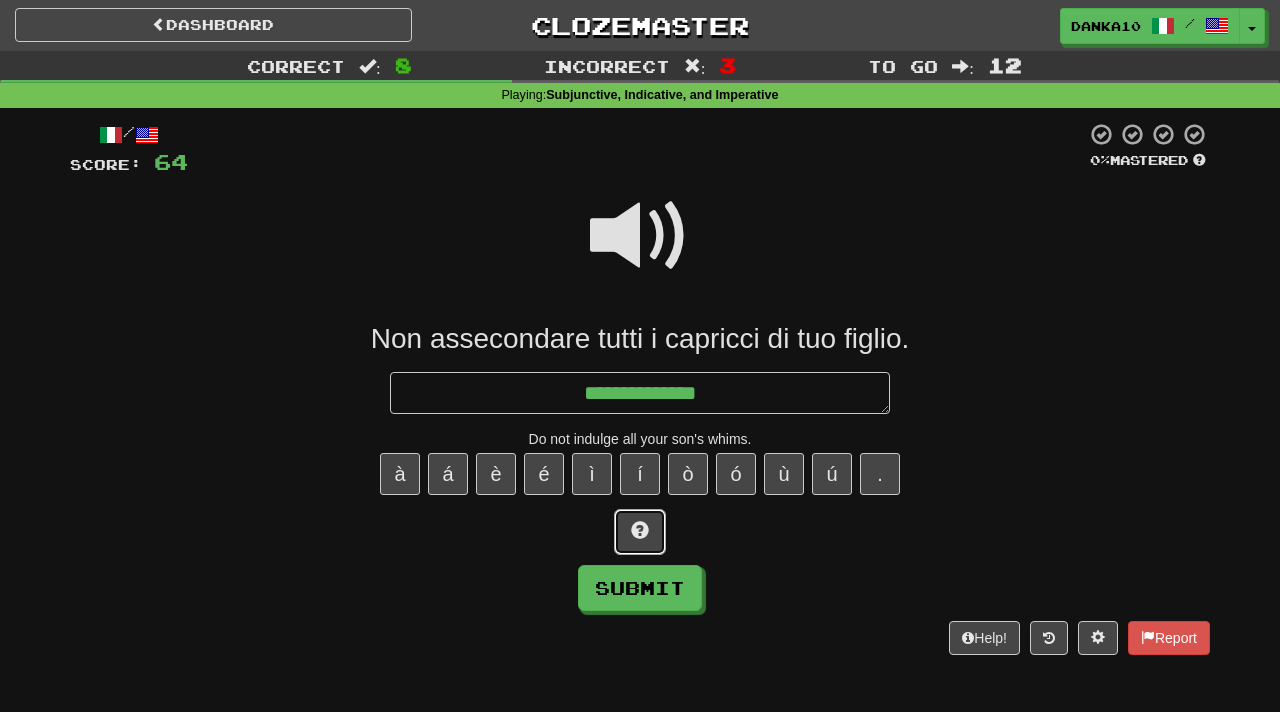 click at bounding box center [640, 530] 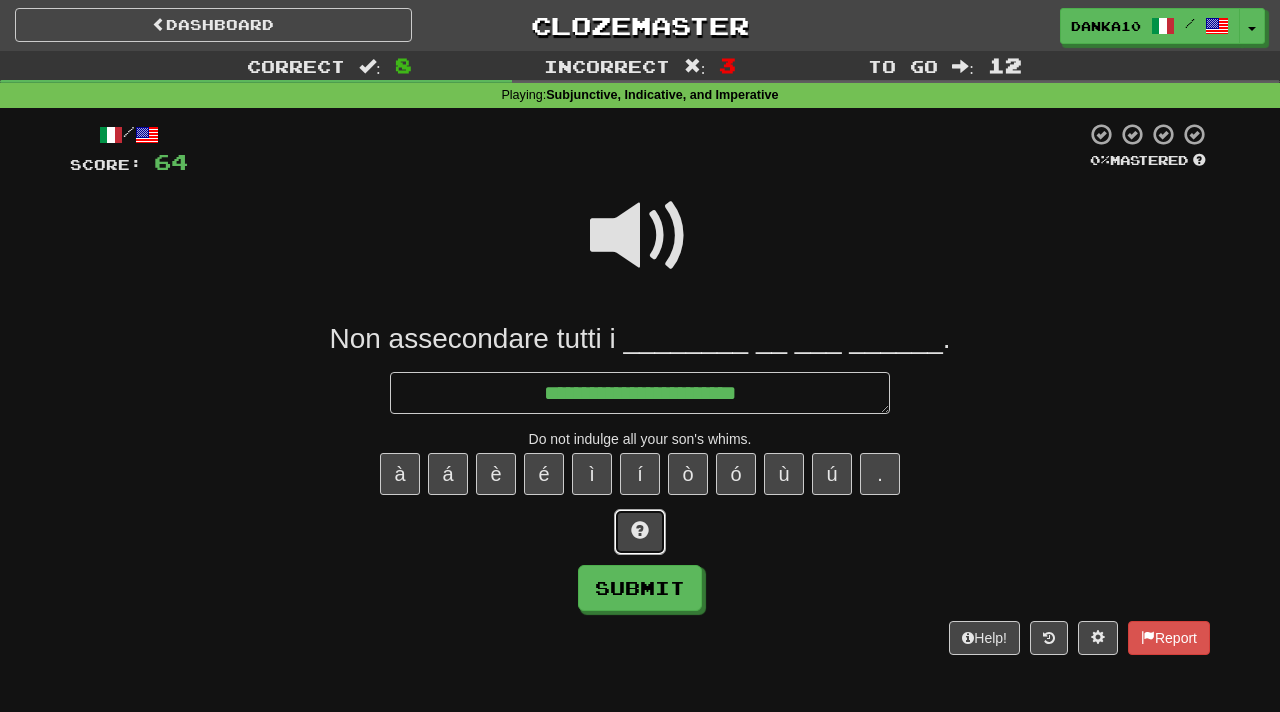 click at bounding box center [640, 532] 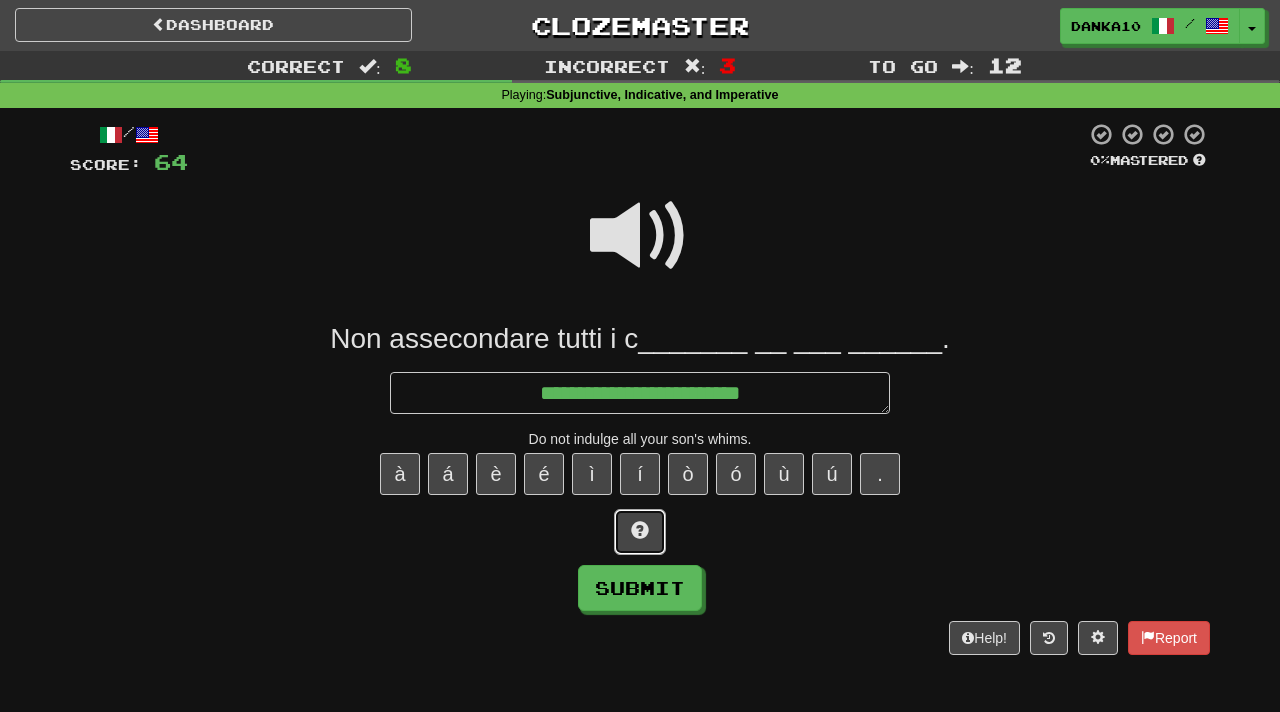 click at bounding box center (640, 532) 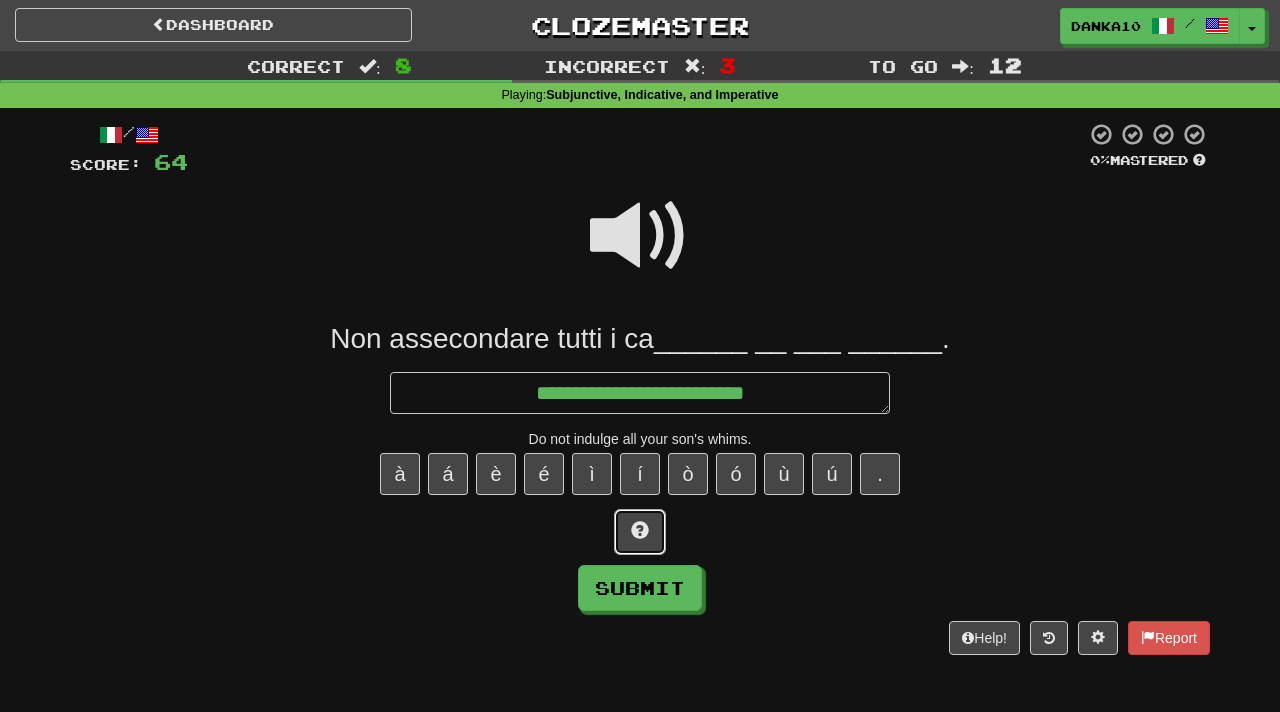 click at bounding box center (640, 532) 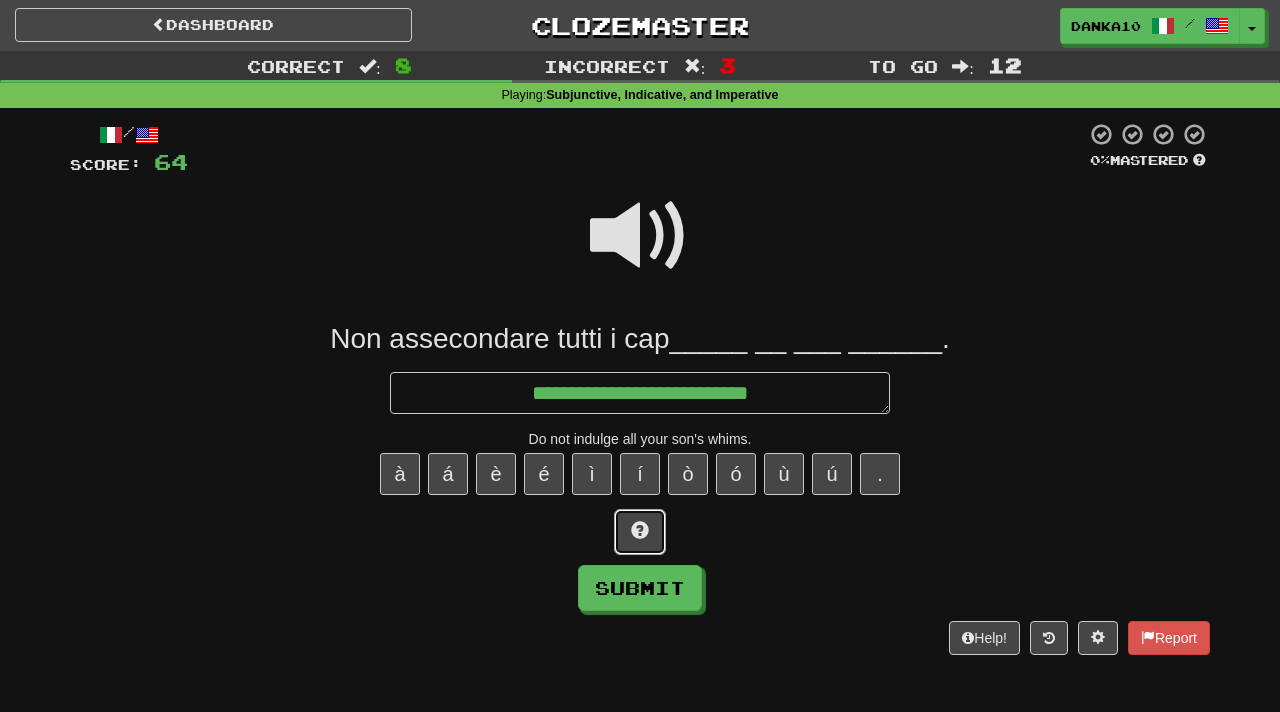 click at bounding box center [640, 532] 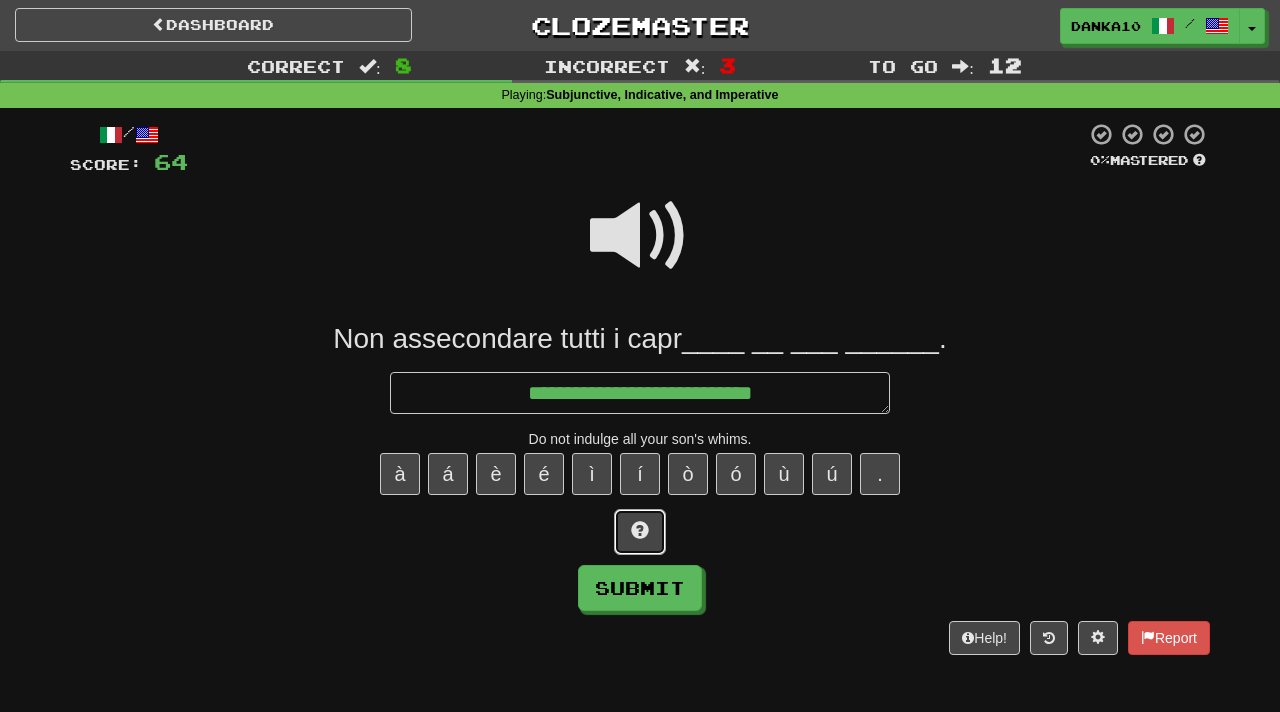 click at bounding box center [640, 532] 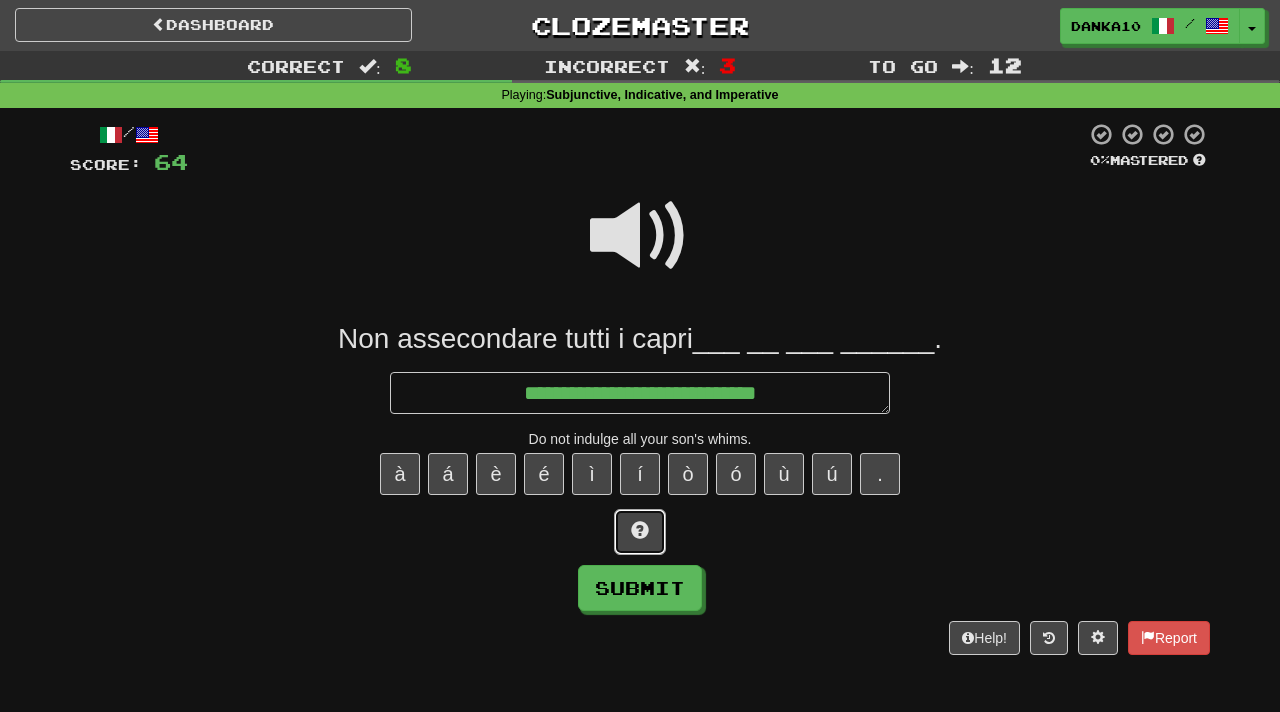 click at bounding box center [640, 532] 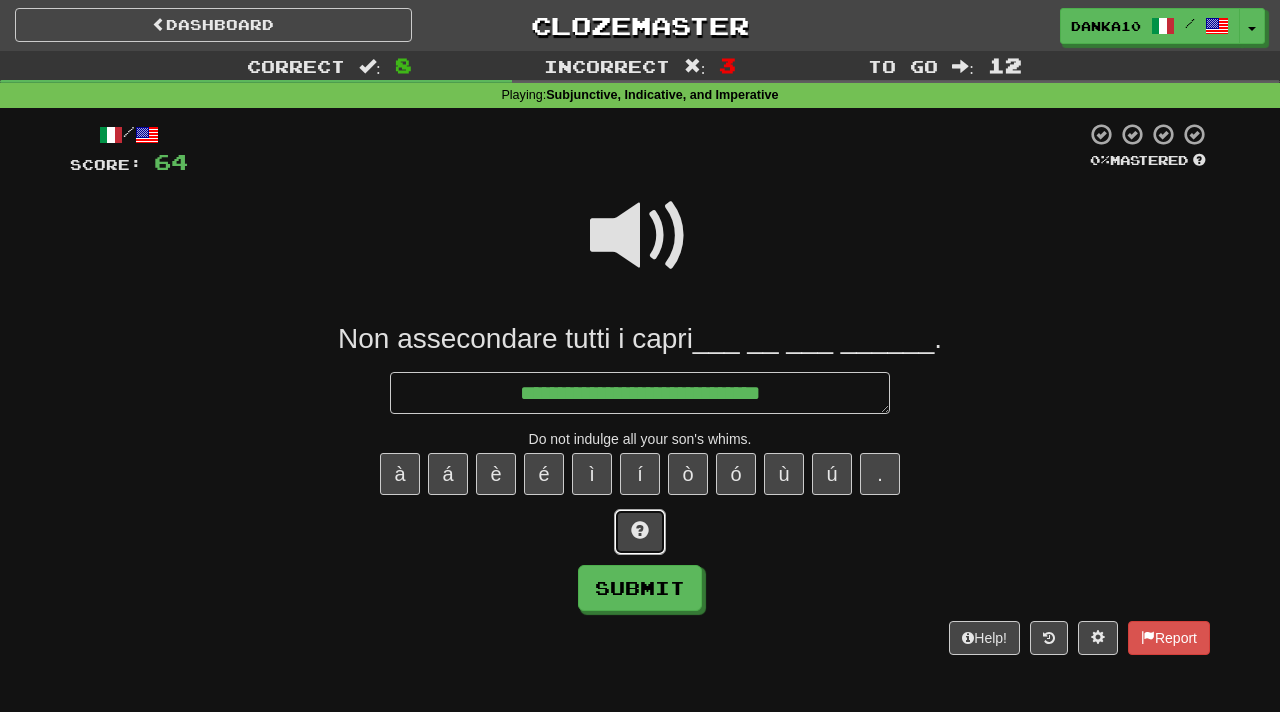 click at bounding box center [640, 532] 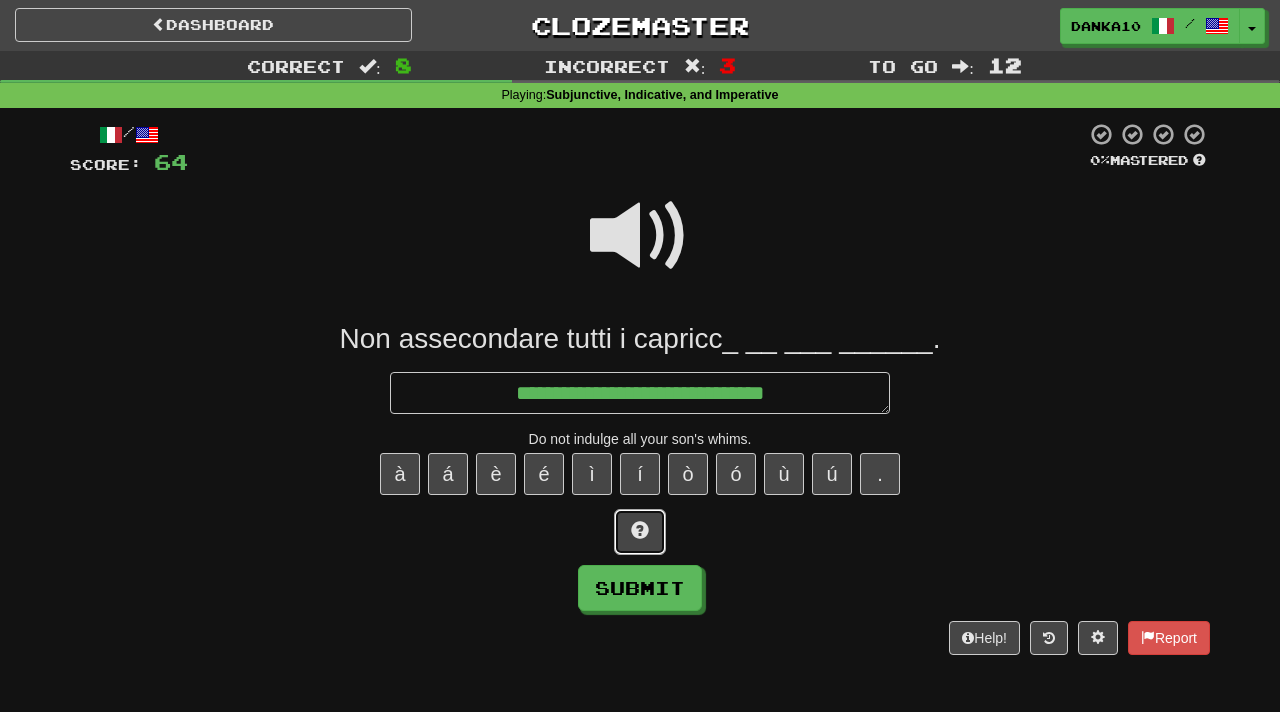 click at bounding box center (640, 532) 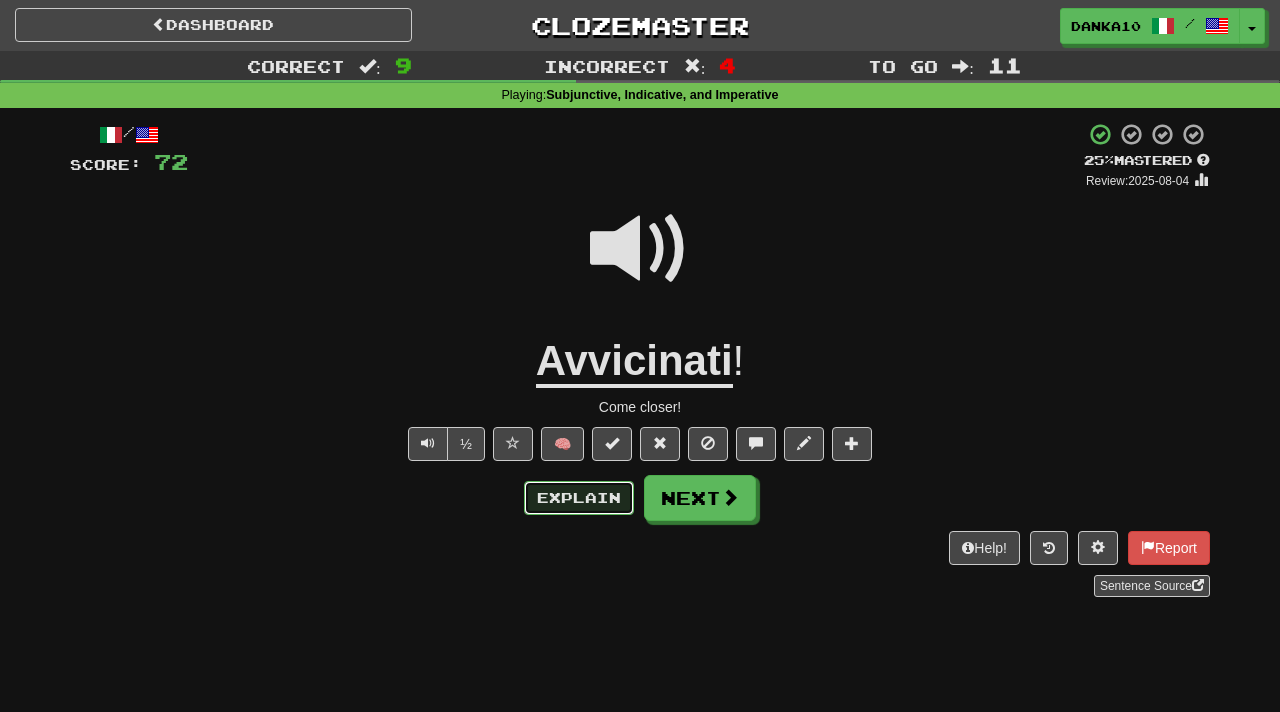 click on "Explain" at bounding box center (579, 498) 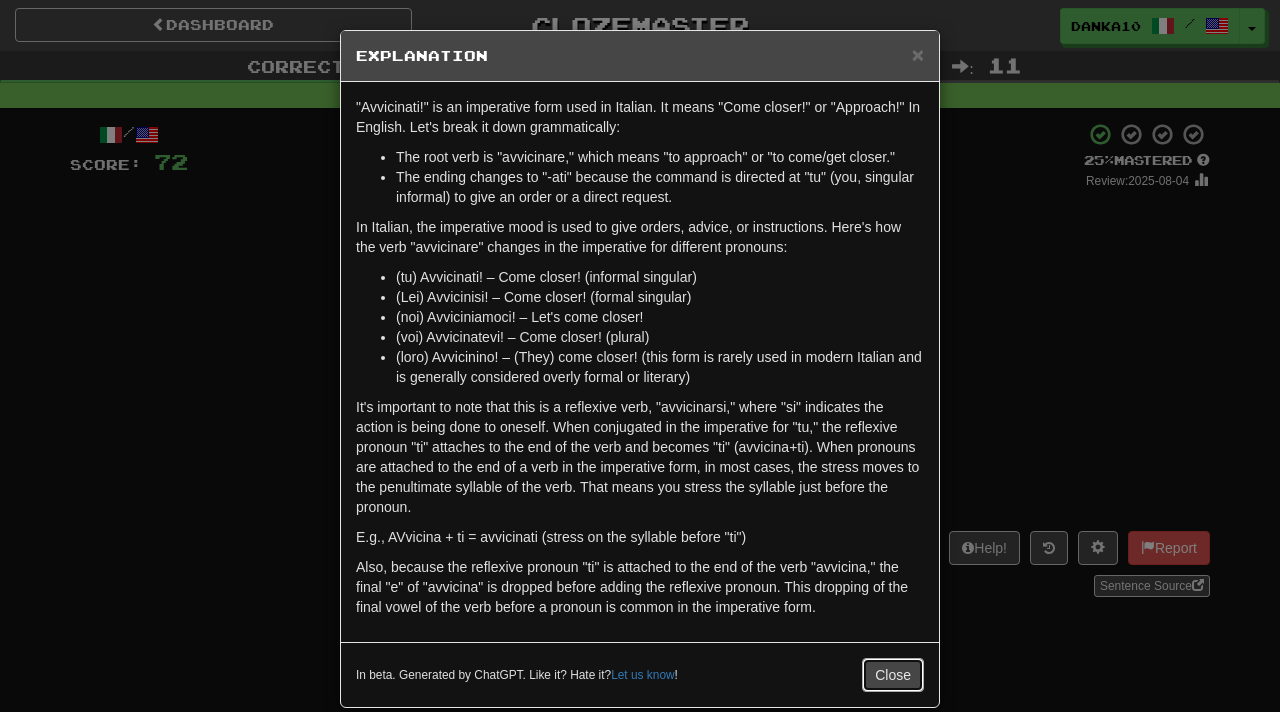 click on "Close" at bounding box center [893, 675] 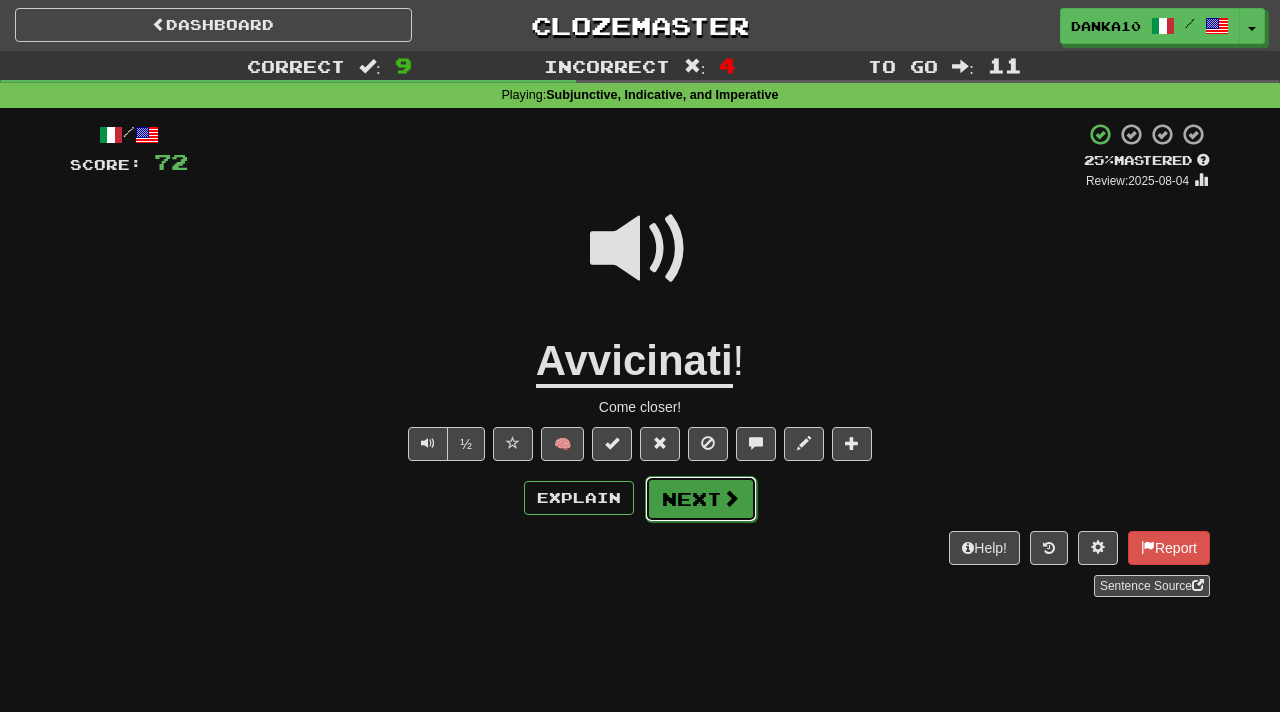 click on "Next" at bounding box center [701, 499] 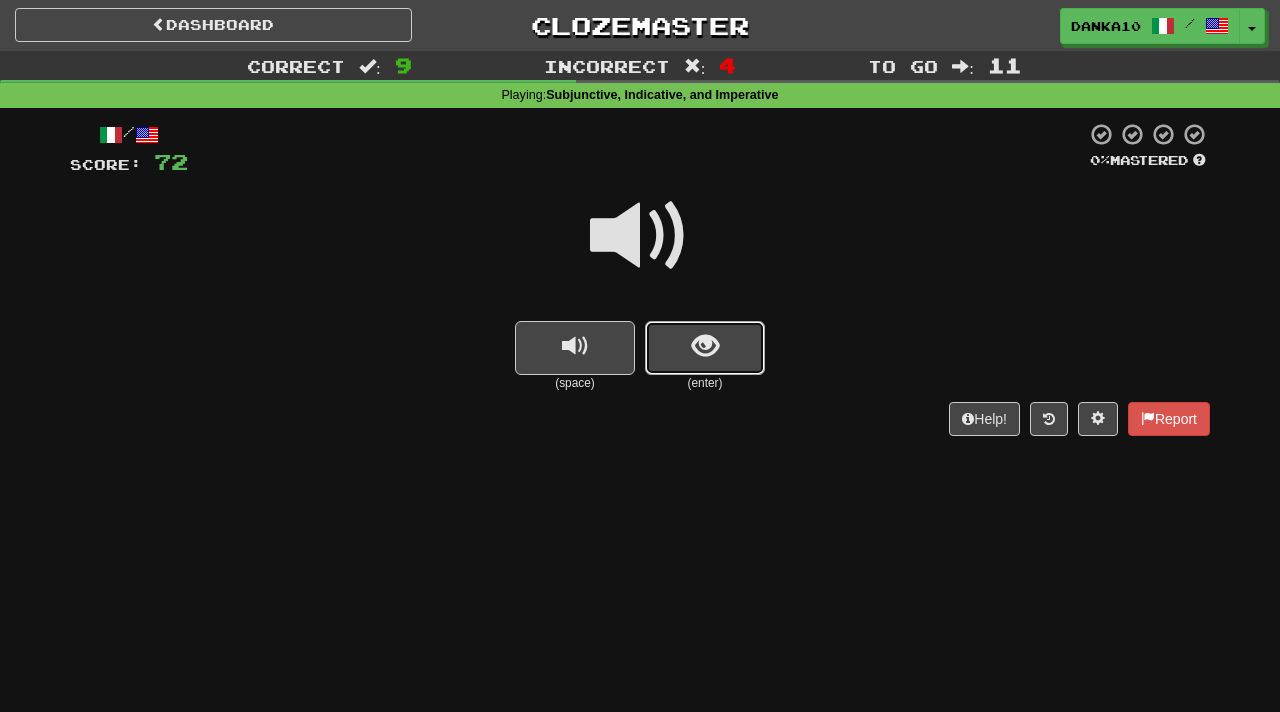 click at bounding box center (705, 348) 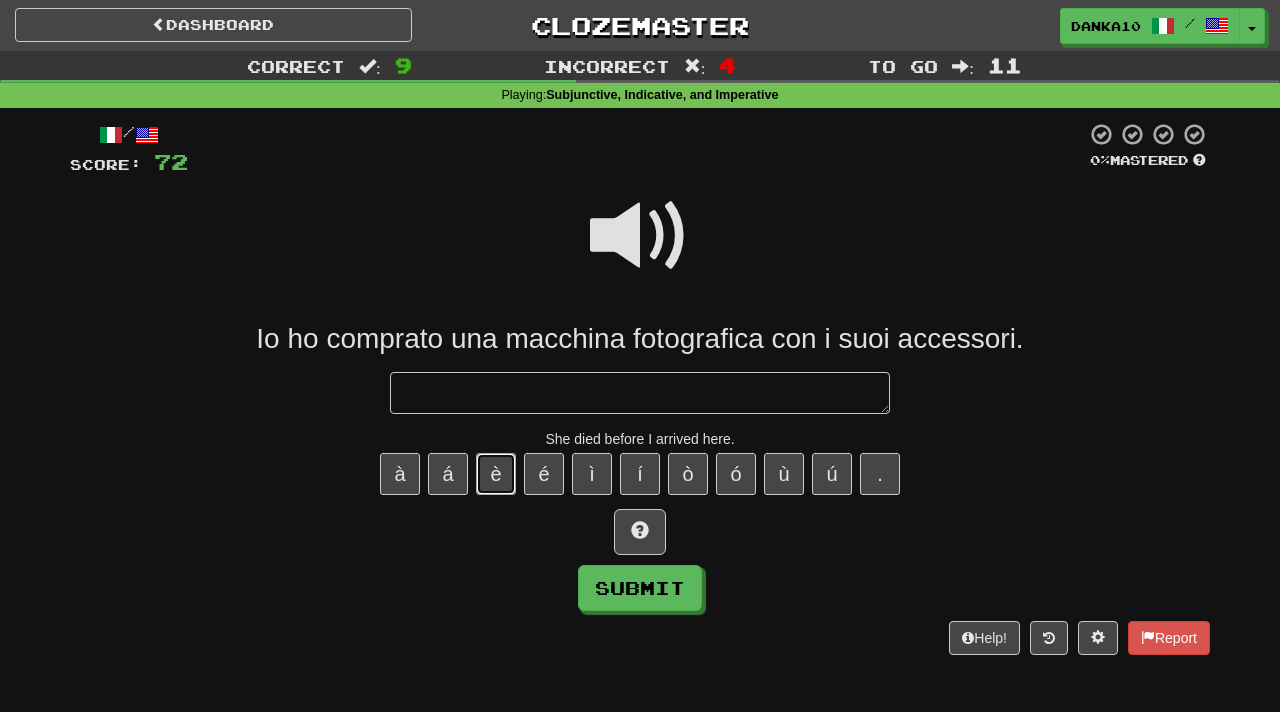 click on "è" at bounding box center (496, 474) 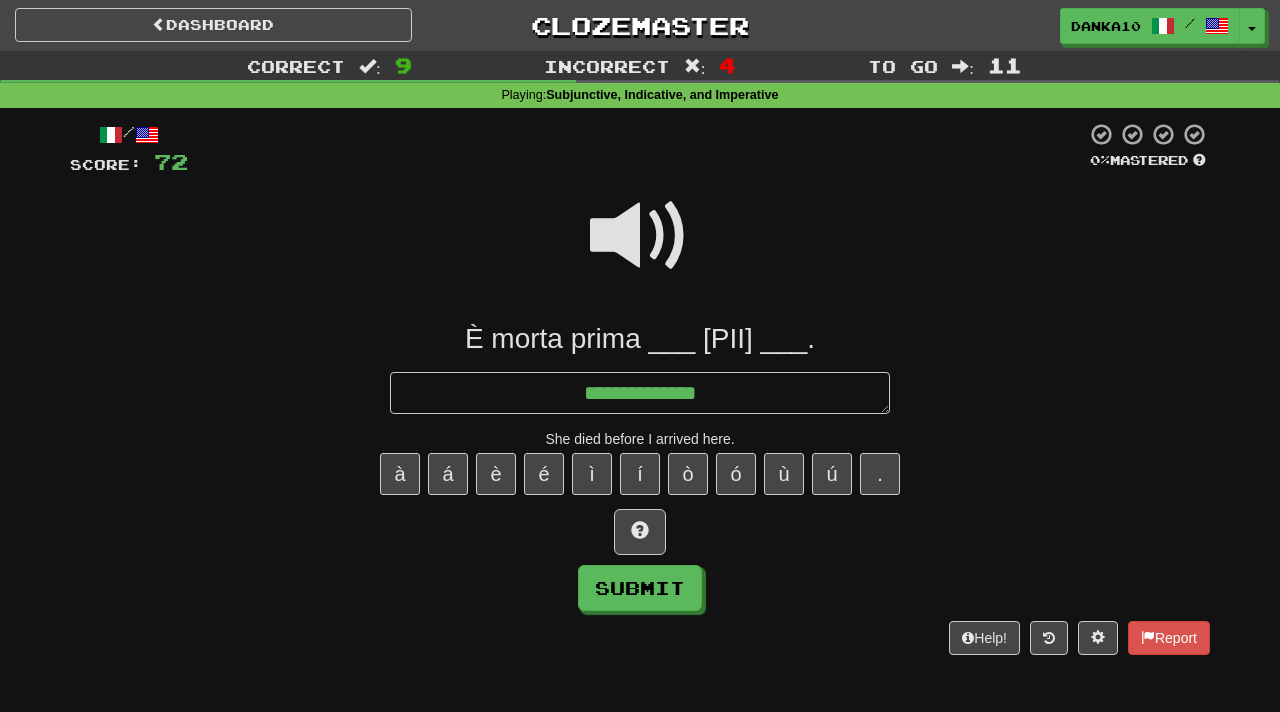 click at bounding box center [640, 532] 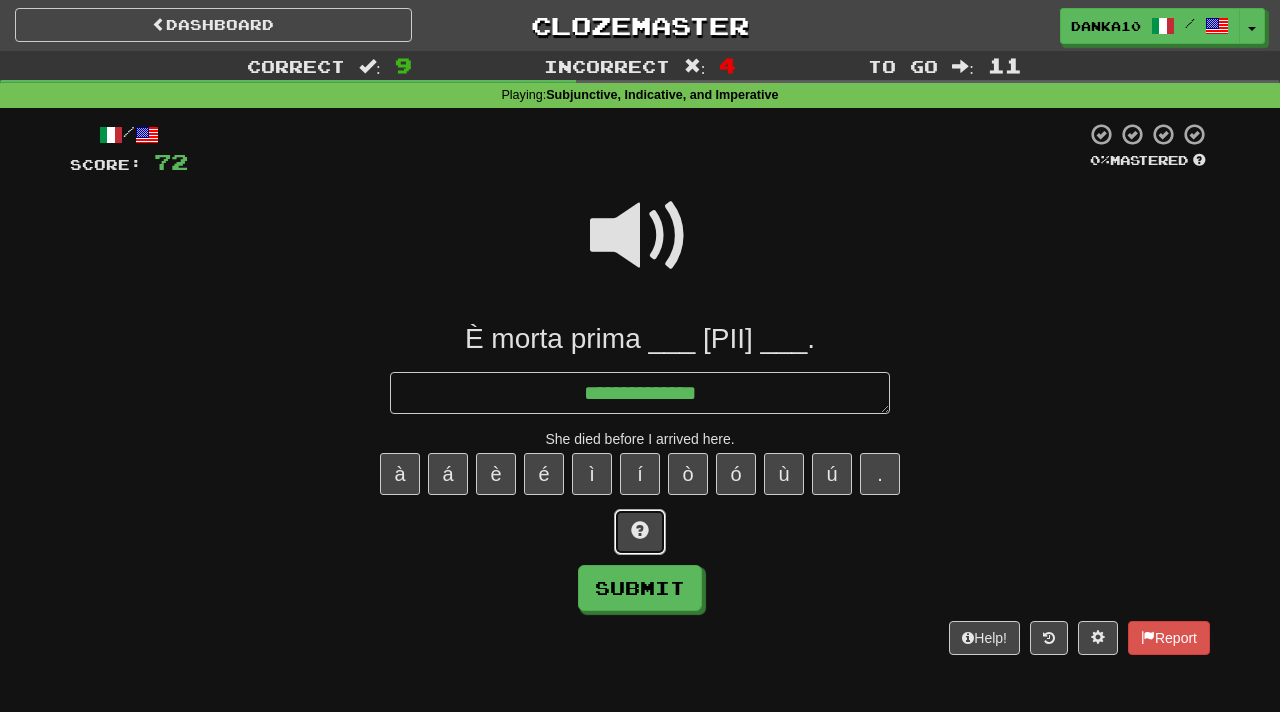 click at bounding box center [640, 532] 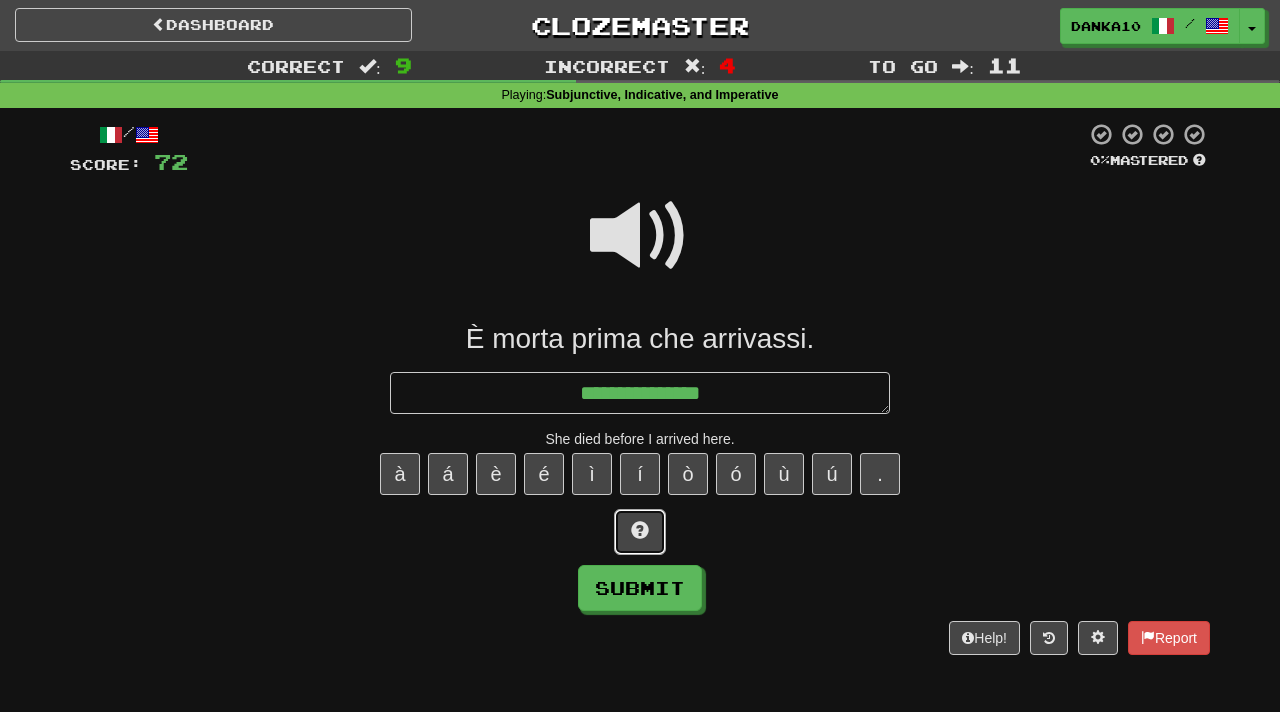 click at bounding box center [640, 532] 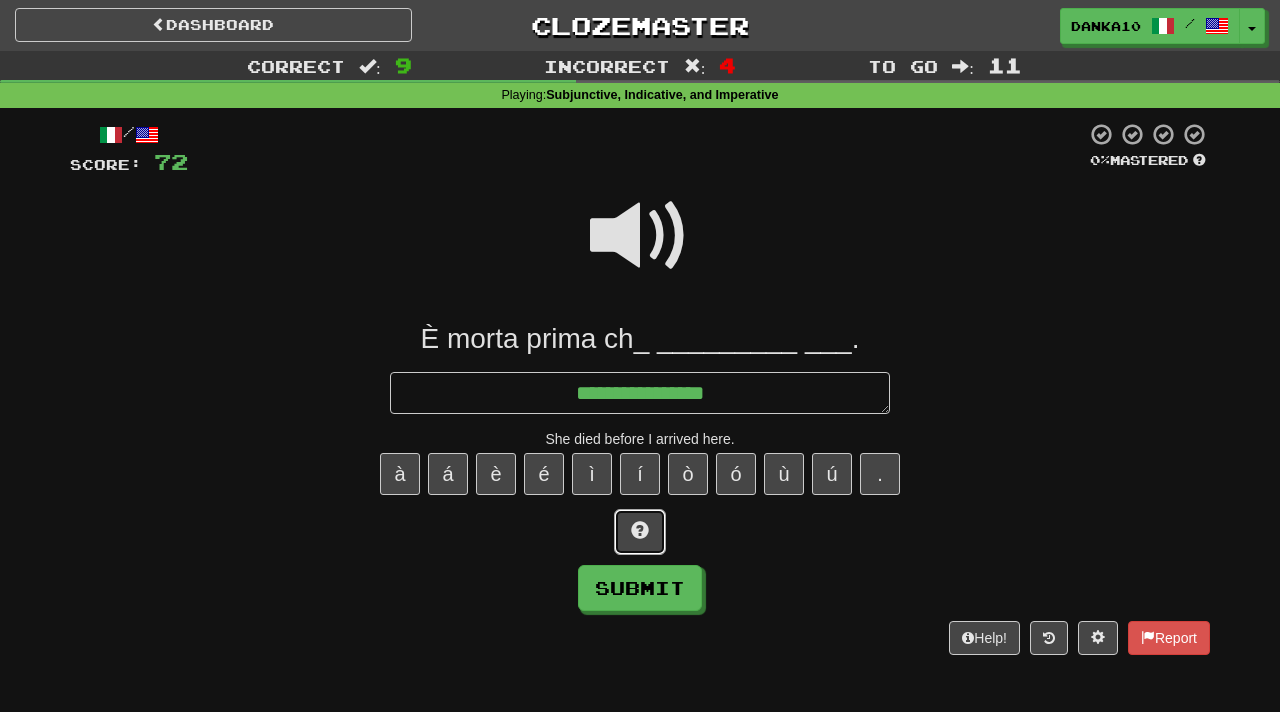 click at bounding box center [640, 532] 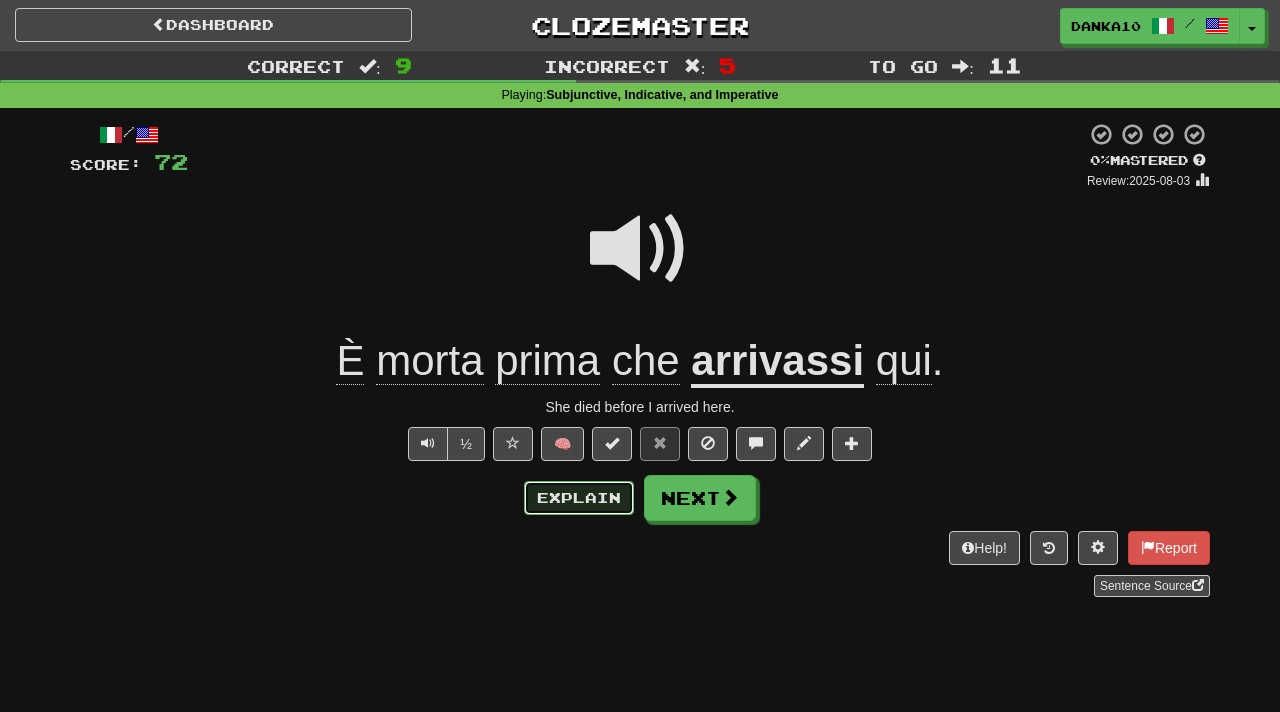 click on "Explain" at bounding box center [579, 498] 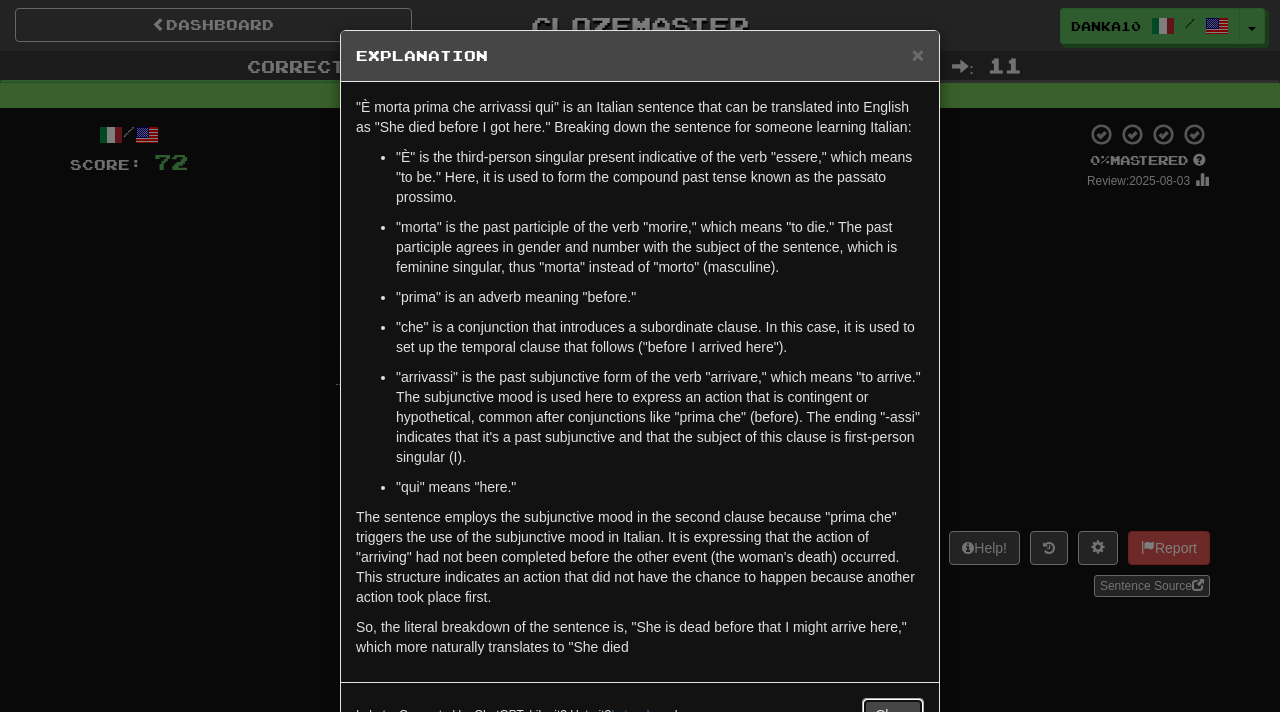 click on "Close" at bounding box center (893, 715) 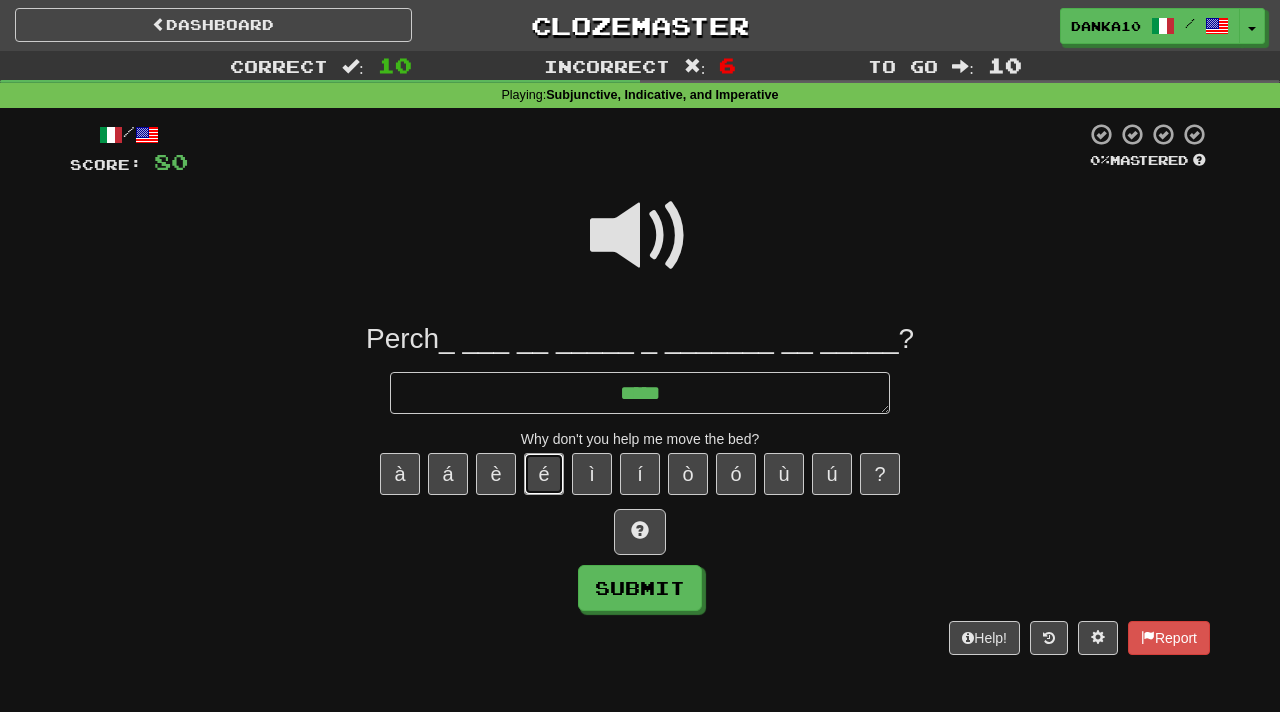 click on "é" at bounding box center (544, 474) 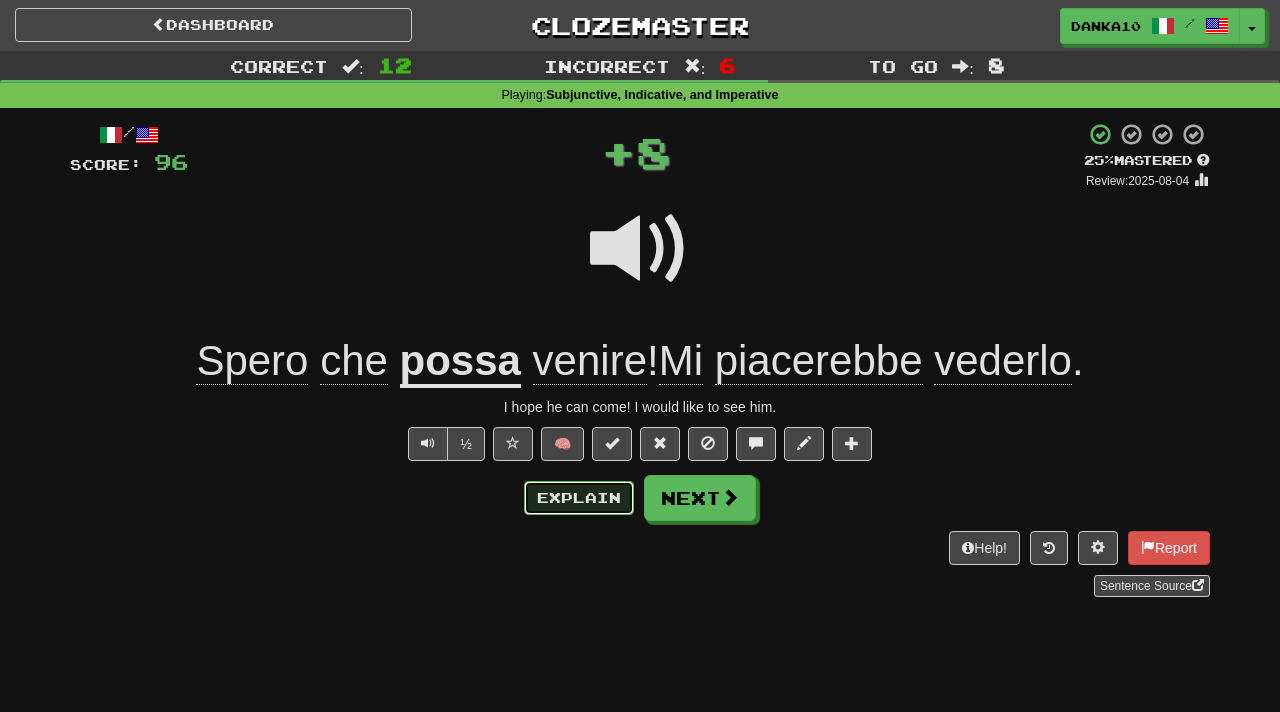 click on "Explain" at bounding box center [579, 498] 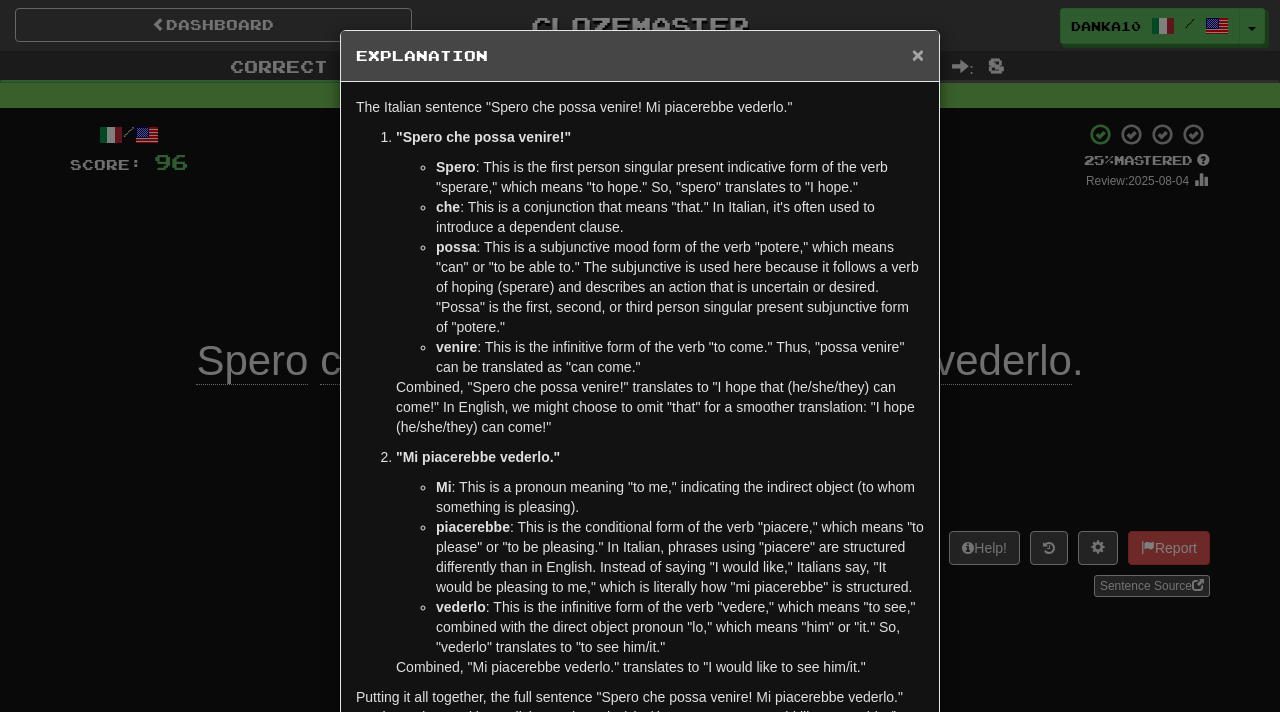 click on "×" at bounding box center [918, 54] 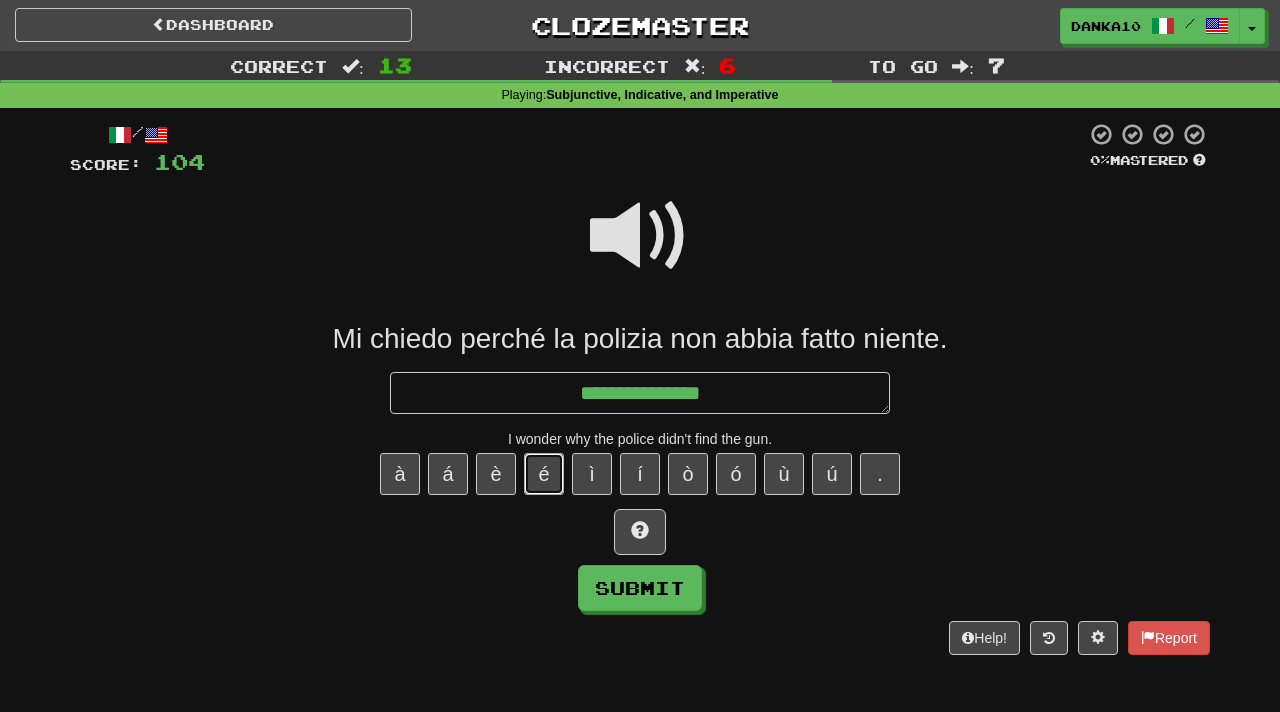 click on "é" at bounding box center [544, 474] 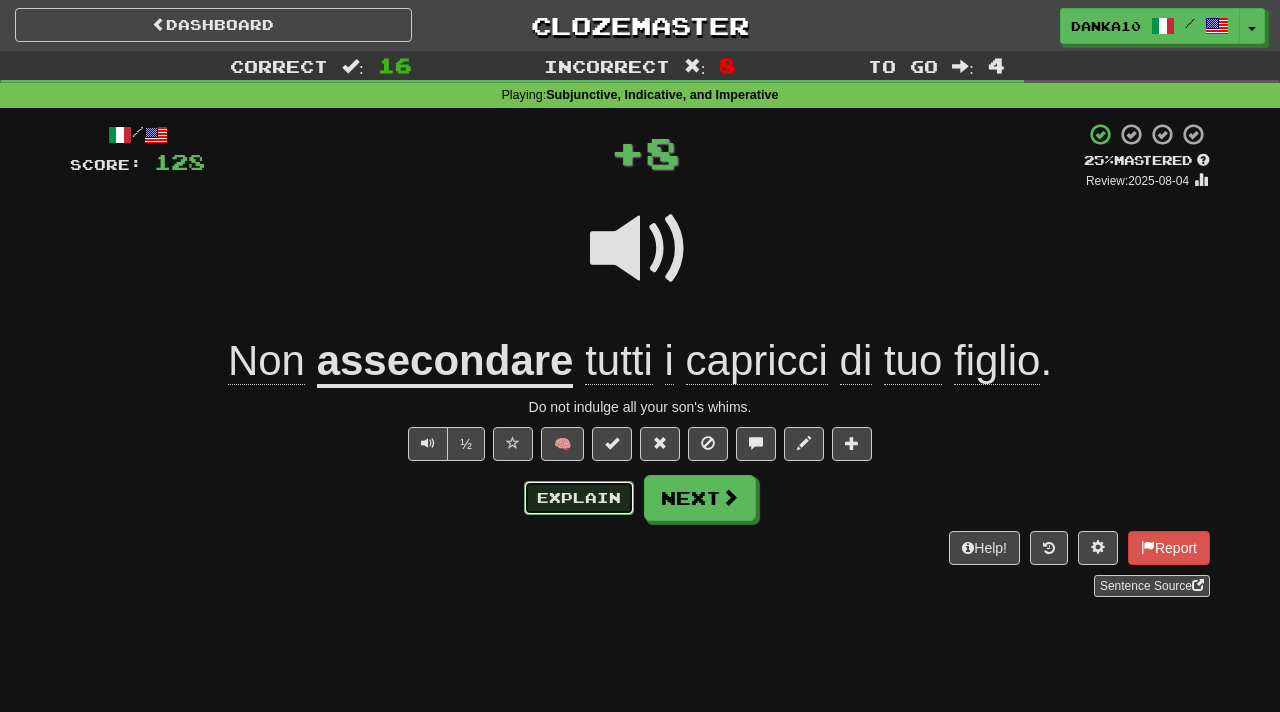 click on "Explain" at bounding box center (579, 498) 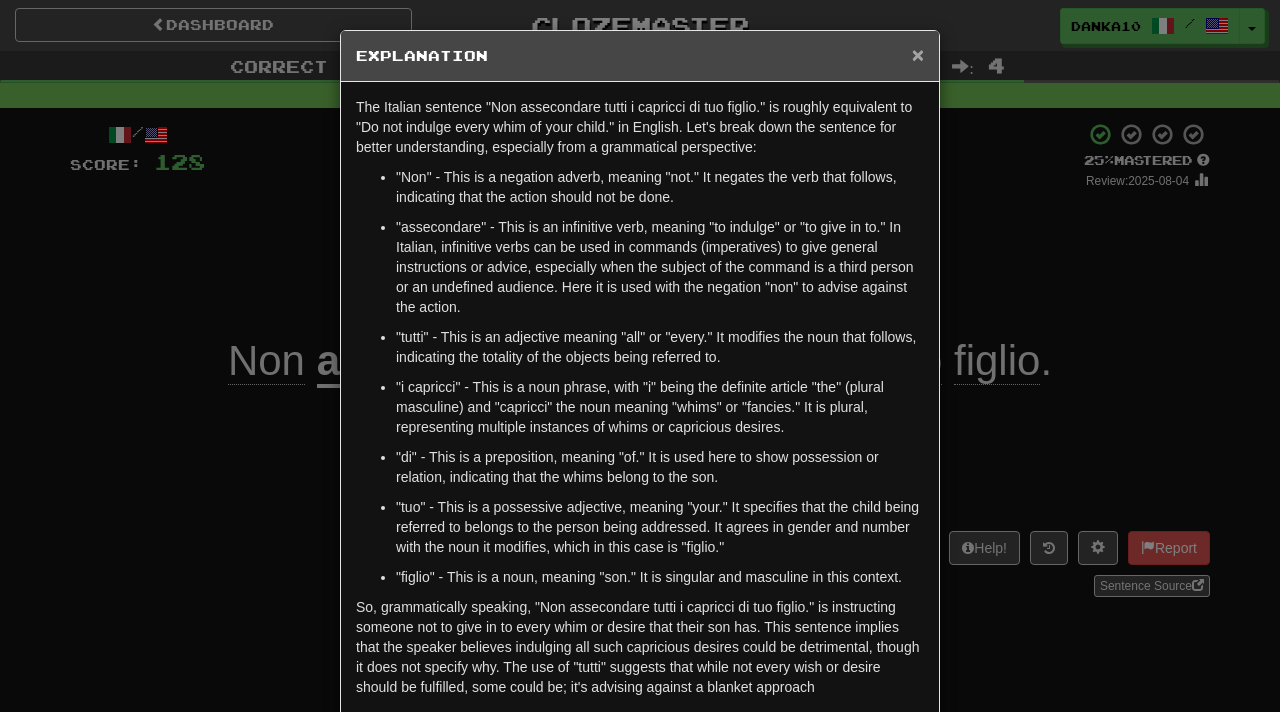click on "×" at bounding box center (918, 54) 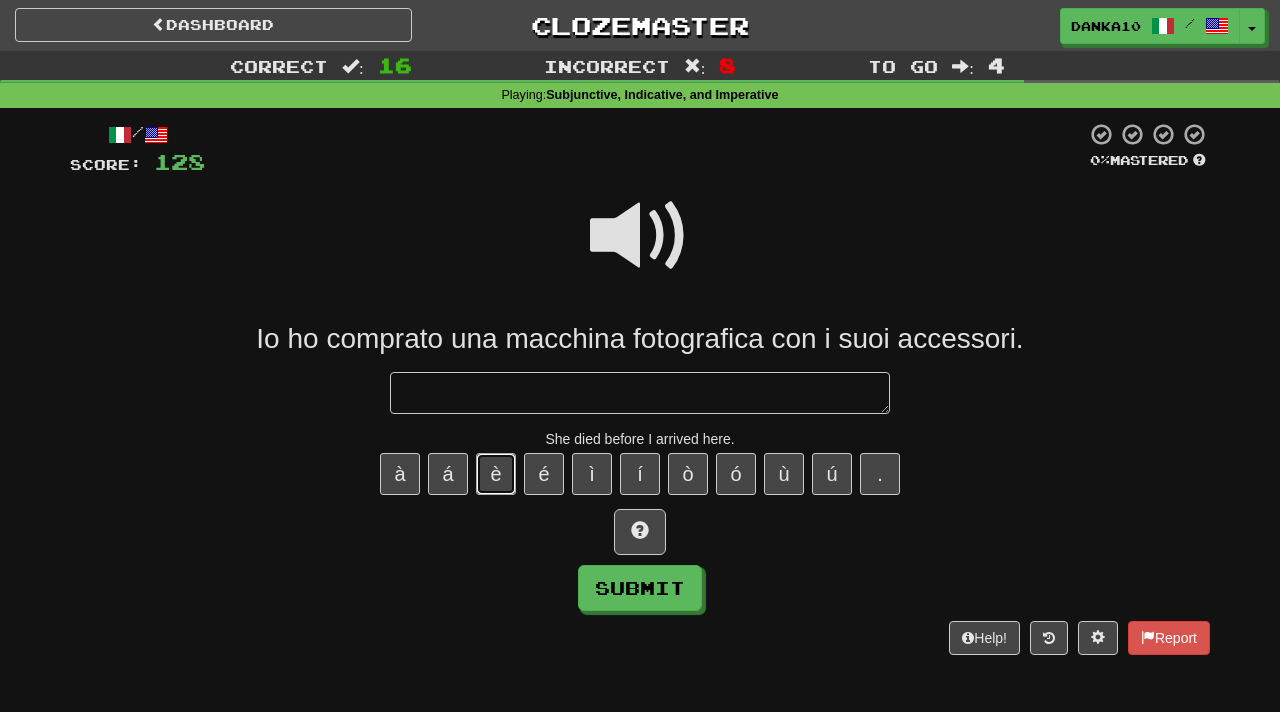 click on "è" at bounding box center [496, 474] 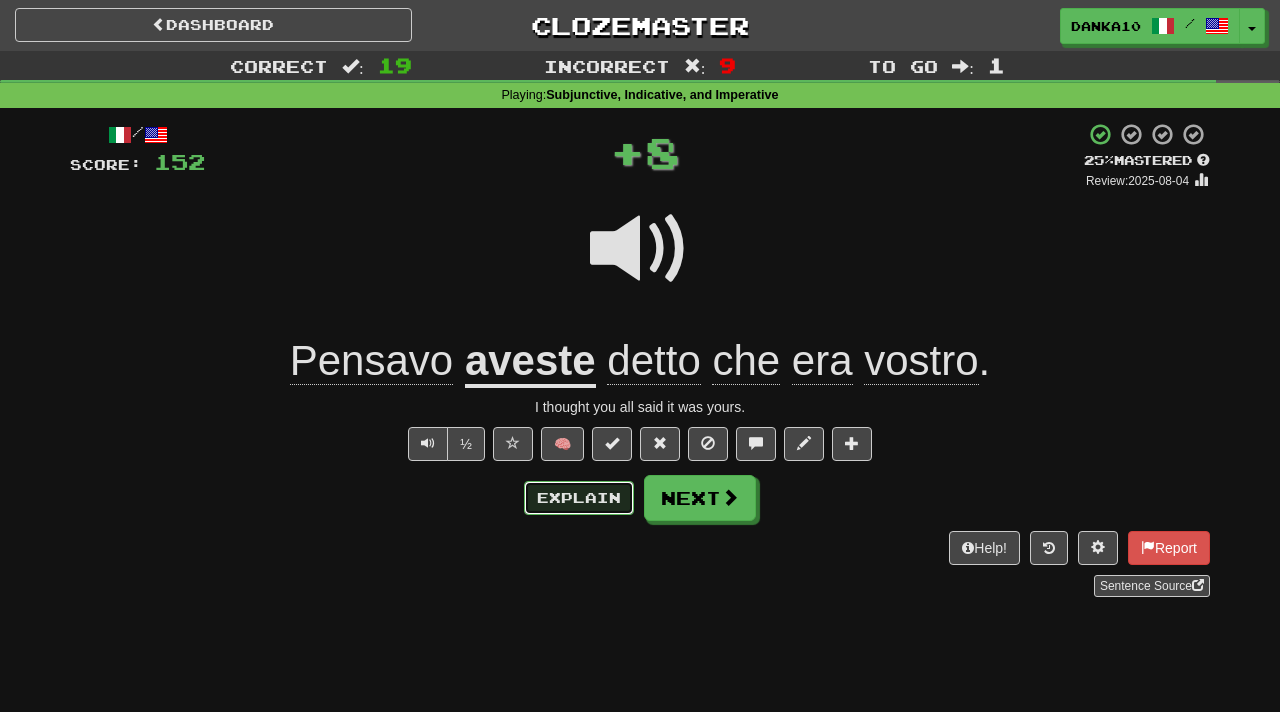 click on "Explain" at bounding box center (579, 498) 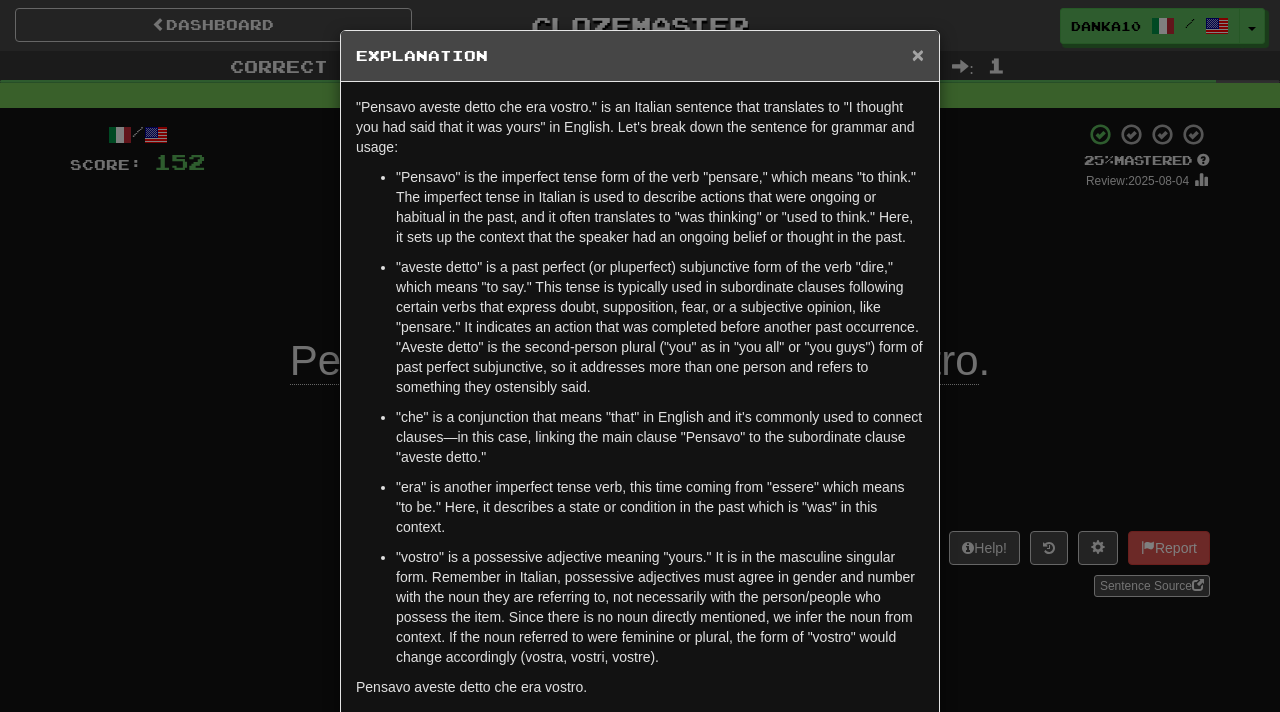 click on "×" at bounding box center (918, 54) 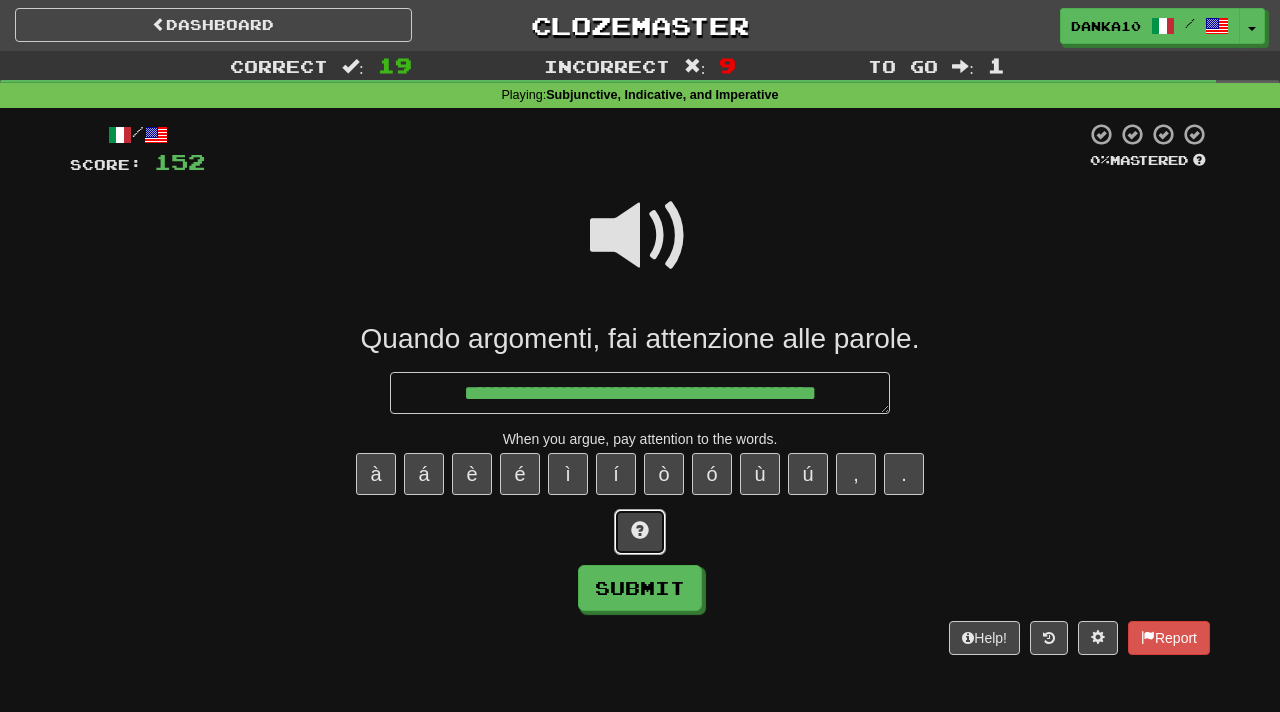 click at bounding box center [640, 530] 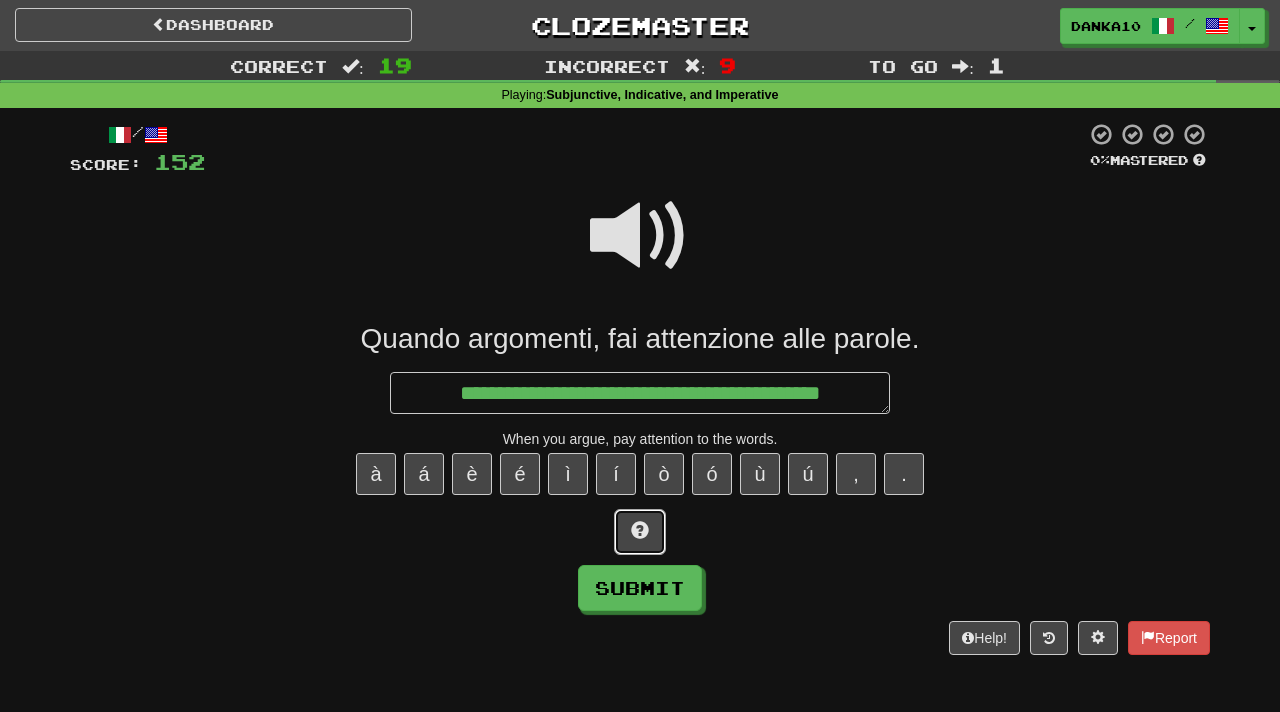 click at bounding box center [640, 530] 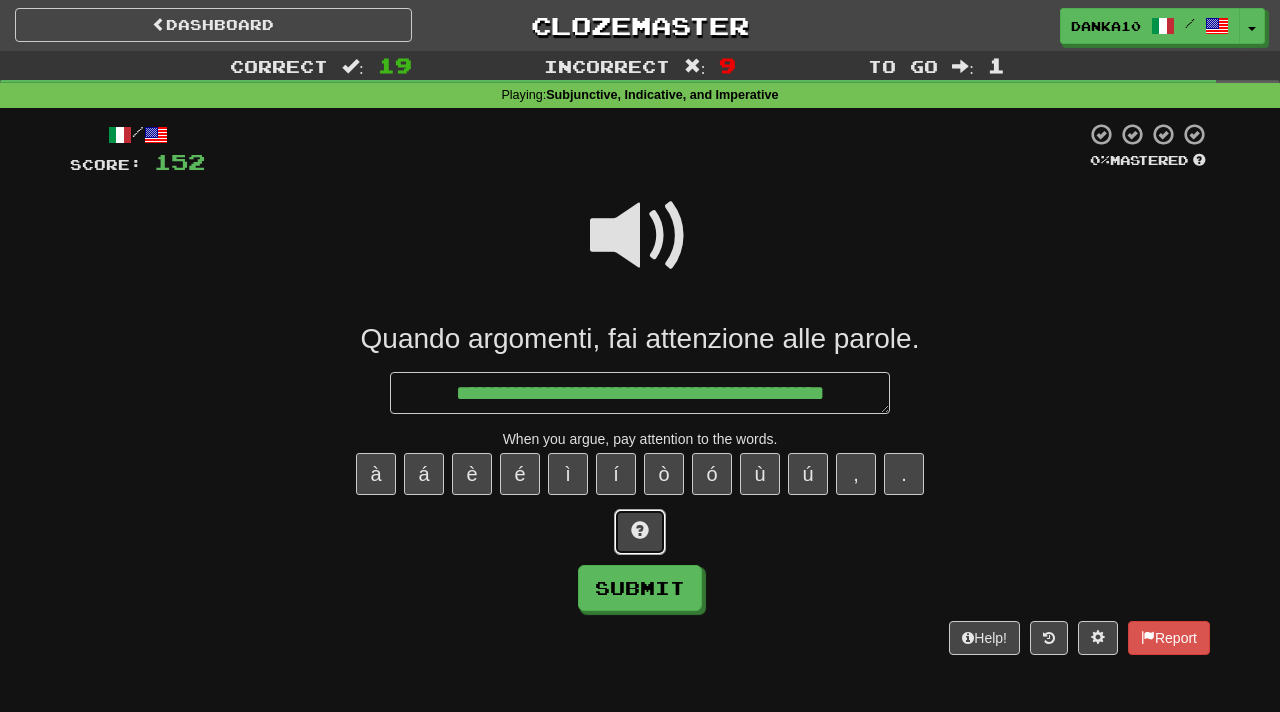 click at bounding box center (640, 530) 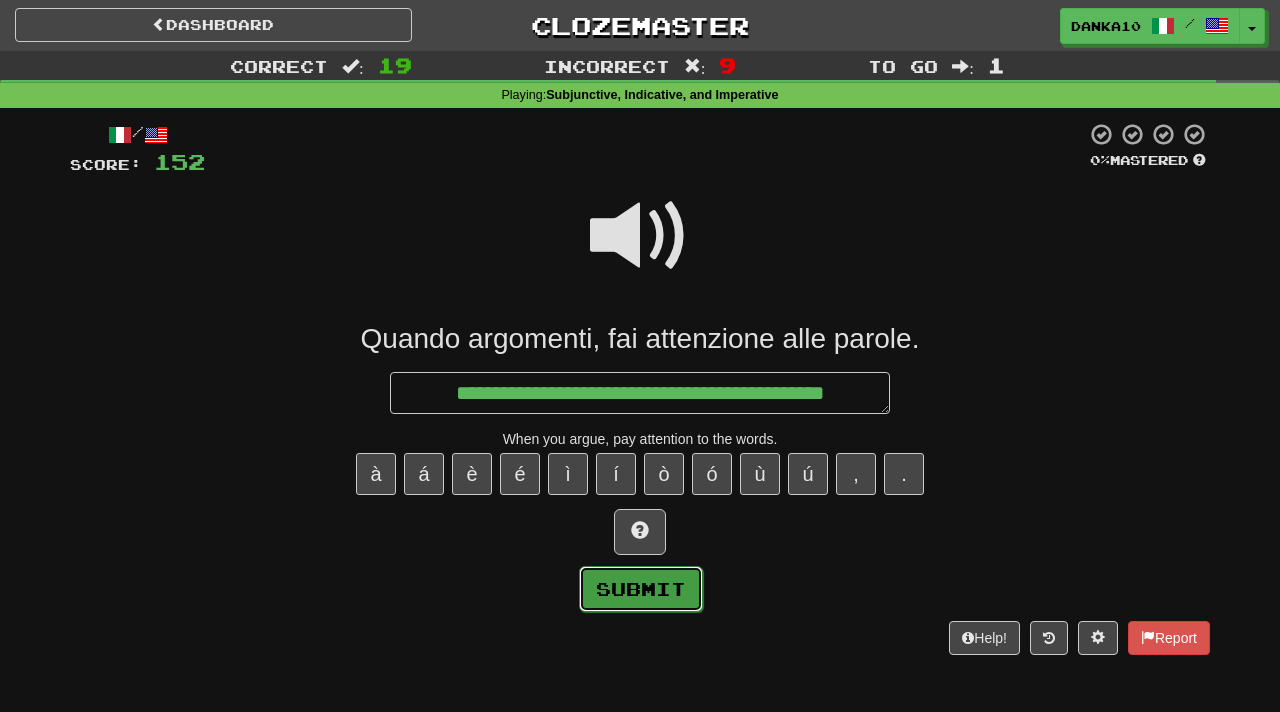 click on "Submit" at bounding box center (641, 589) 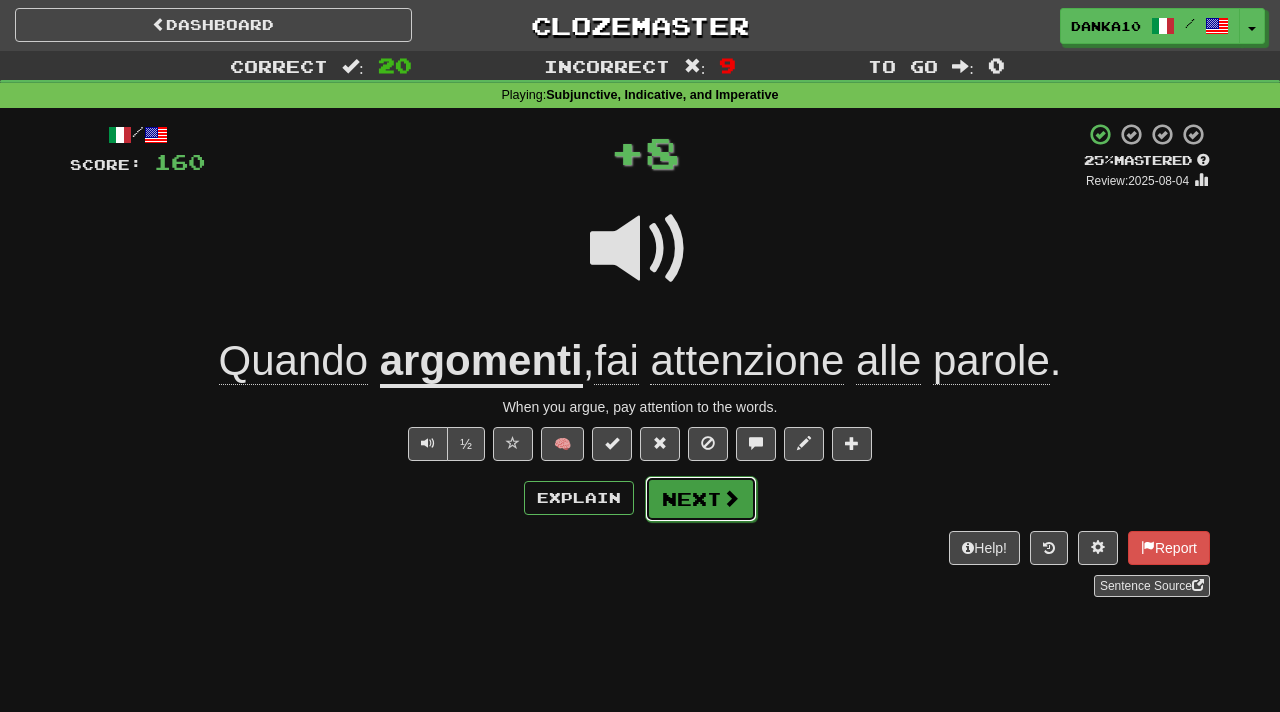 click on "Next" at bounding box center [701, 499] 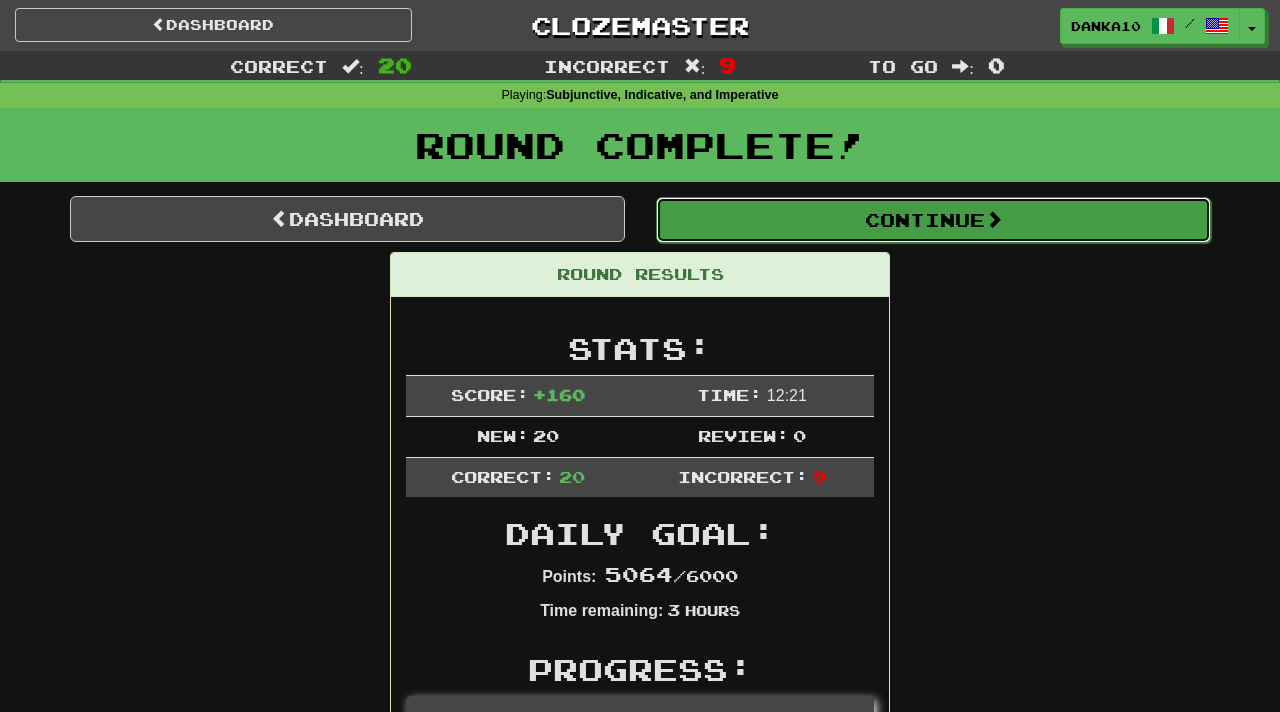 click on "Continue" at bounding box center (933, 220) 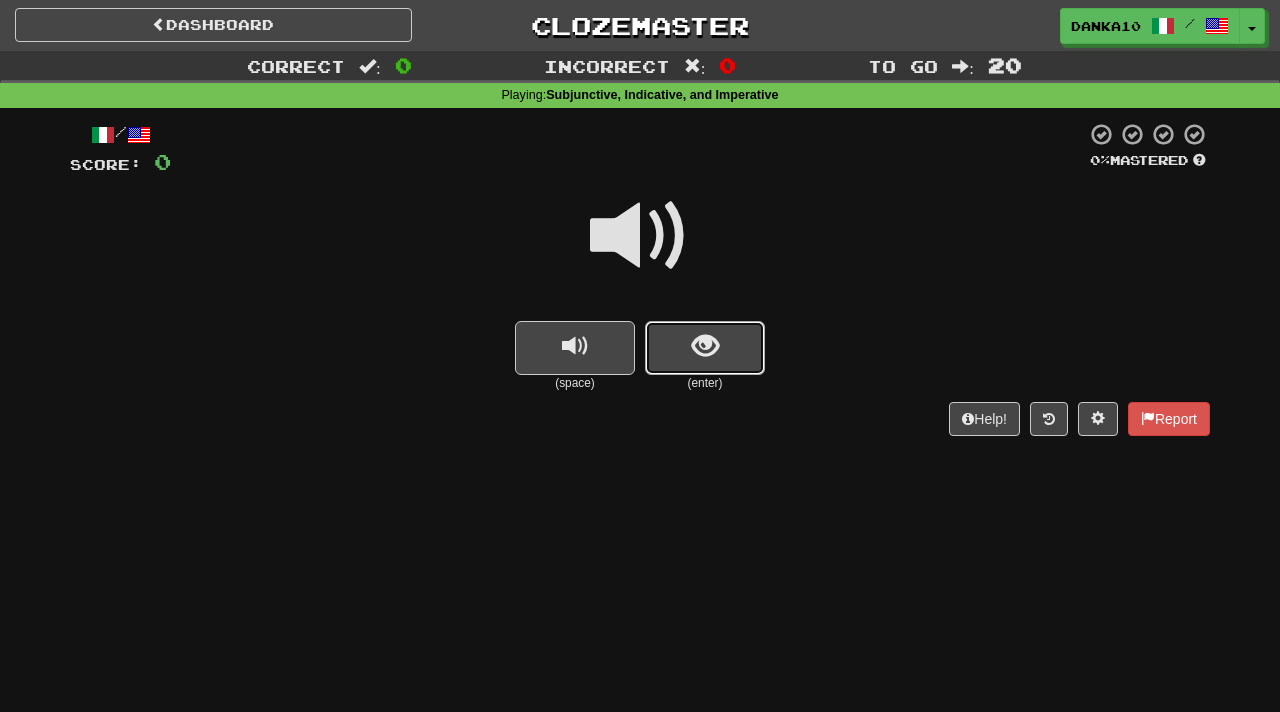 click at bounding box center [705, 348] 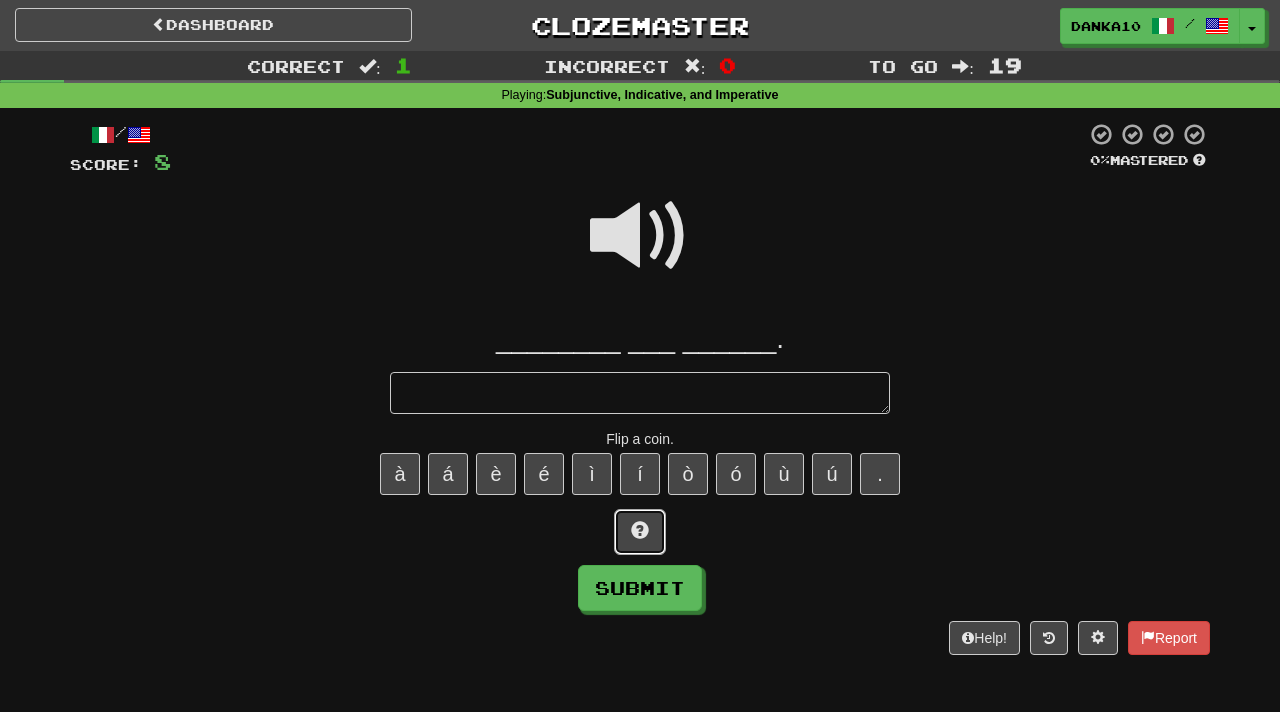 click at bounding box center [640, 530] 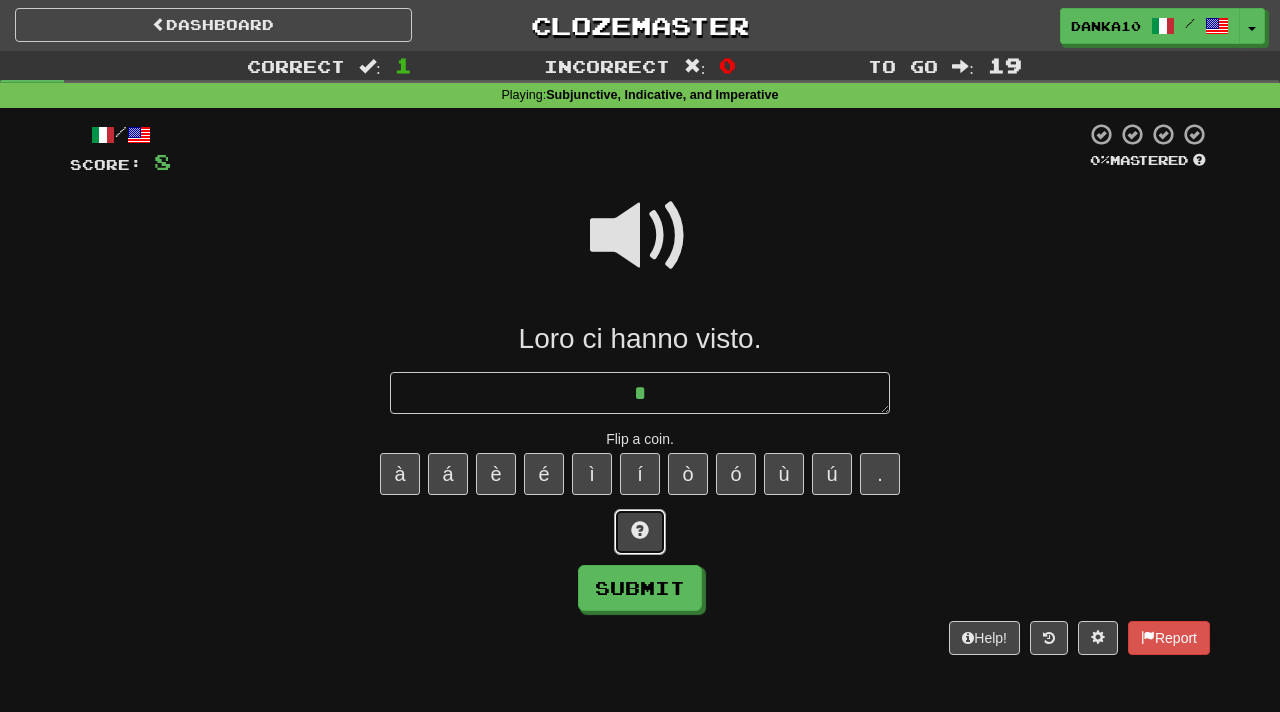 click at bounding box center [640, 530] 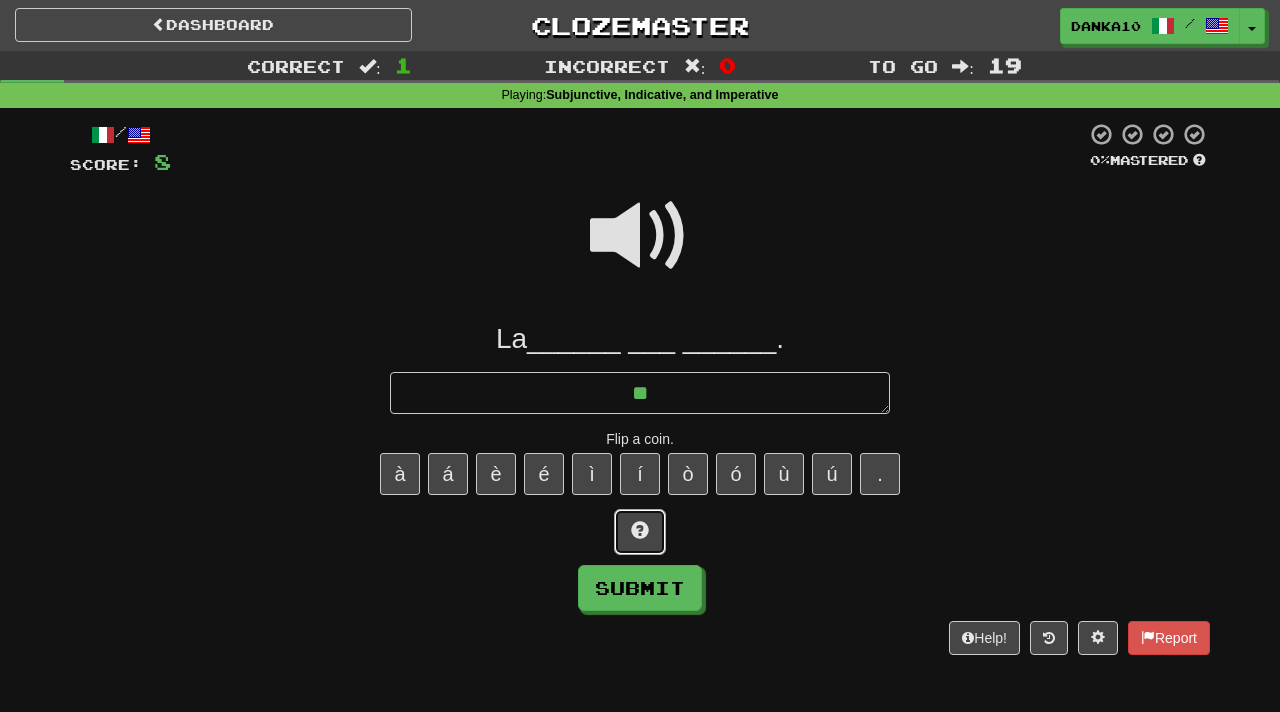 click at bounding box center [640, 530] 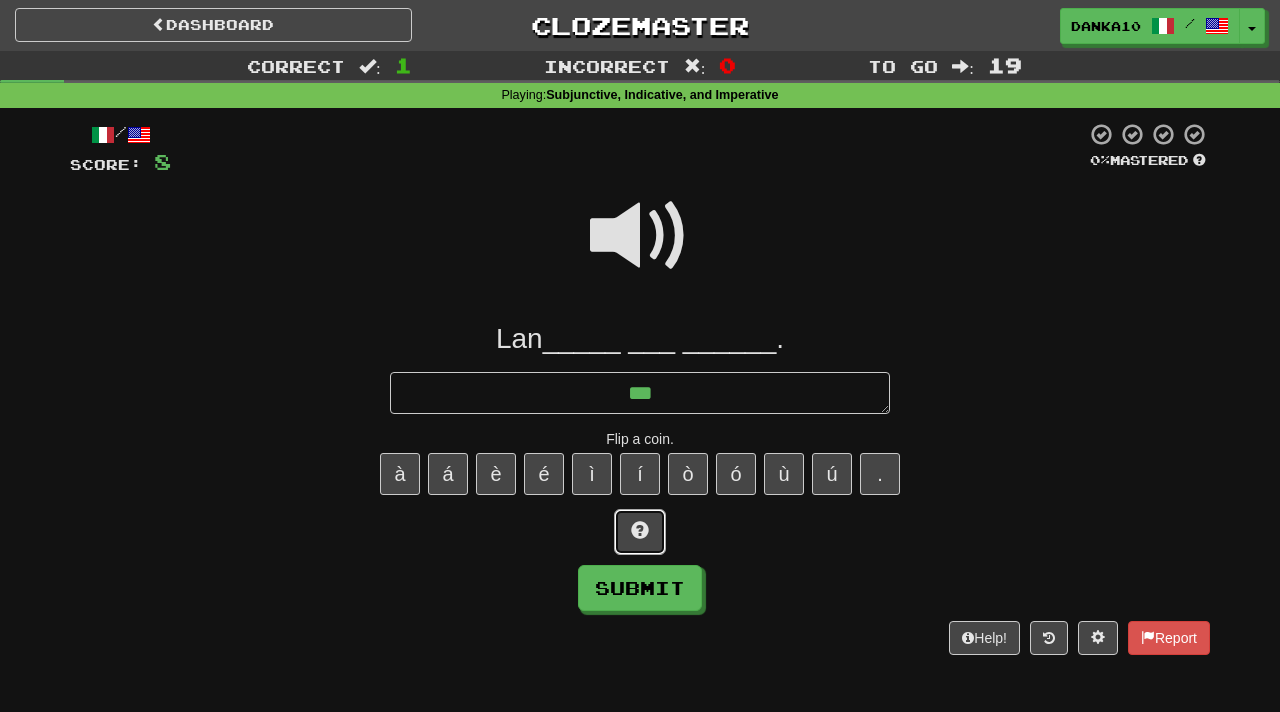 click at bounding box center (640, 530) 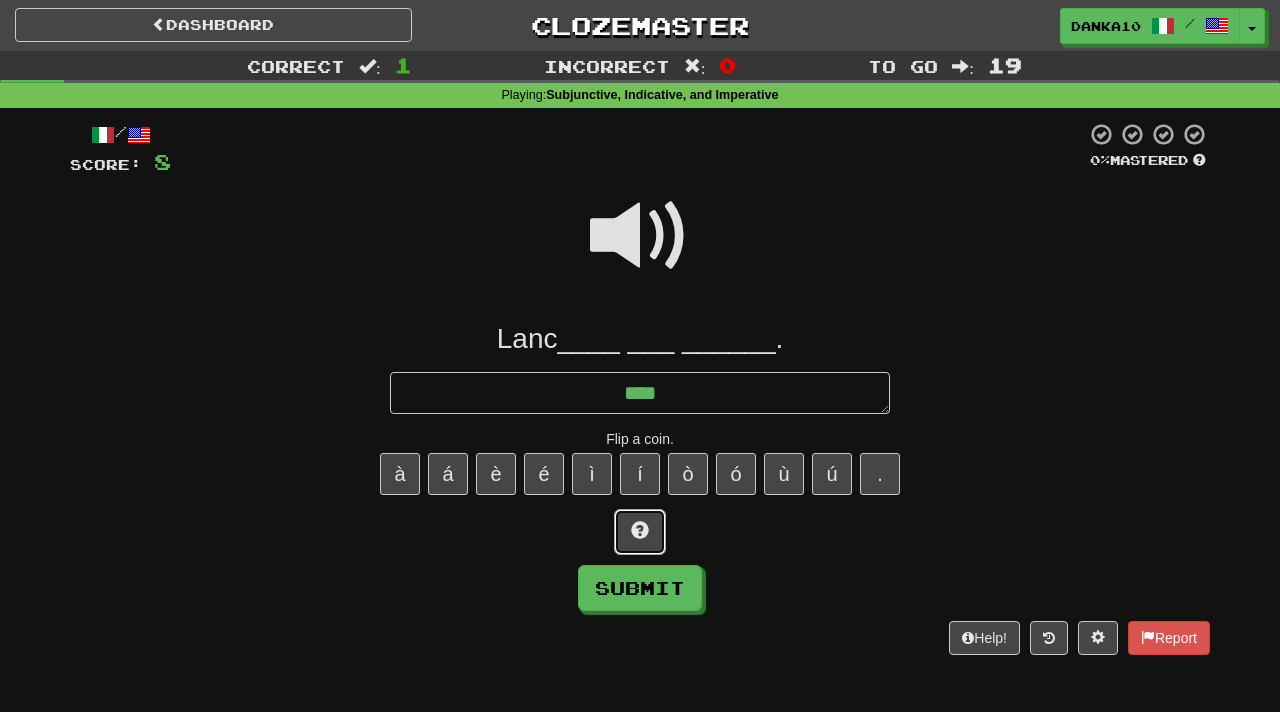 click at bounding box center (640, 530) 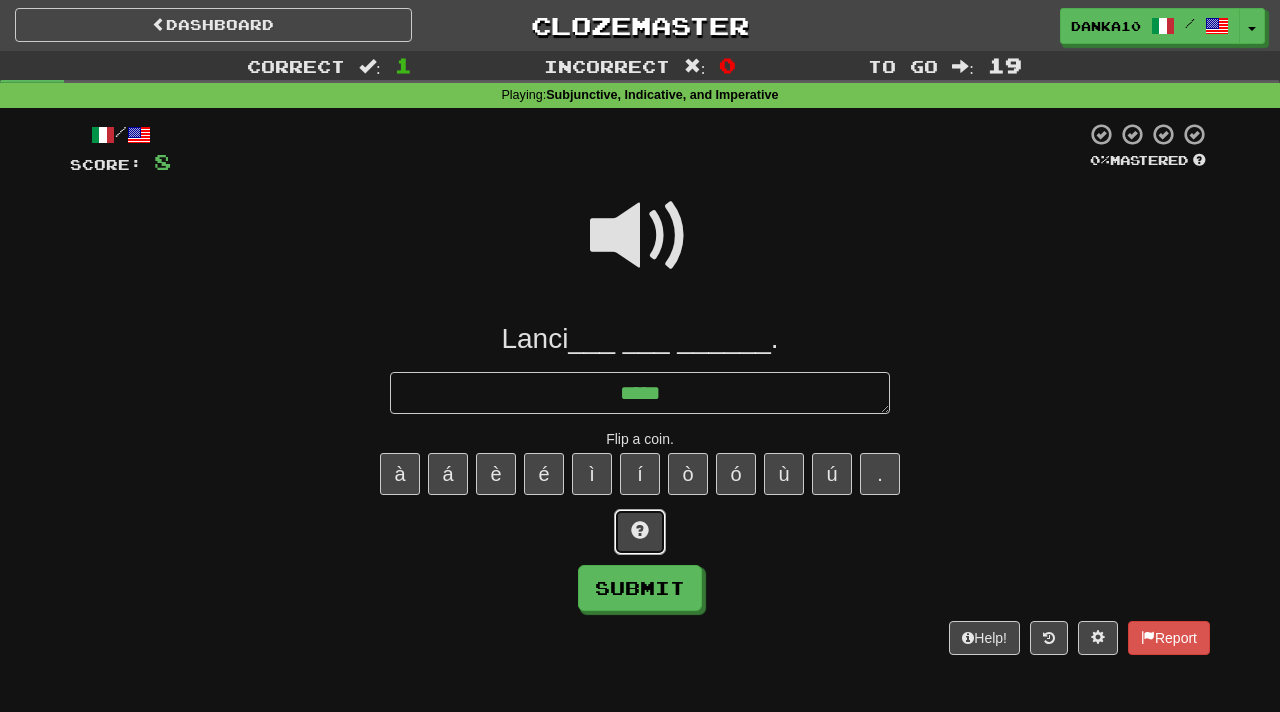 click at bounding box center [640, 530] 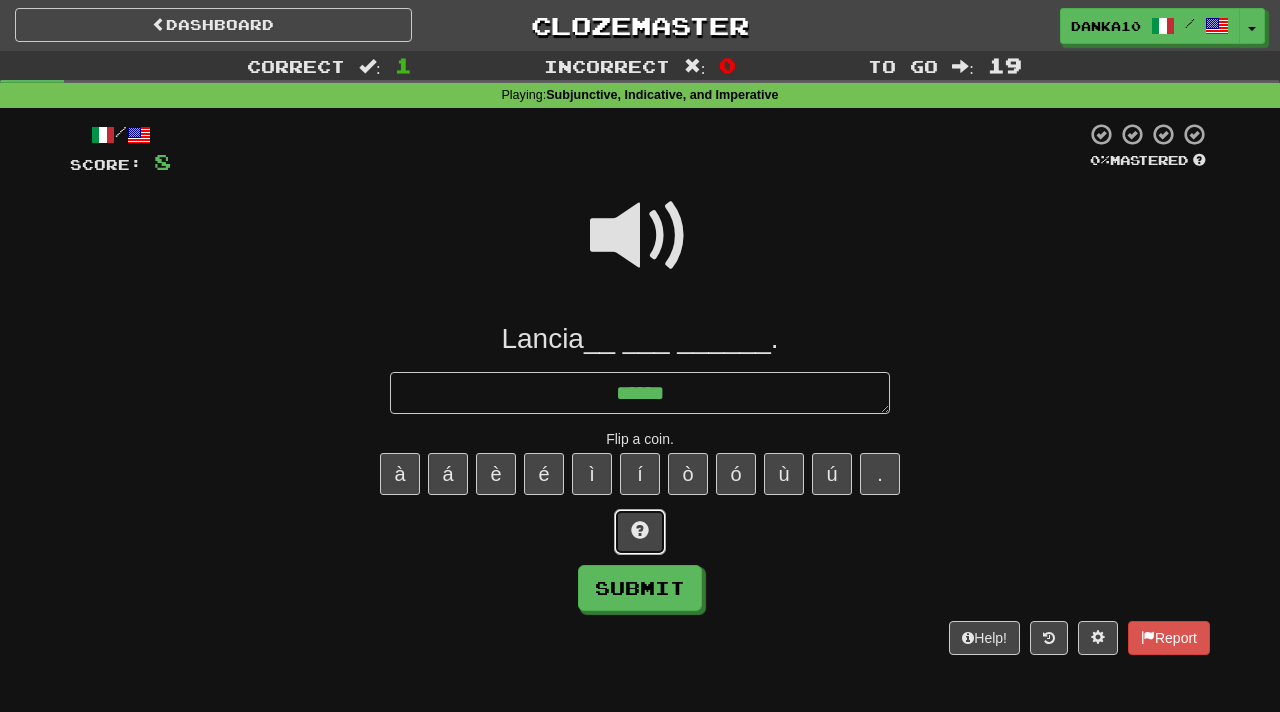 click at bounding box center (640, 530) 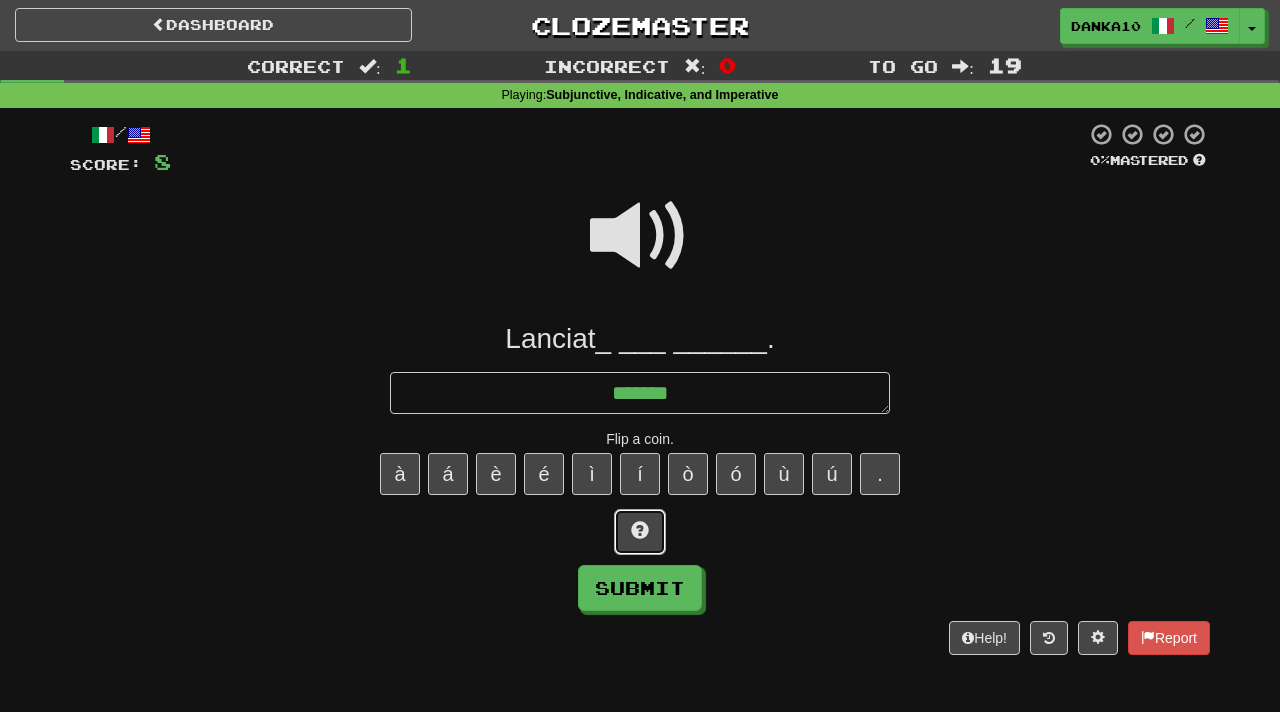 click at bounding box center (640, 530) 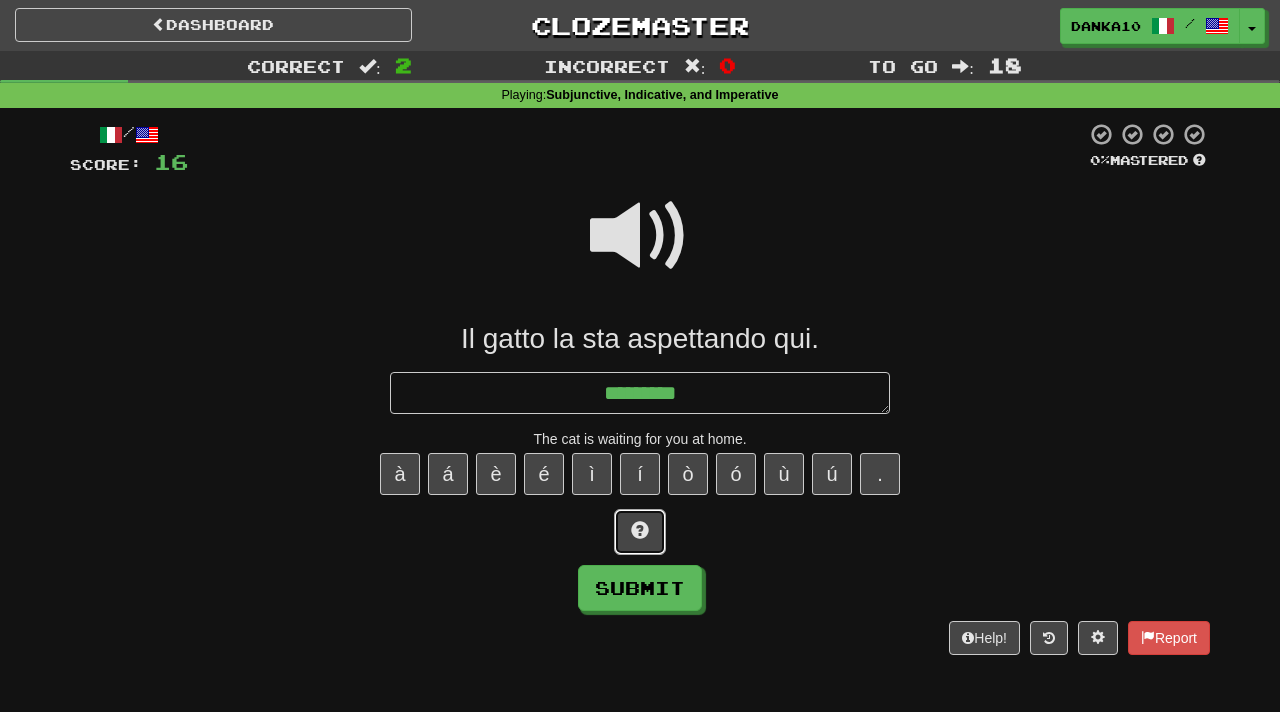 click at bounding box center (640, 530) 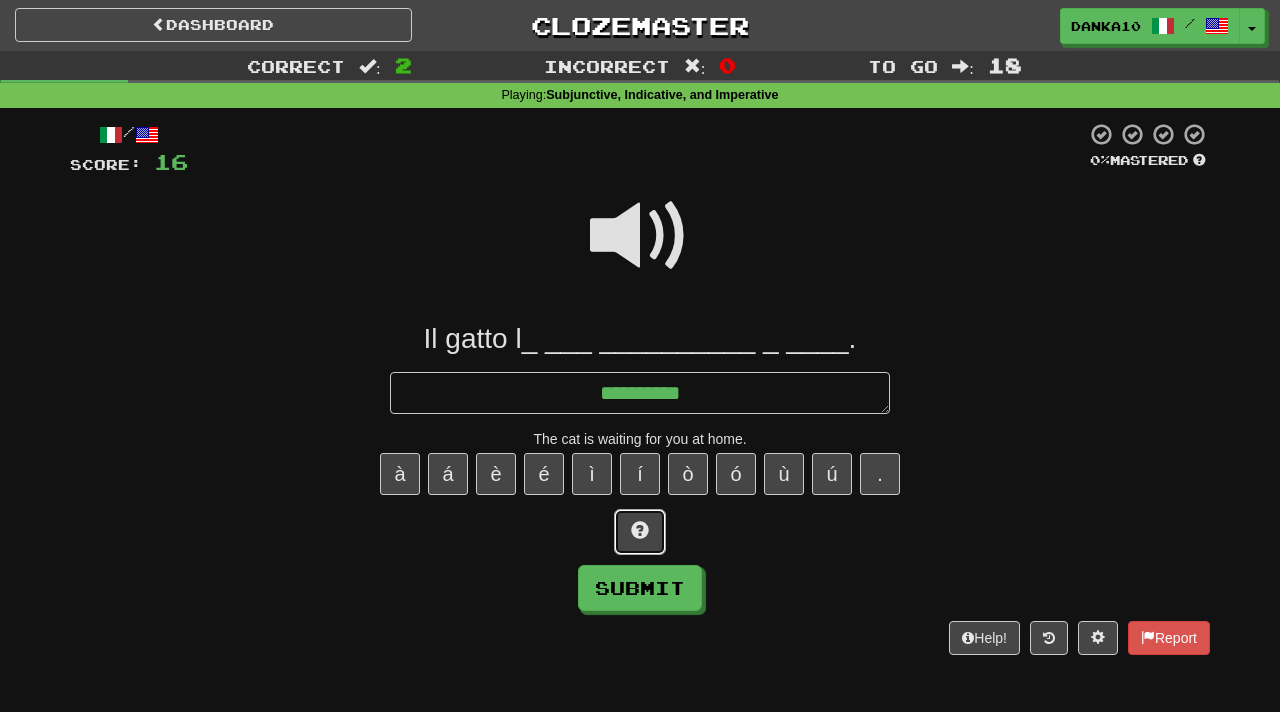 click at bounding box center [640, 530] 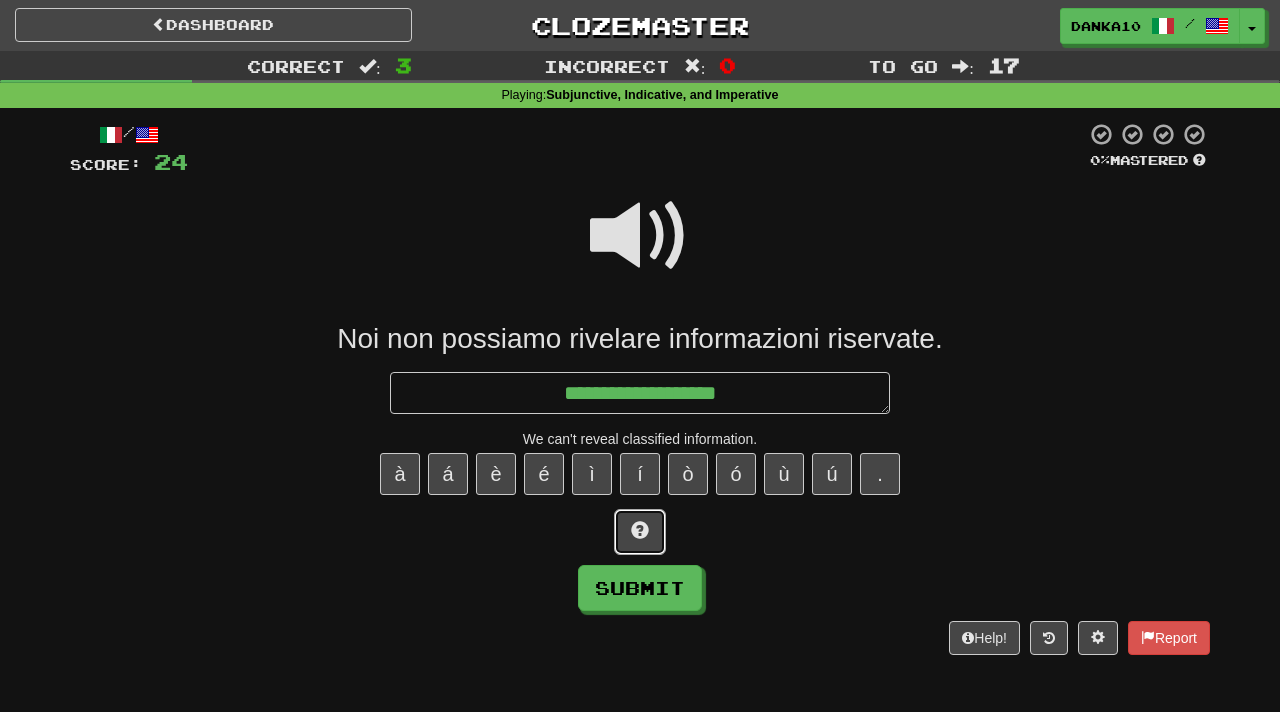 click at bounding box center (640, 530) 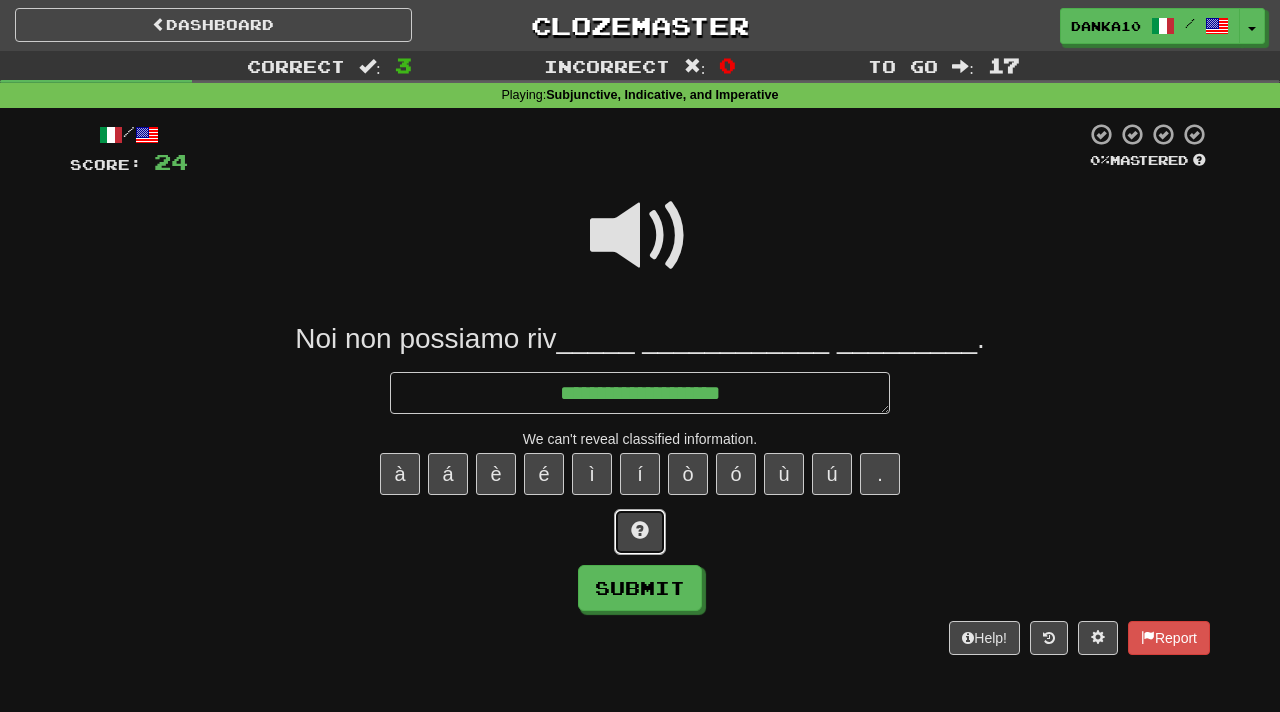 click at bounding box center (640, 530) 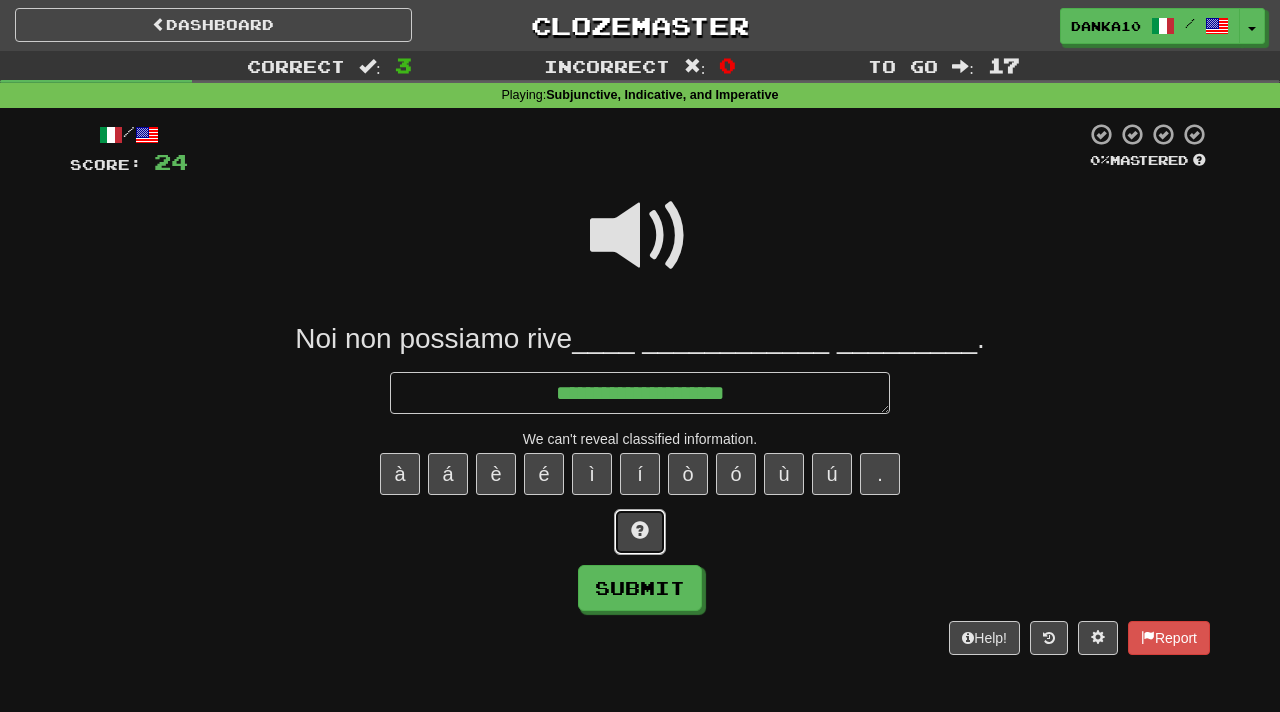 click at bounding box center [640, 530] 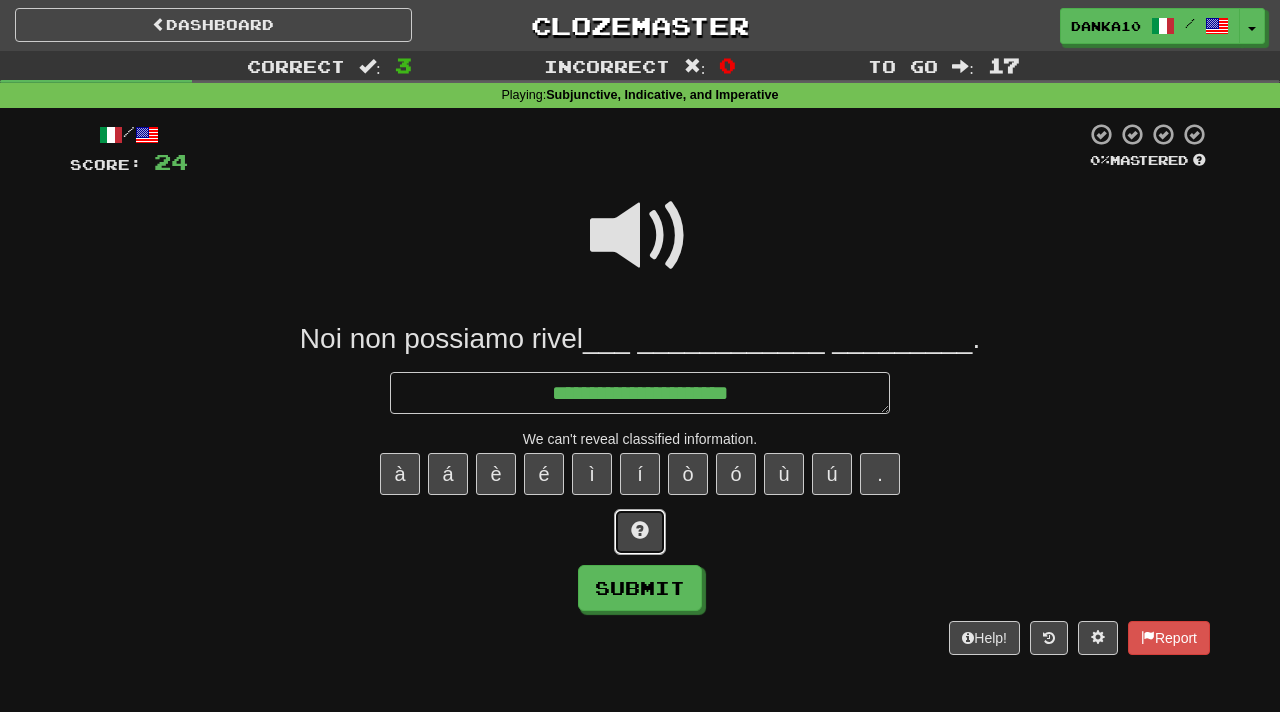 click at bounding box center (640, 530) 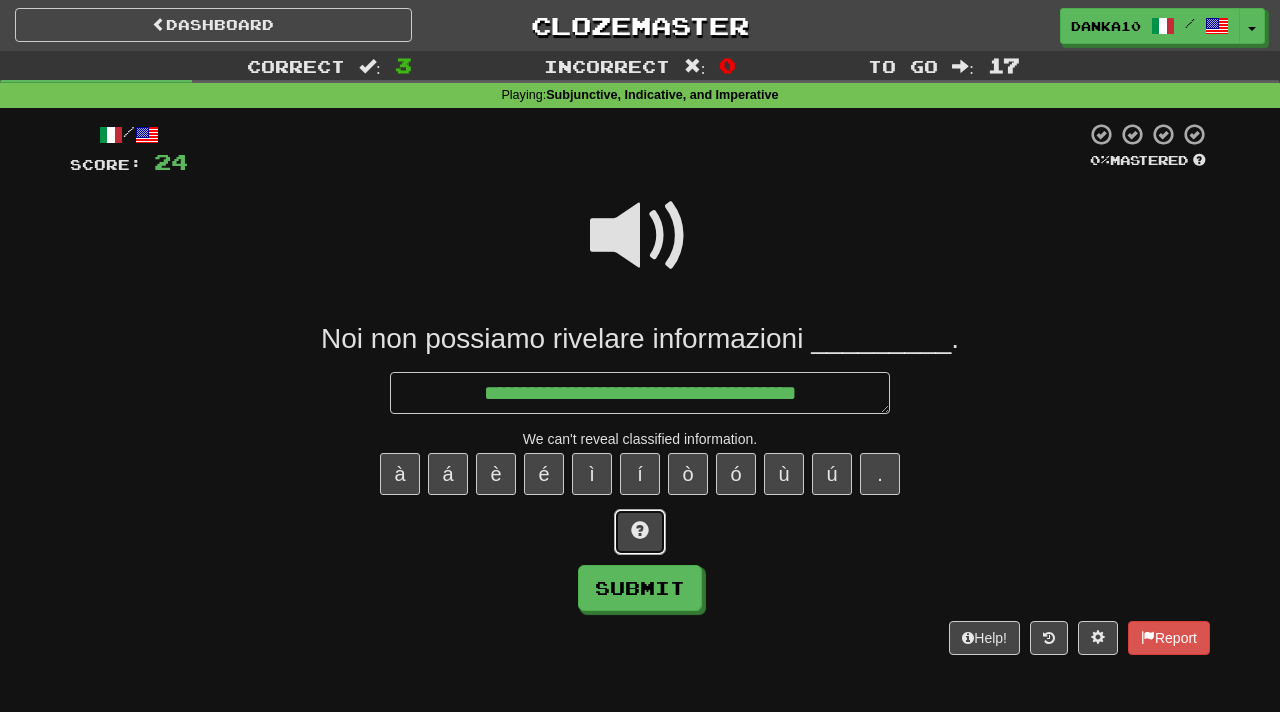 click at bounding box center [640, 530] 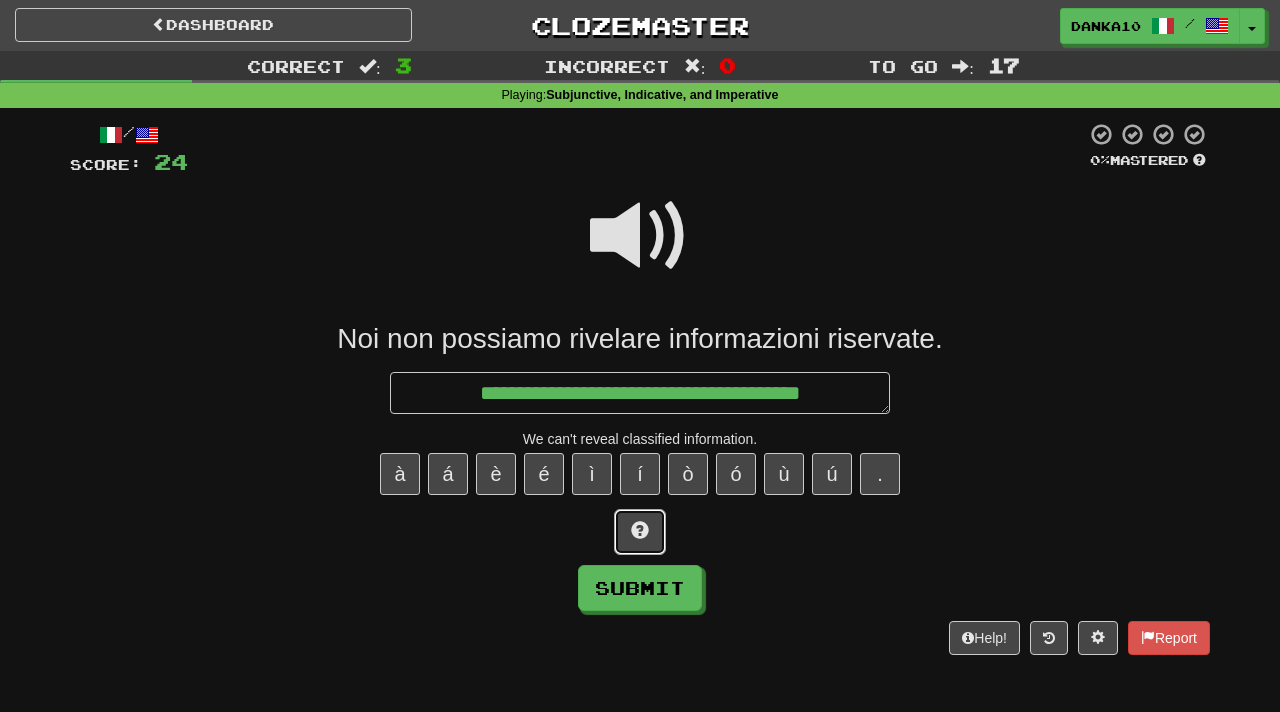 click at bounding box center (640, 530) 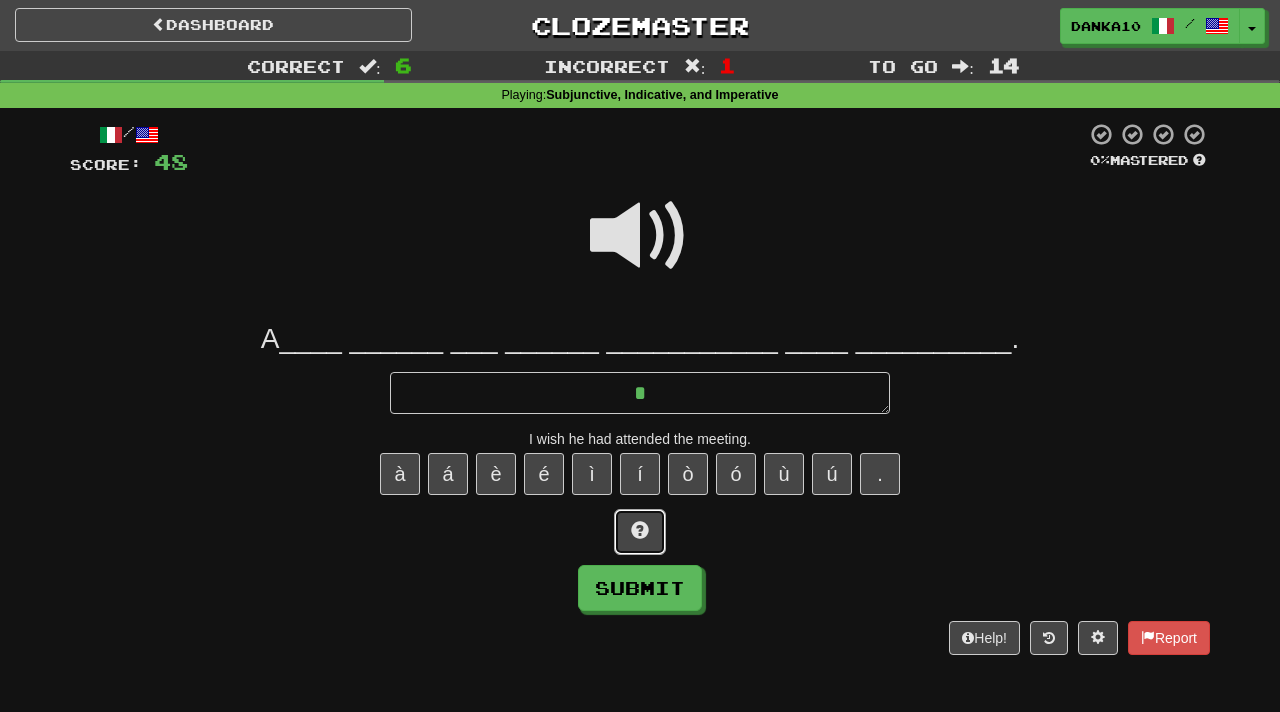click at bounding box center (640, 532) 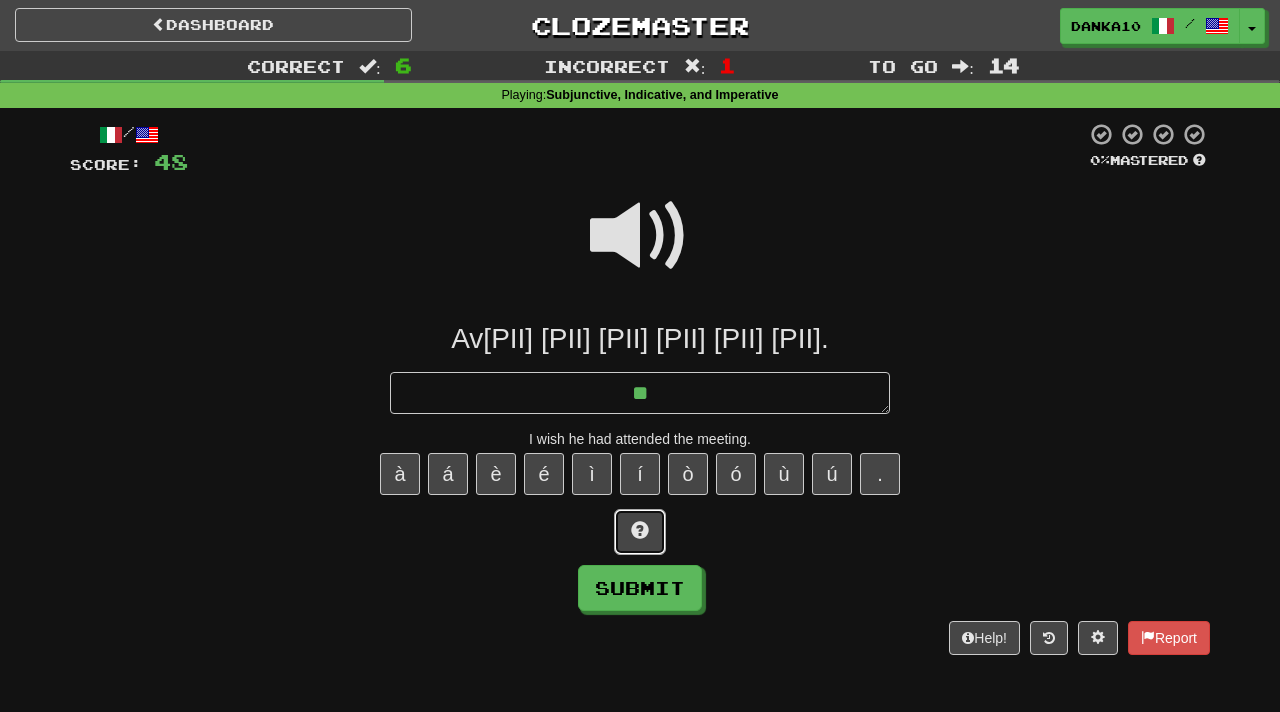 click at bounding box center (640, 532) 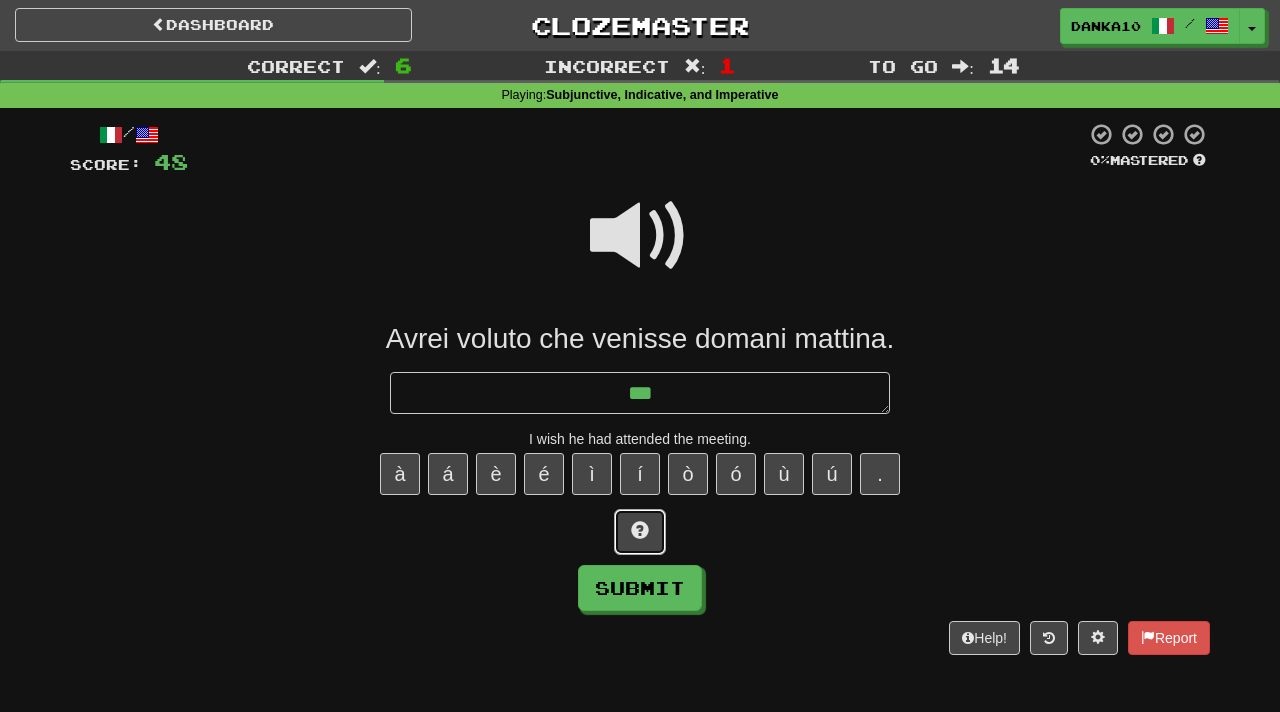 click at bounding box center (640, 532) 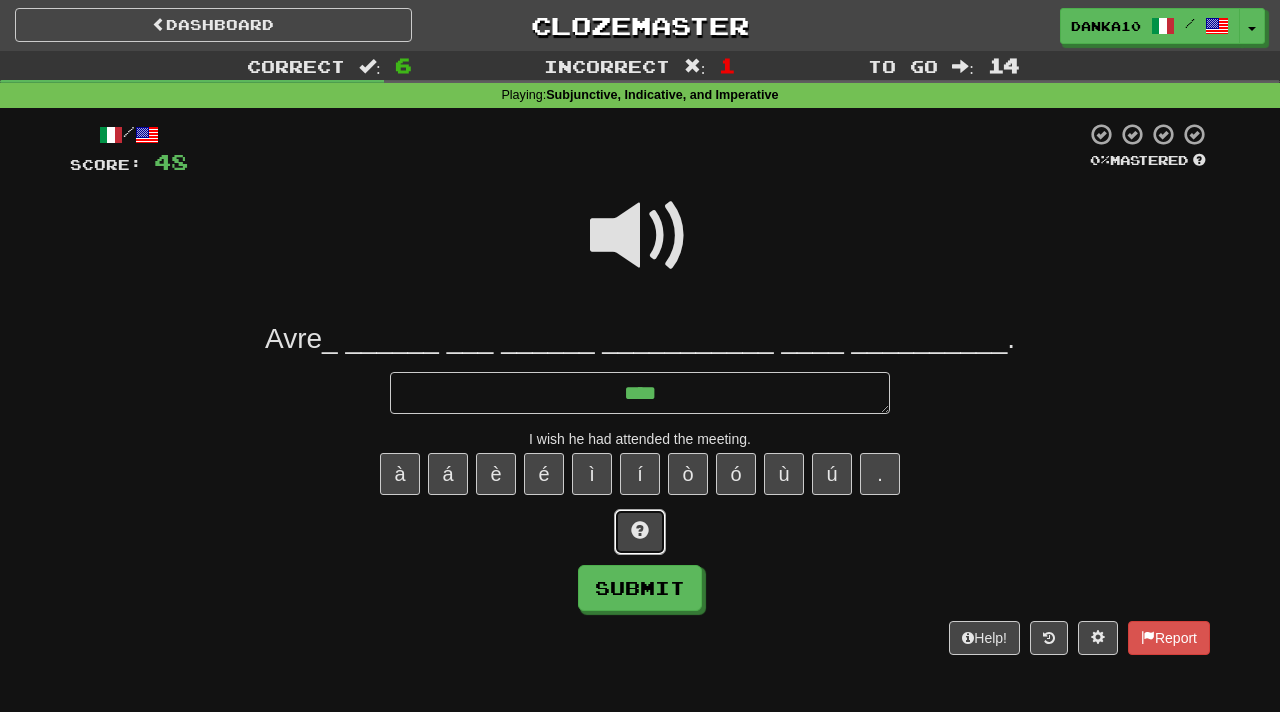 click at bounding box center [640, 532] 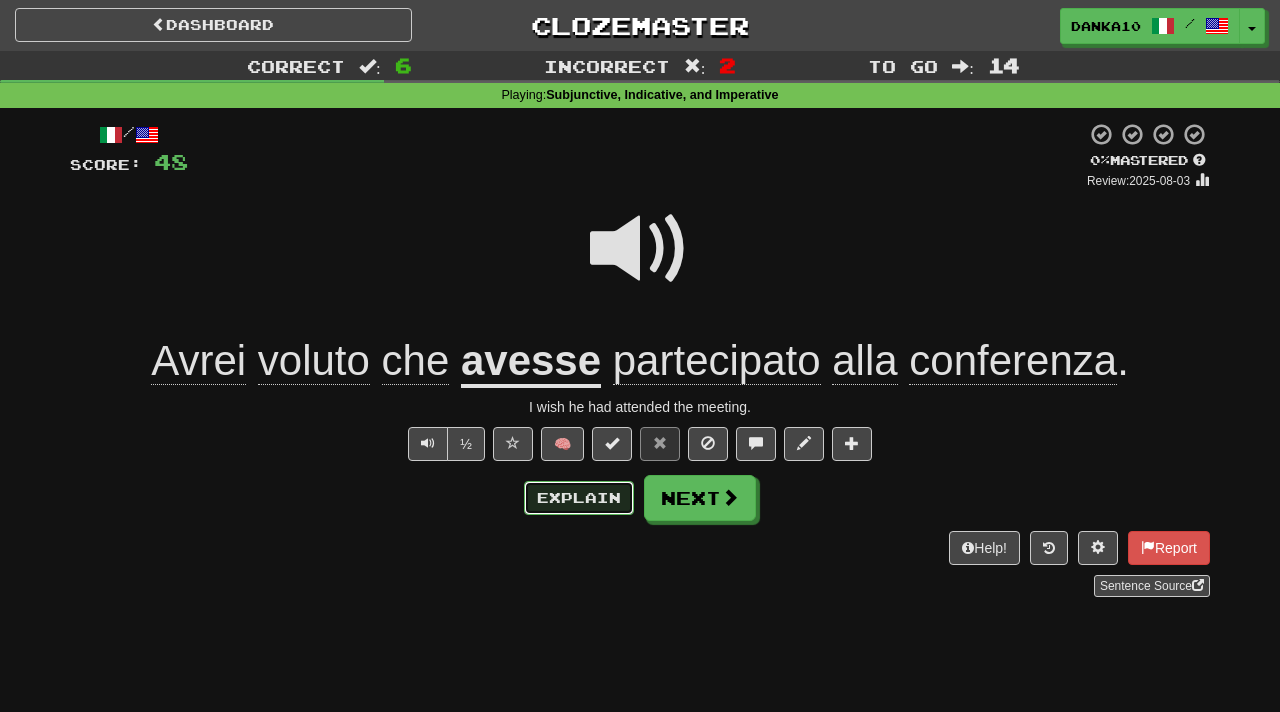 click on "Explain" at bounding box center [579, 498] 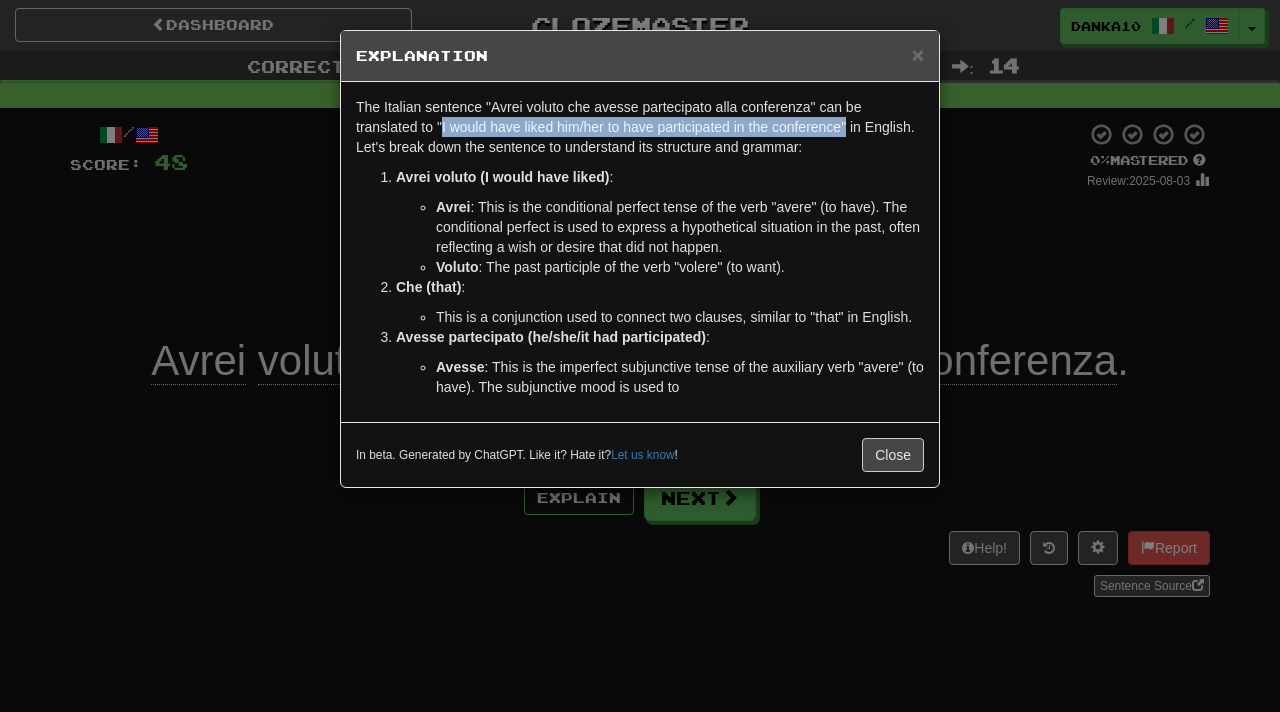 drag, startPoint x: 854, startPoint y: 130, endPoint x: 444, endPoint y: 134, distance: 410.0195 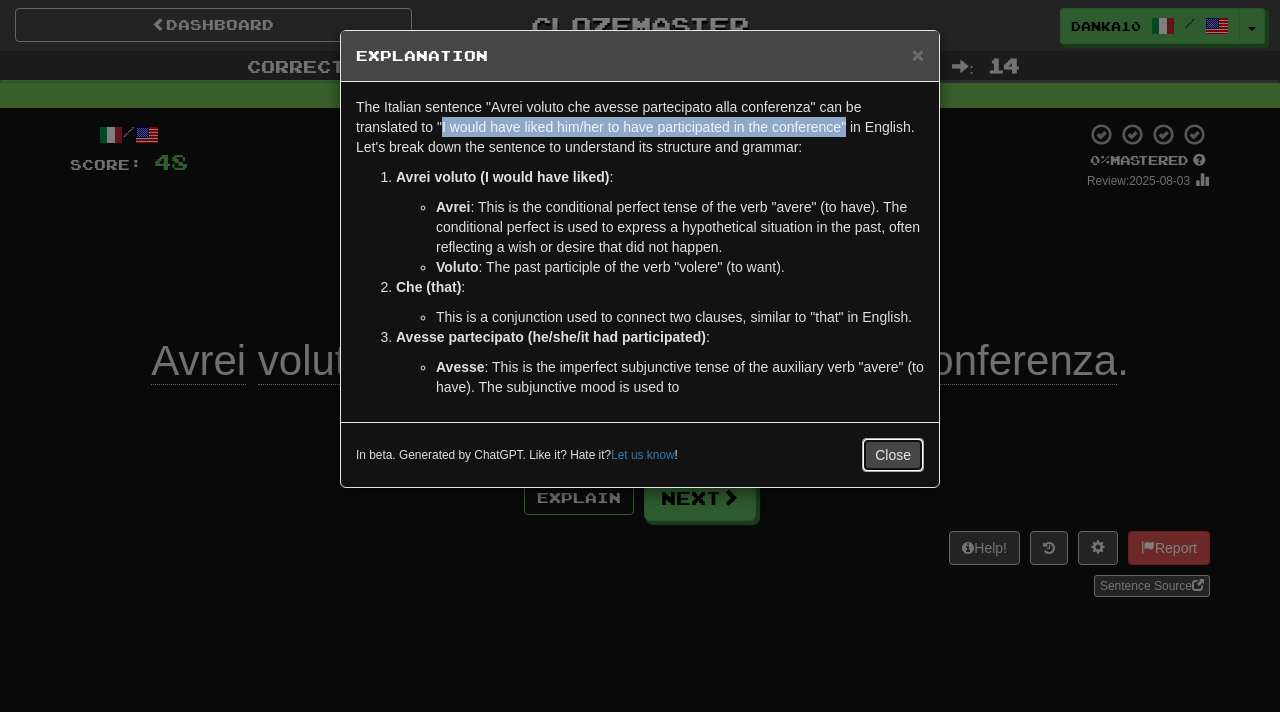 click on "Close" at bounding box center (893, 455) 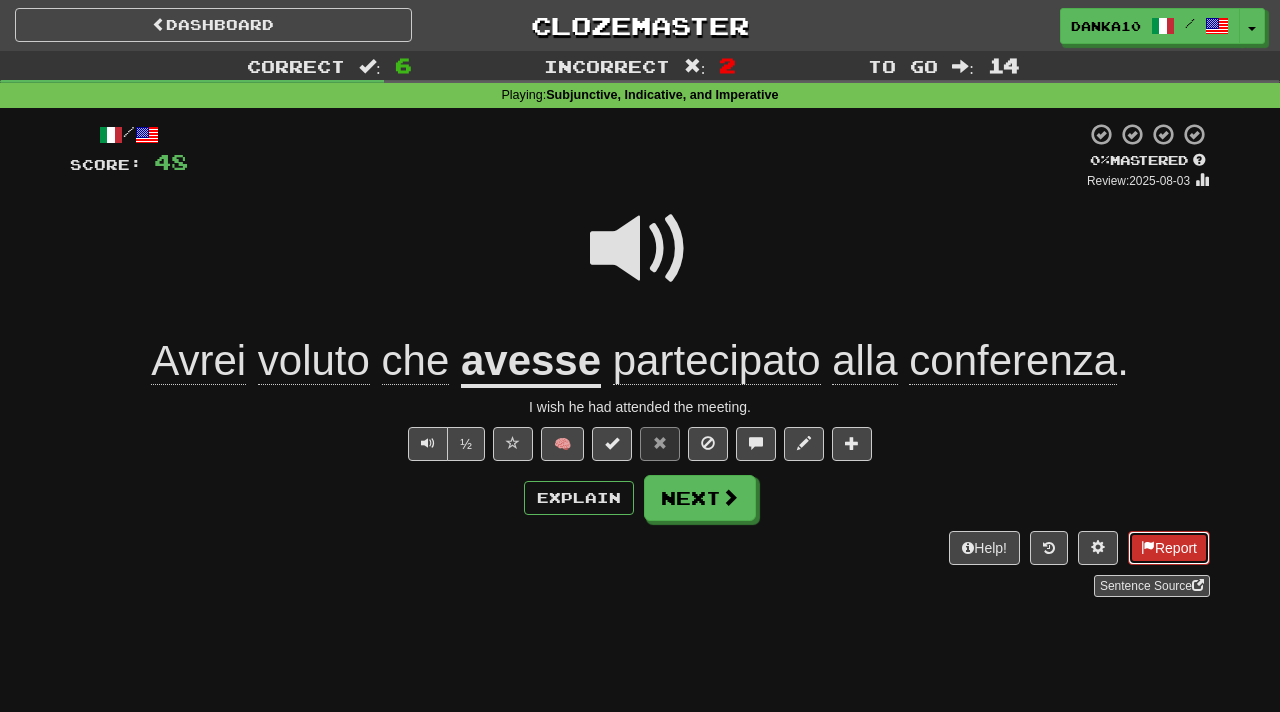 click on "Report" at bounding box center (1169, 548) 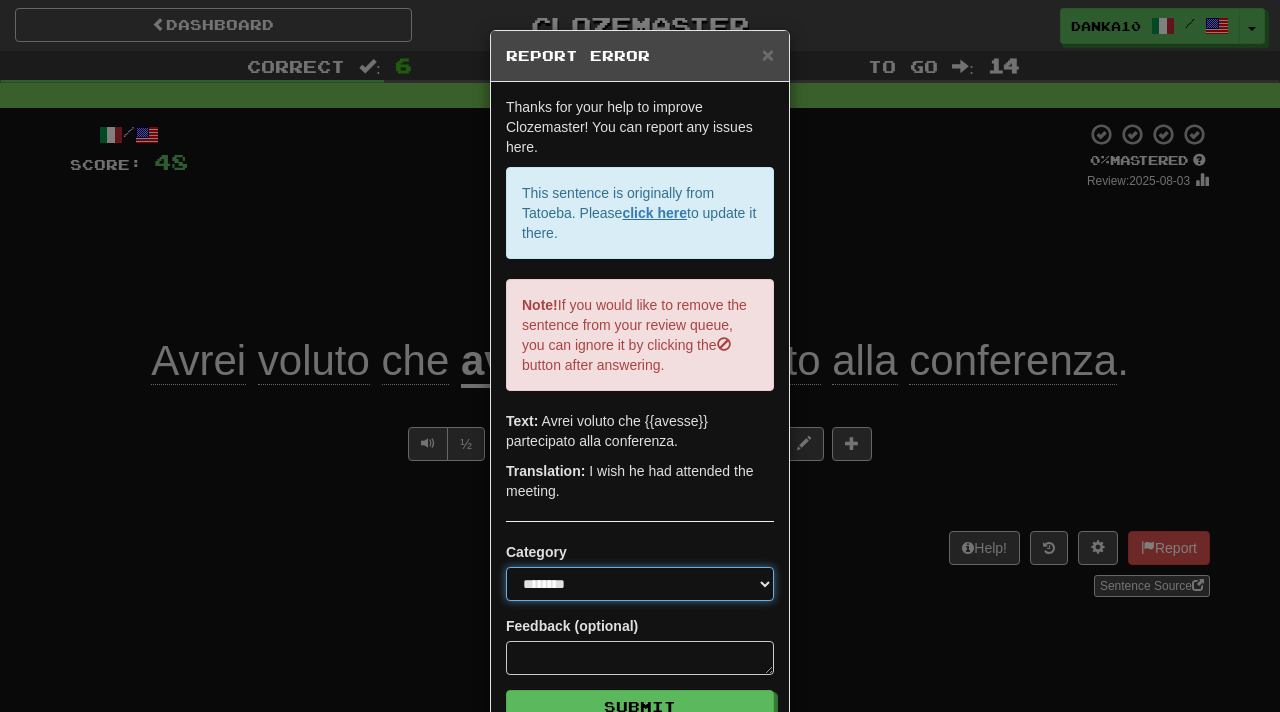 click on "**********" at bounding box center [640, 584] 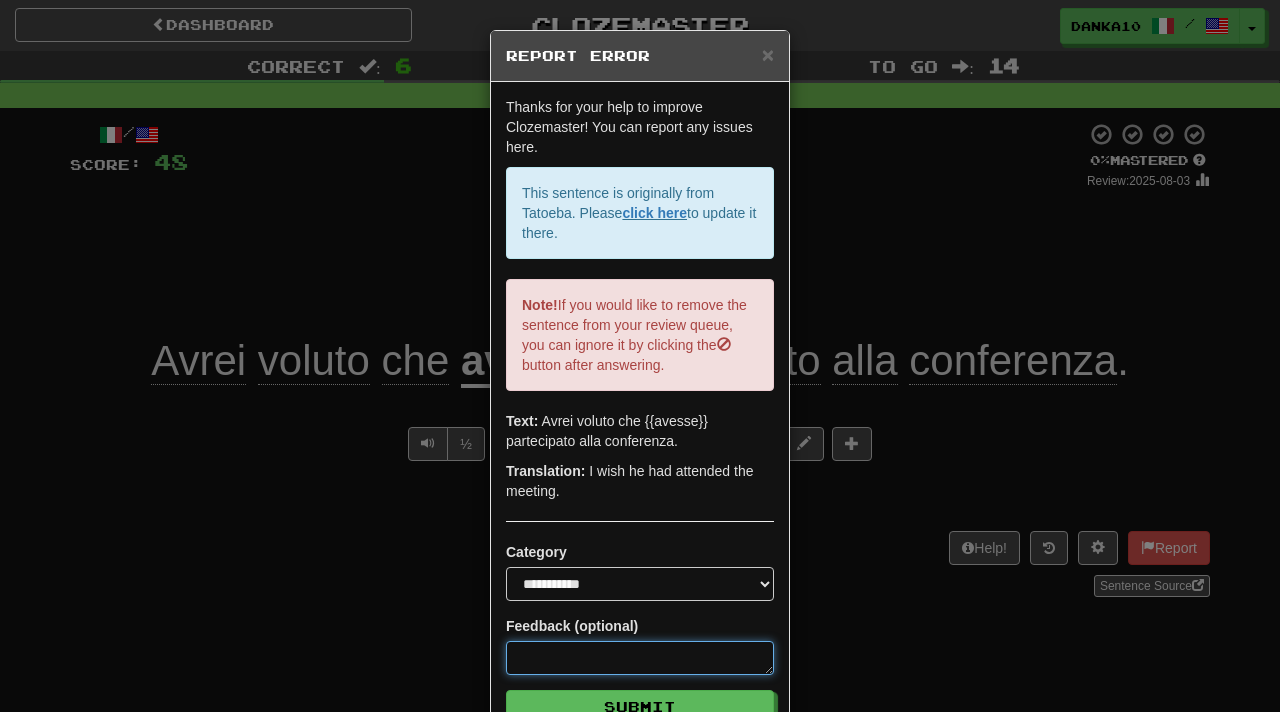 click at bounding box center (640, 658) 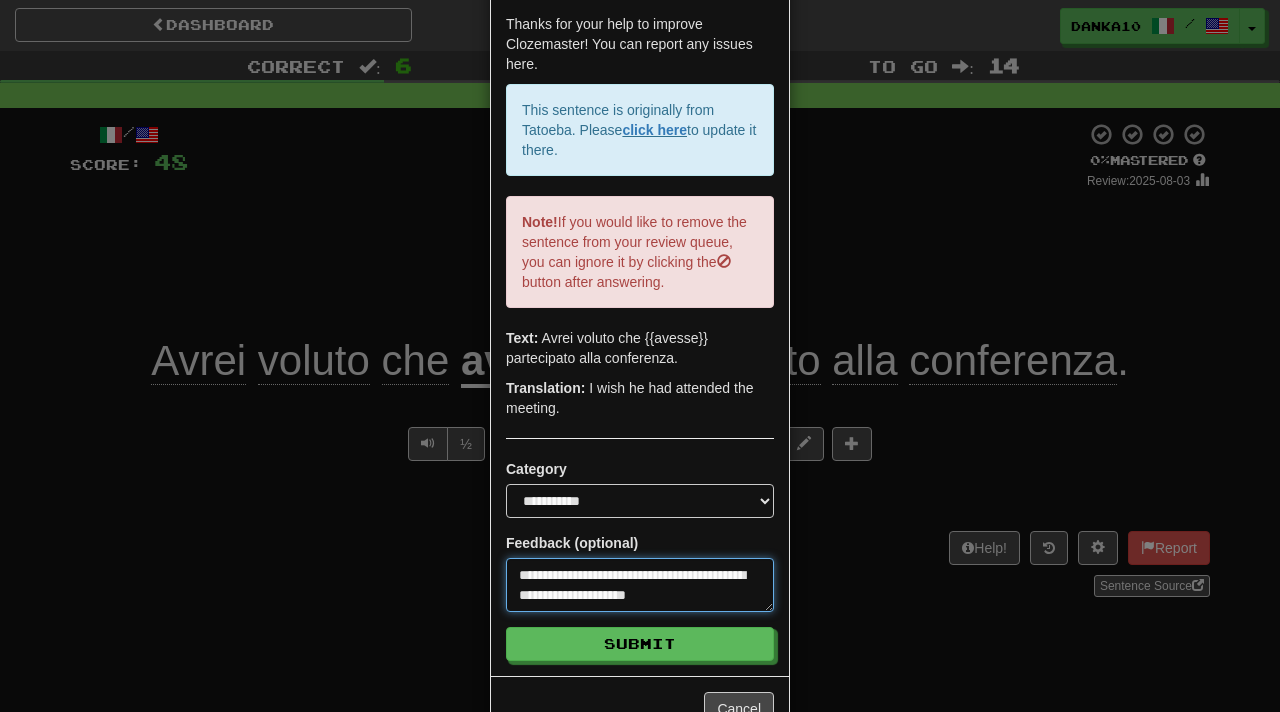 scroll, scrollTop: 131, scrollLeft: 0, axis: vertical 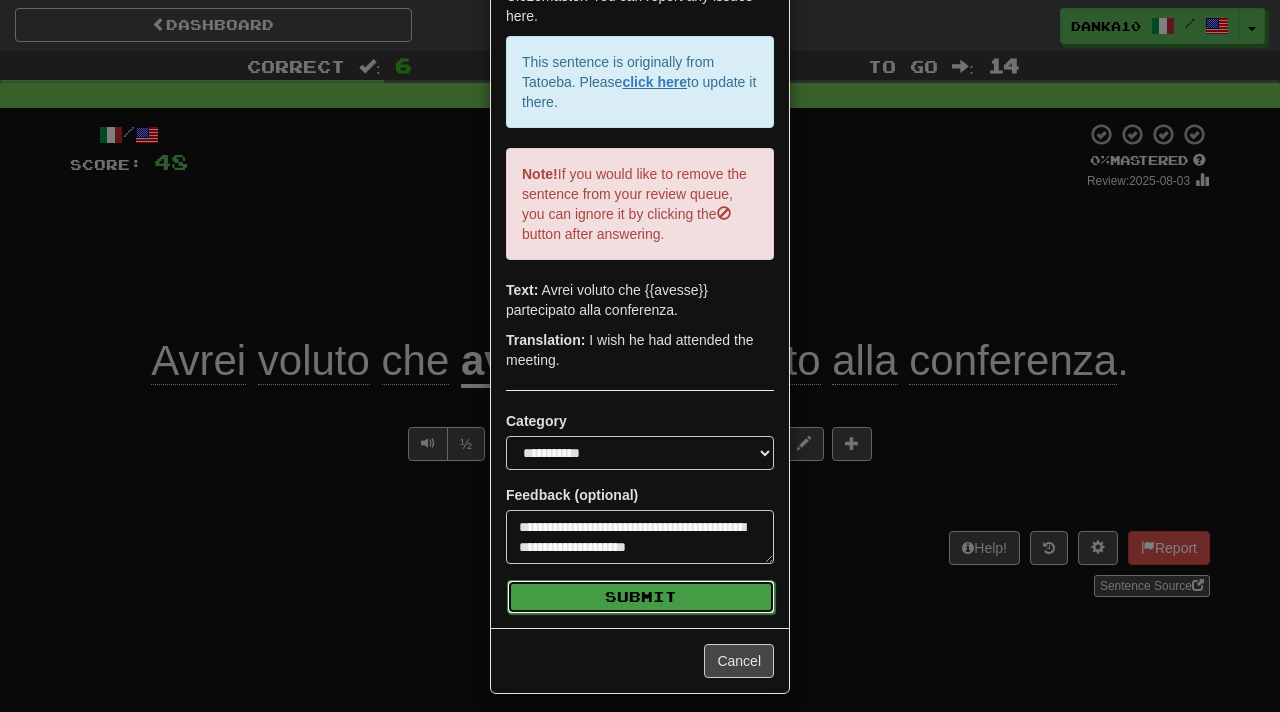 click on "Submit" at bounding box center (641, 597) 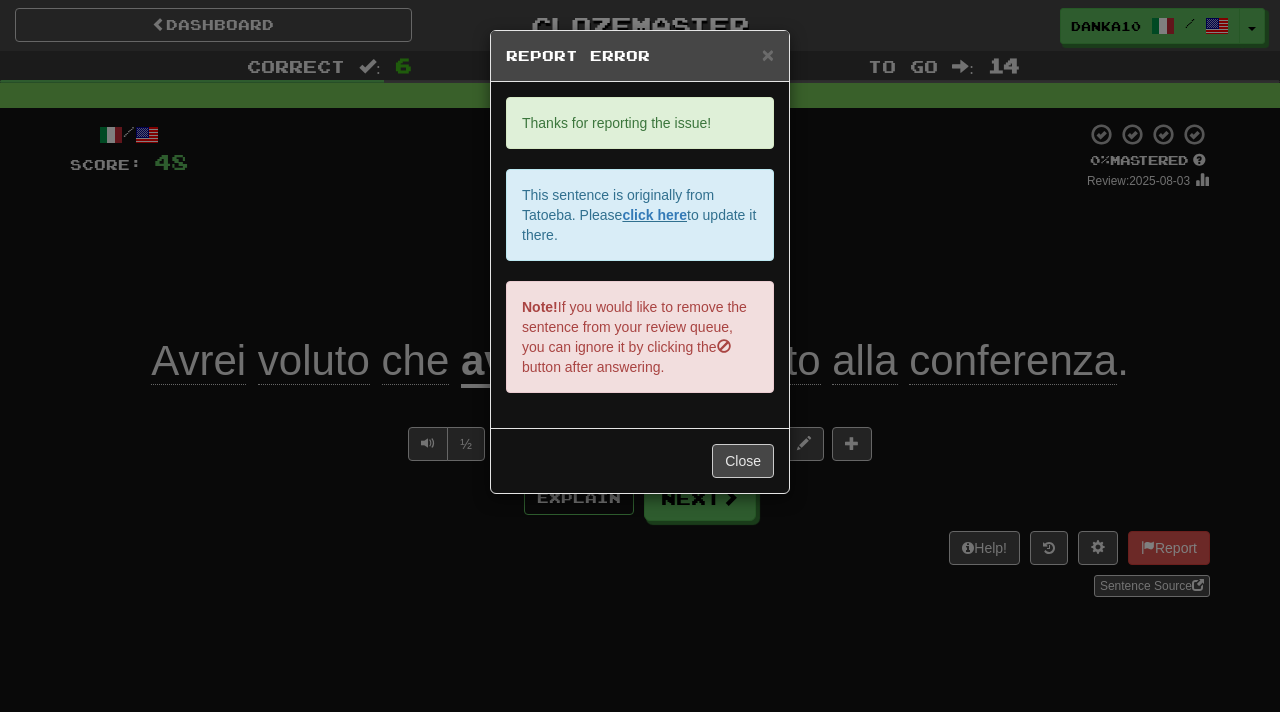 scroll, scrollTop: 0, scrollLeft: 0, axis: both 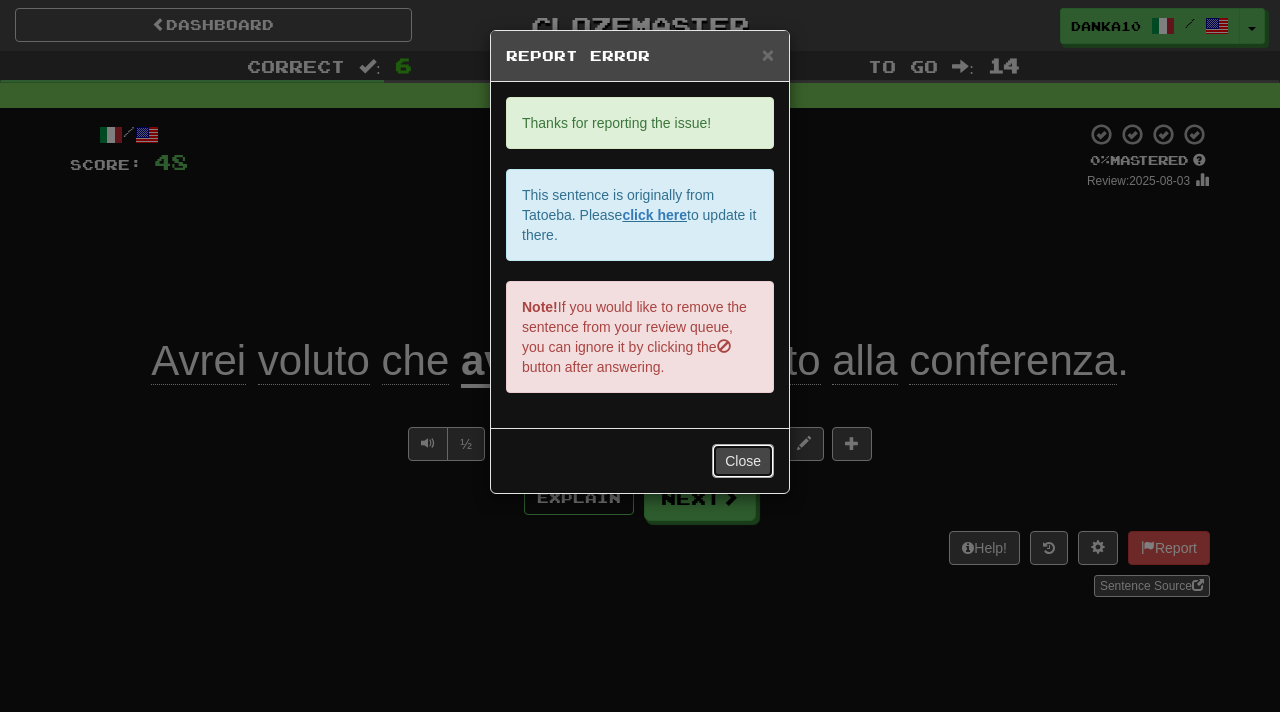 click on "Close" at bounding box center [743, 461] 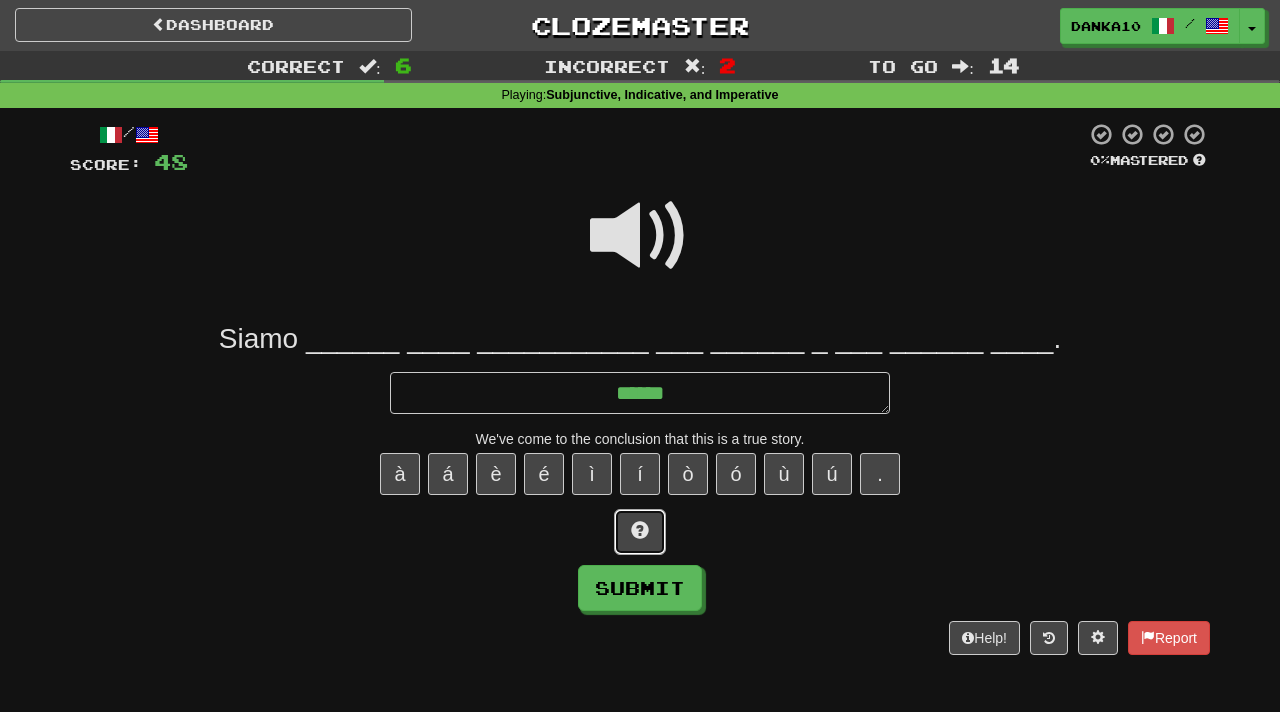 click at bounding box center [640, 530] 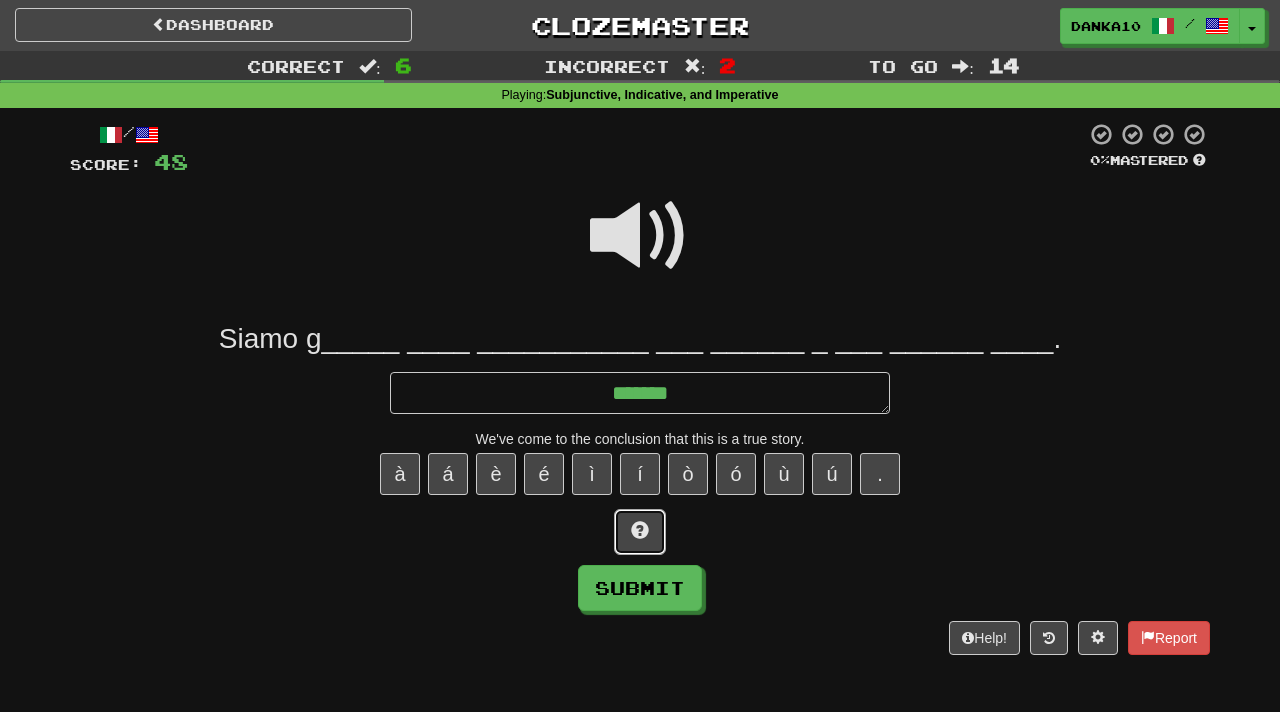 click at bounding box center (640, 530) 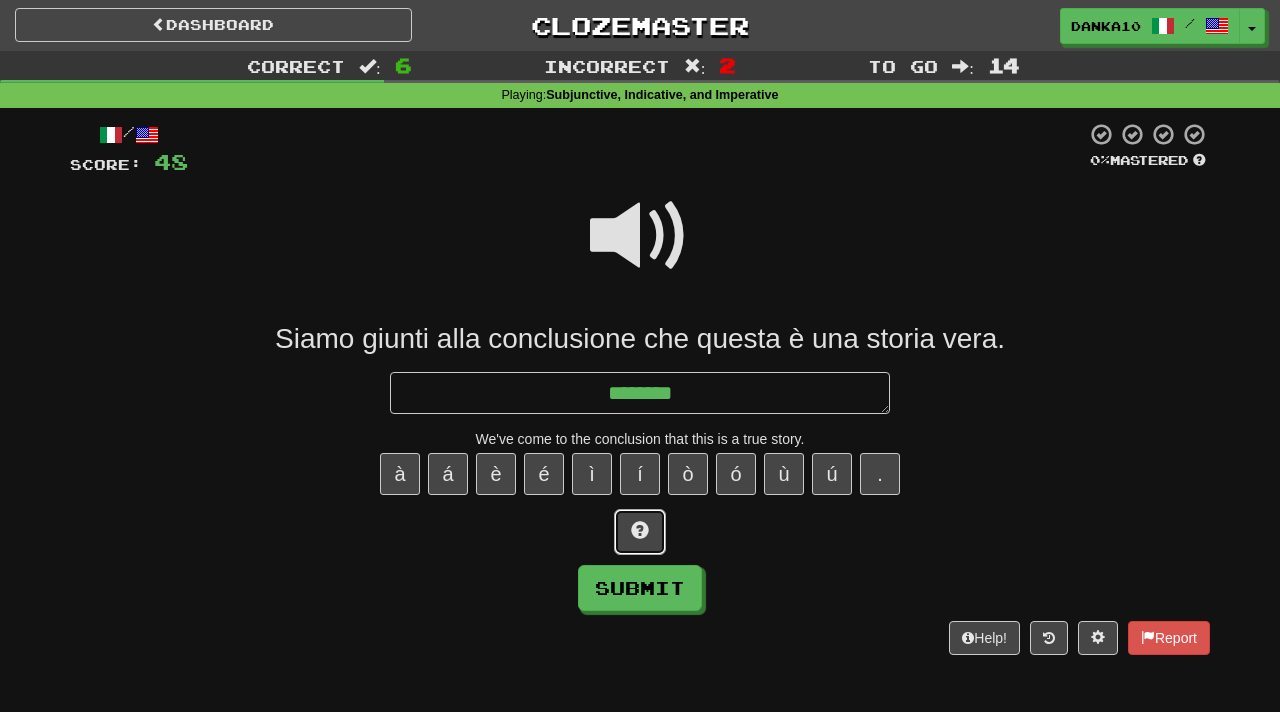 click at bounding box center (640, 530) 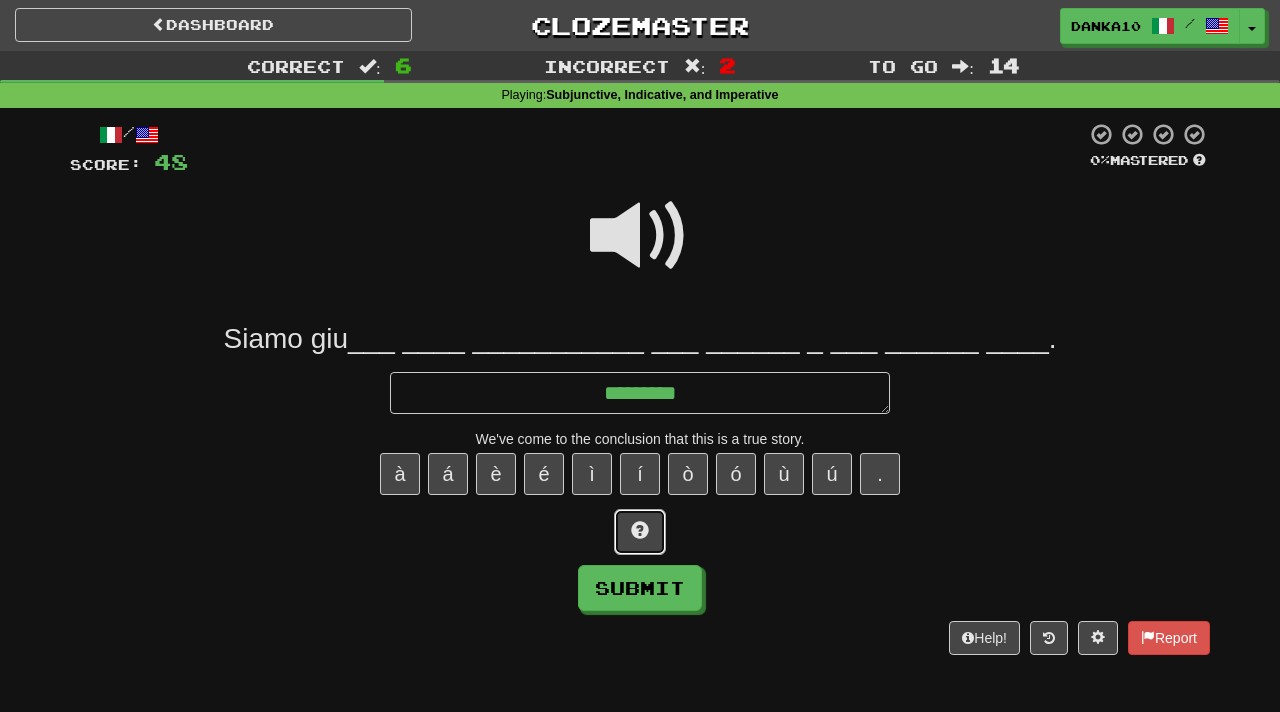 click at bounding box center (640, 530) 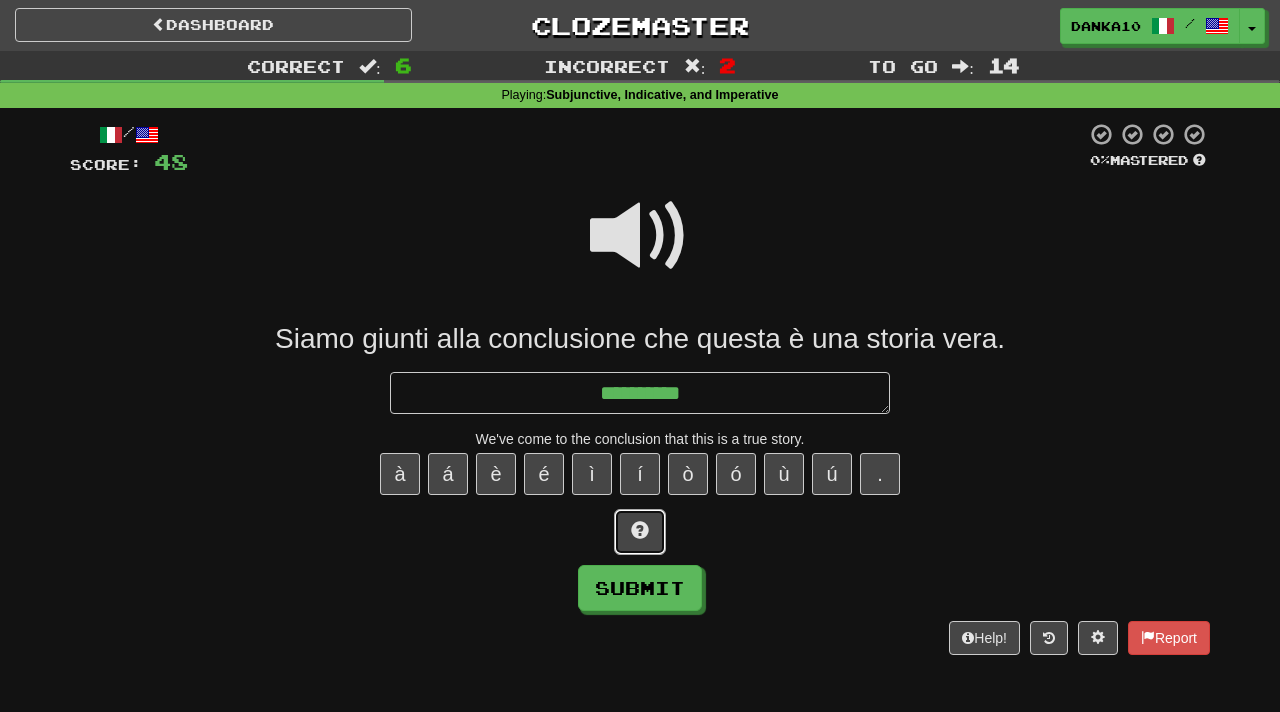 click at bounding box center [640, 530] 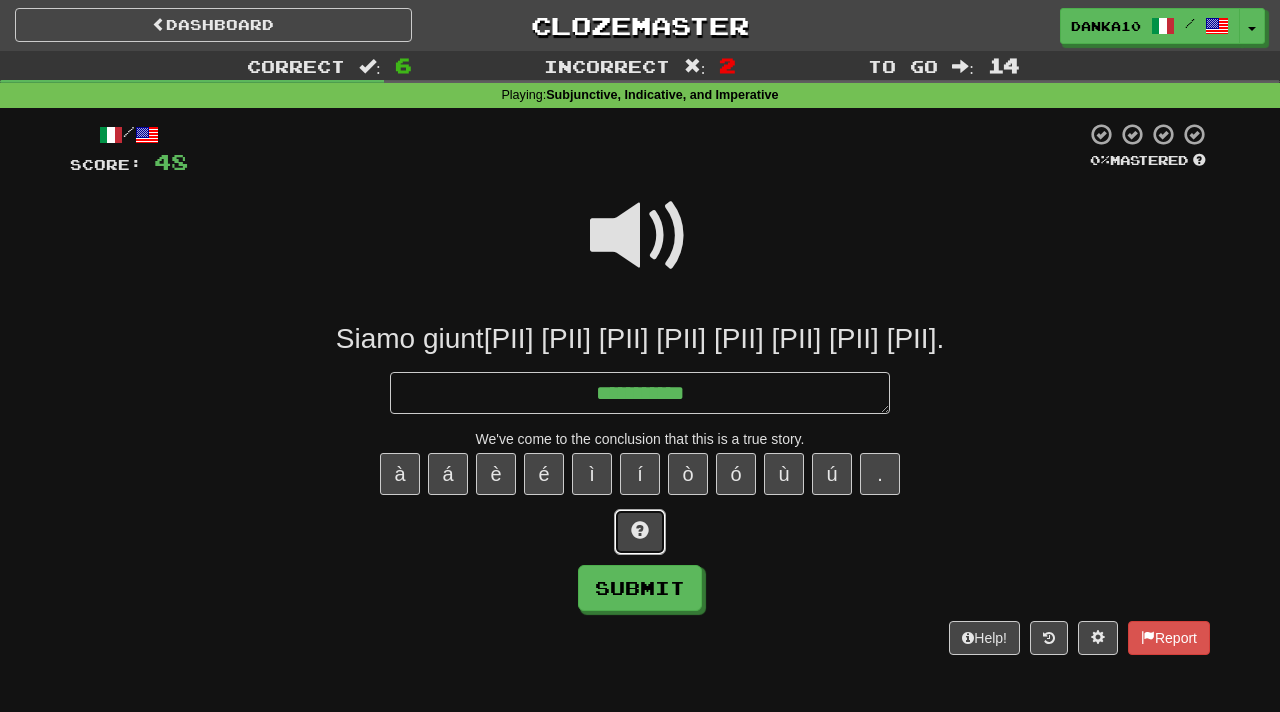 click at bounding box center [640, 530] 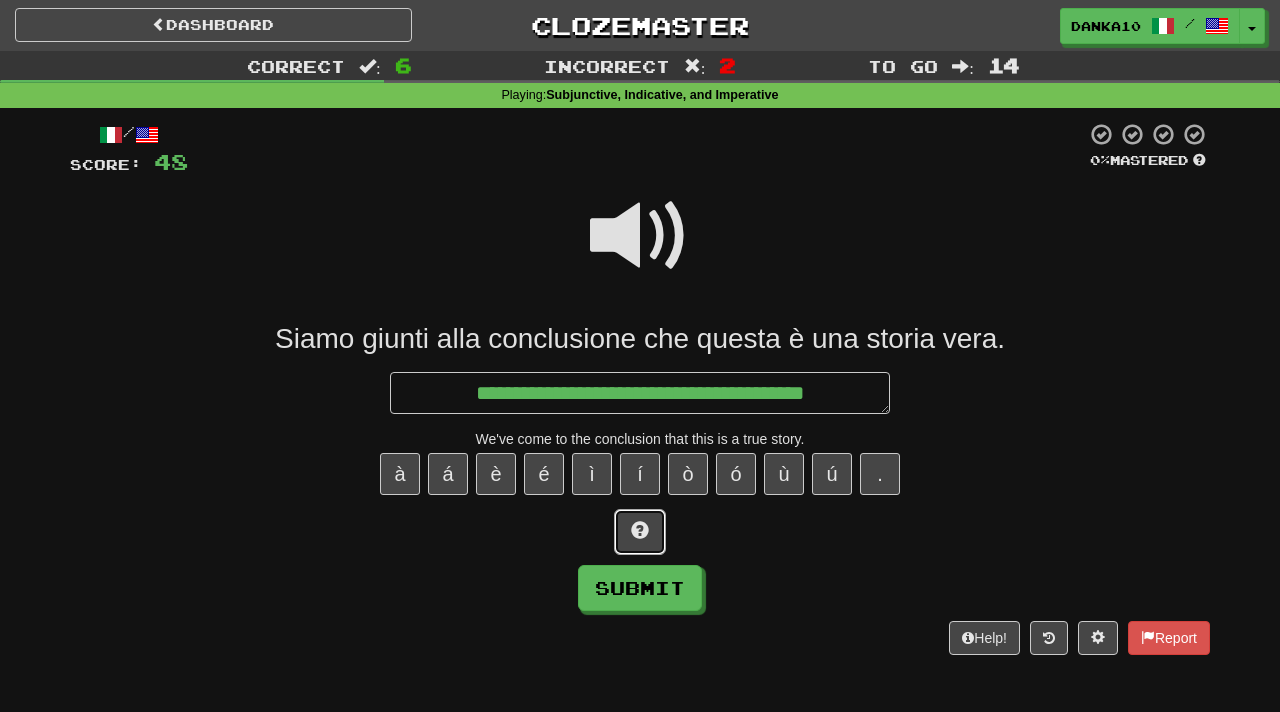 click at bounding box center [640, 530] 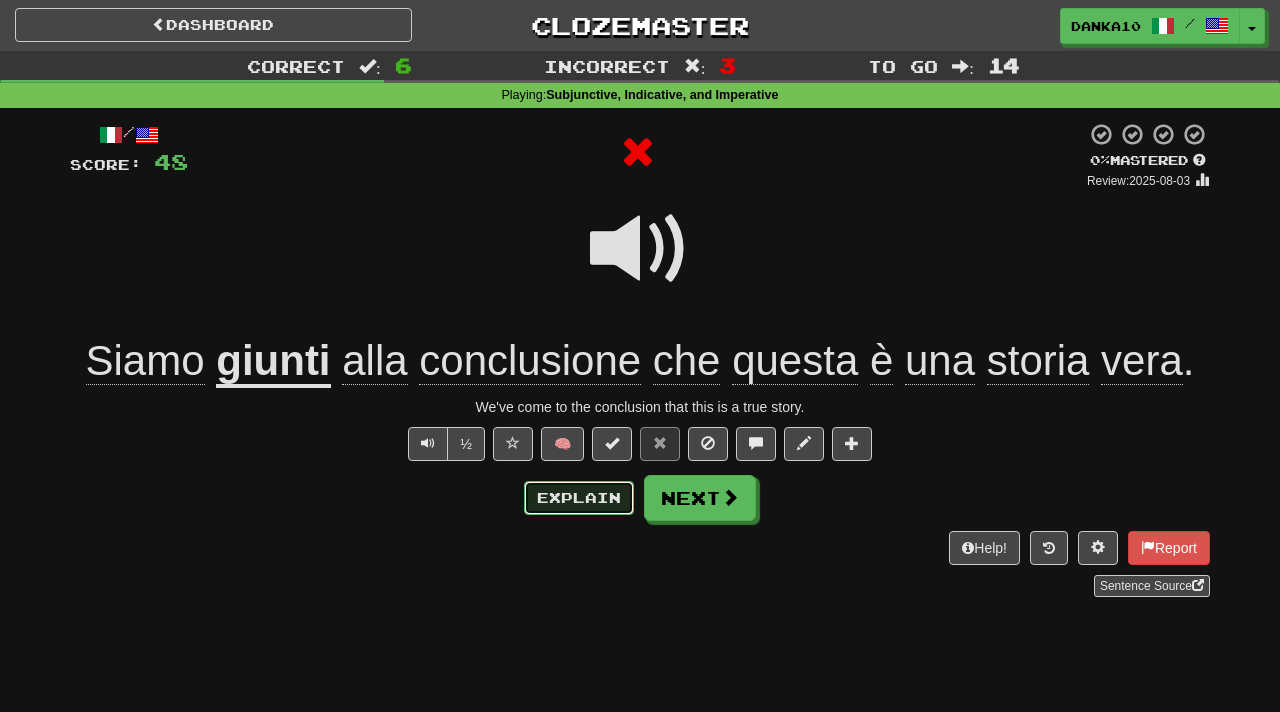 click on "Explain" at bounding box center (579, 498) 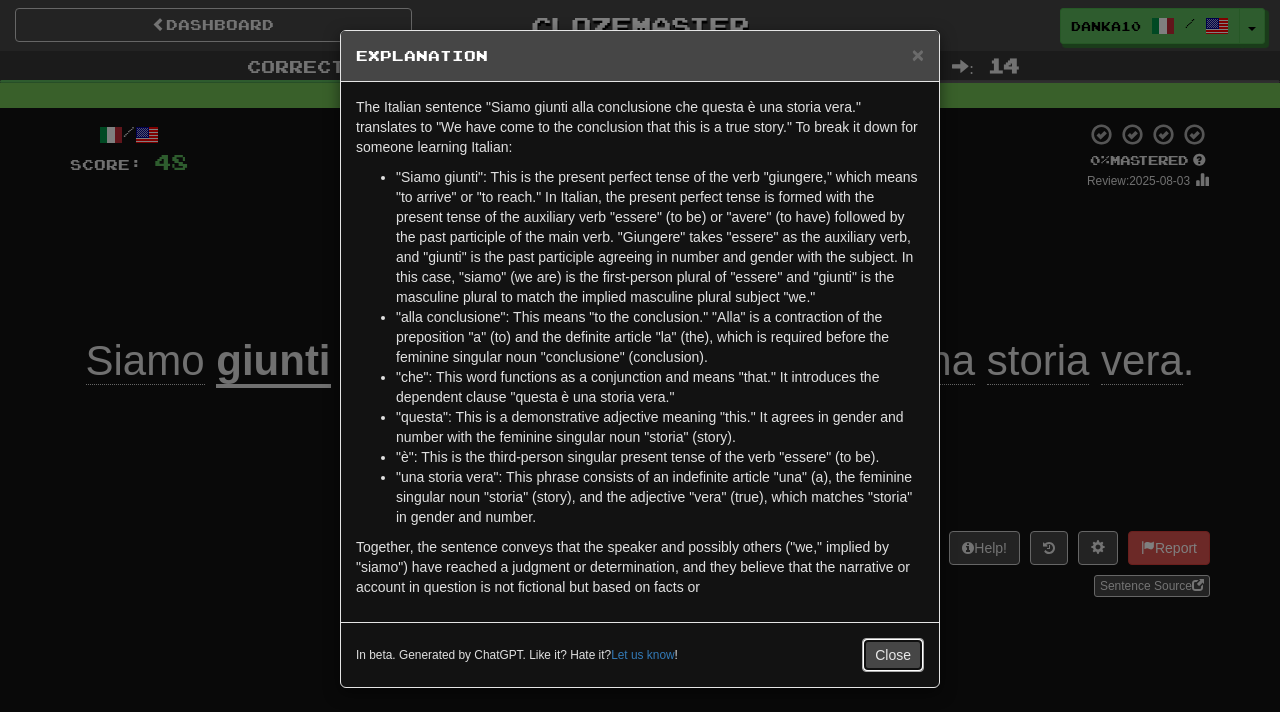 click on "Close" at bounding box center (893, 655) 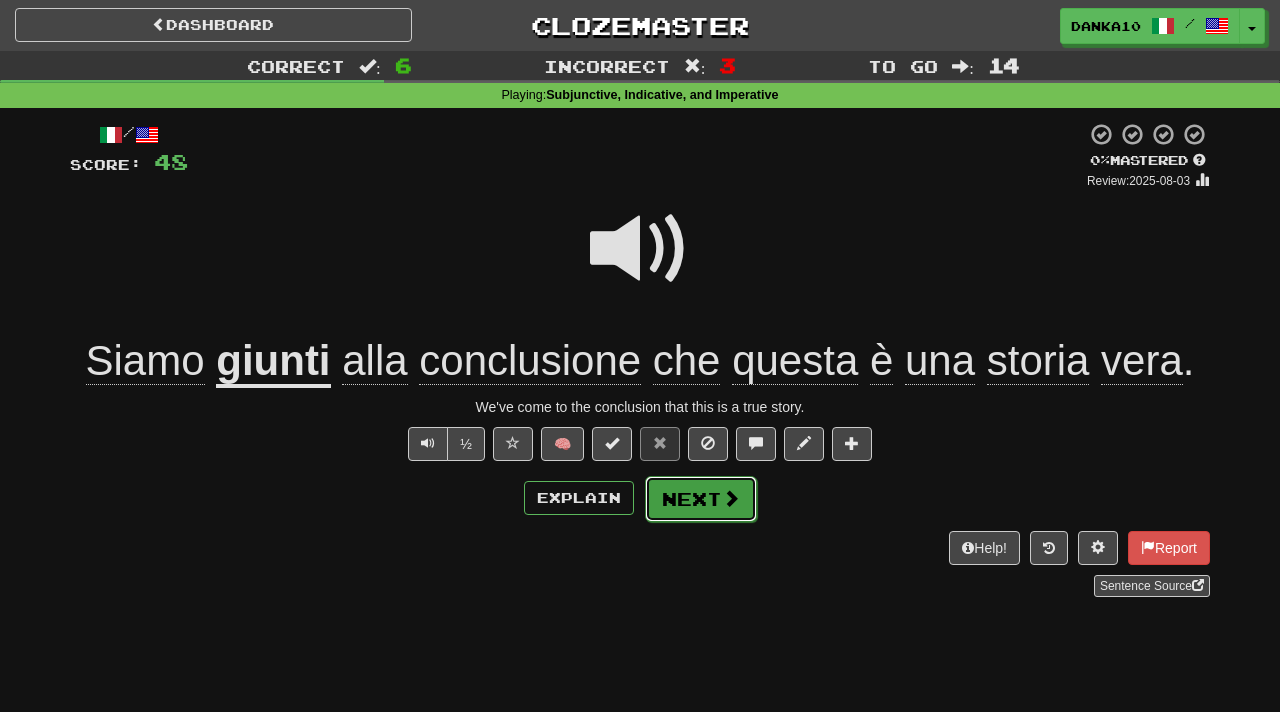 click on "Next" at bounding box center (701, 499) 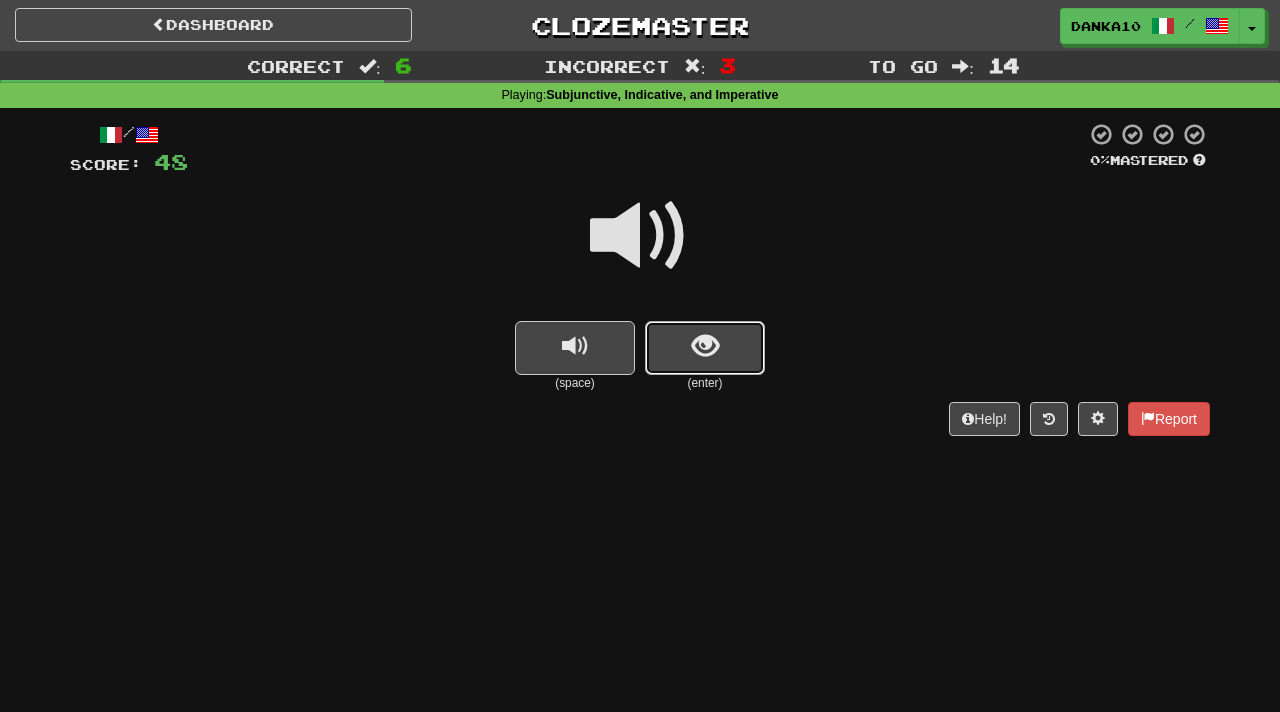 click at bounding box center [705, 346] 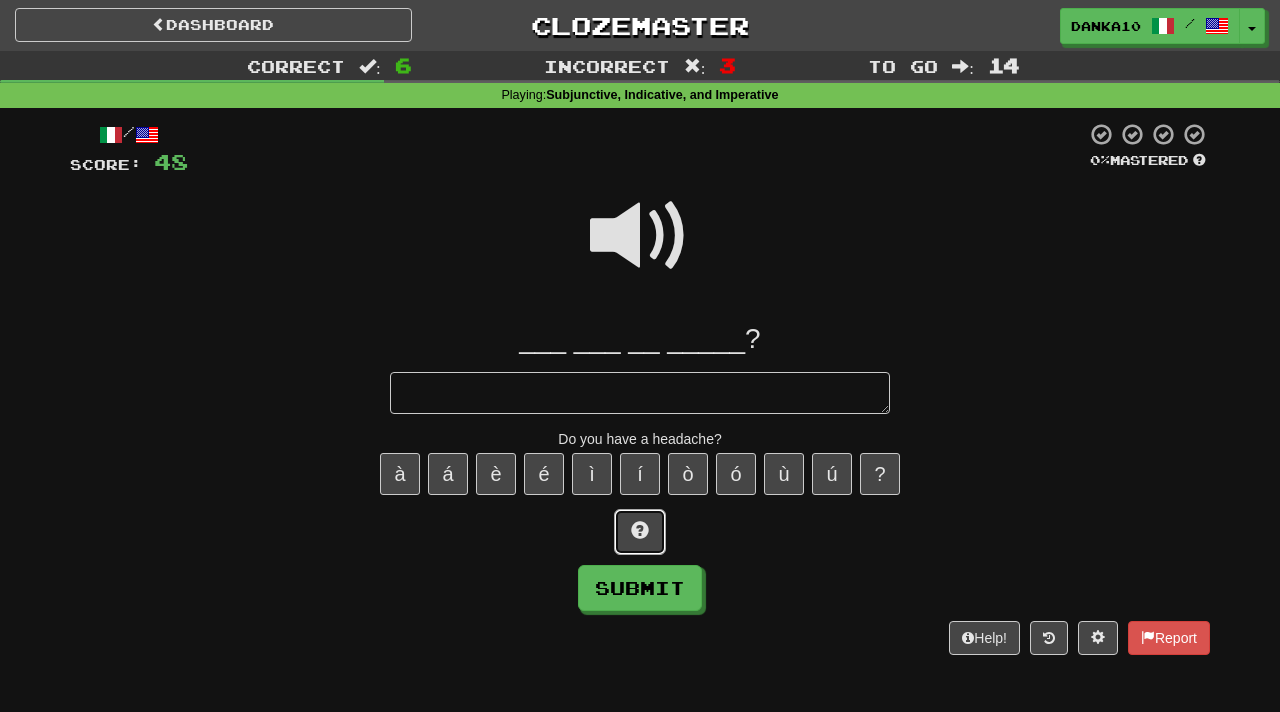 click at bounding box center (640, 530) 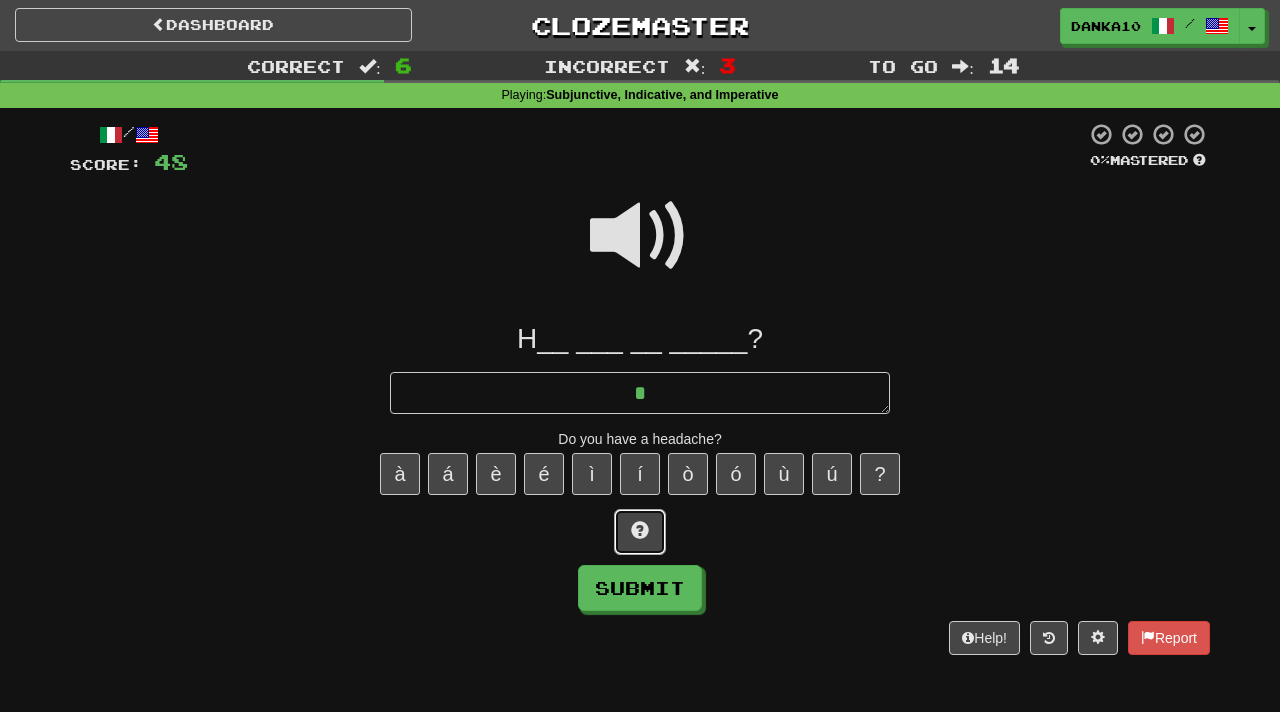 click at bounding box center [640, 530] 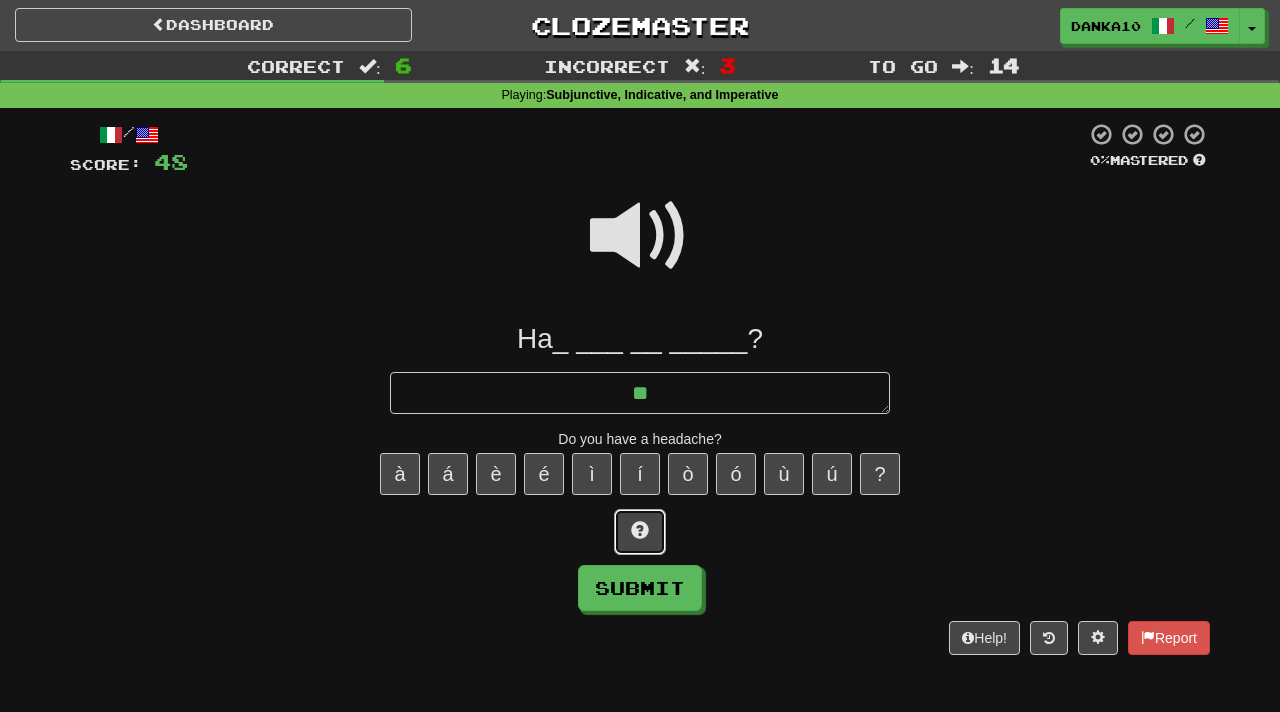 click at bounding box center (640, 530) 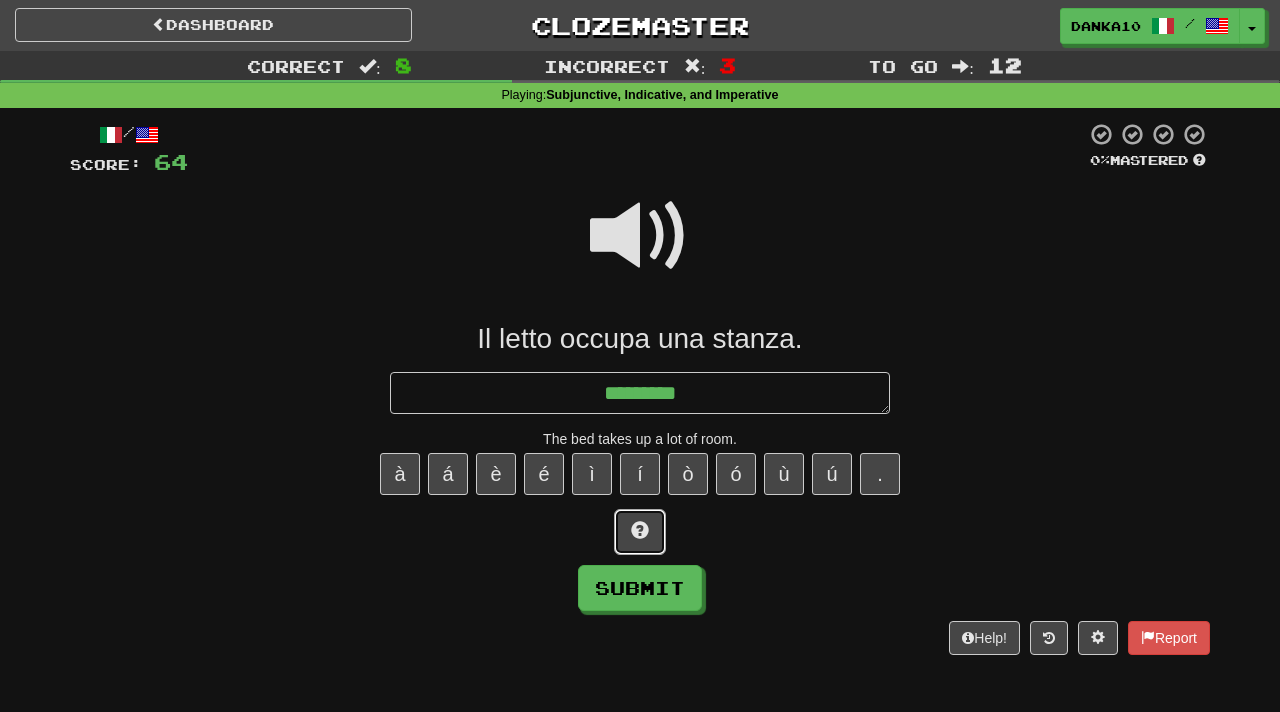 click at bounding box center (640, 530) 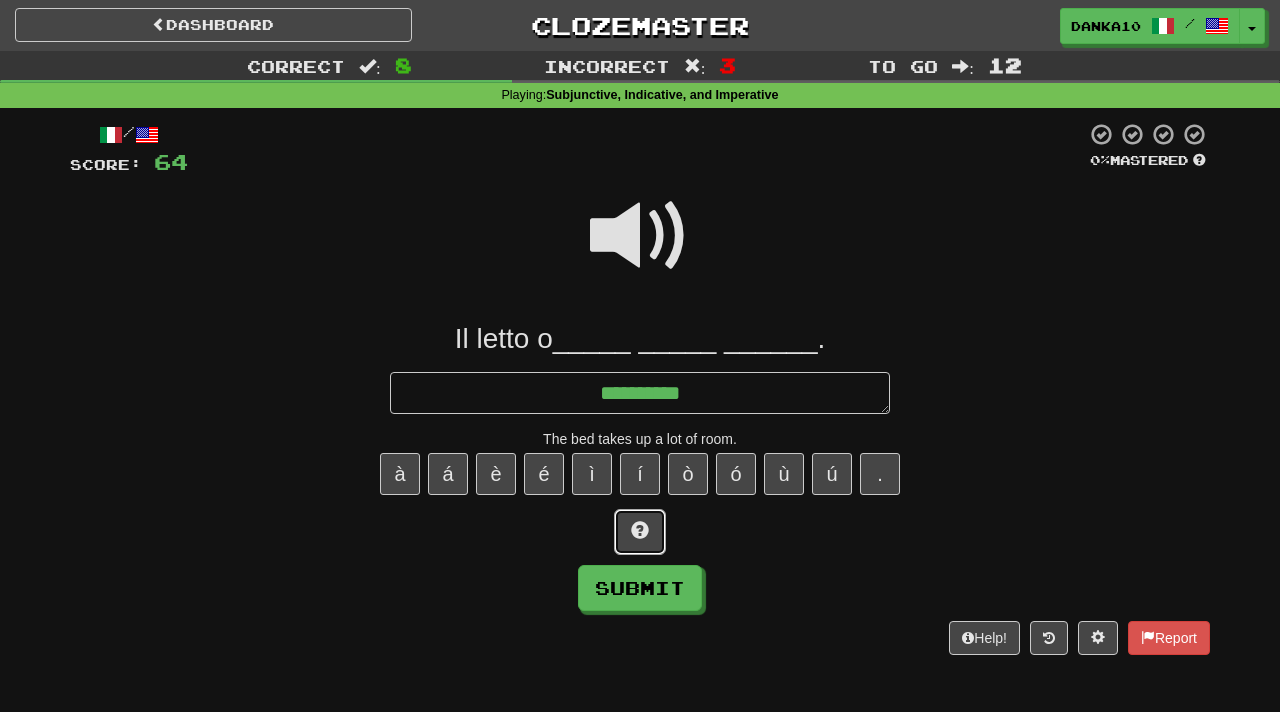 click at bounding box center (640, 530) 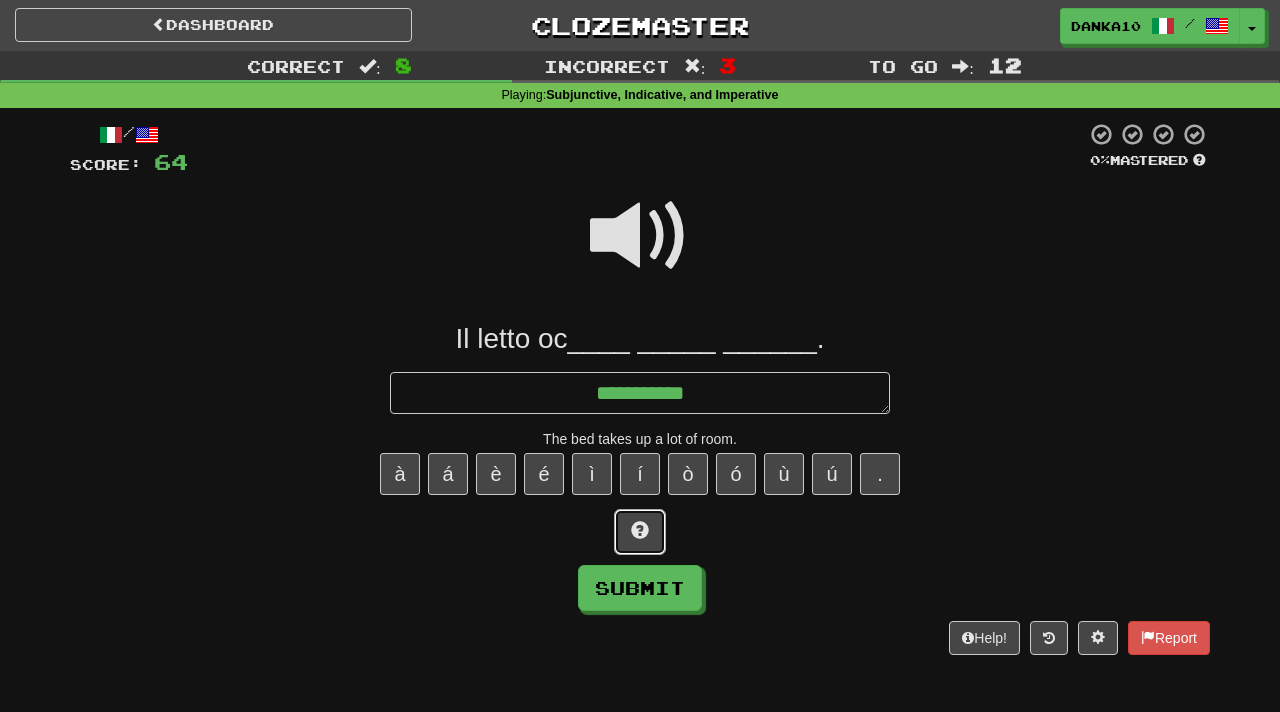 click at bounding box center (640, 530) 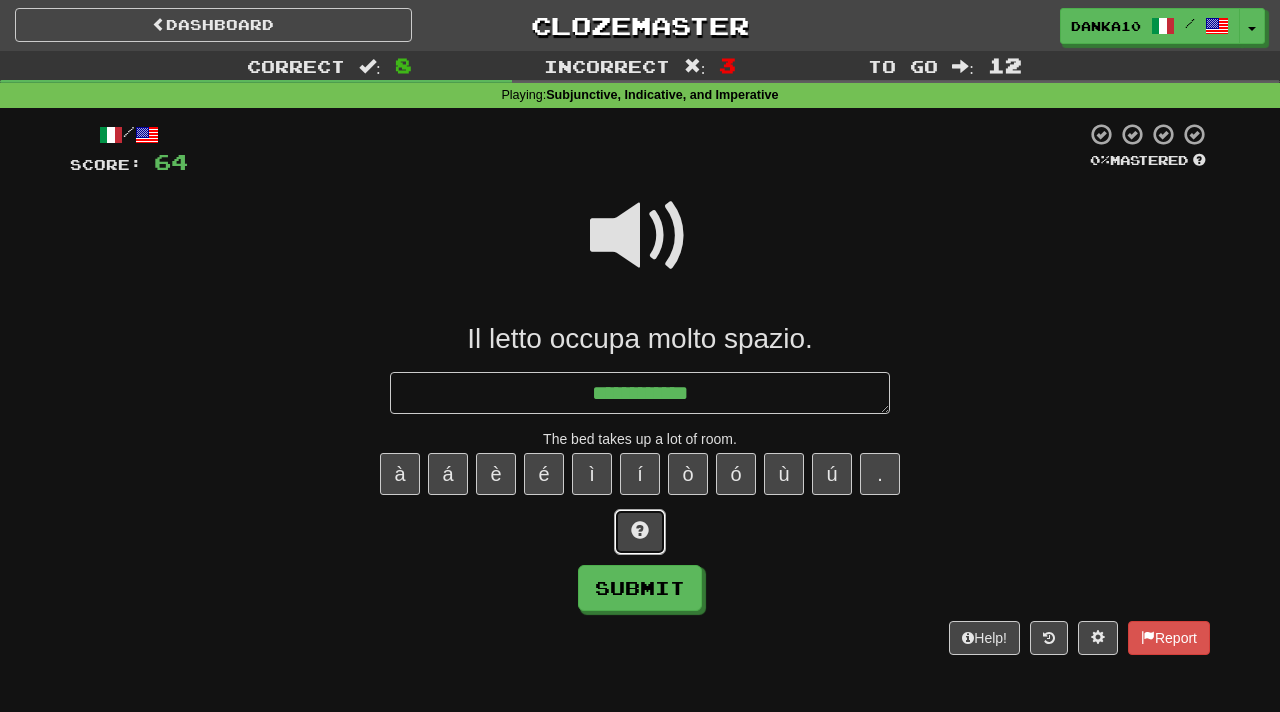 click at bounding box center [640, 530] 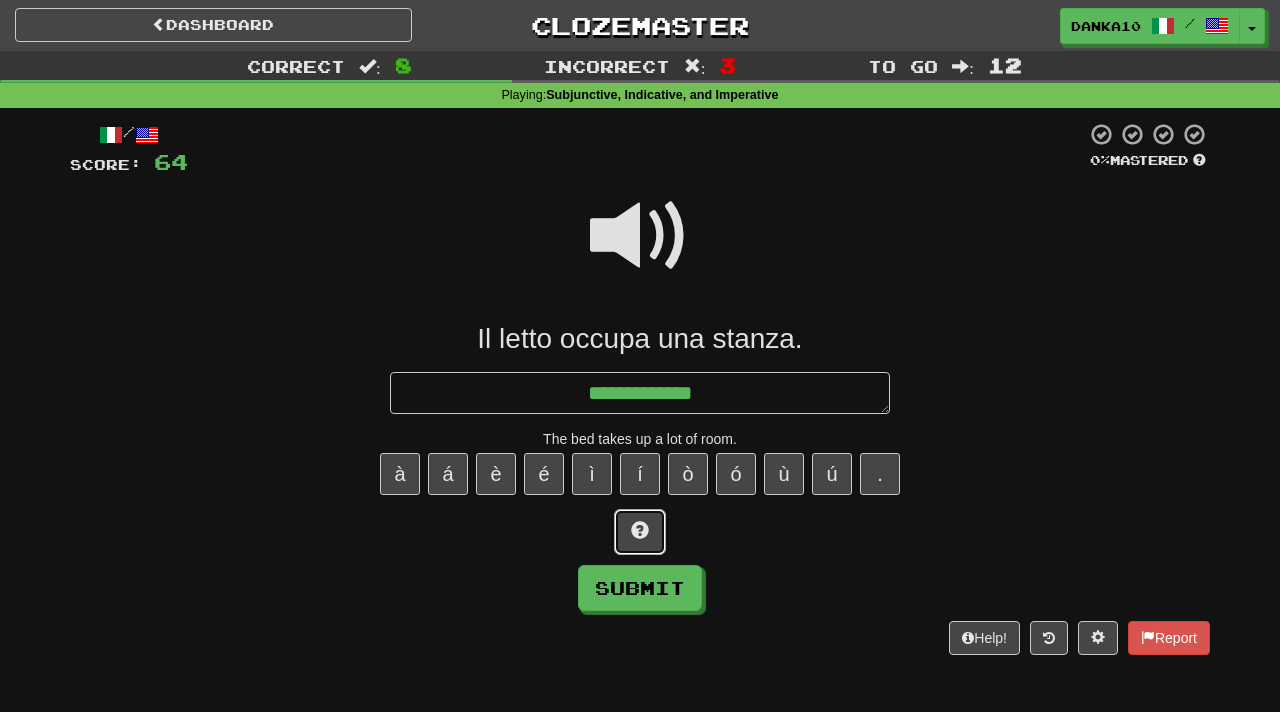 click at bounding box center [640, 530] 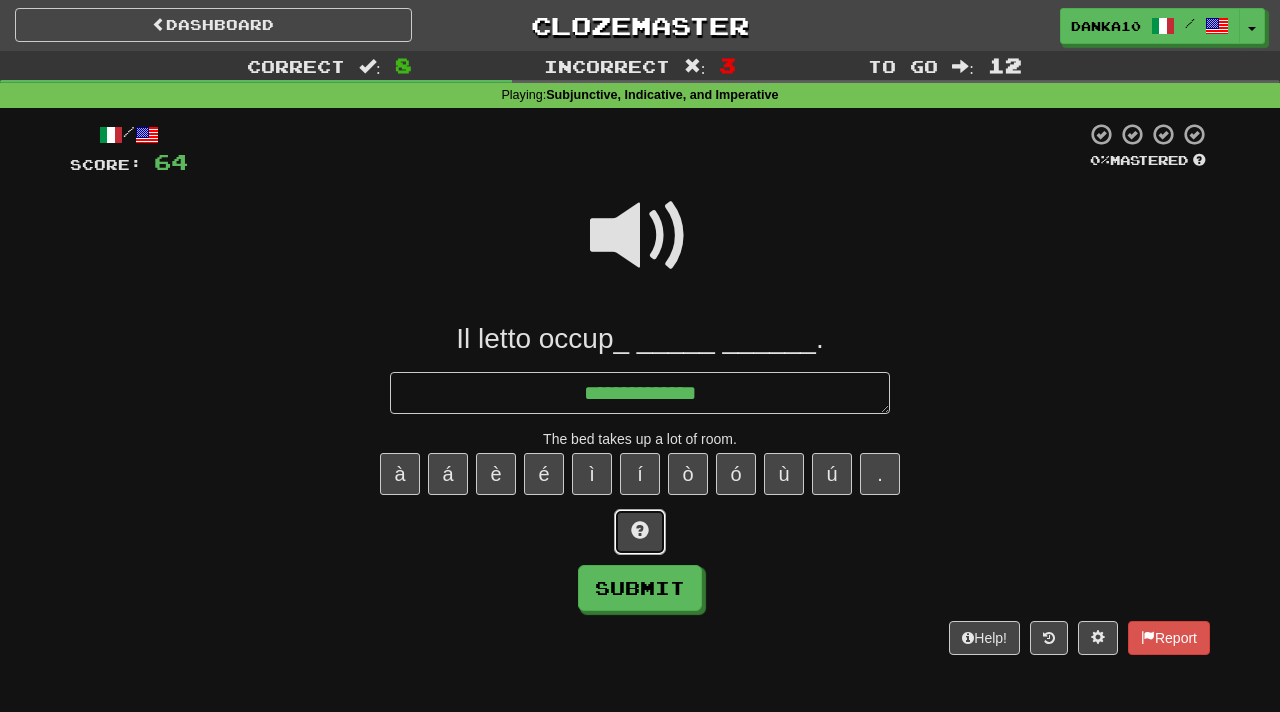 click at bounding box center [640, 530] 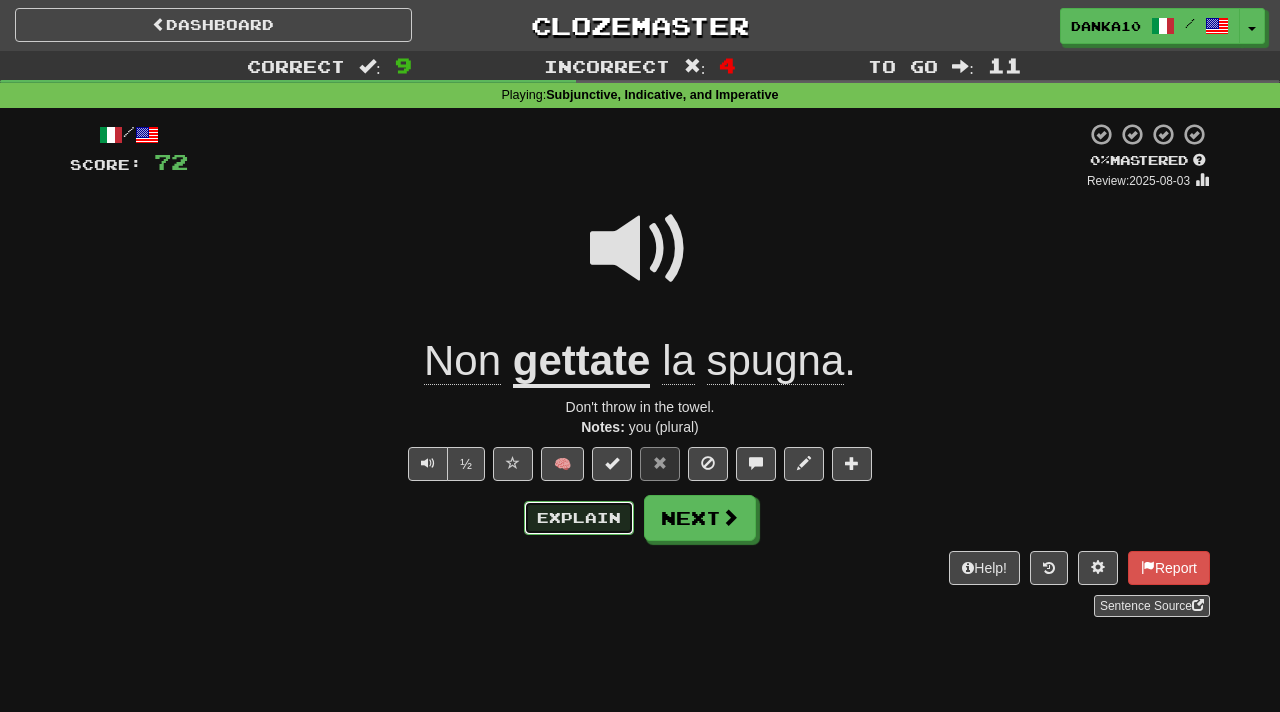 click on "Explain" at bounding box center (579, 518) 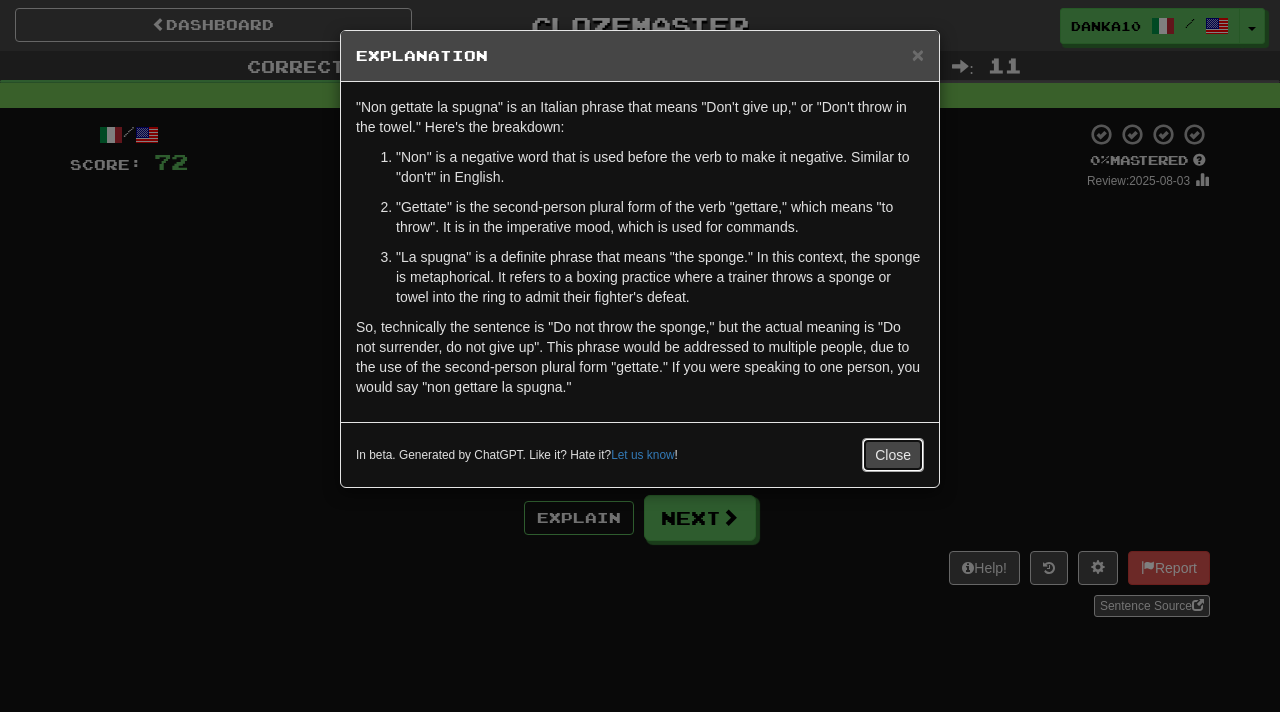click on "Close" at bounding box center [893, 455] 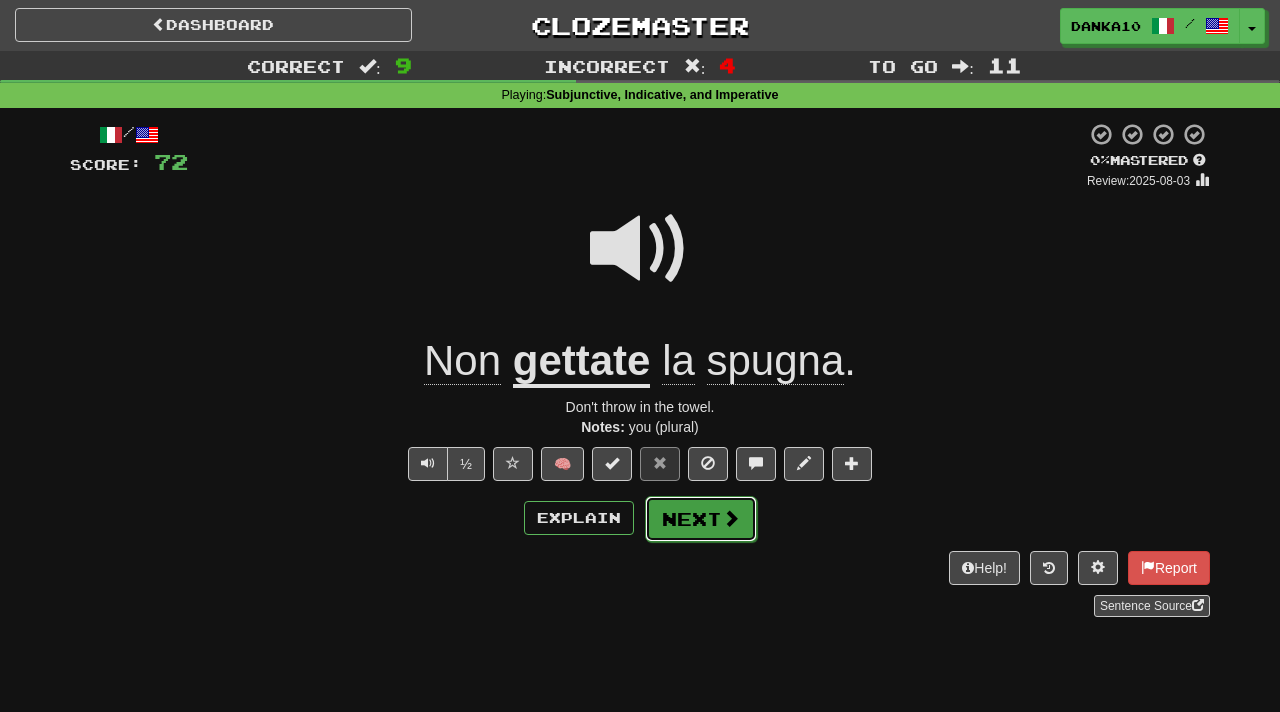 click on "Next" at bounding box center [701, 519] 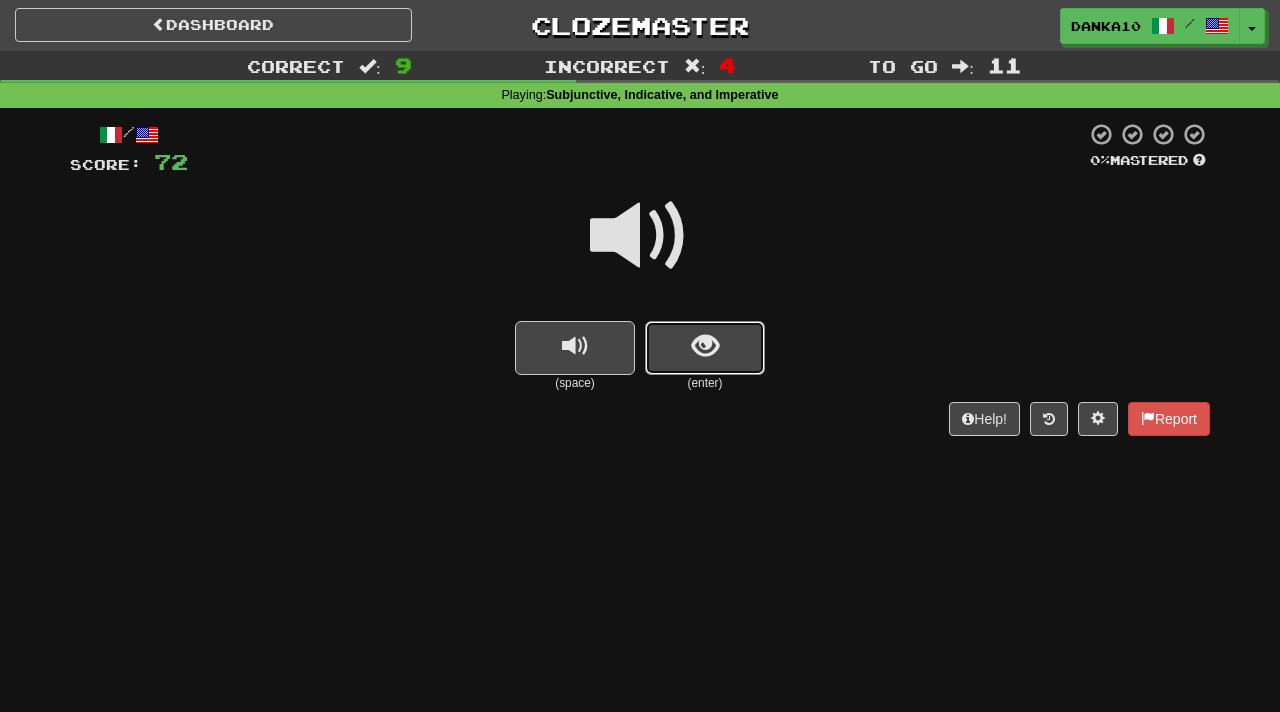 click at bounding box center [705, 348] 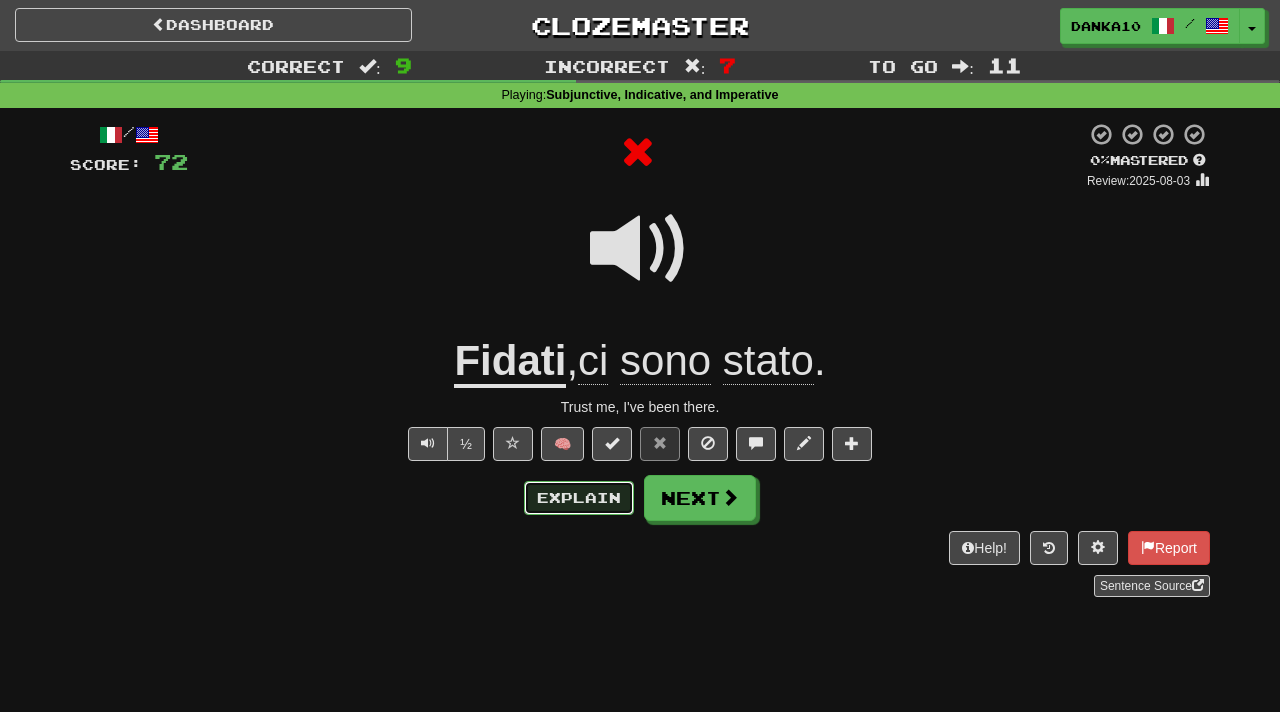 click on "Explain" at bounding box center [579, 498] 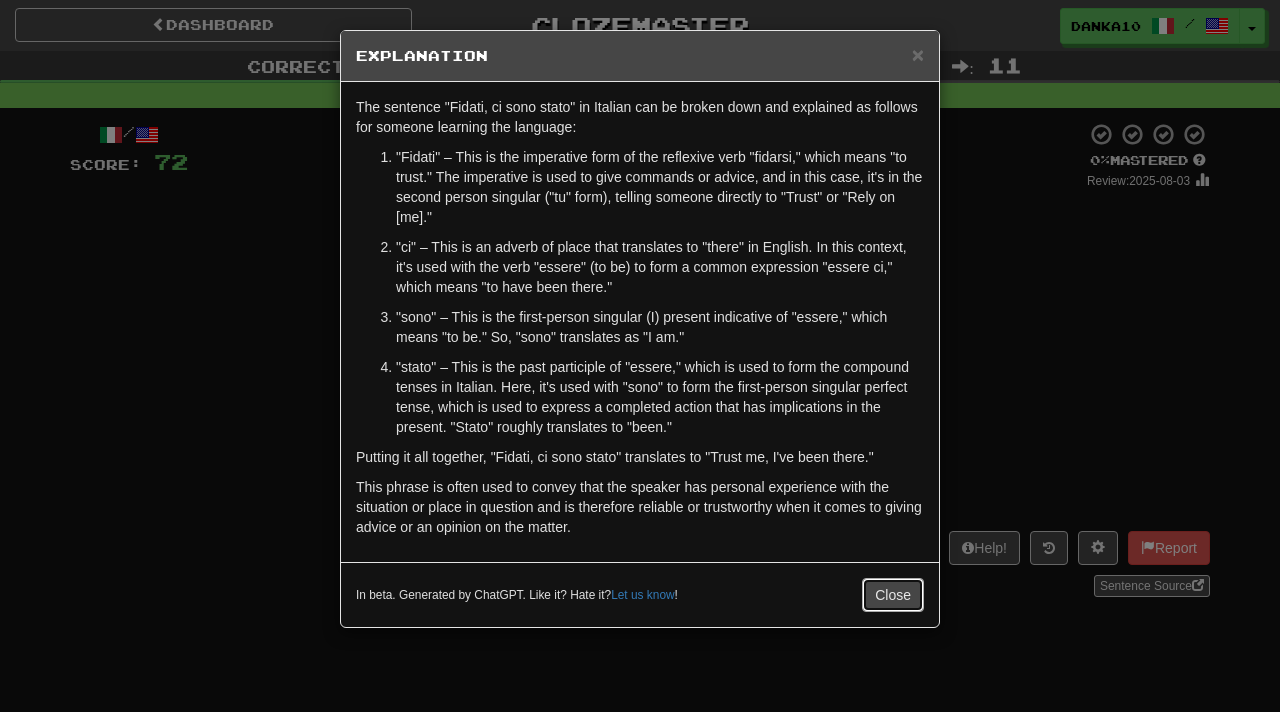 click on "Close" at bounding box center [893, 595] 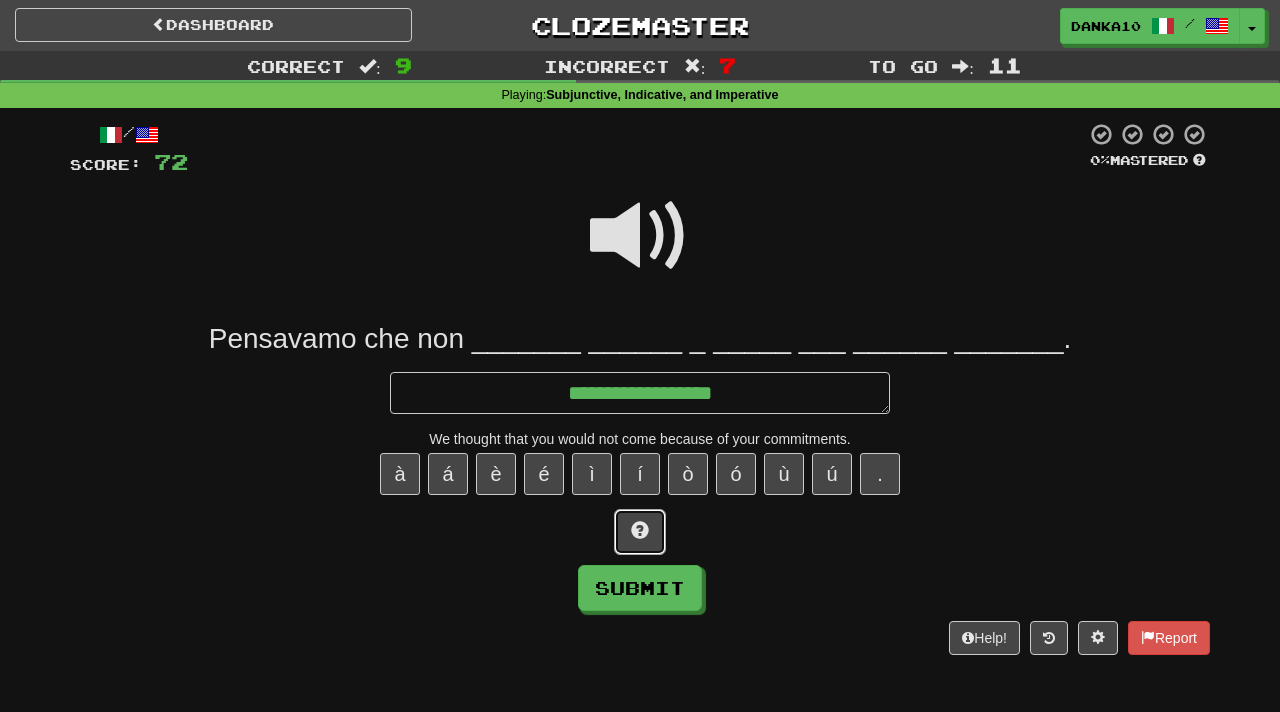 click at bounding box center (640, 530) 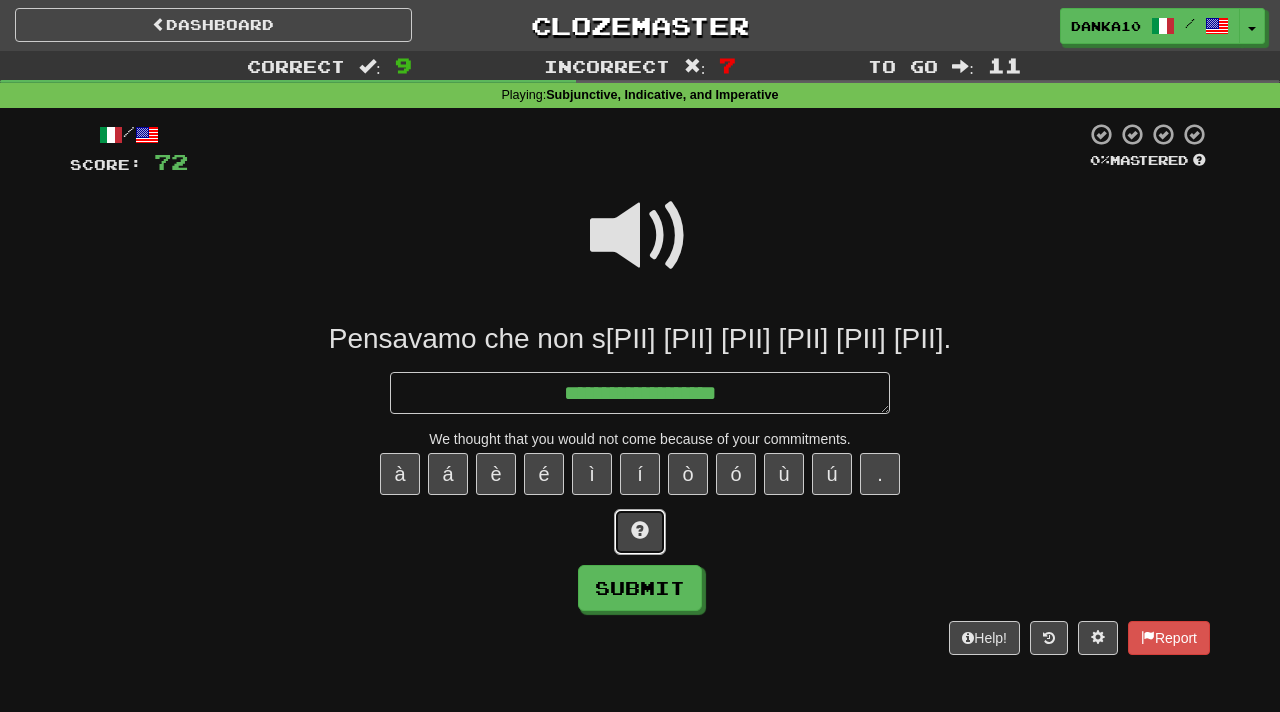 click at bounding box center (640, 530) 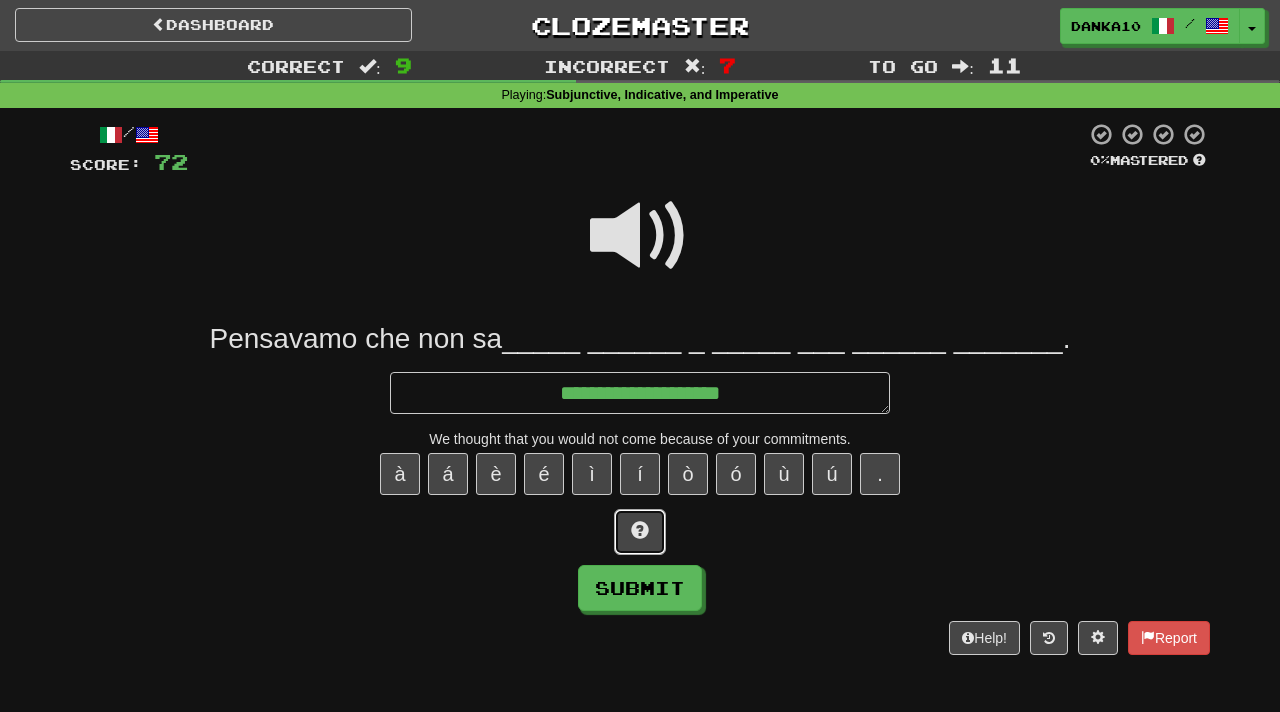 click at bounding box center (640, 530) 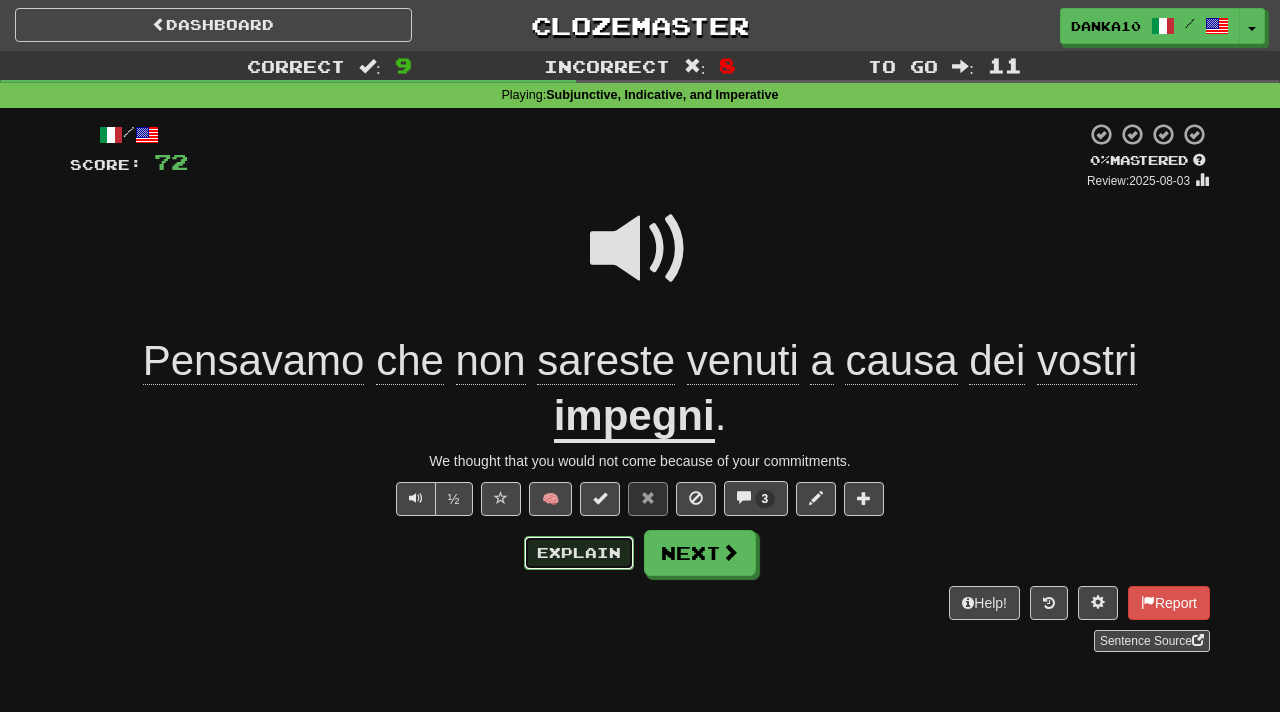click on "Explain" at bounding box center [579, 553] 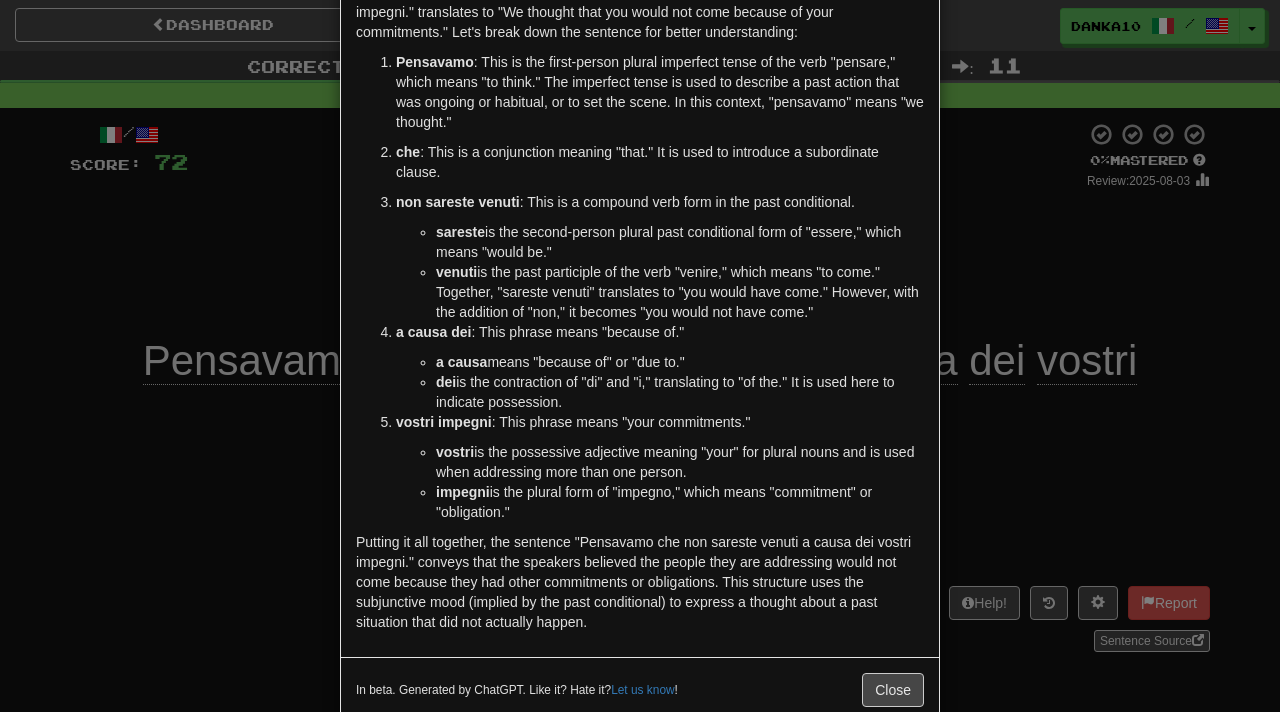 scroll, scrollTop: 124, scrollLeft: 0, axis: vertical 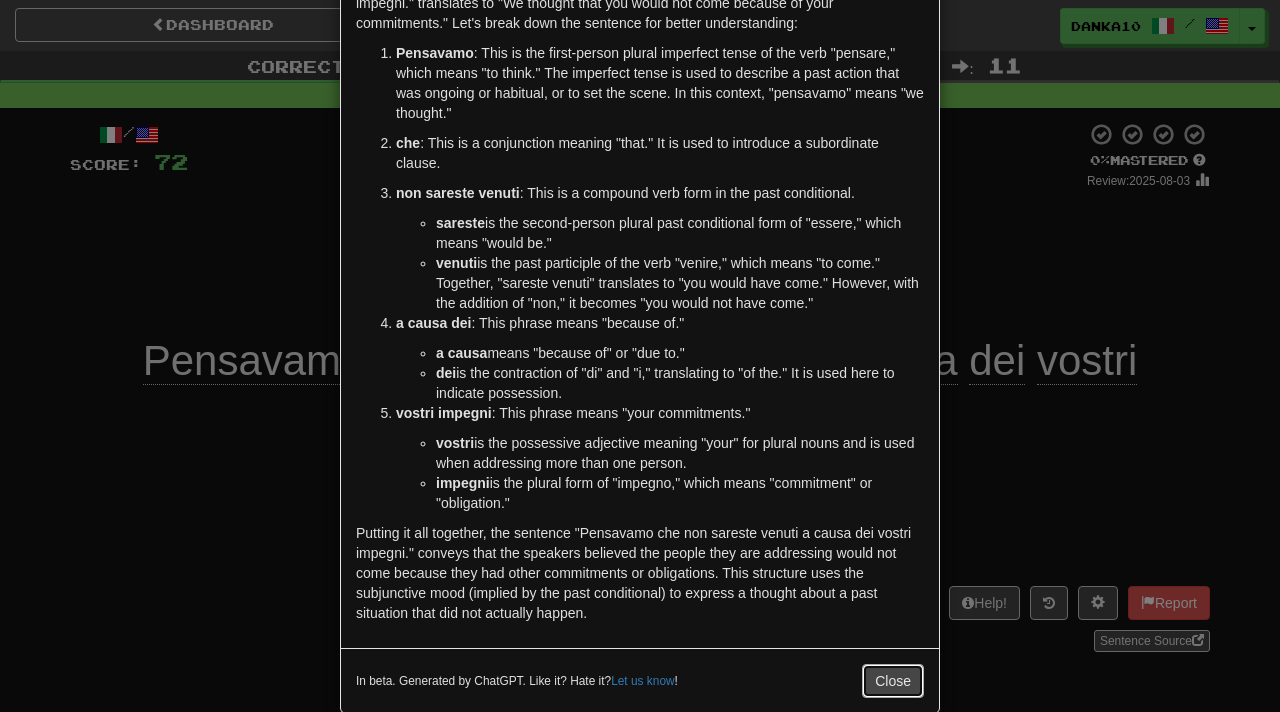 click on "Close" at bounding box center [893, 681] 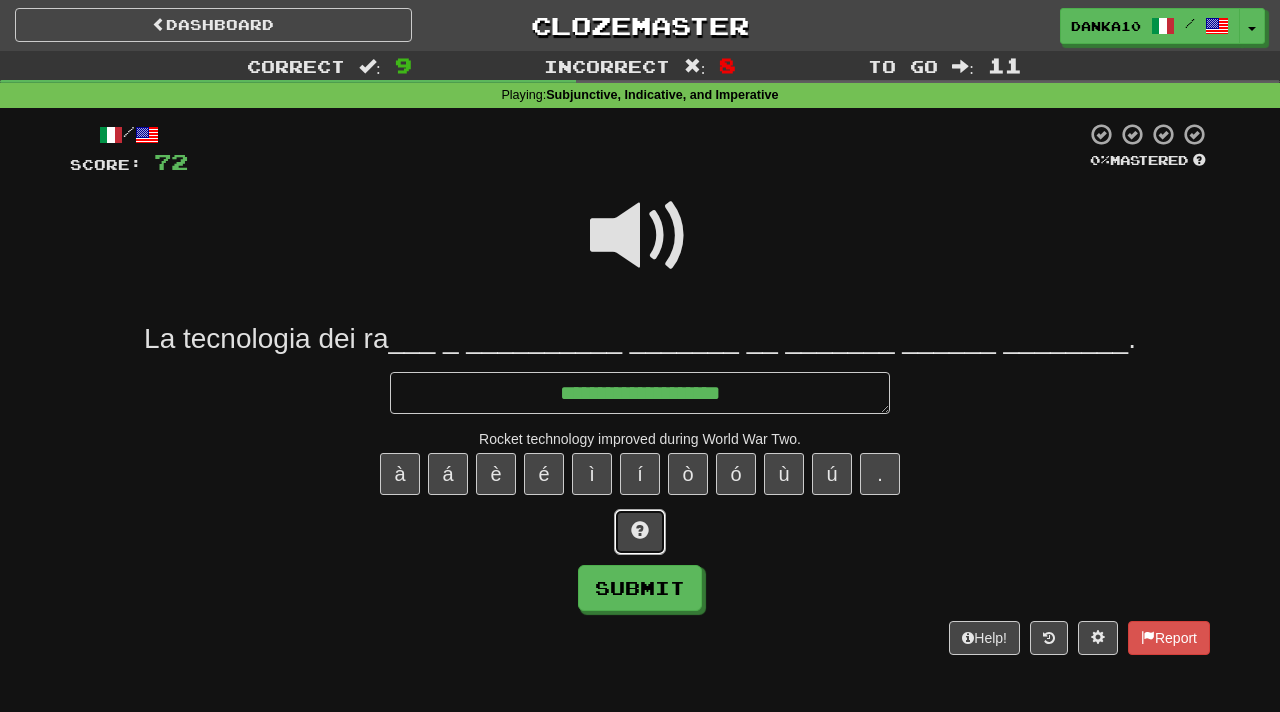 click at bounding box center (640, 532) 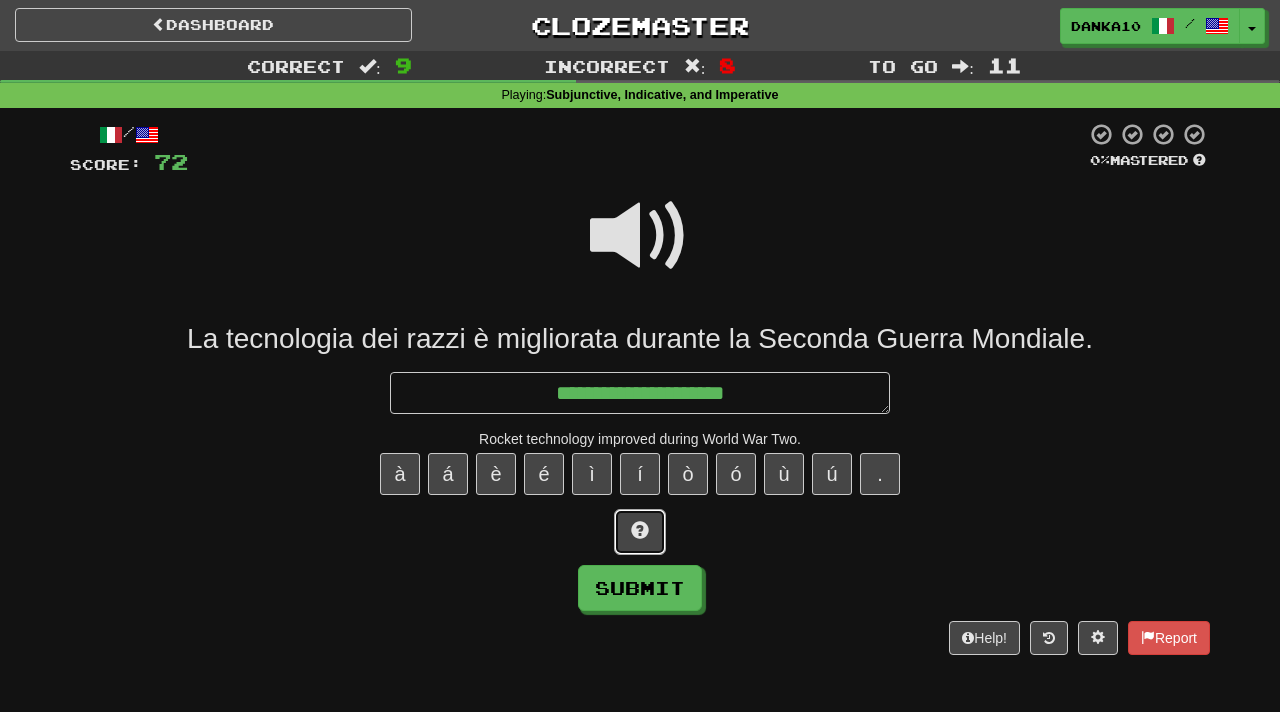click at bounding box center [640, 532] 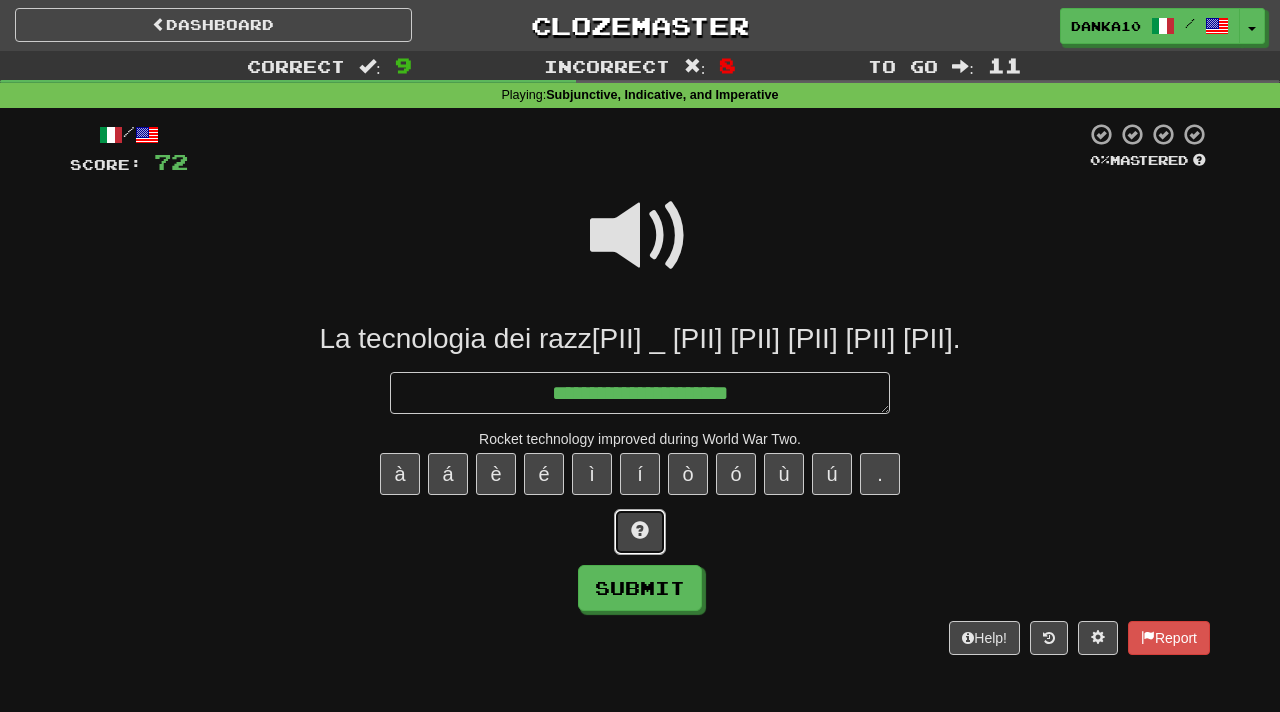 click at bounding box center [640, 532] 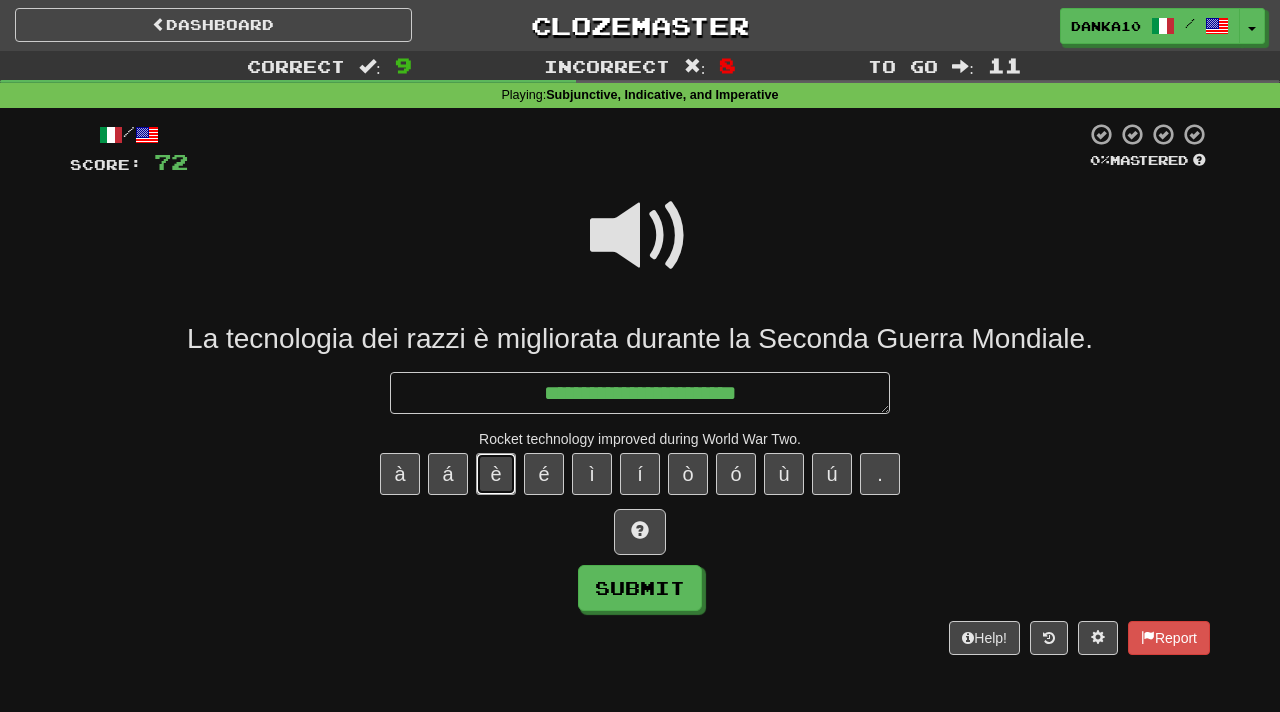 click on "è" at bounding box center (496, 474) 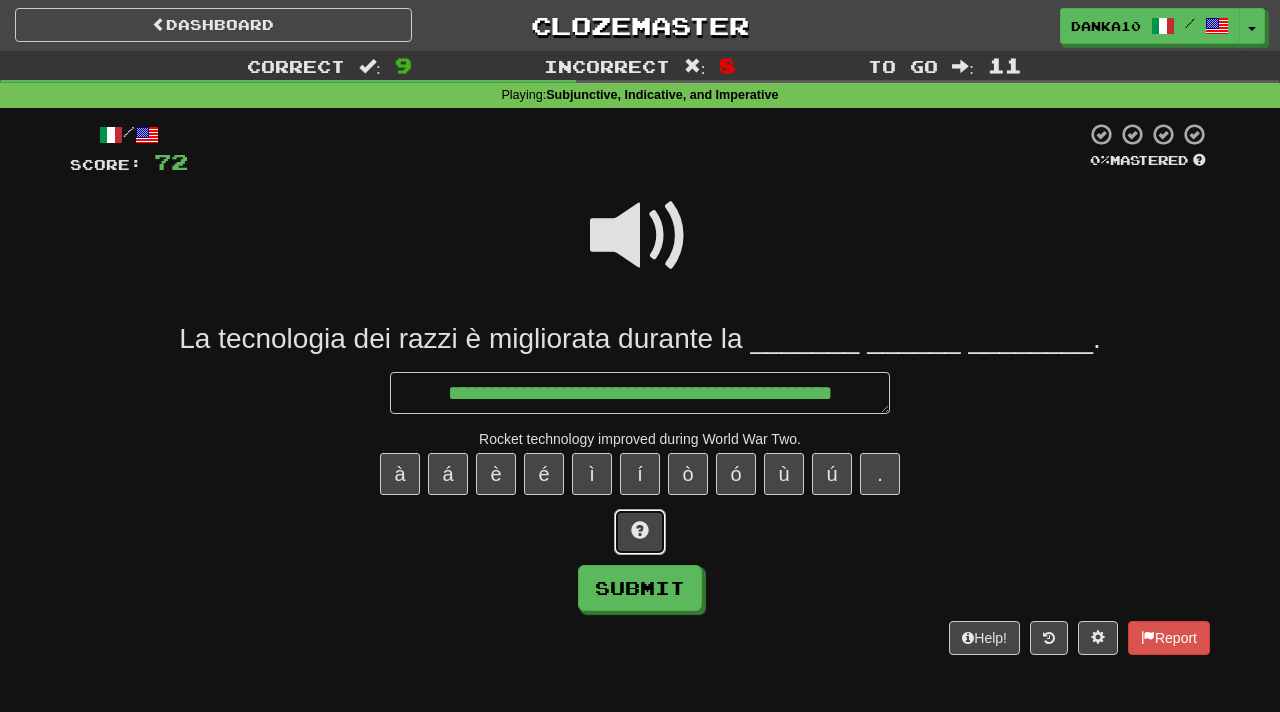 click at bounding box center [640, 530] 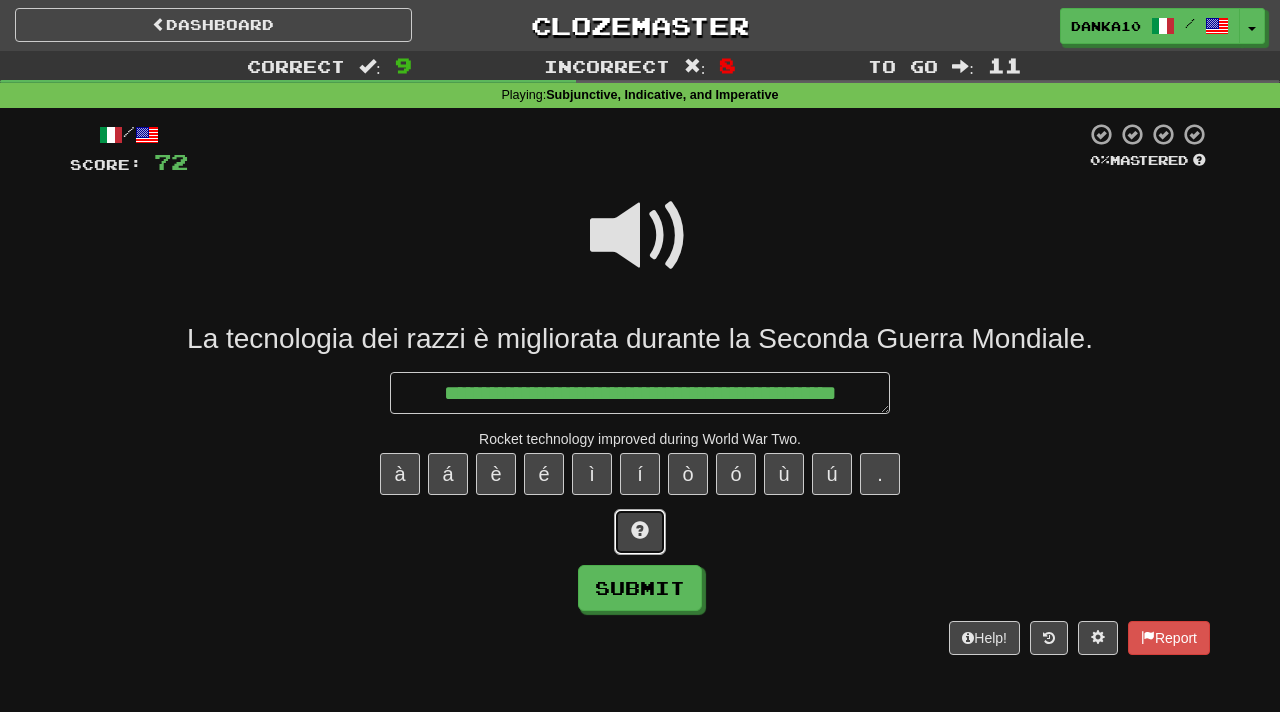 click at bounding box center (640, 530) 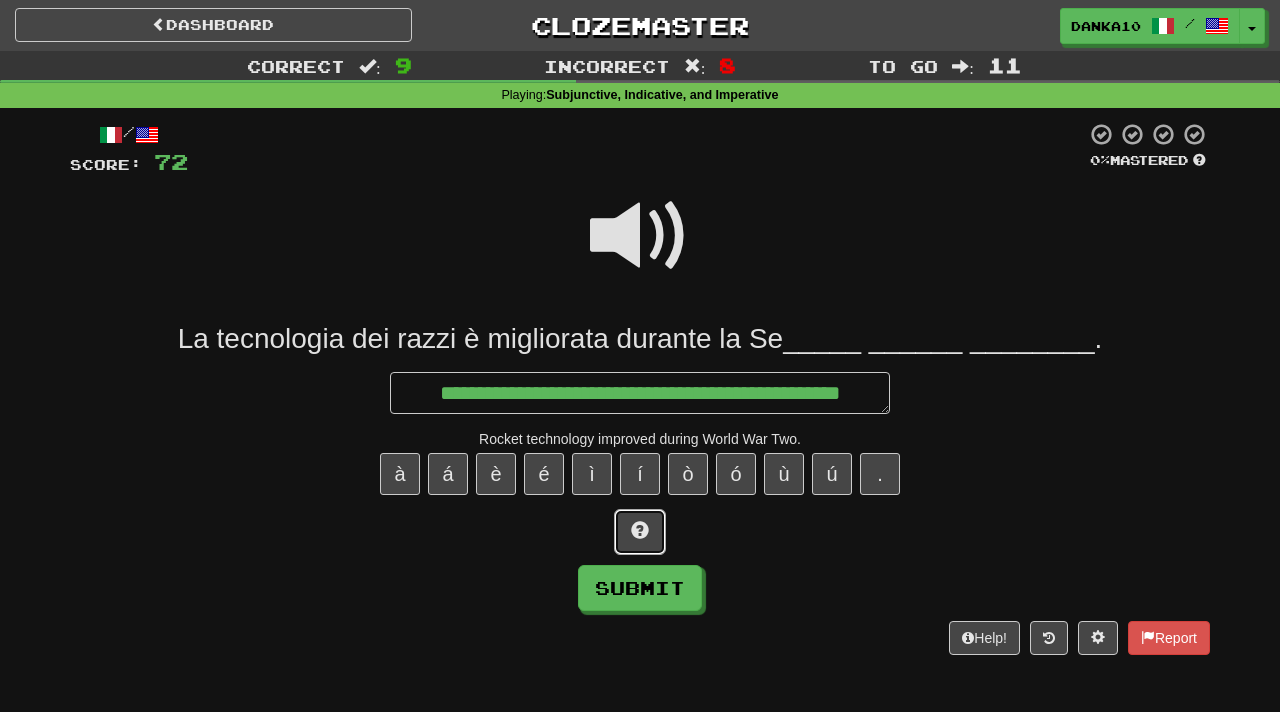 click at bounding box center [640, 530] 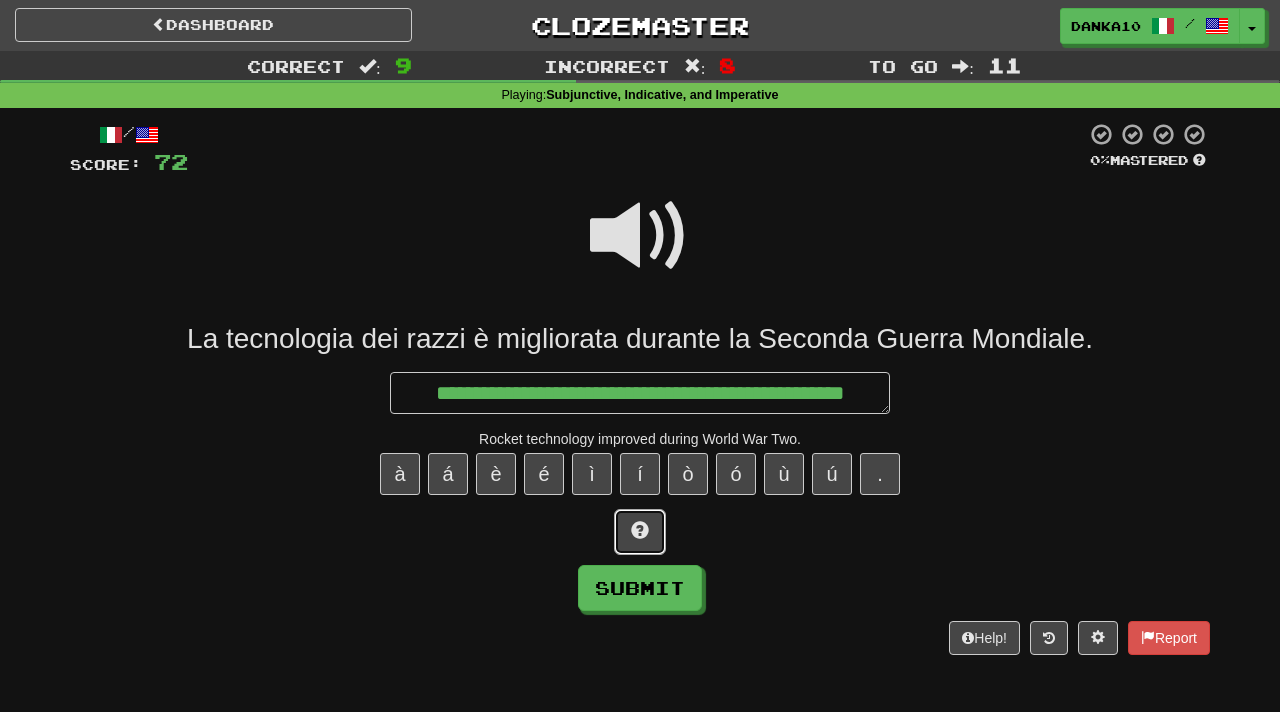 click at bounding box center (640, 530) 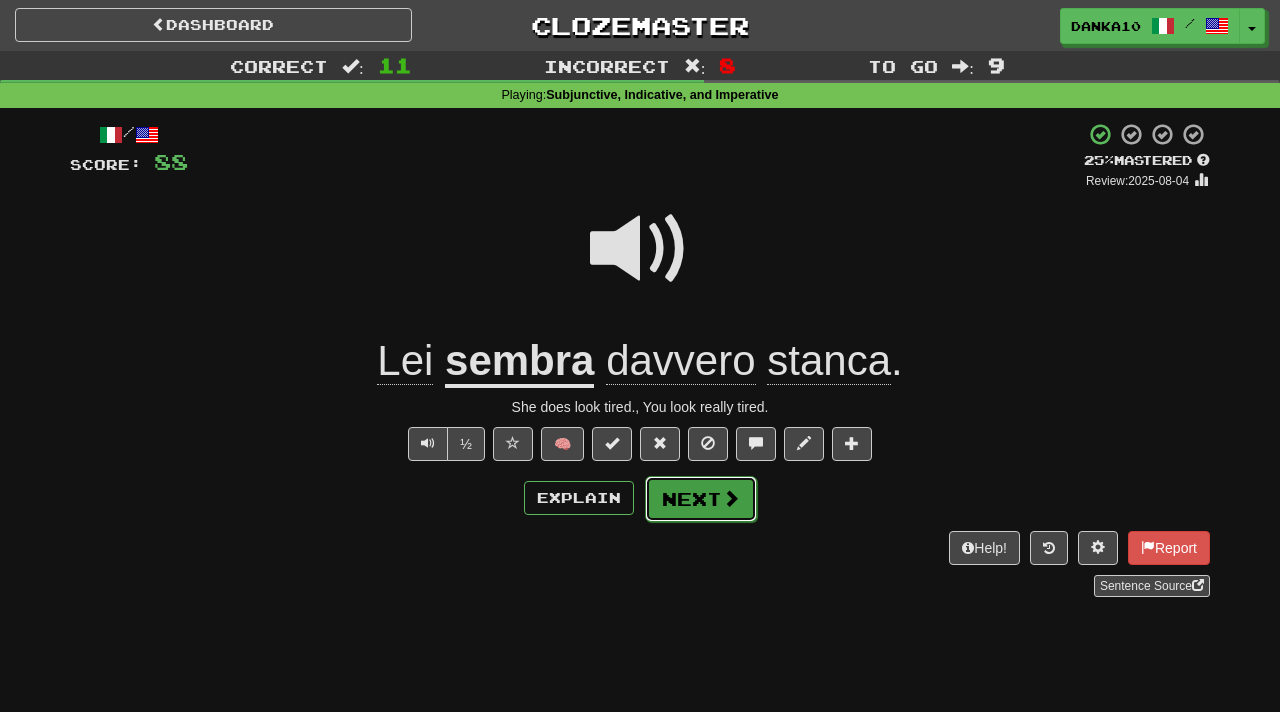 click on "Next" at bounding box center [701, 499] 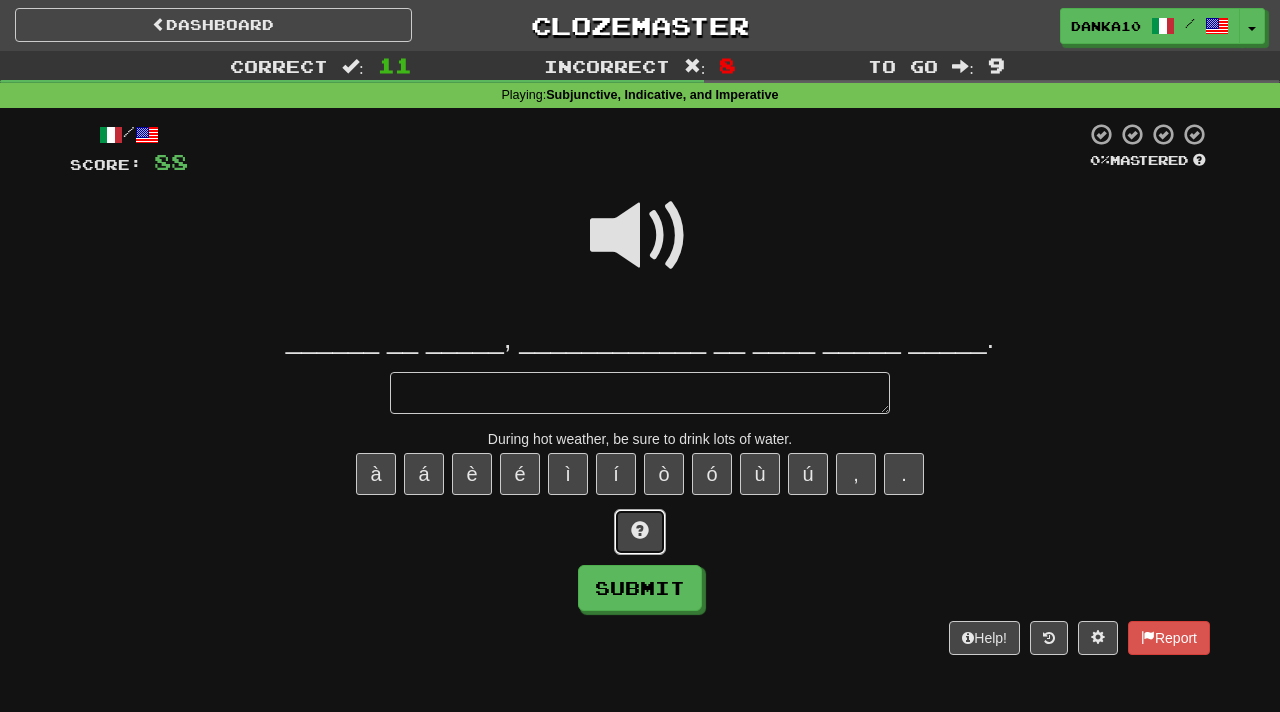 click at bounding box center [640, 530] 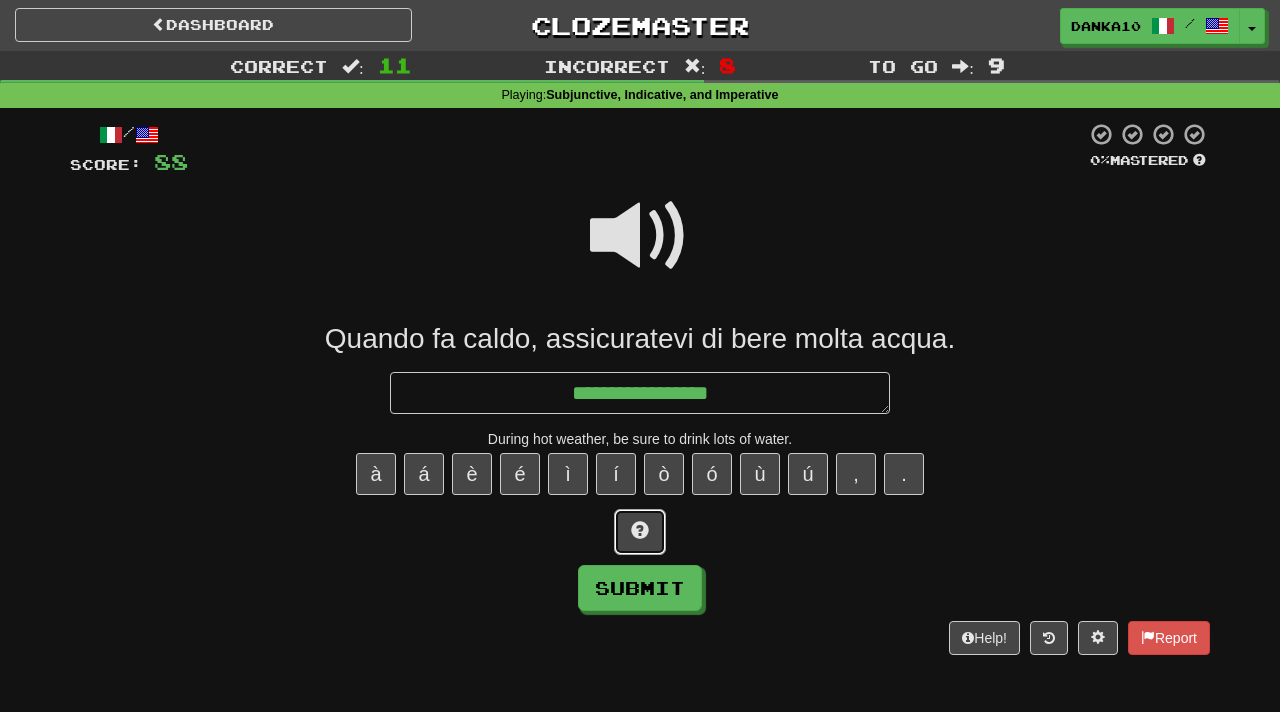 click at bounding box center [640, 530] 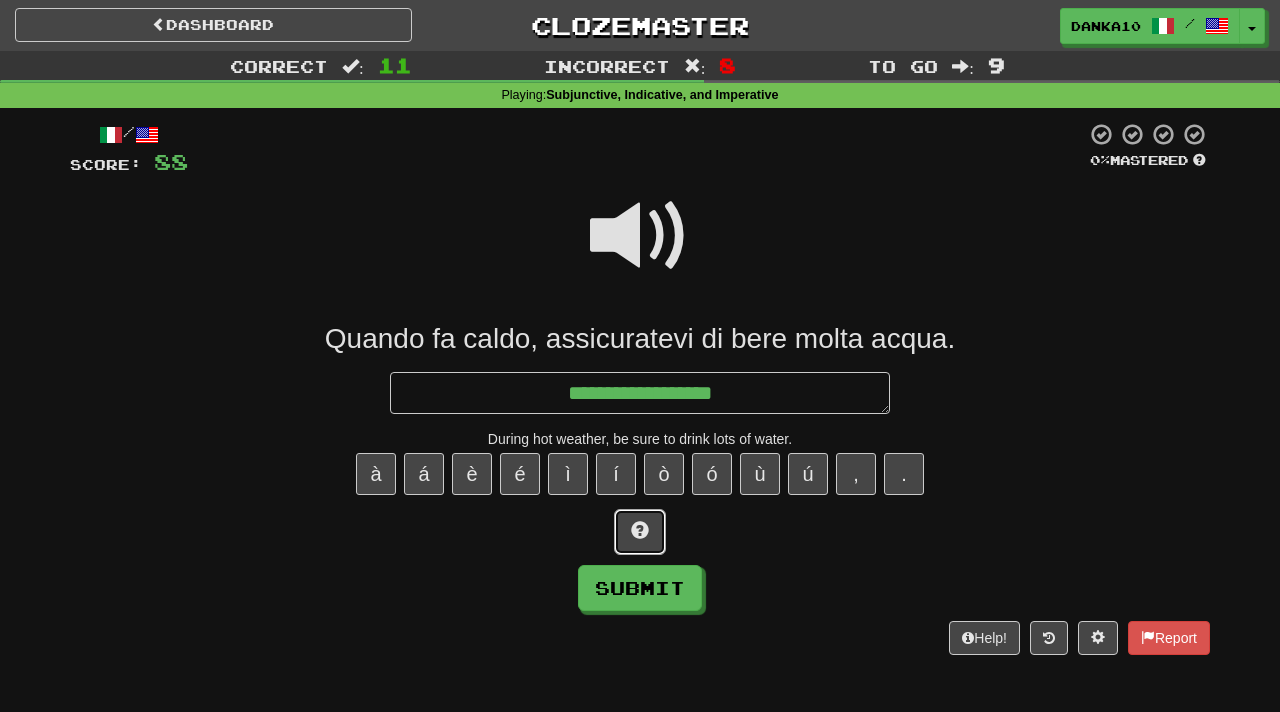 click at bounding box center (640, 530) 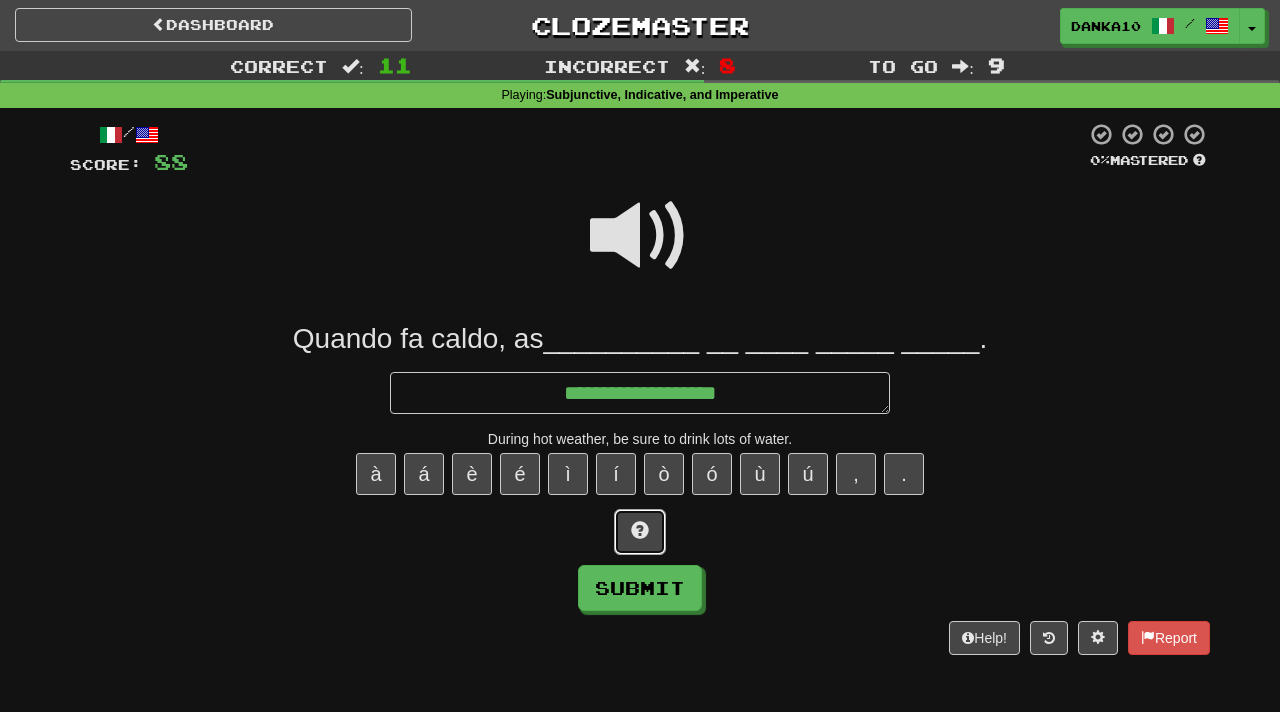 click at bounding box center (640, 530) 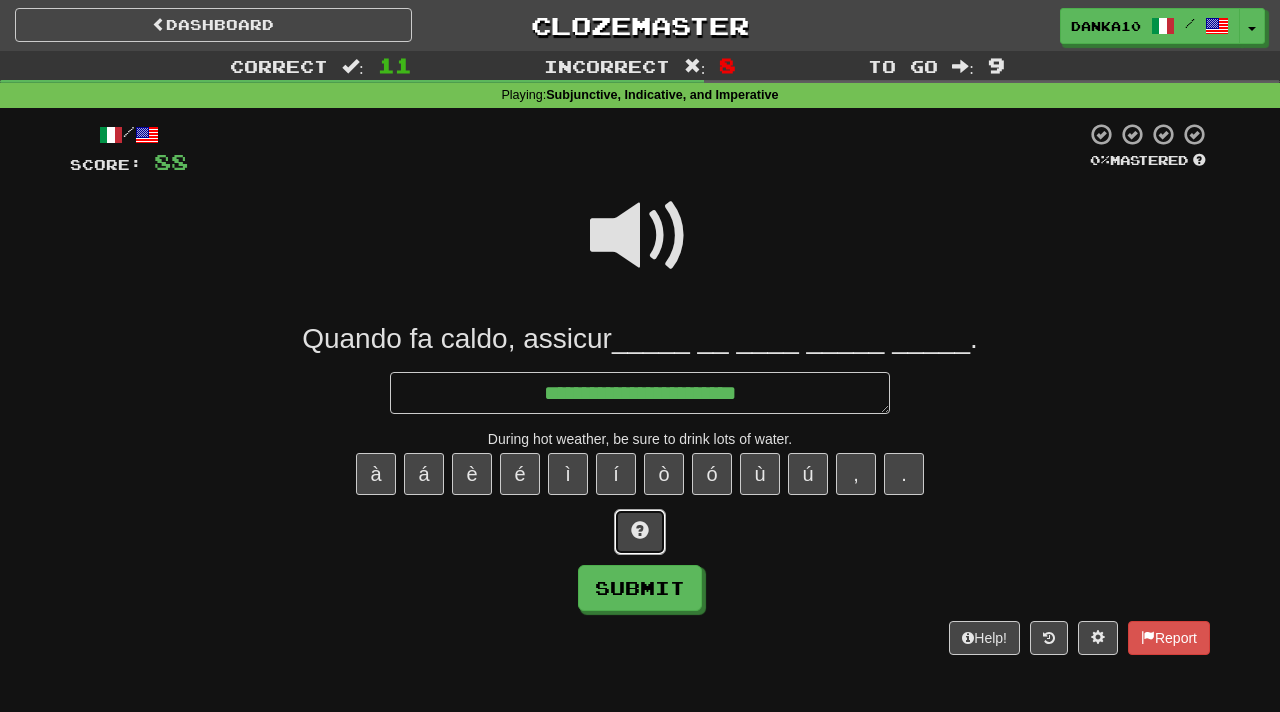 click at bounding box center (640, 530) 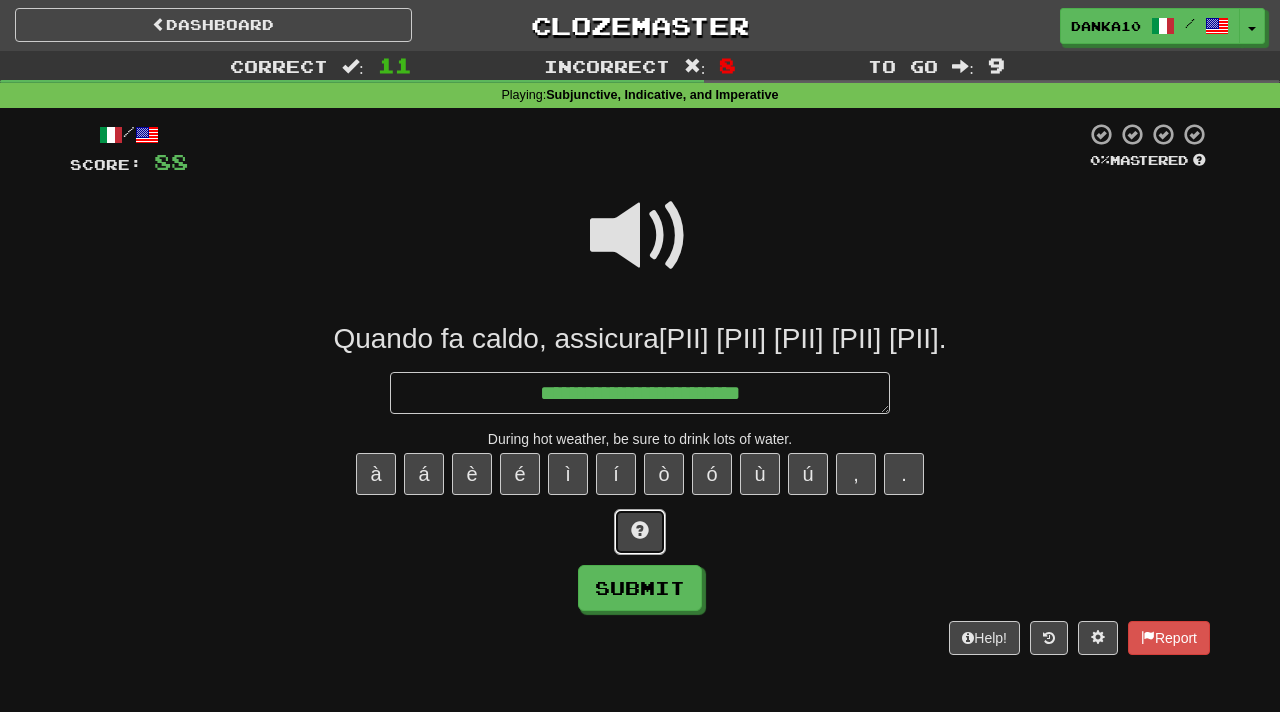 click at bounding box center [640, 530] 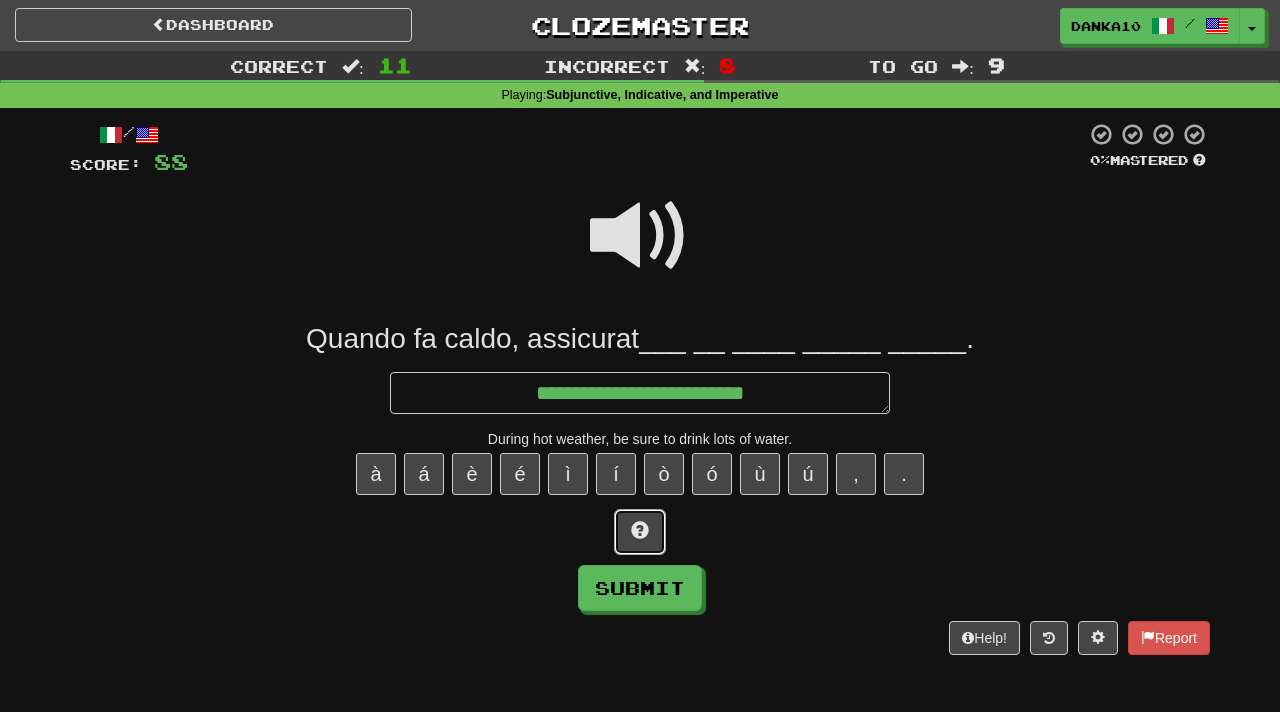click at bounding box center (640, 530) 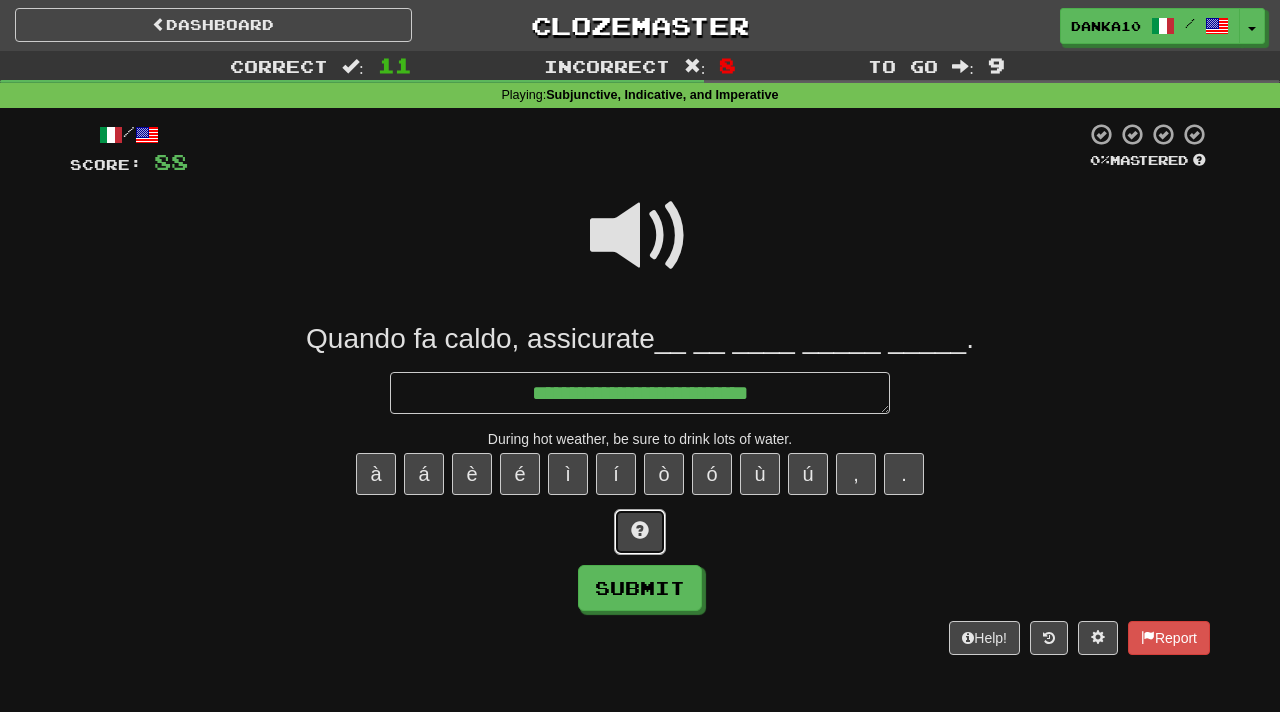 click at bounding box center [640, 530] 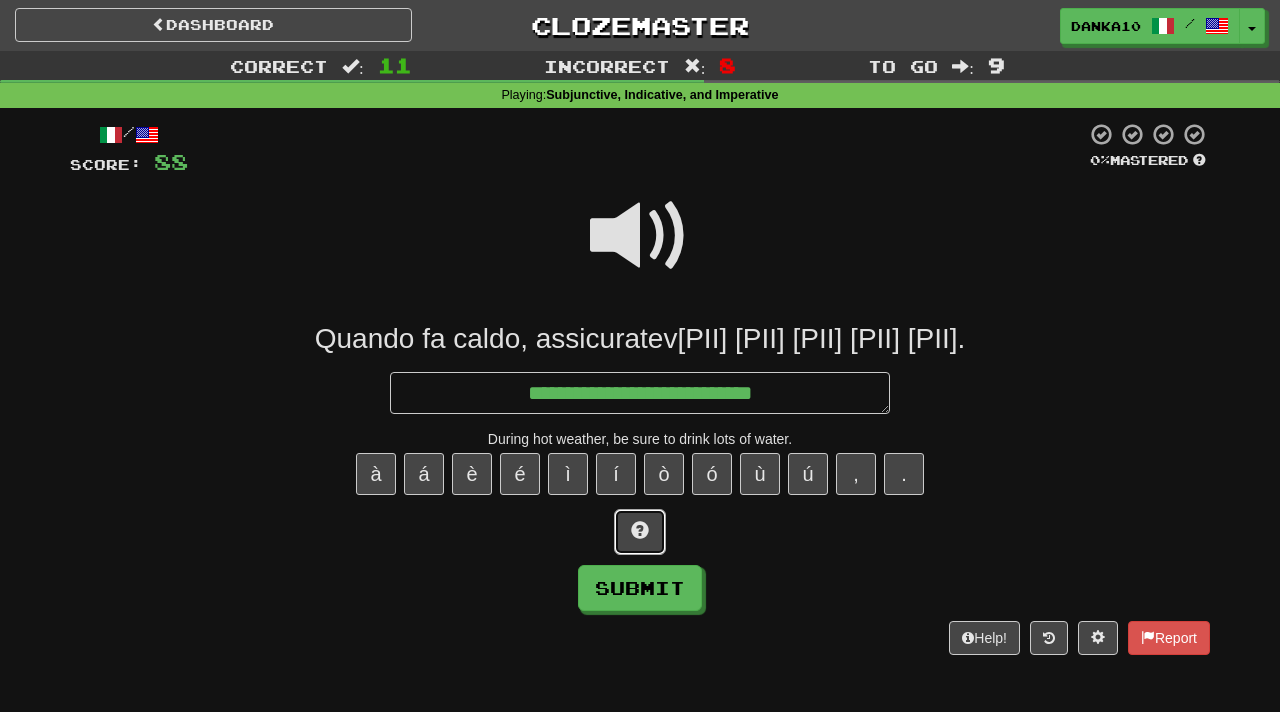 click at bounding box center (640, 530) 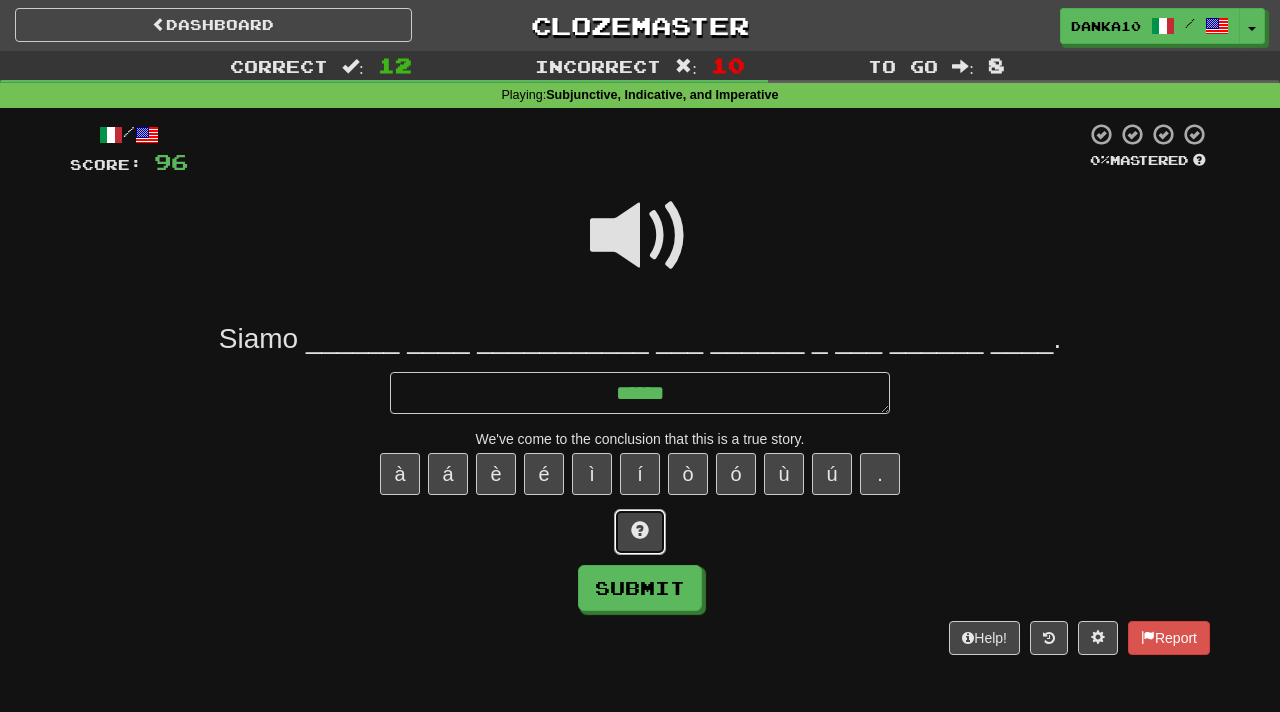 click at bounding box center (640, 530) 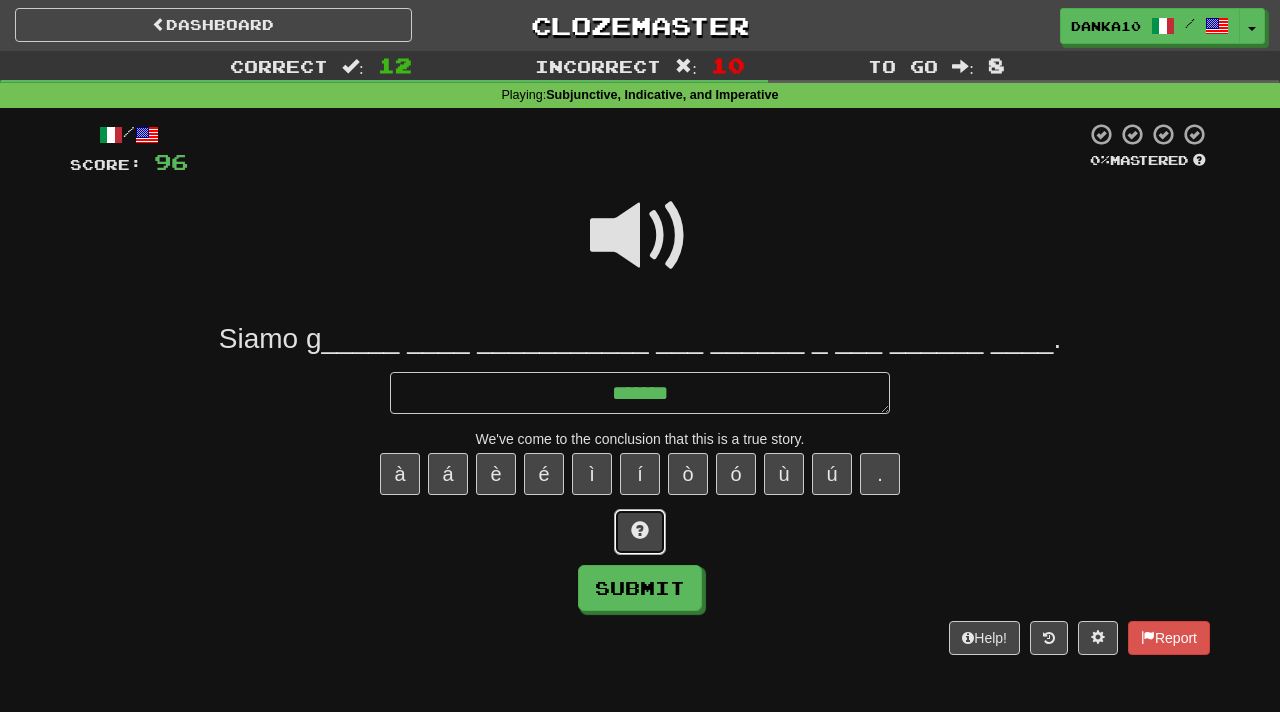 click at bounding box center [640, 530] 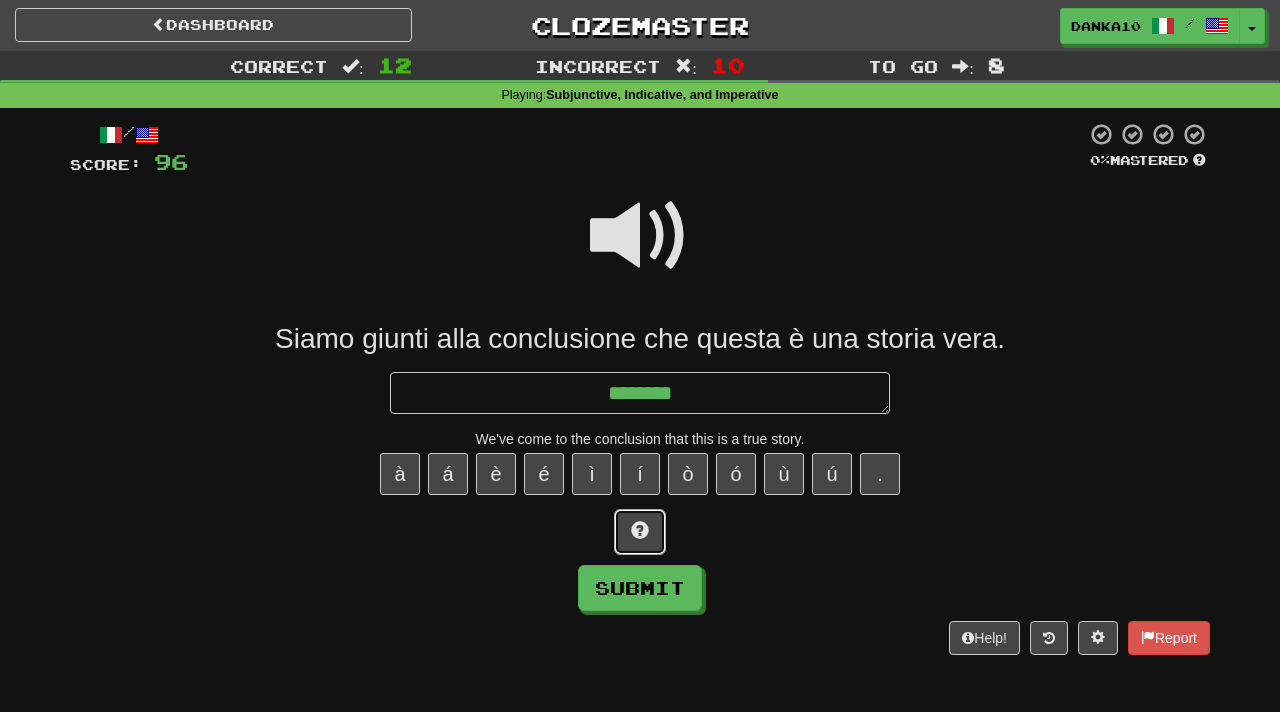 click at bounding box center (640, 530) 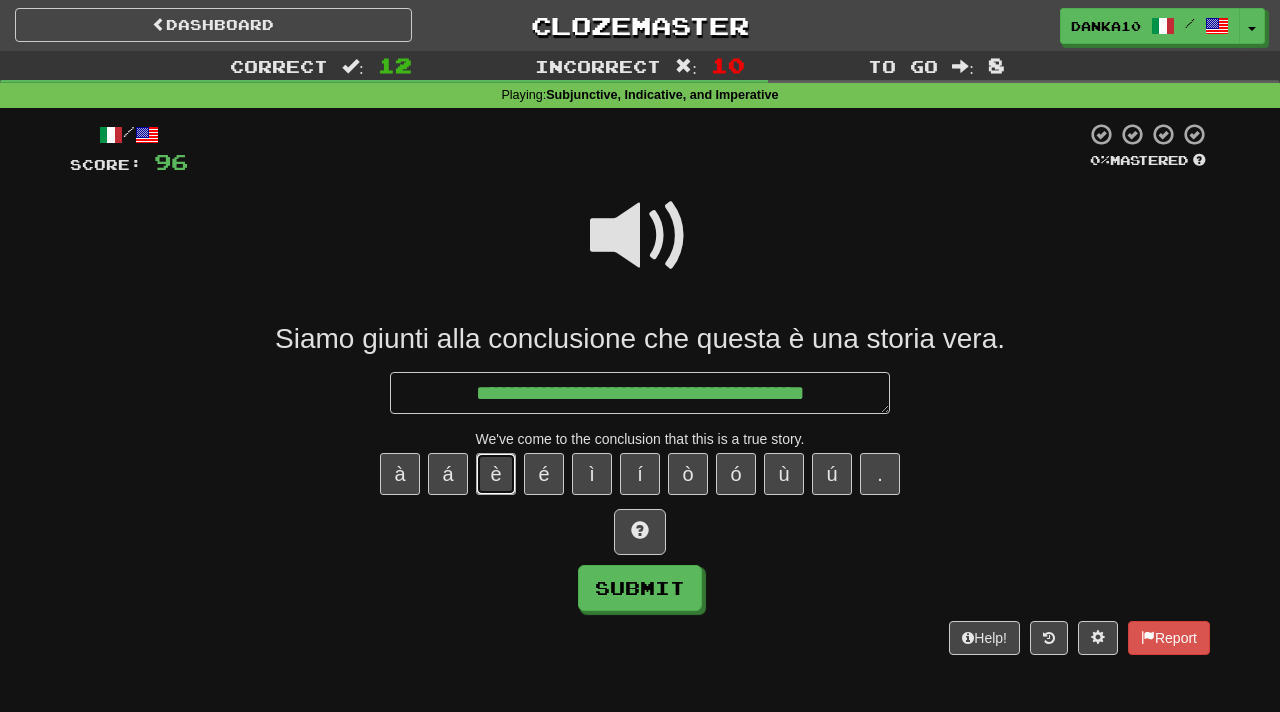 click on "è" at bounding box center [496, 474] 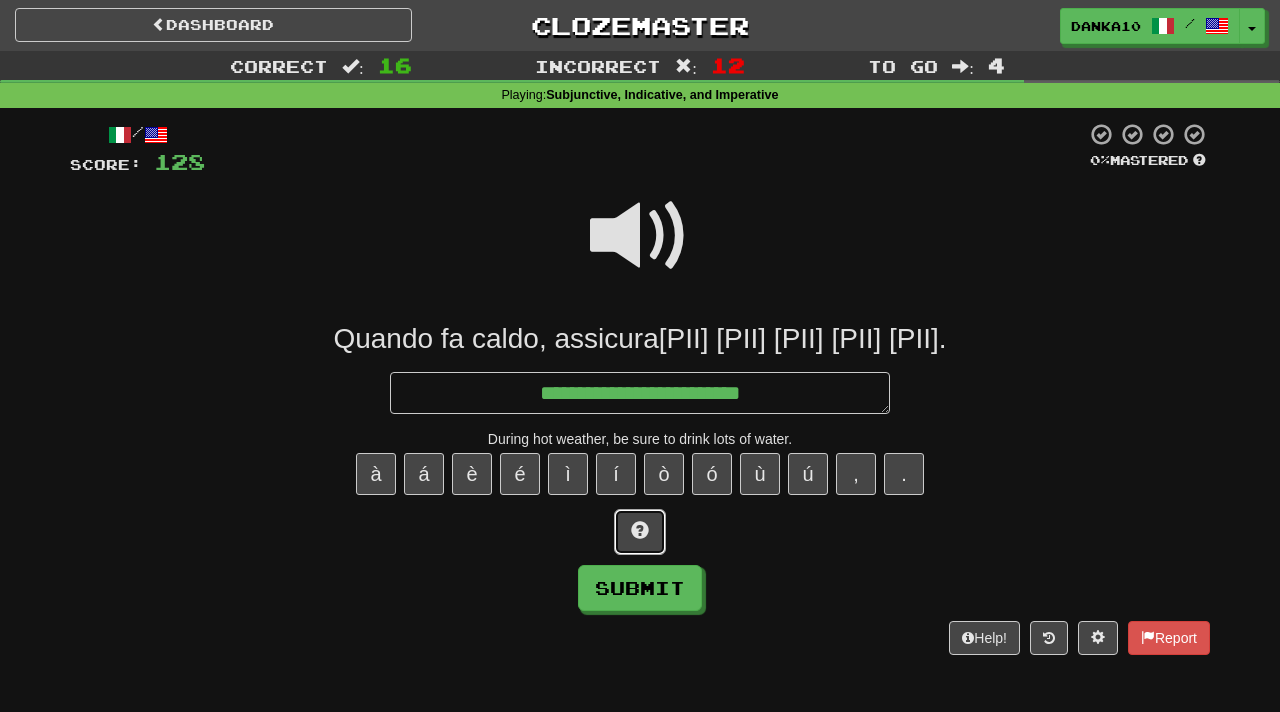 click at bounding box center [640, 530] 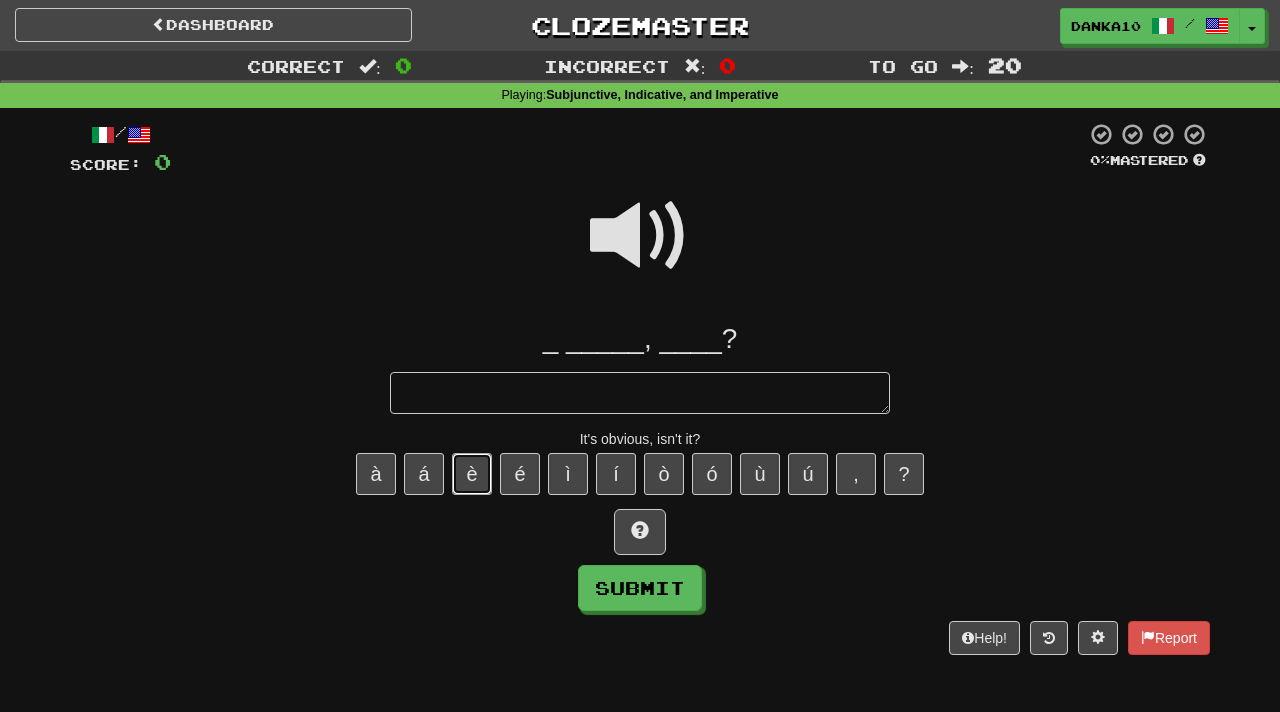 click on "è" at bounding box center [472, 474] 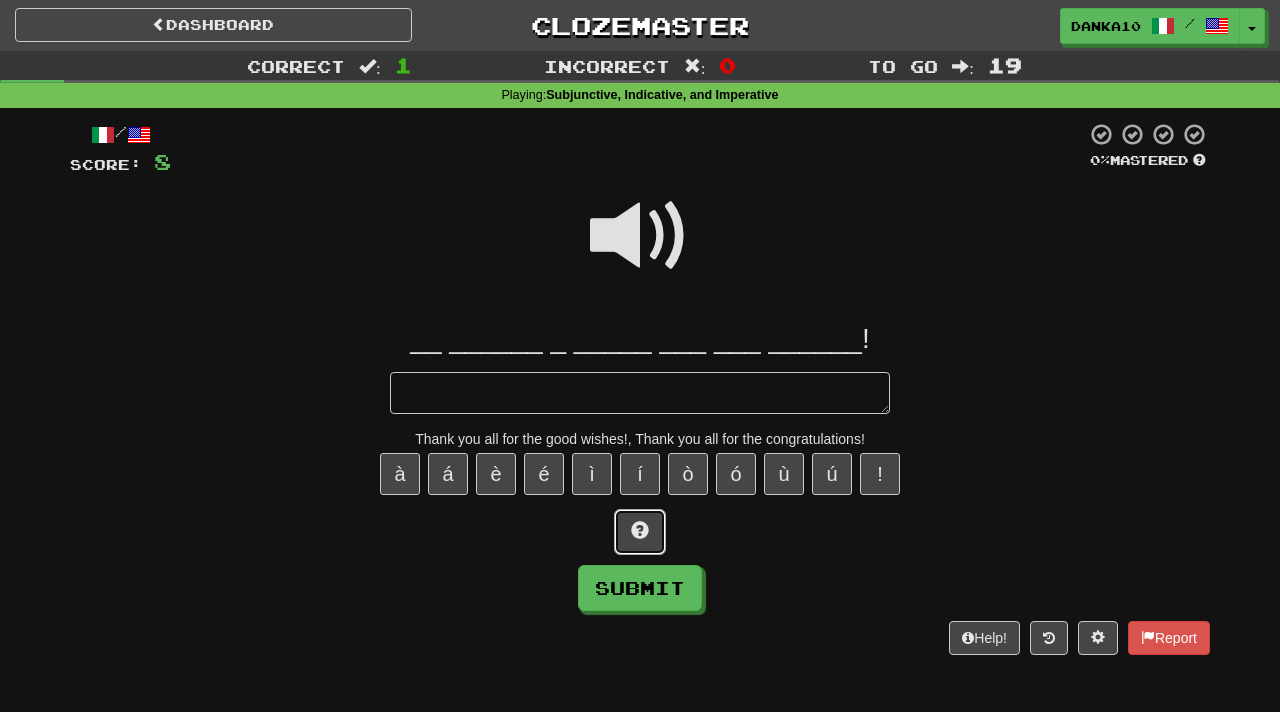click at bounding box center [640, 530] 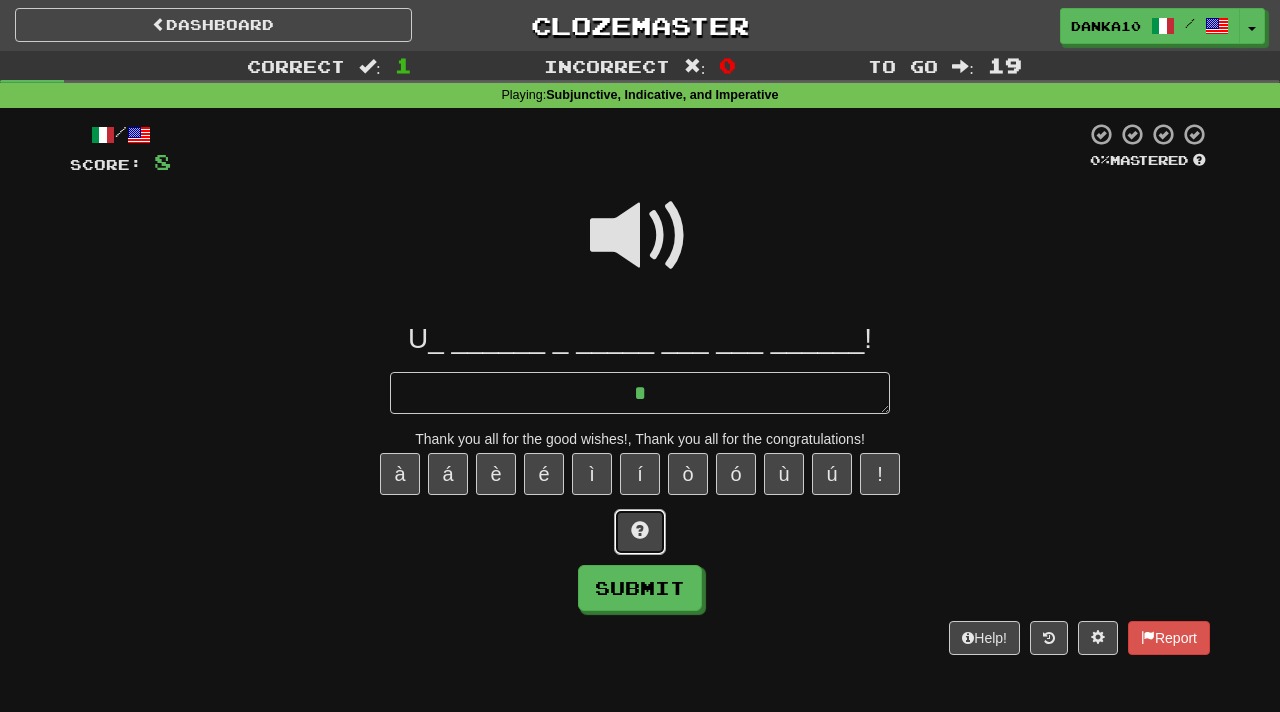 click at bounding box center (640, 530) 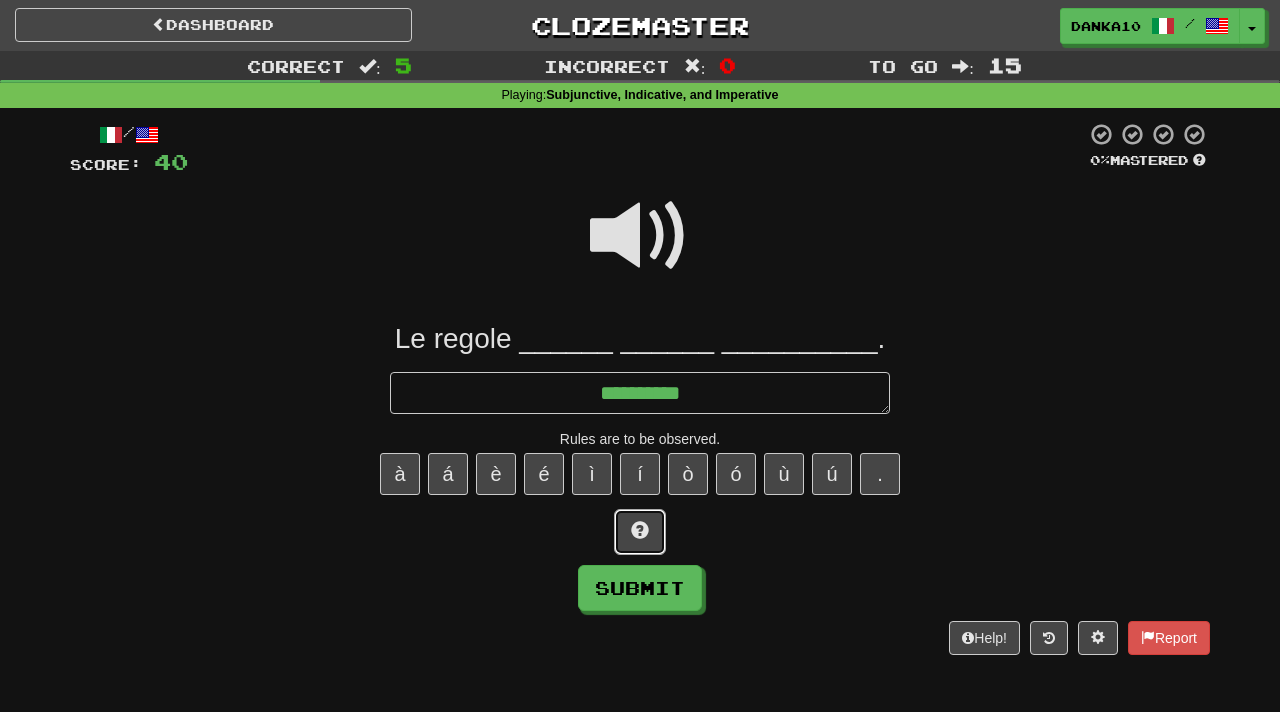 click at bounding box center (640, 532) 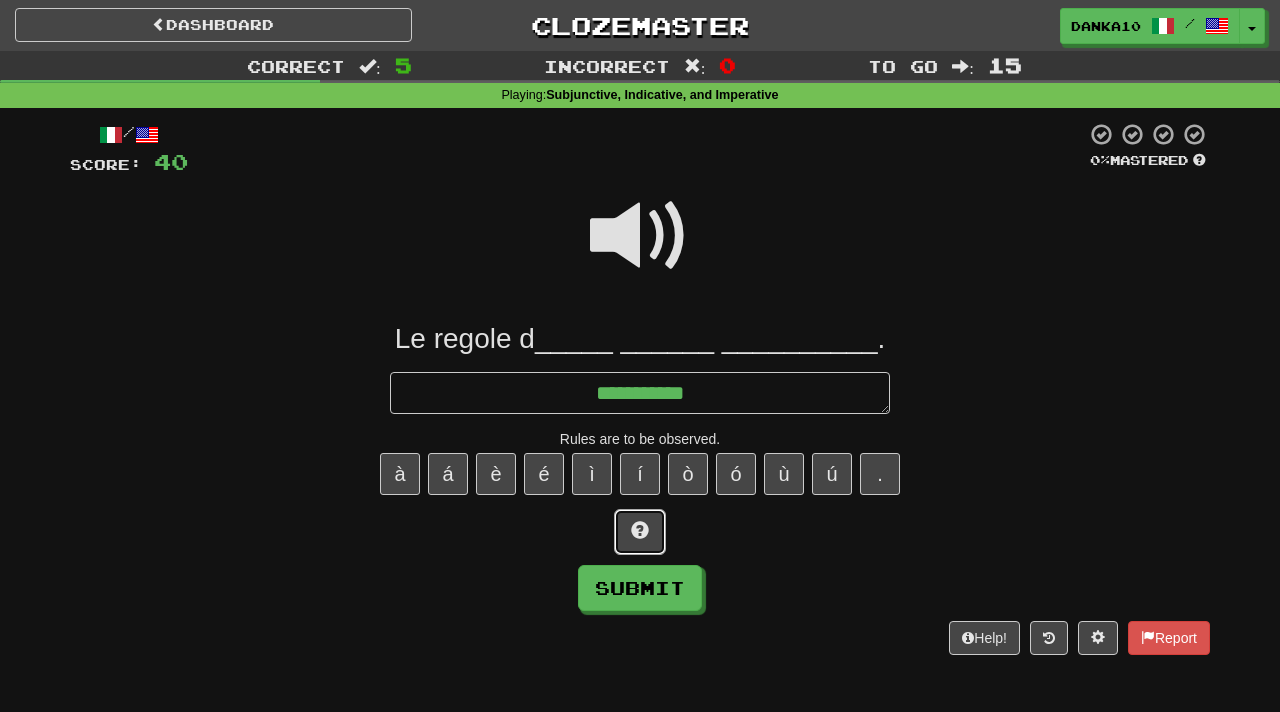 click at bounding box center [640, 532] 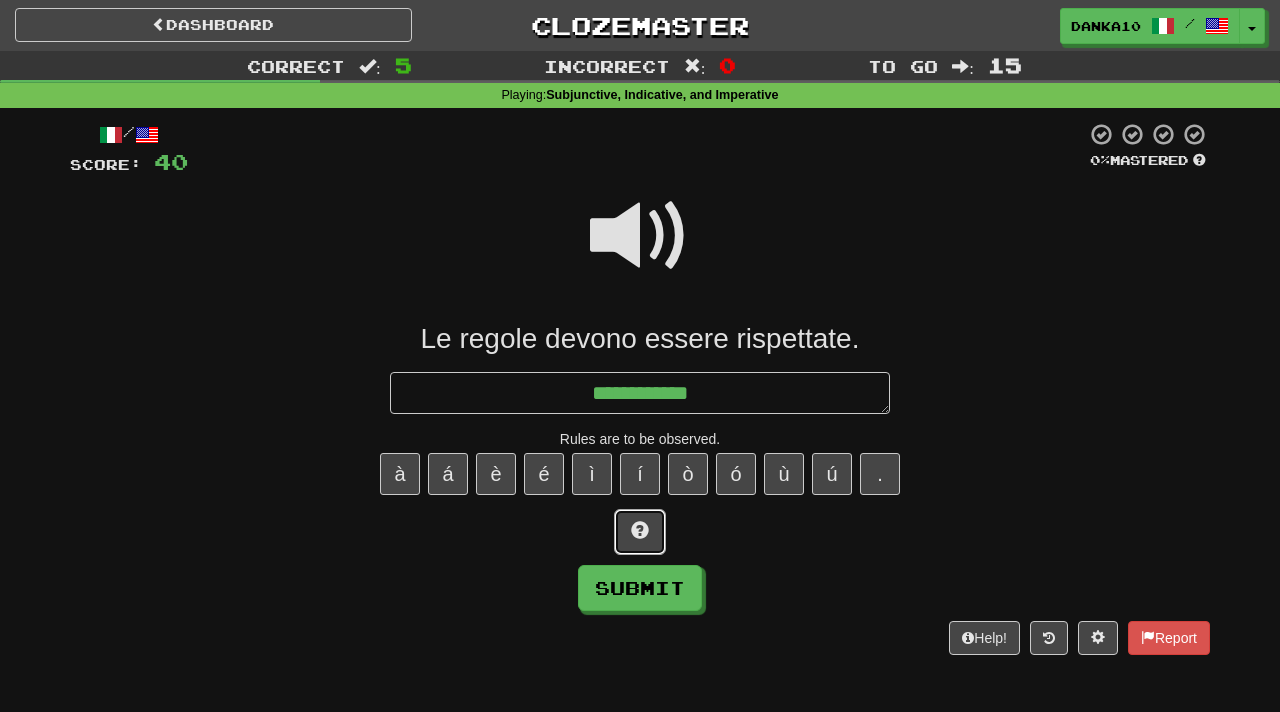 click at bounding box center (640, 532) 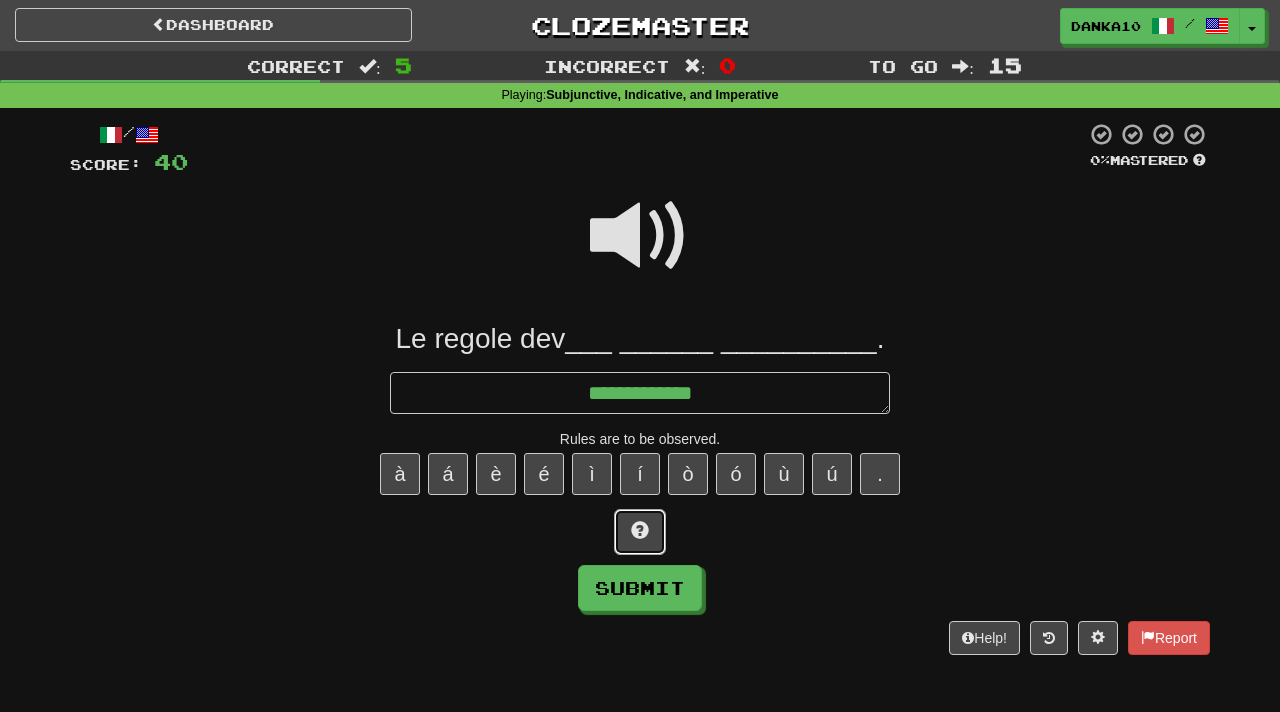 click at bounding box center (640, 532) 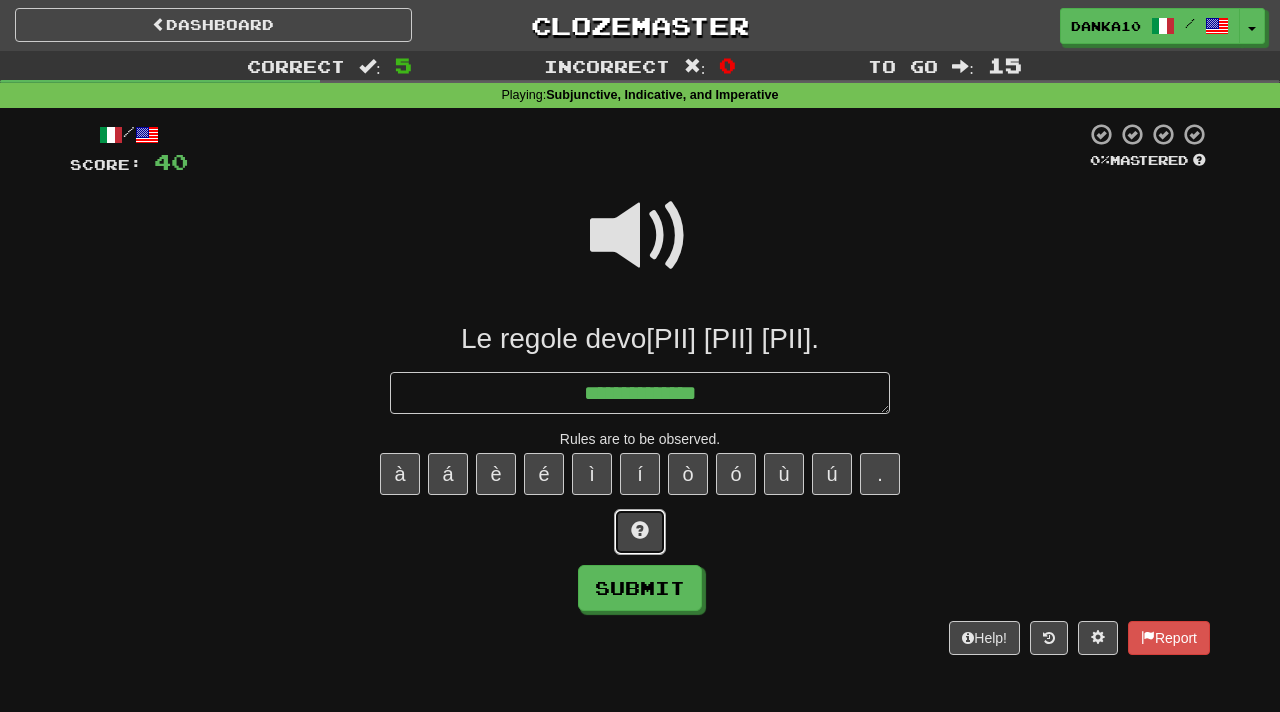 click at bounding box center (640, 532) 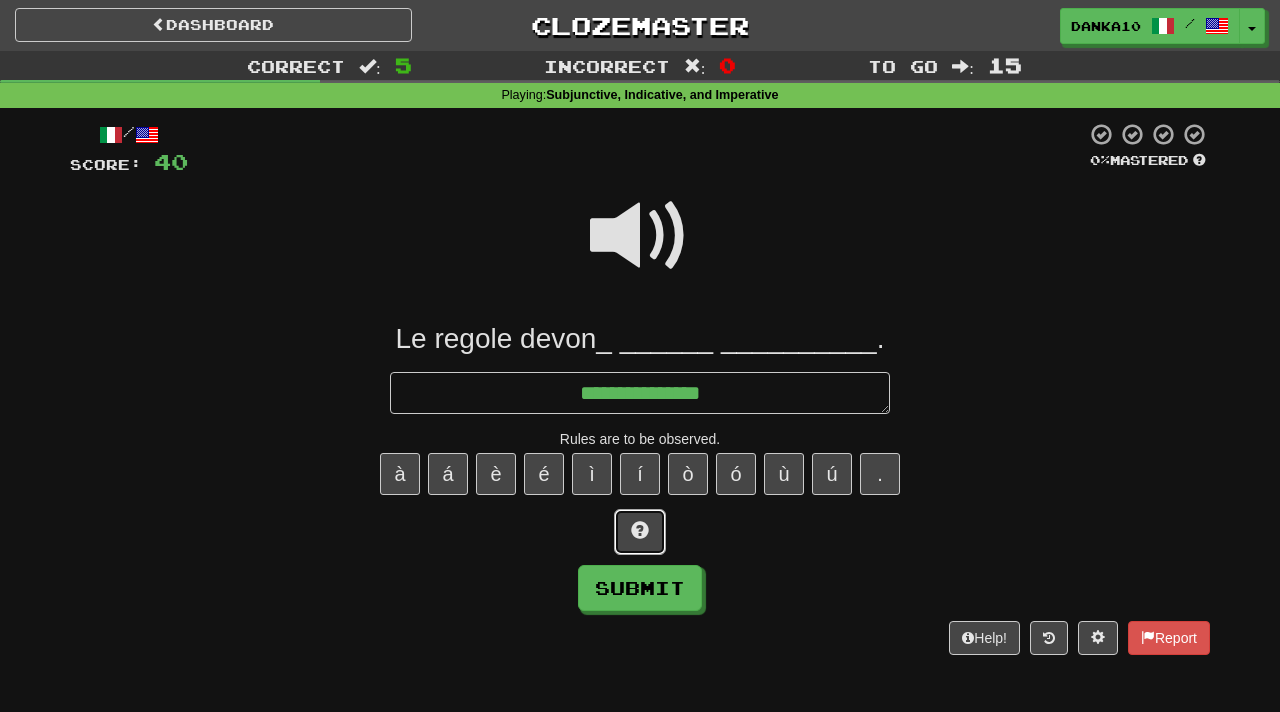 click at bounding box center (640, 532) 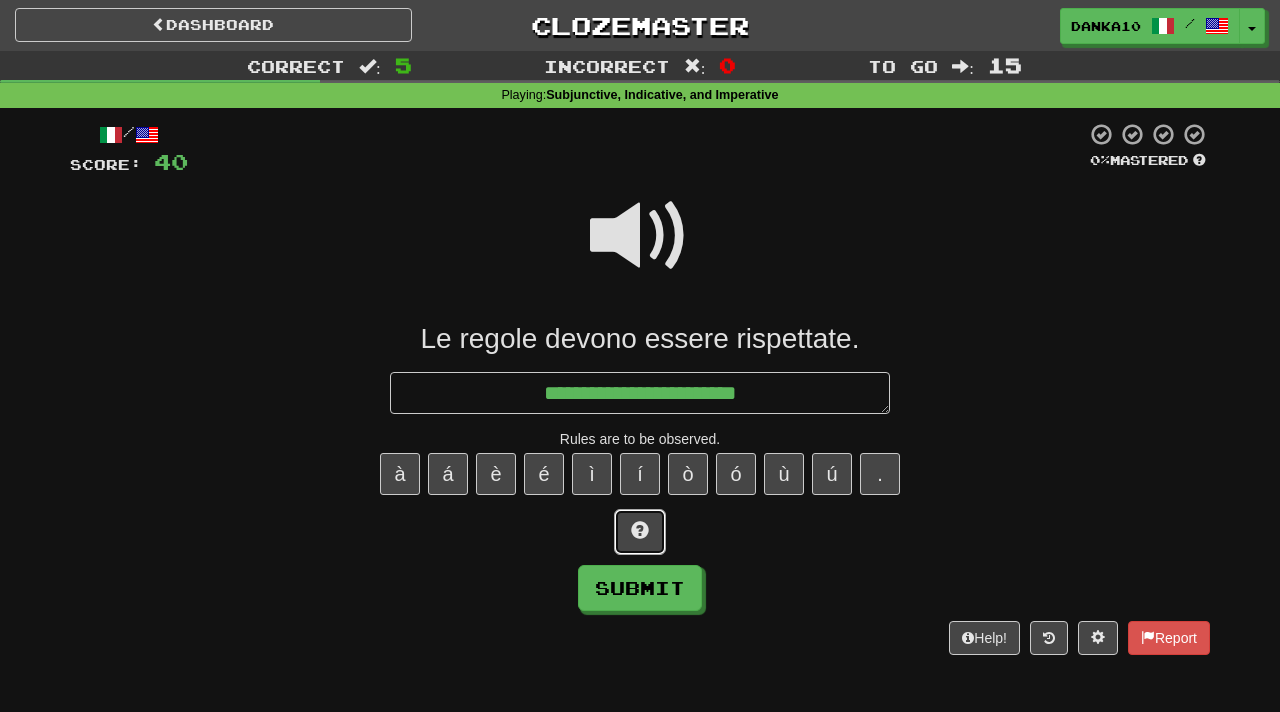 click at bounding box center [640, 530] 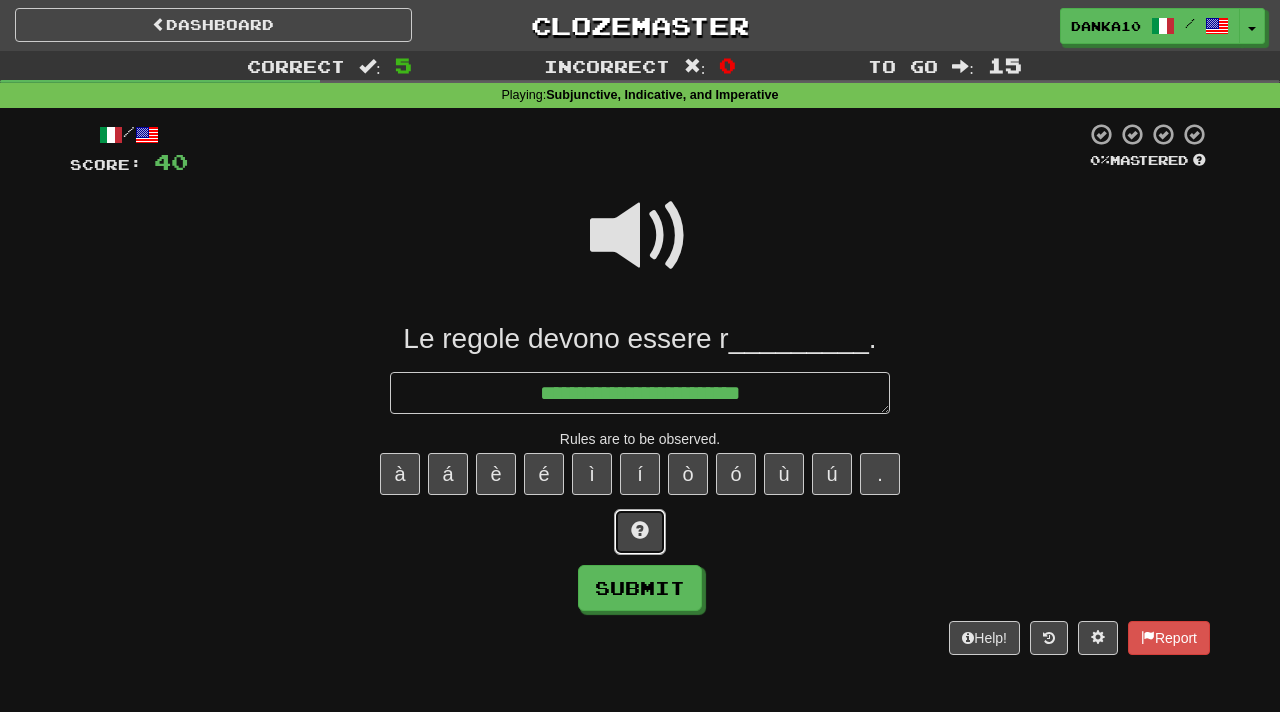 click at bounding box center (640, 530) 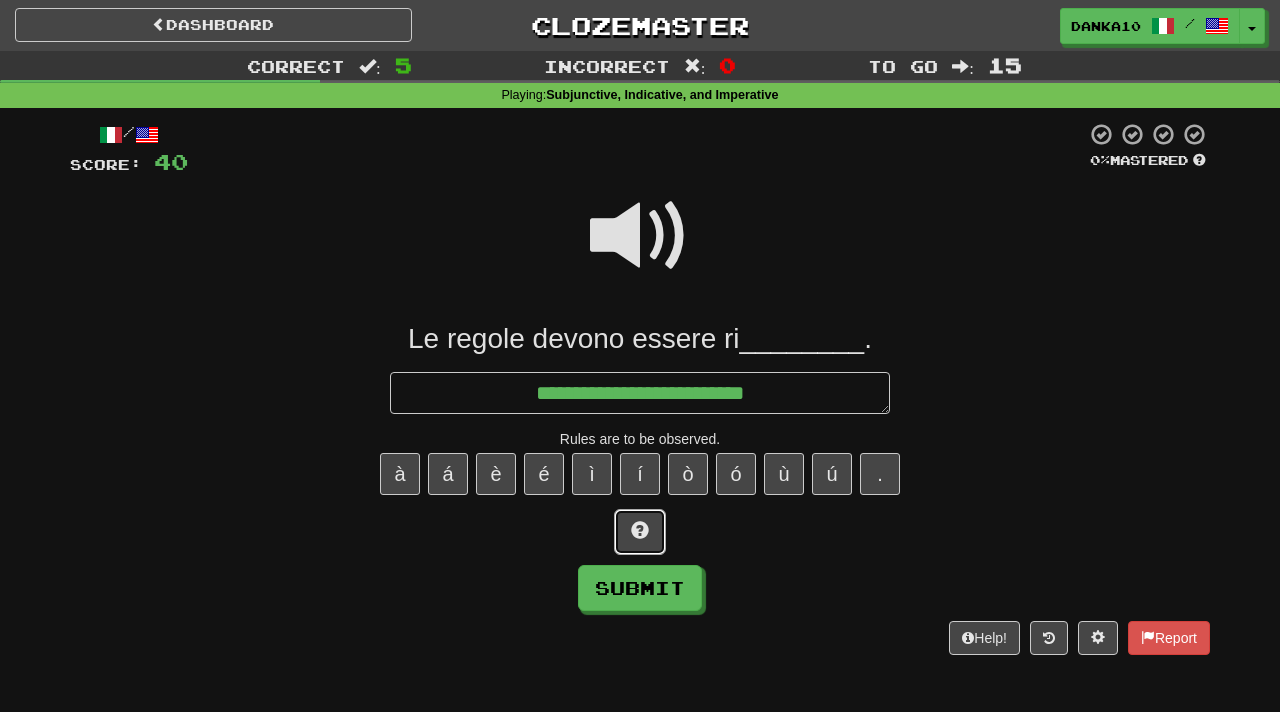 click at bounding box center [640, 530] 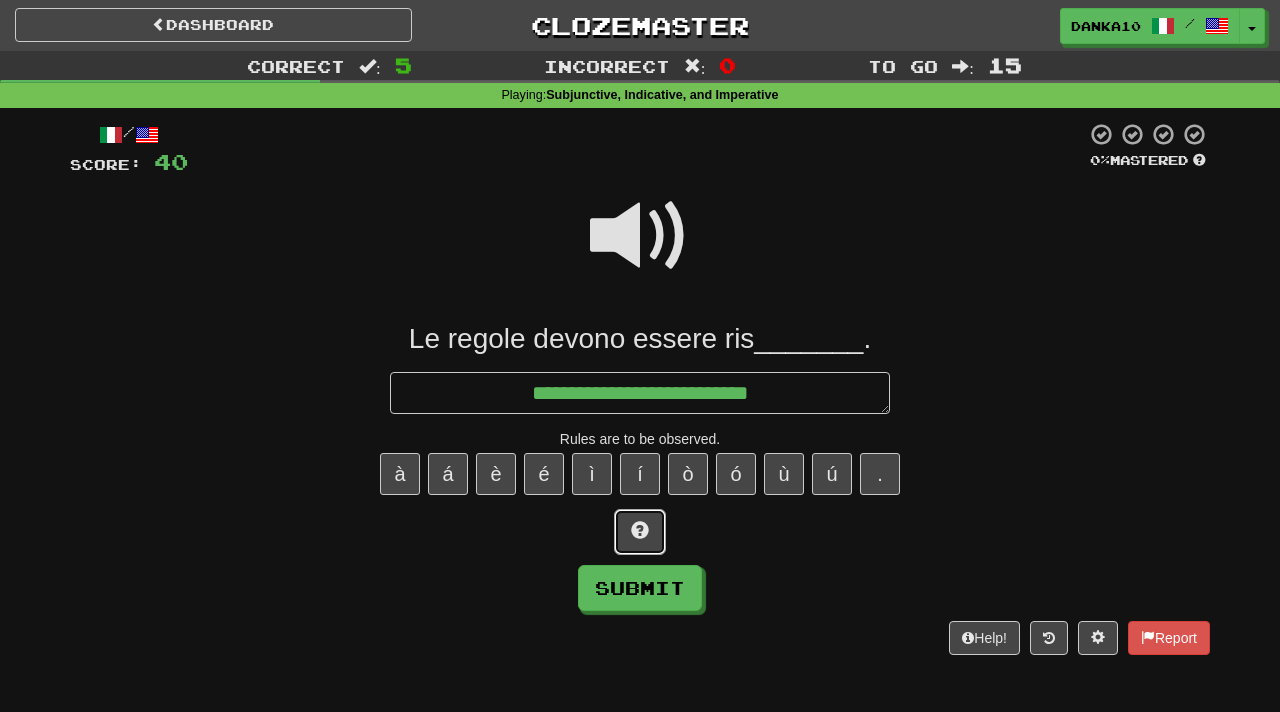 click at bounding box center (640, 530) 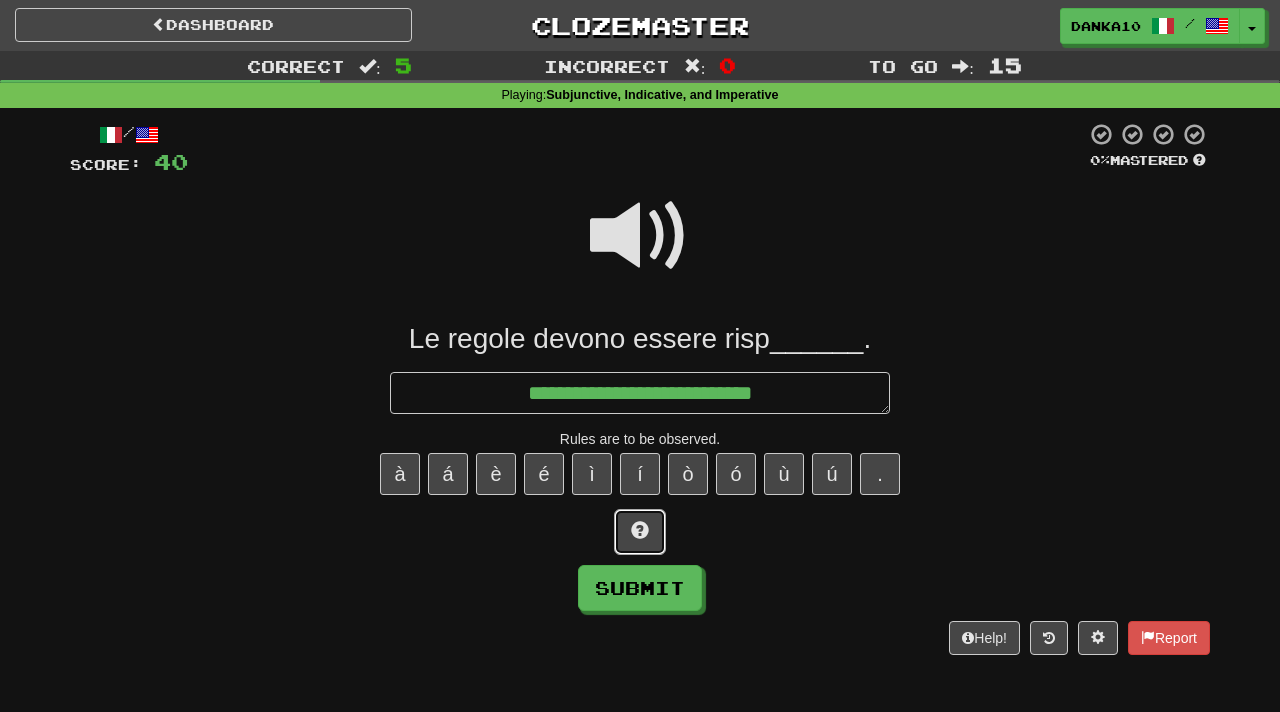 click at bounding box center [640, 530] 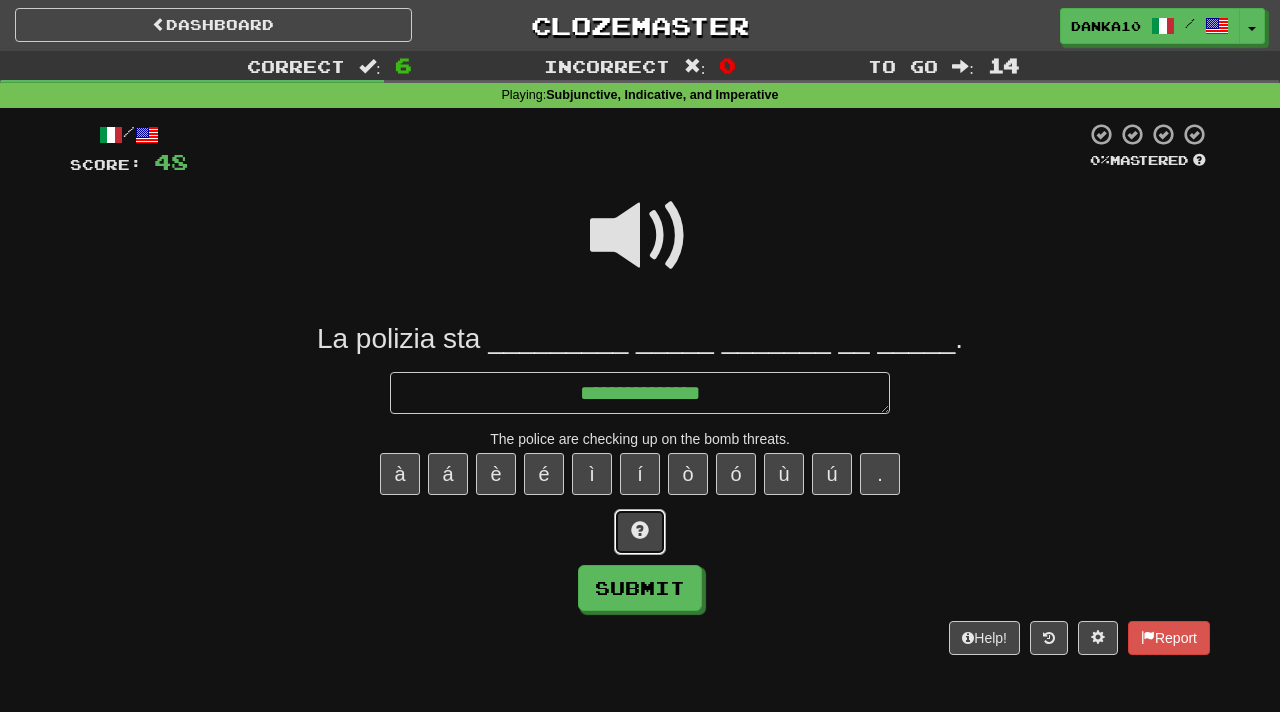 click at bounding box center (640, 530) 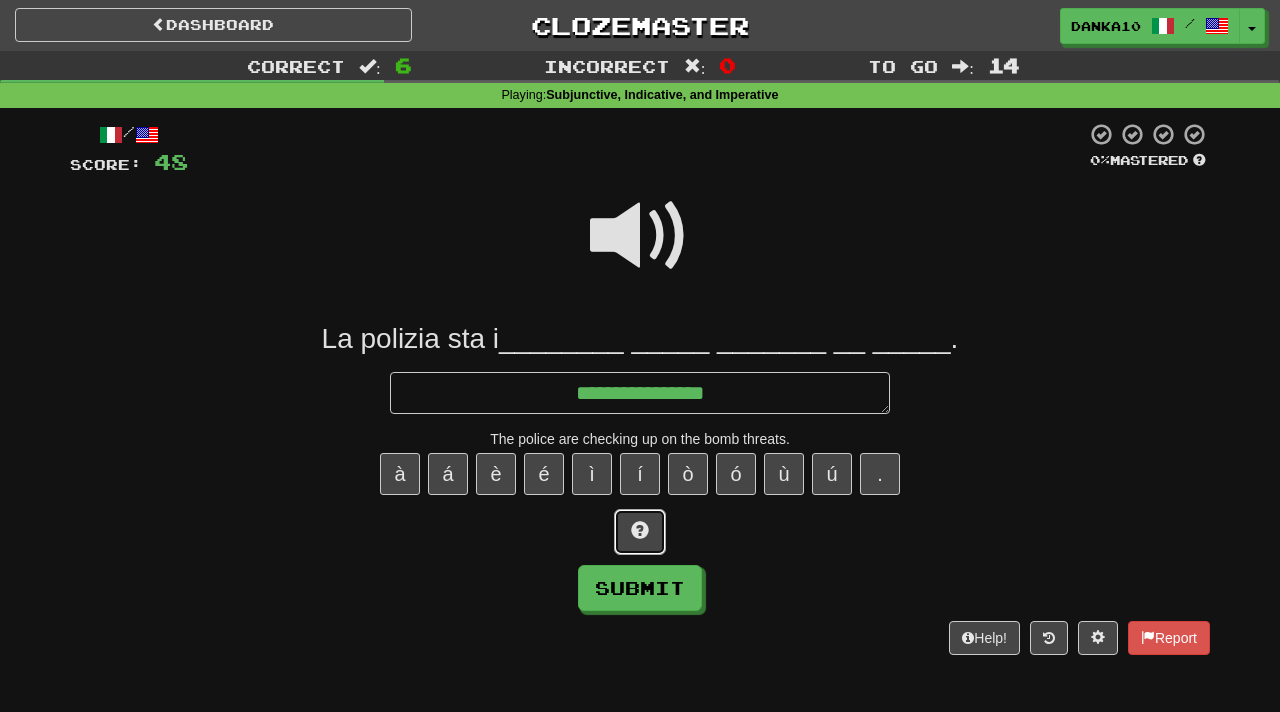 click at bounding box center (640, 530) 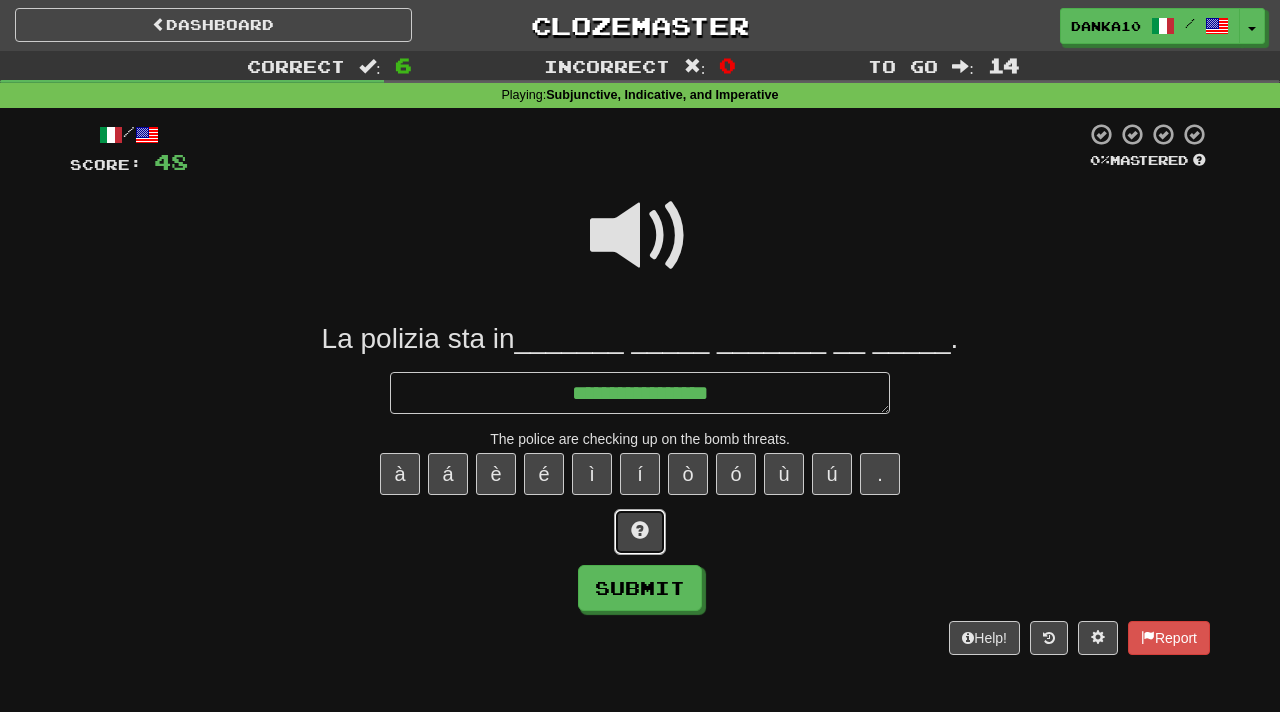 click at bounding box center (640, 530) 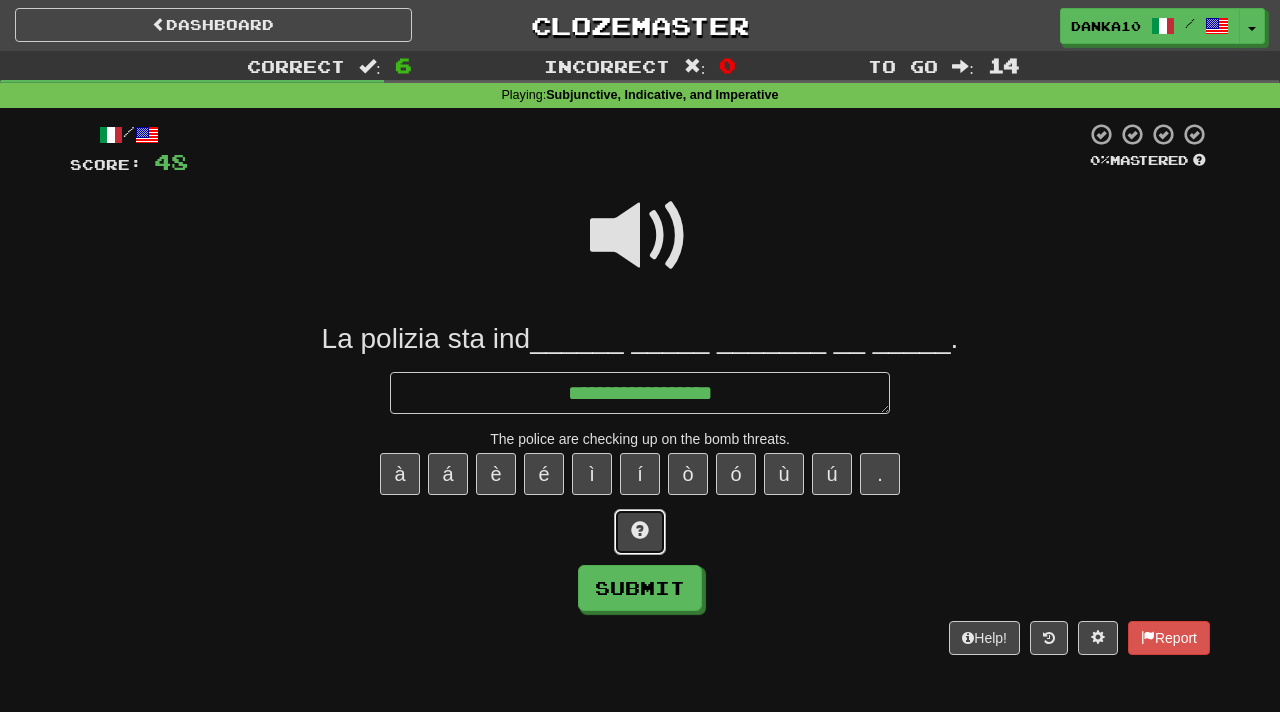 click at bounding box center (640, 530) 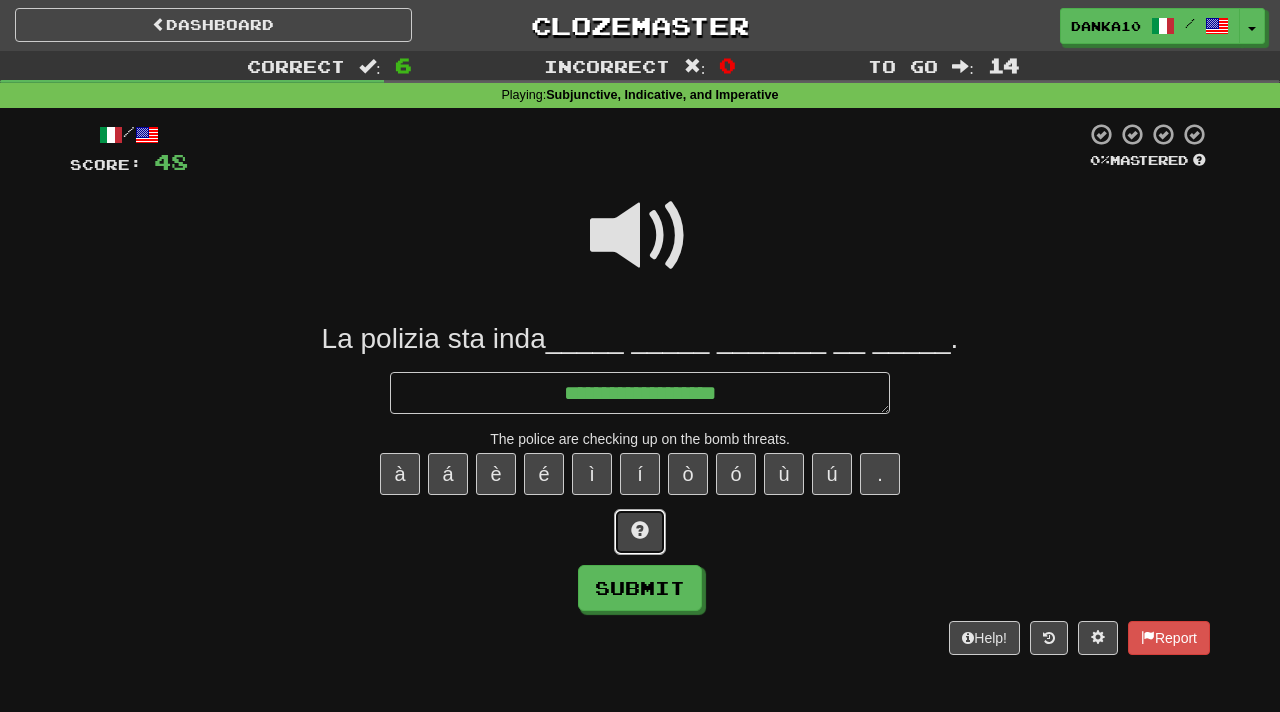 click at bounding box center [640, 530] 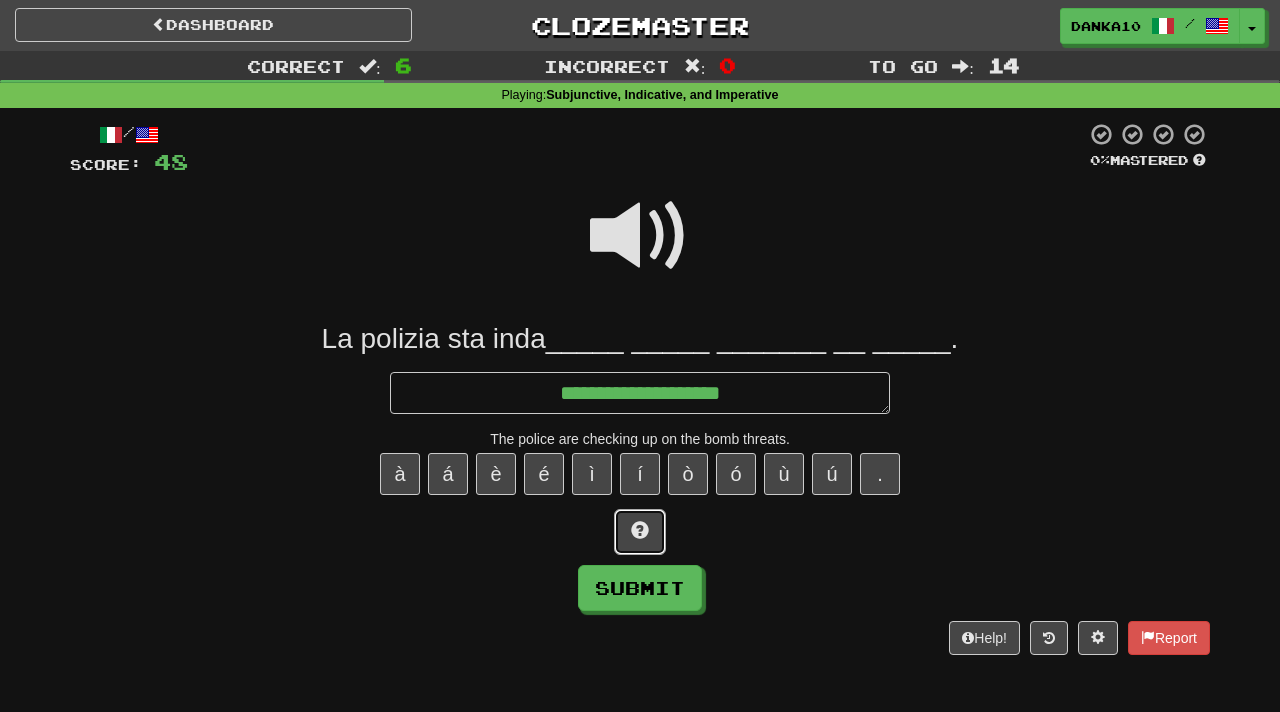 click at bounding box center [640, 530] 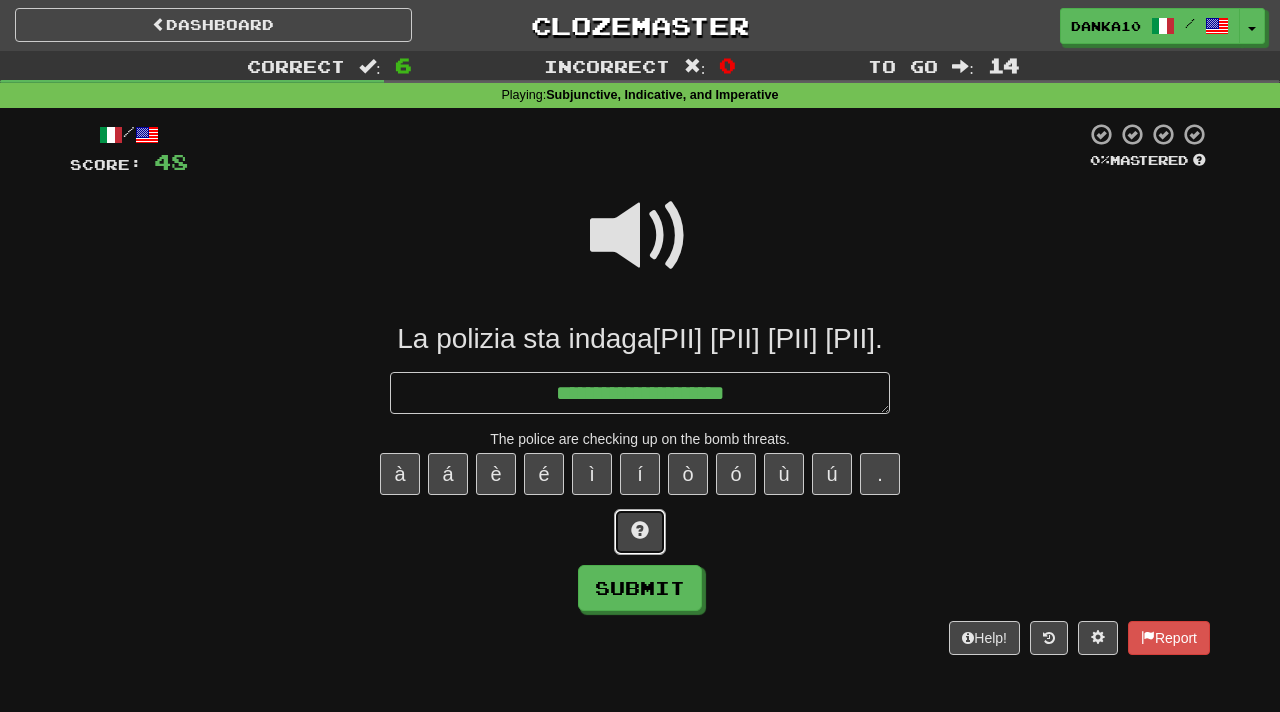 click at bounding box center (640, 530) 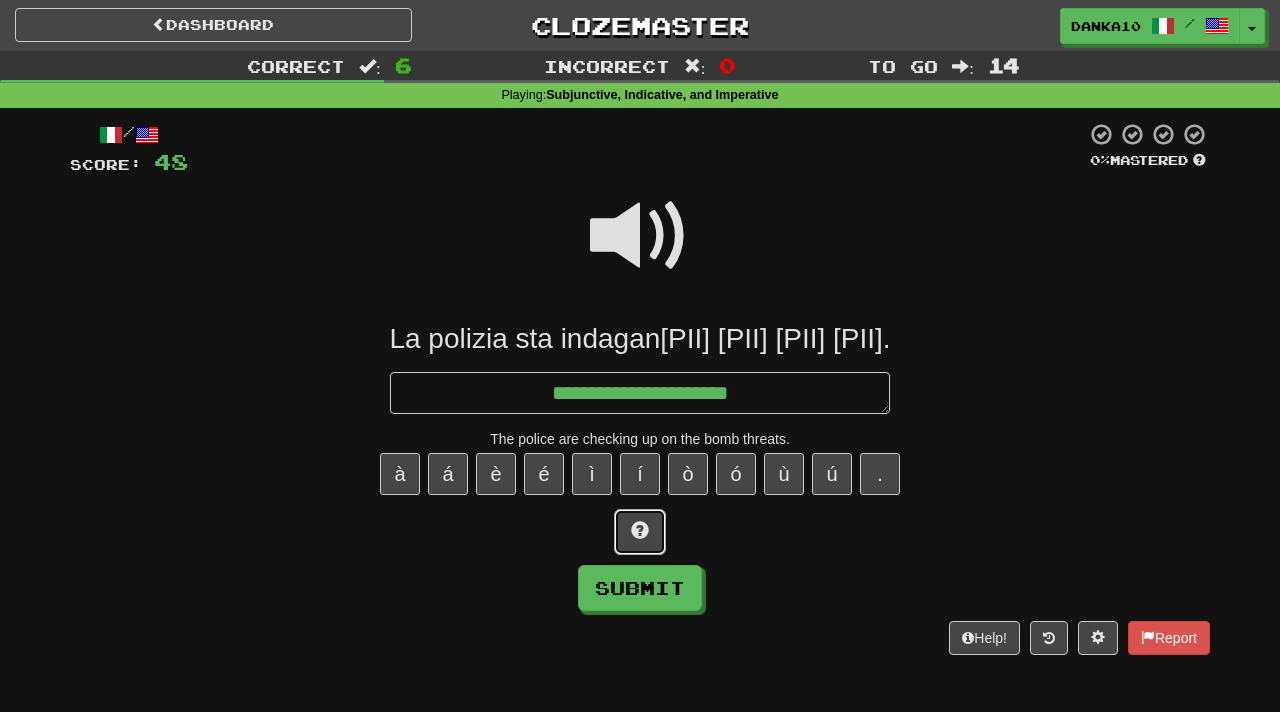 click at bounding box center (640, 530) 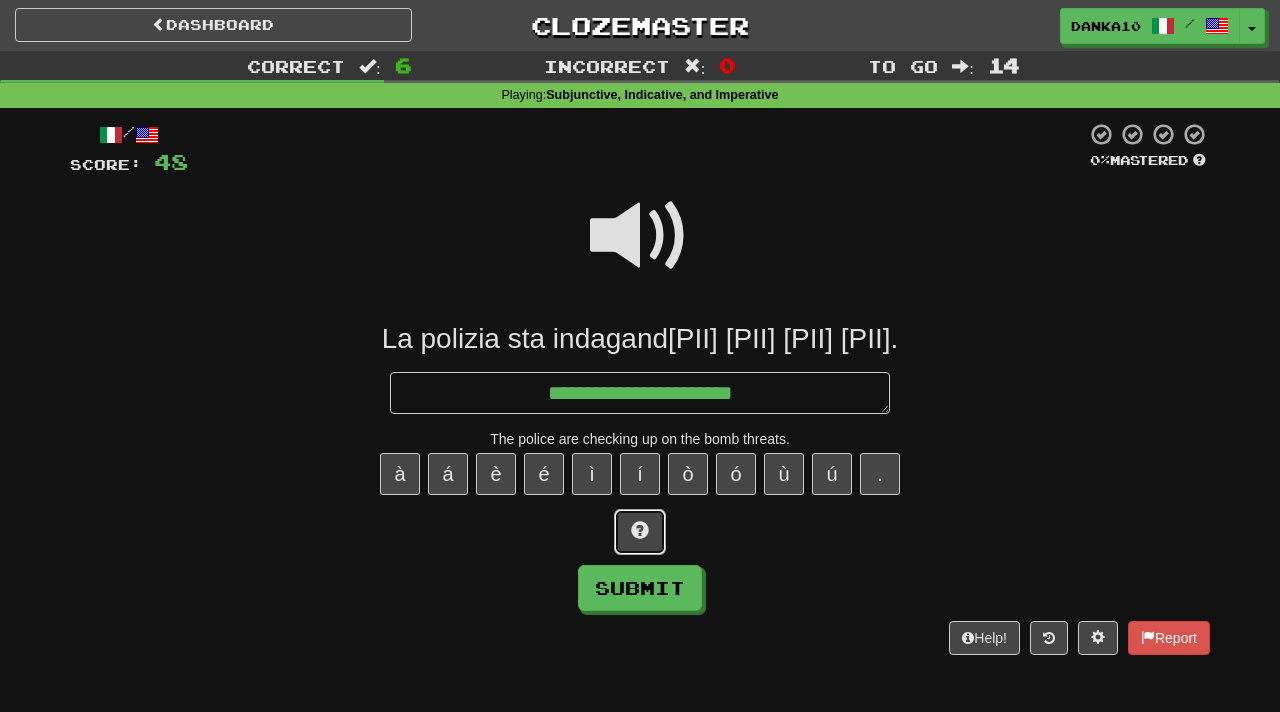 click at bounding box center (640, 530) 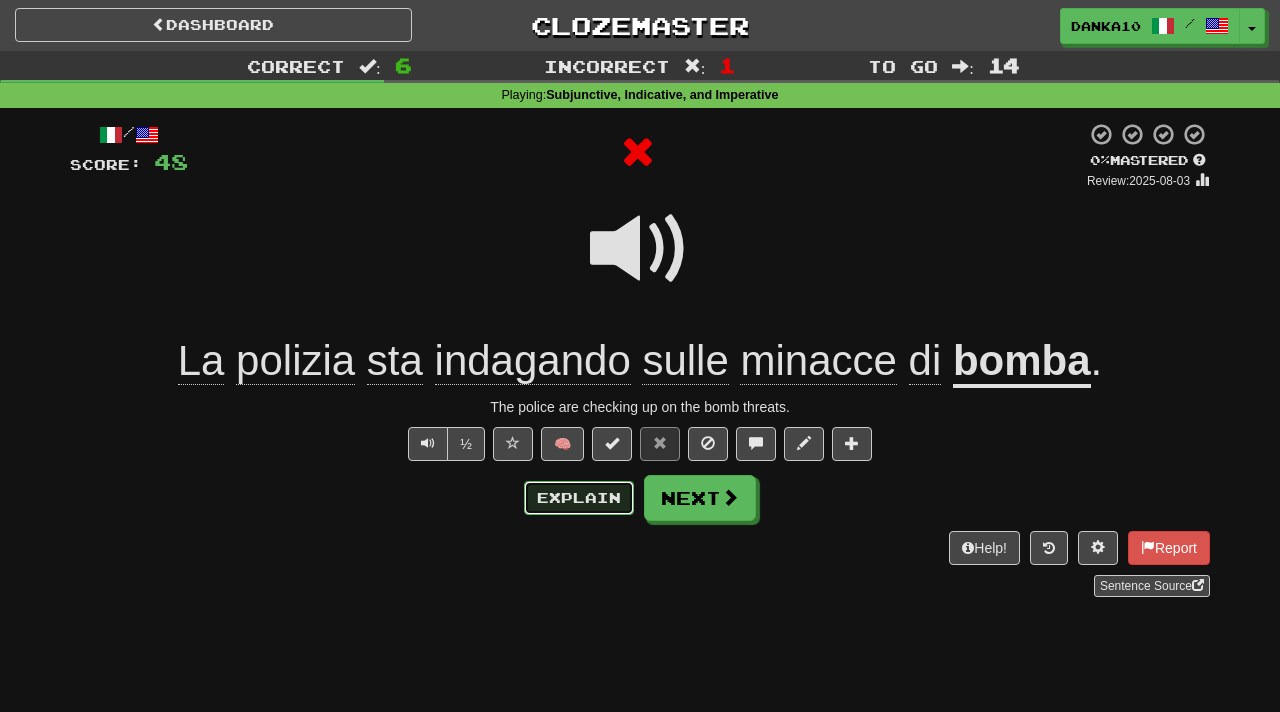 click on "Explain" at bounding box center [579, 498] 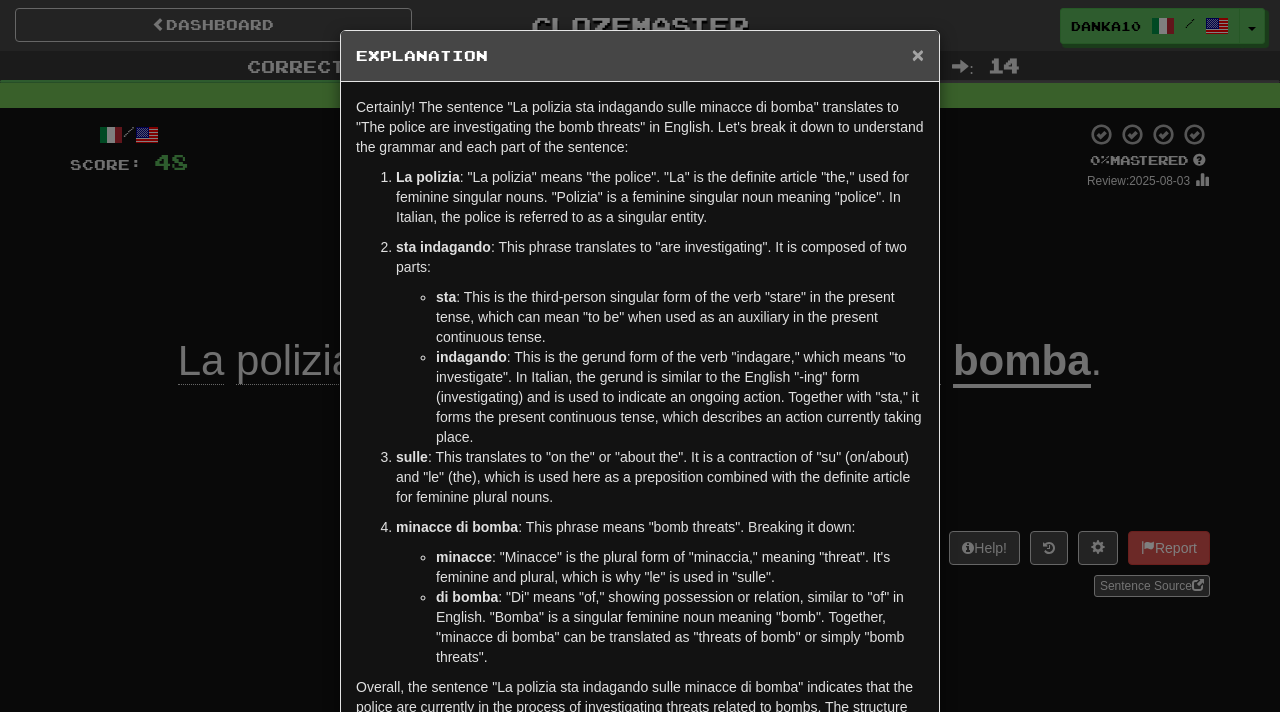 click on "×" at bounding box center (918, 54) 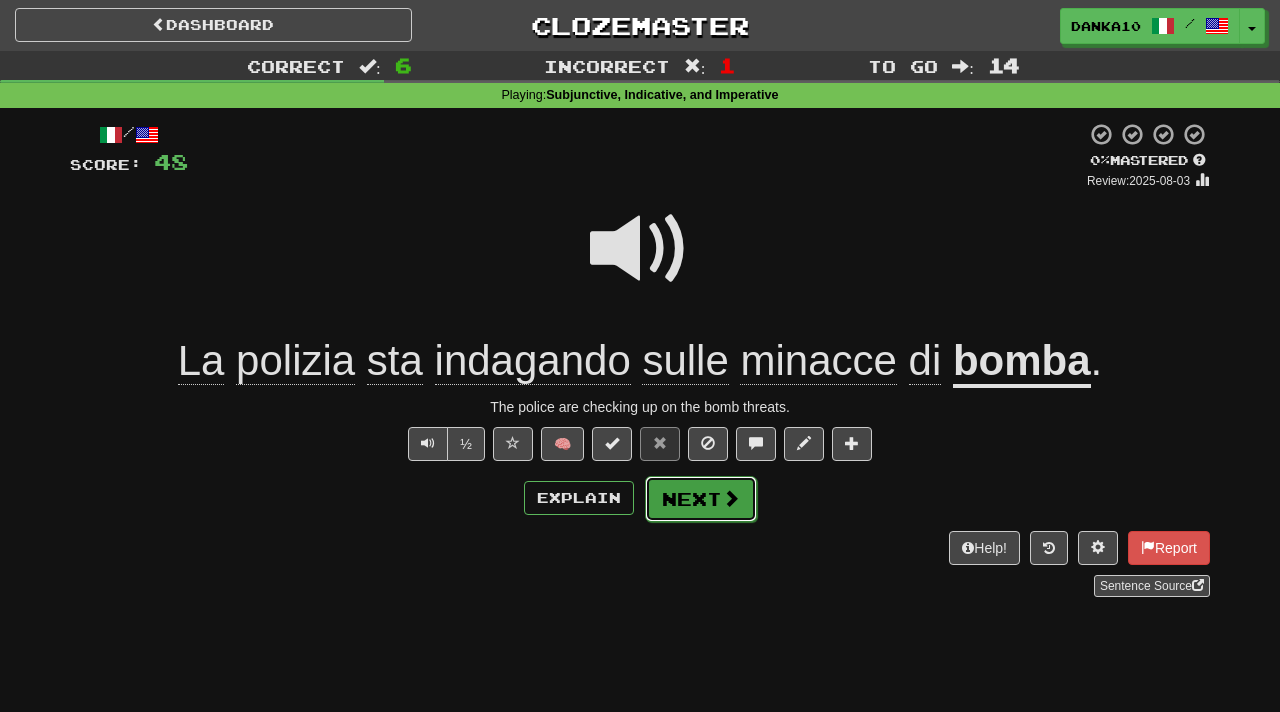 click on "Next" at bounding box center (701, 499) 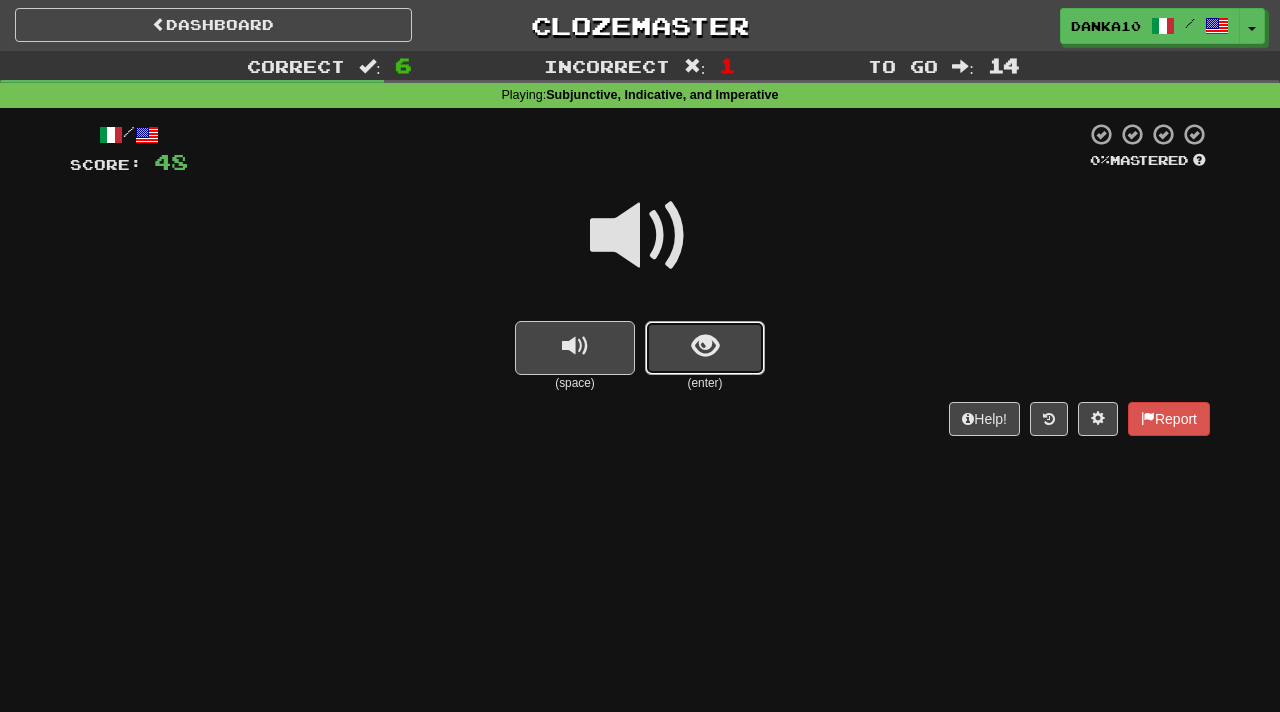 click at bounding box center (705, 348) 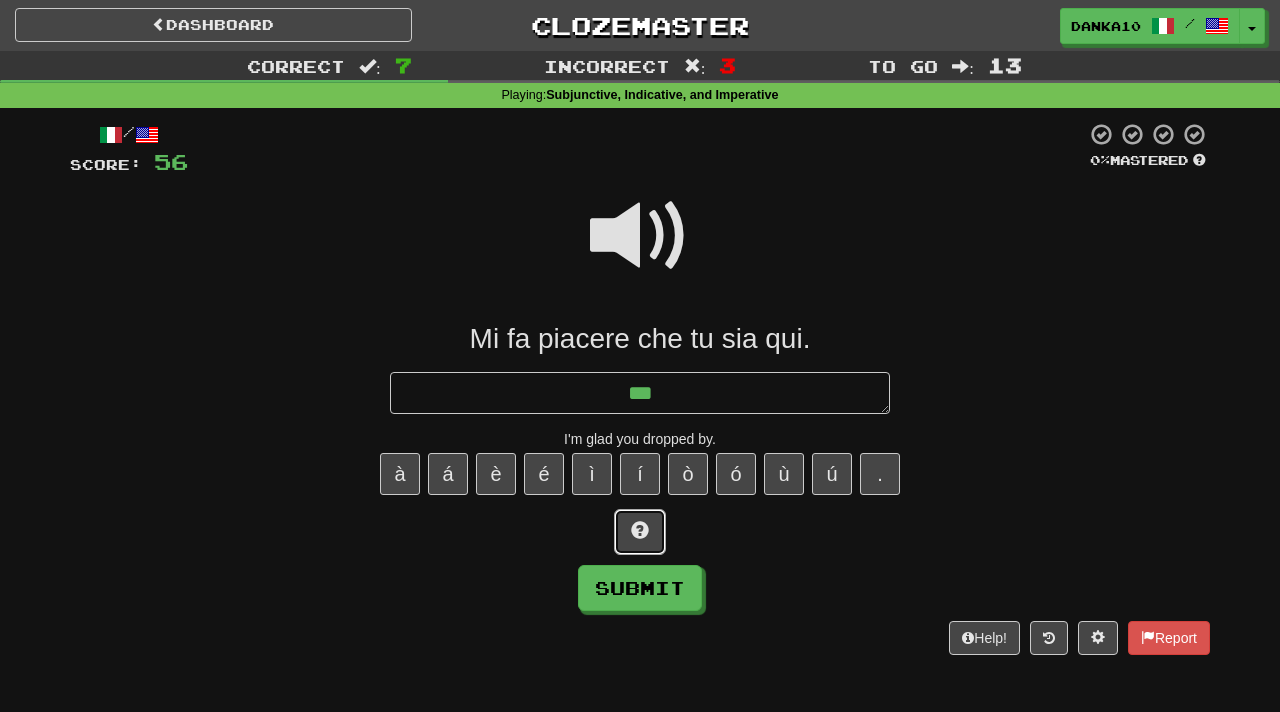 click at bounding box center [640, 532] 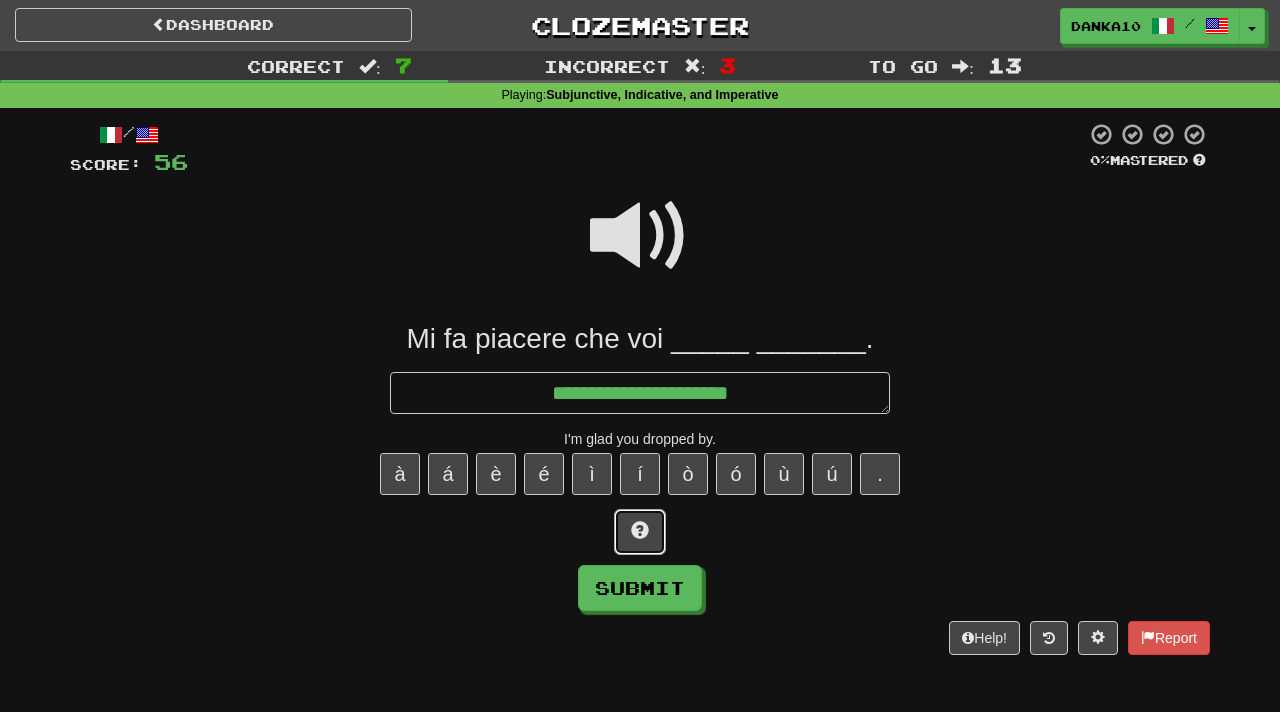 click at bounding box center [640, 530] 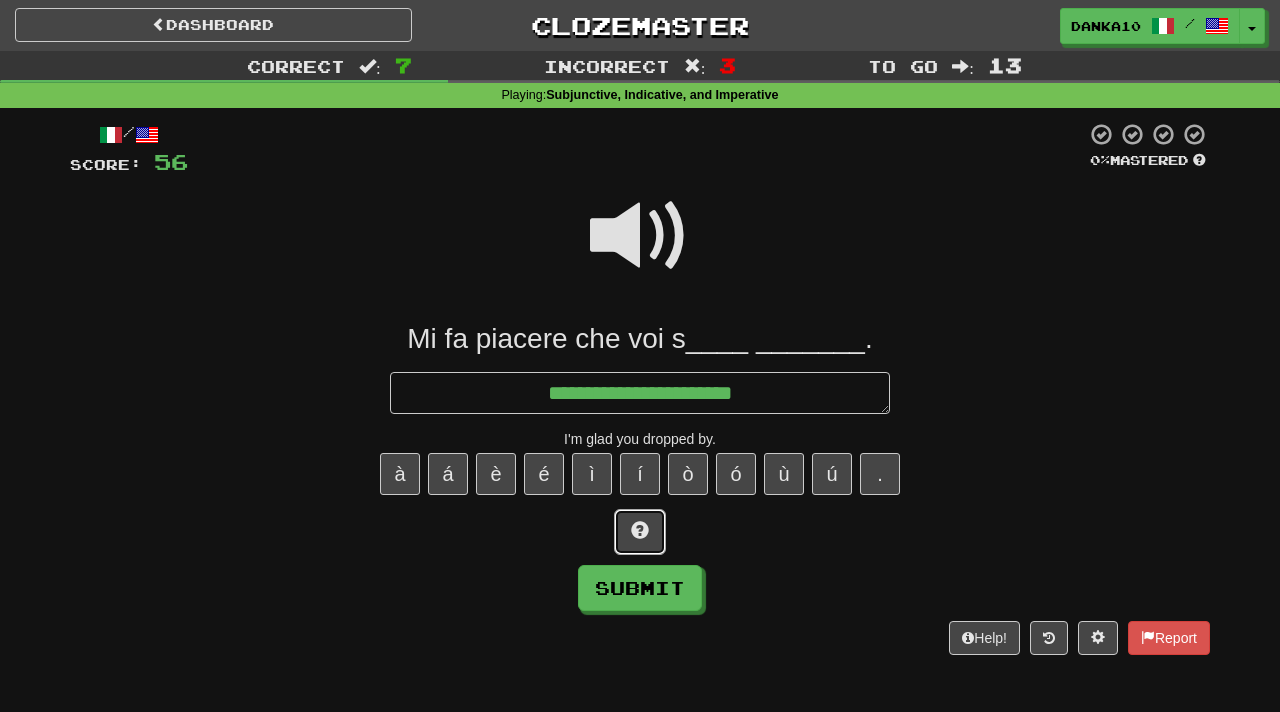 click at bounding box center [640, 530] 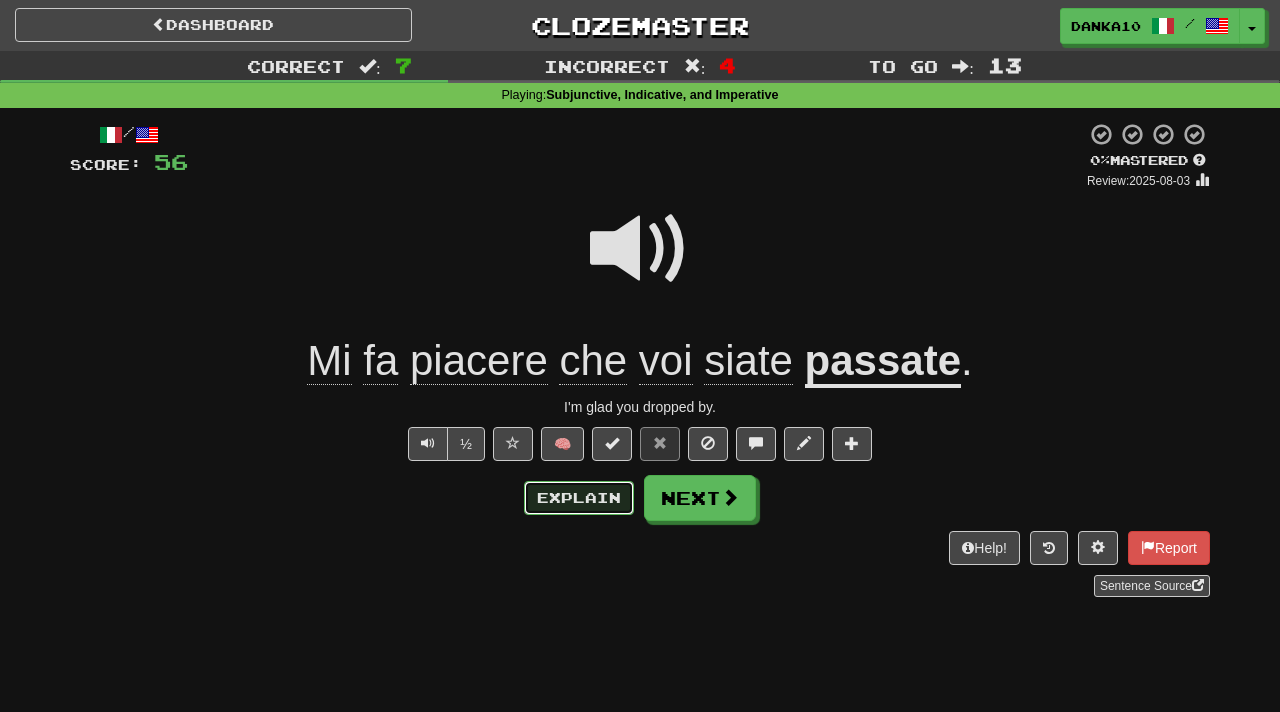 click on "Explain" at bounding box center [579, 498] 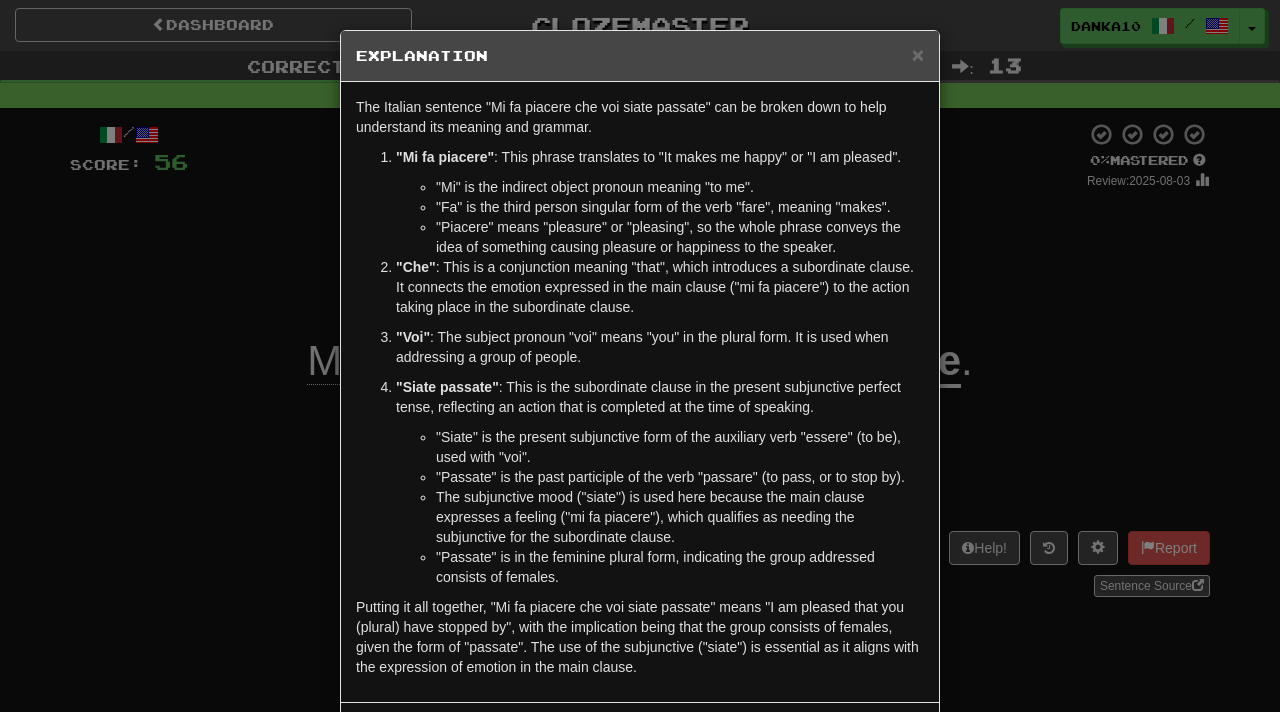 click on "The subjunctive mood ("siate") is used here because the main clause expresses a feeling ("mi fa piacere"), which qualifies as needing the subjunctive for the subordinate clause." at bounding box center (680, 517) 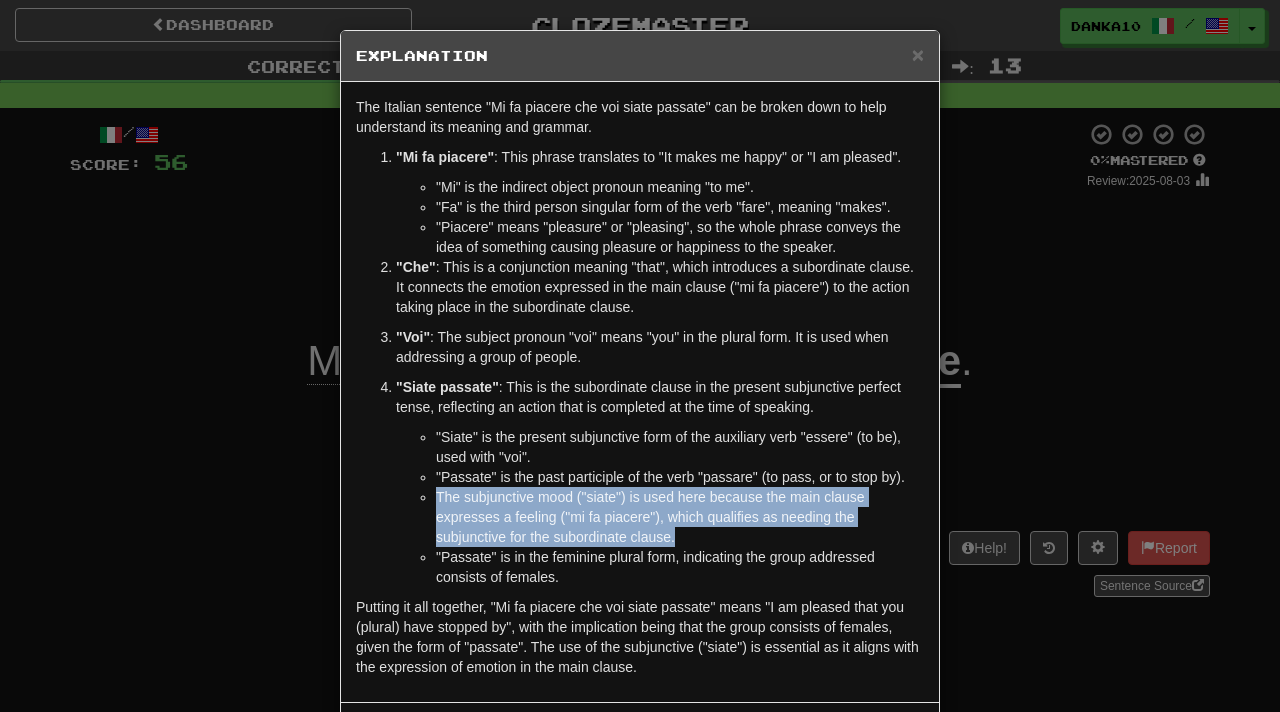 drag, startPoint x: 690, startPoint y: 534, endPoint x: 436, endPoint y: 500, distance: 256.26547 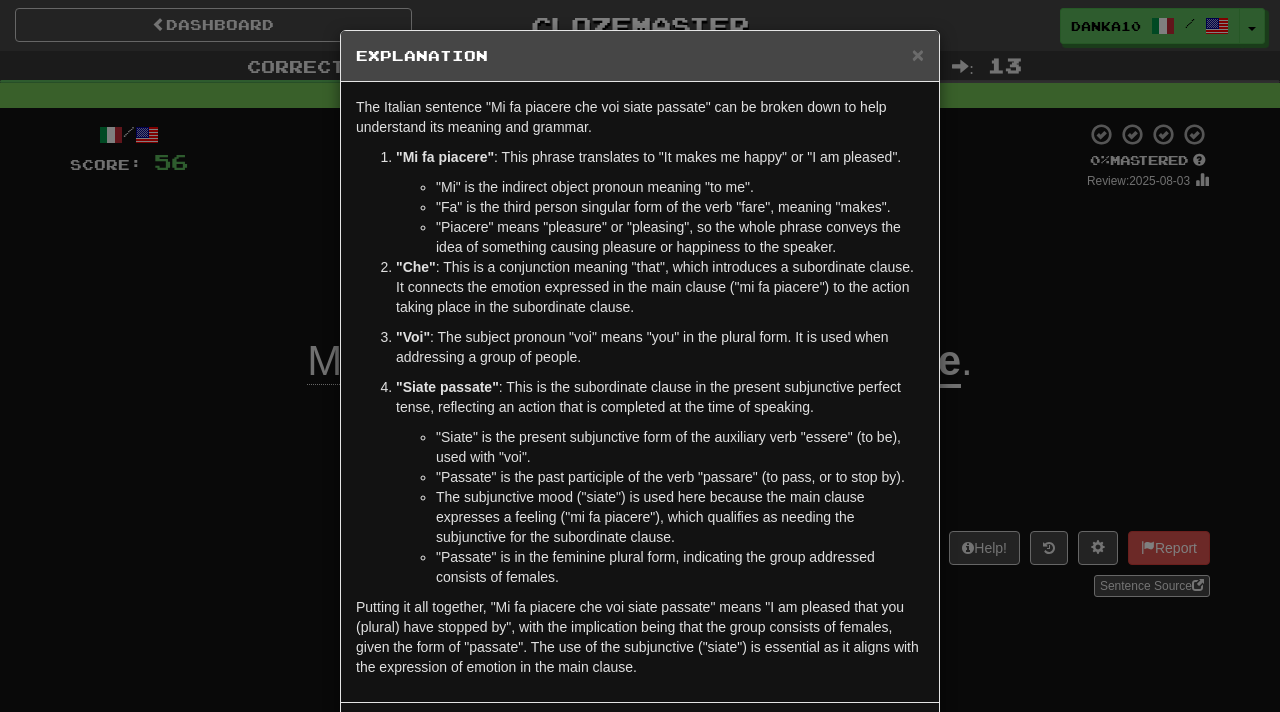 click on ""Voi" : The subject pronoun "voi" means "you" in the plural form. It is used when addressing a group of people." at bounding box center [660, 347] 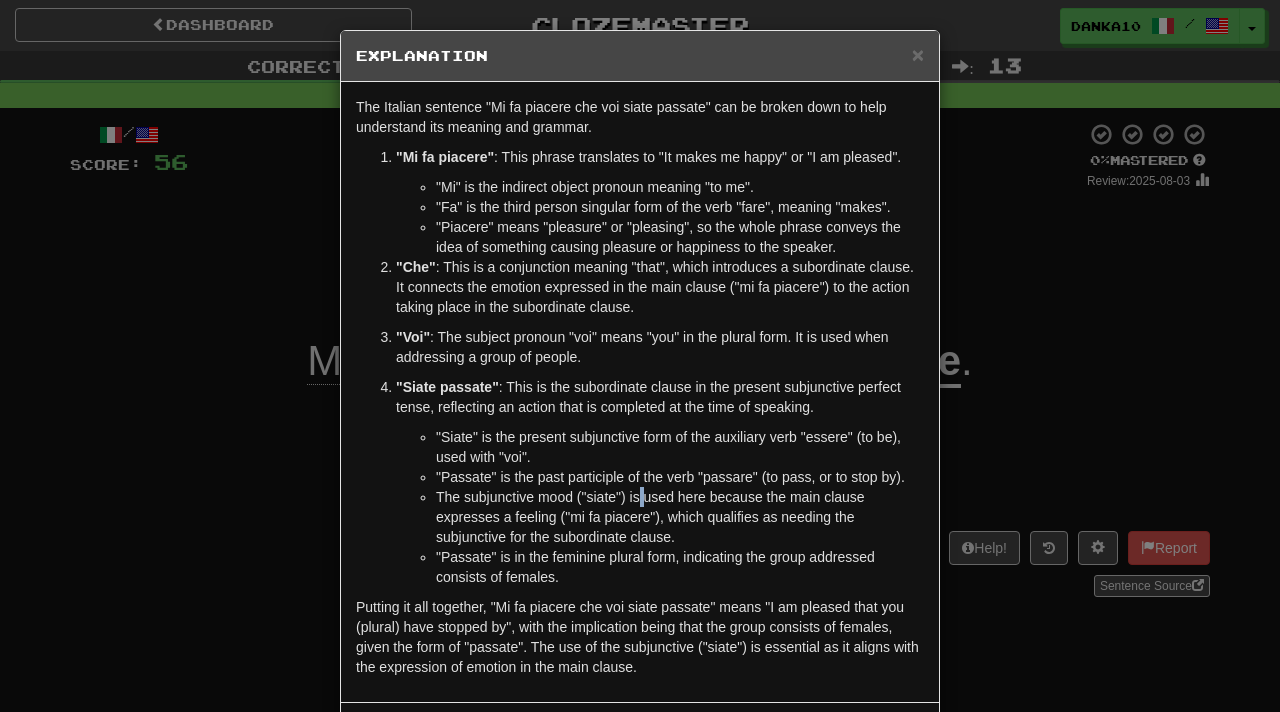 click on "The subjunctive mood ("siate") is used here because the main clause expresses a feeling ("mi fa piacere"), which qualifies as needing the subjunctive for the subordinate clause." at bounding box center [680, 517] 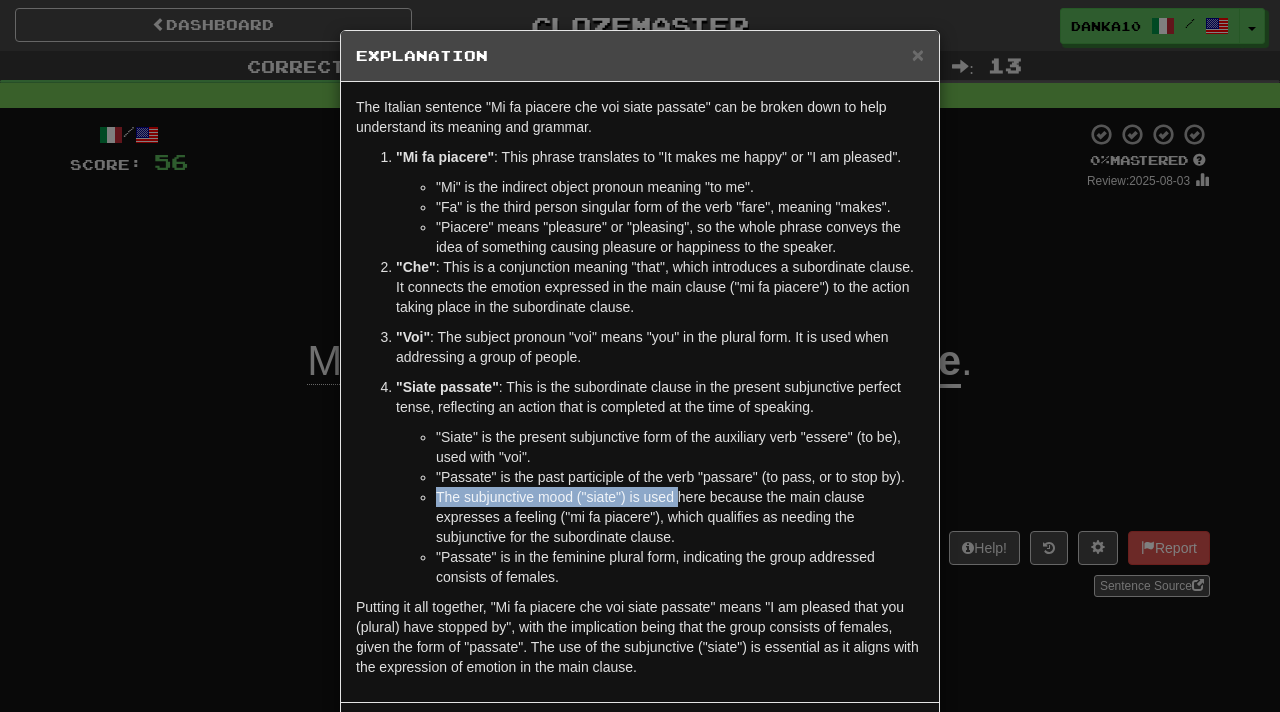 drag, startPoint x: 678, startPoint y: 498, endPoint x: 436, endPoint y: 498, distance: 242 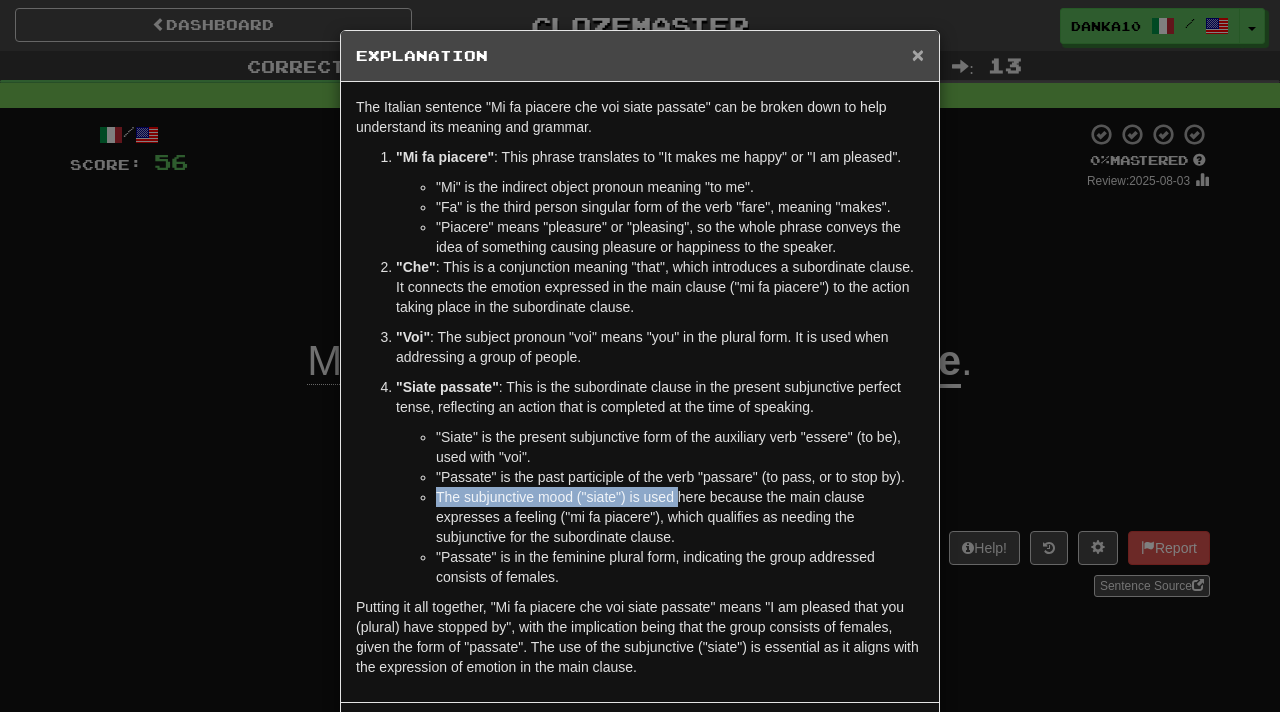 click on "×" at bounding box center (918, 54) 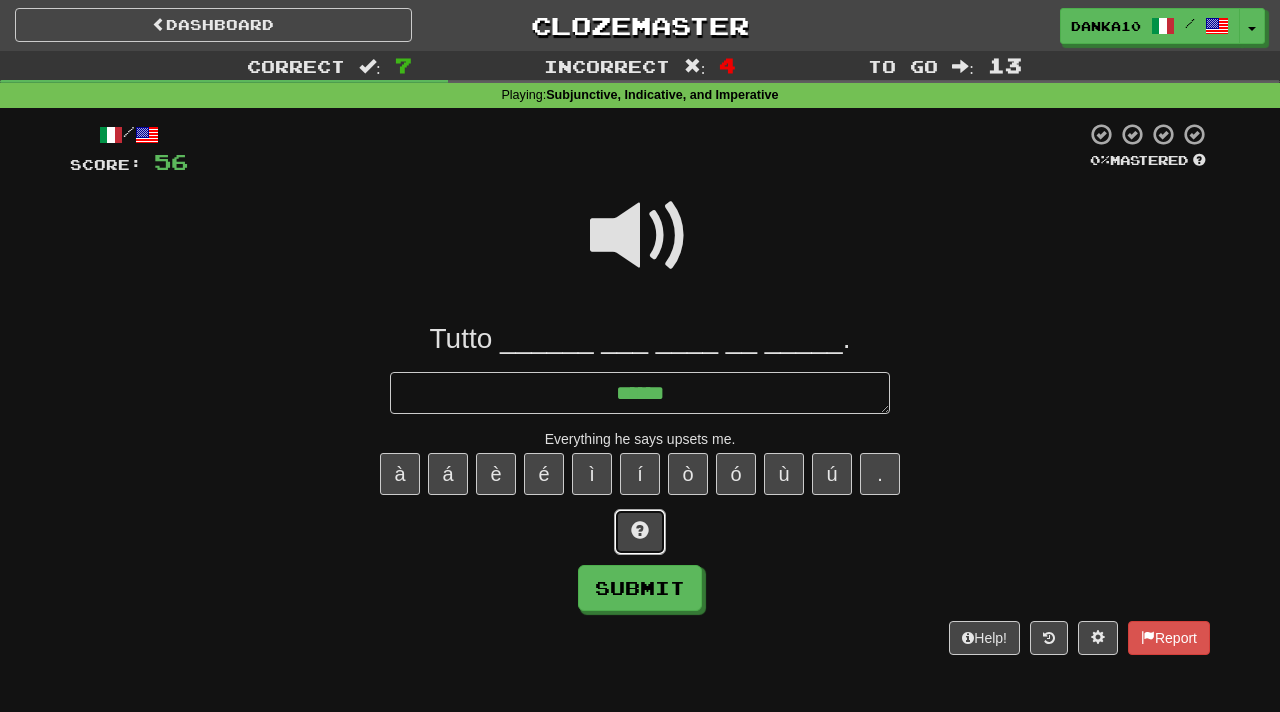 click at bounding box center (640, 532) 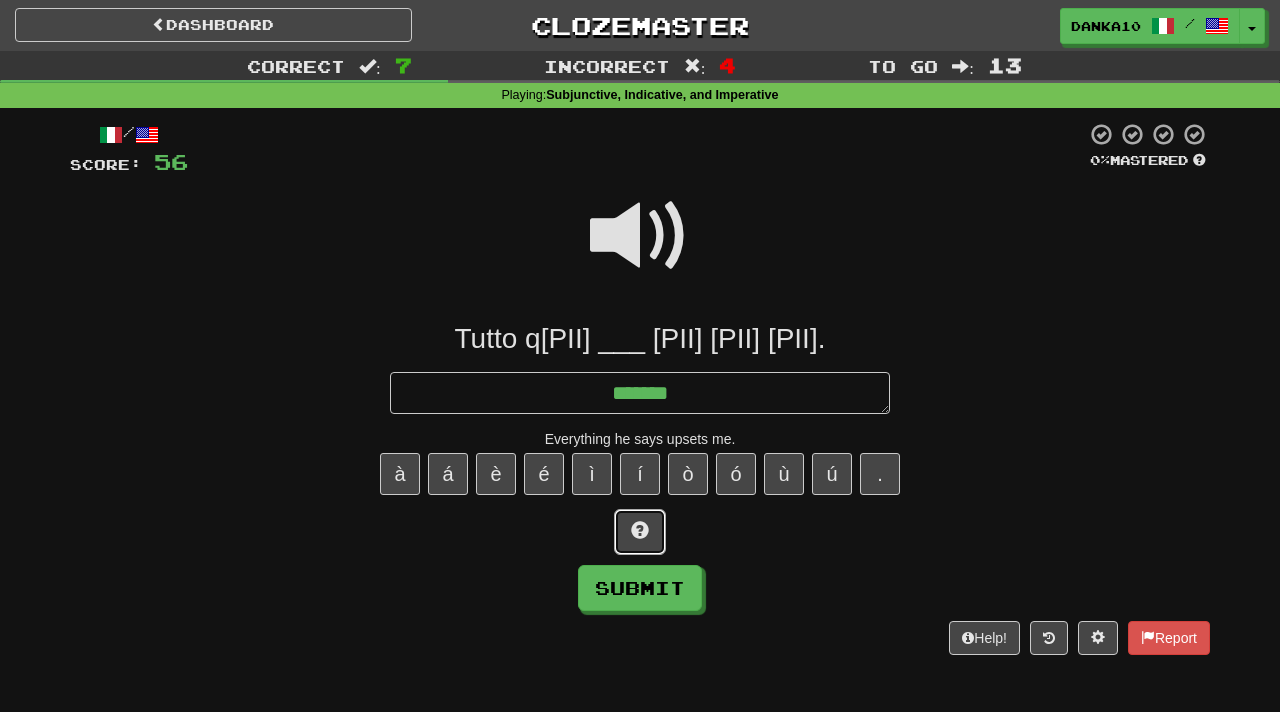 click at bounding box center (640, 532) 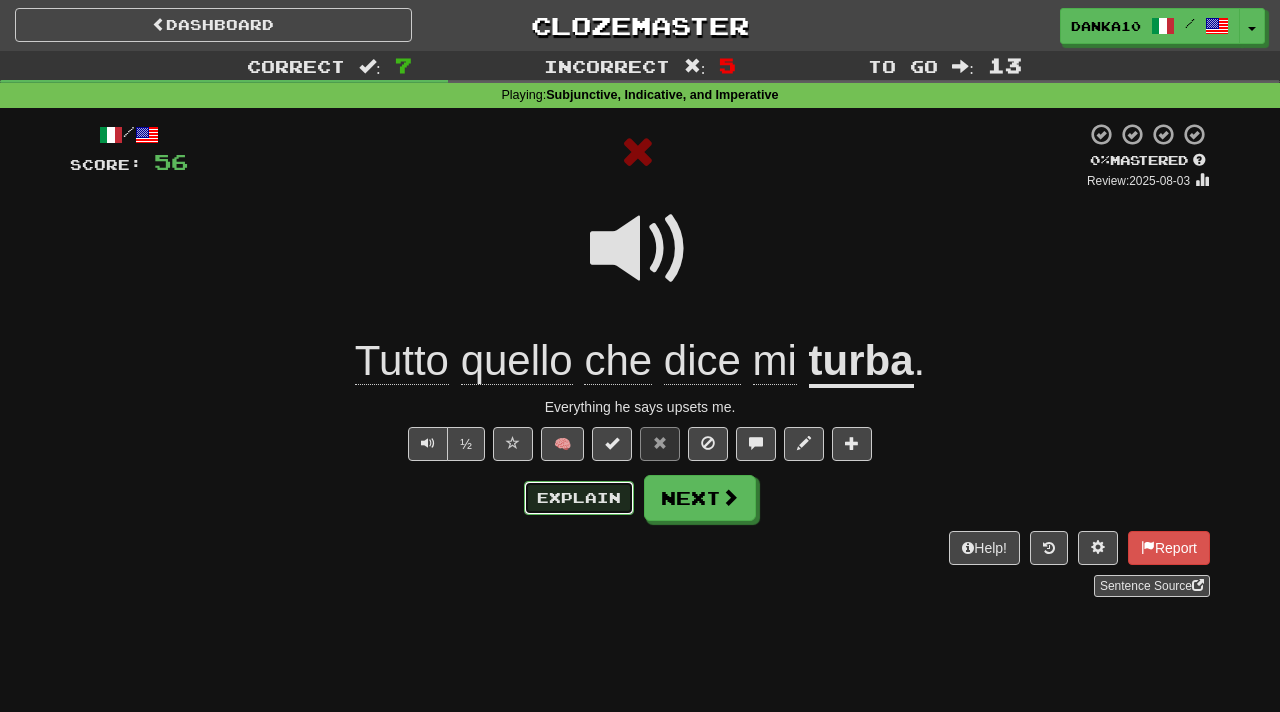 click on "Explain" at bounding box center [579, 498] 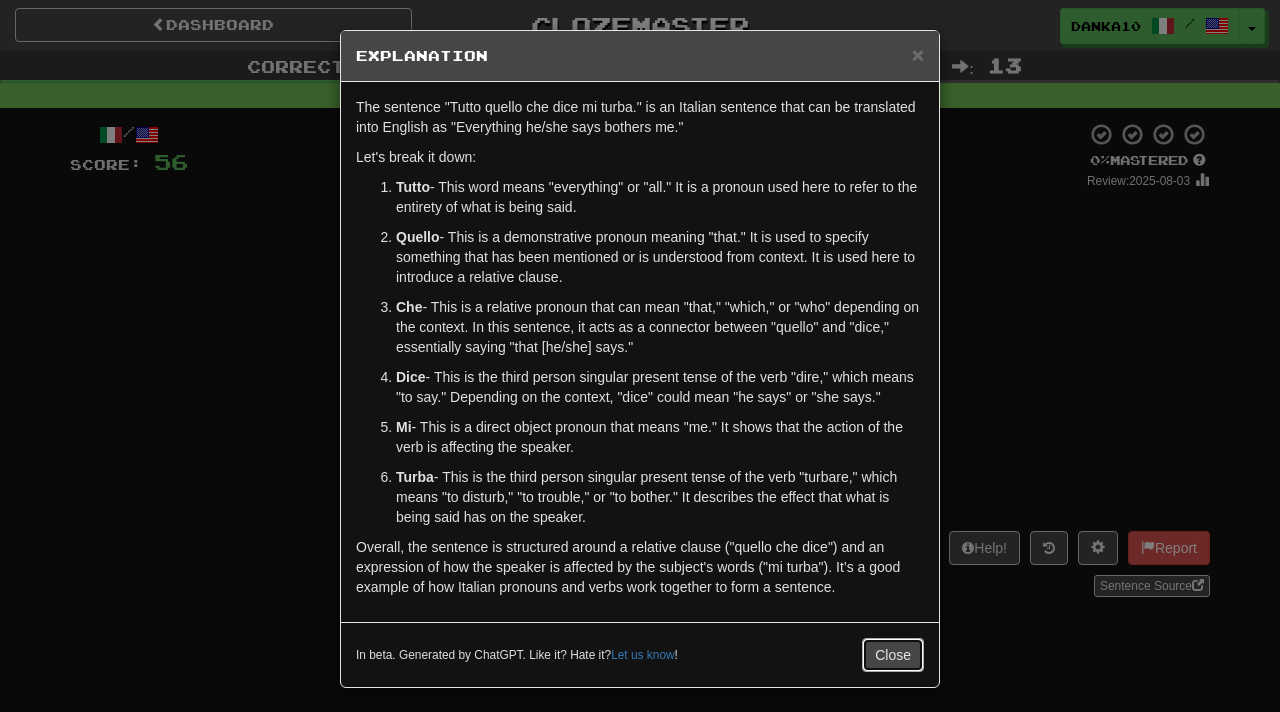 click on "Close" at bounding box center [893, 655] 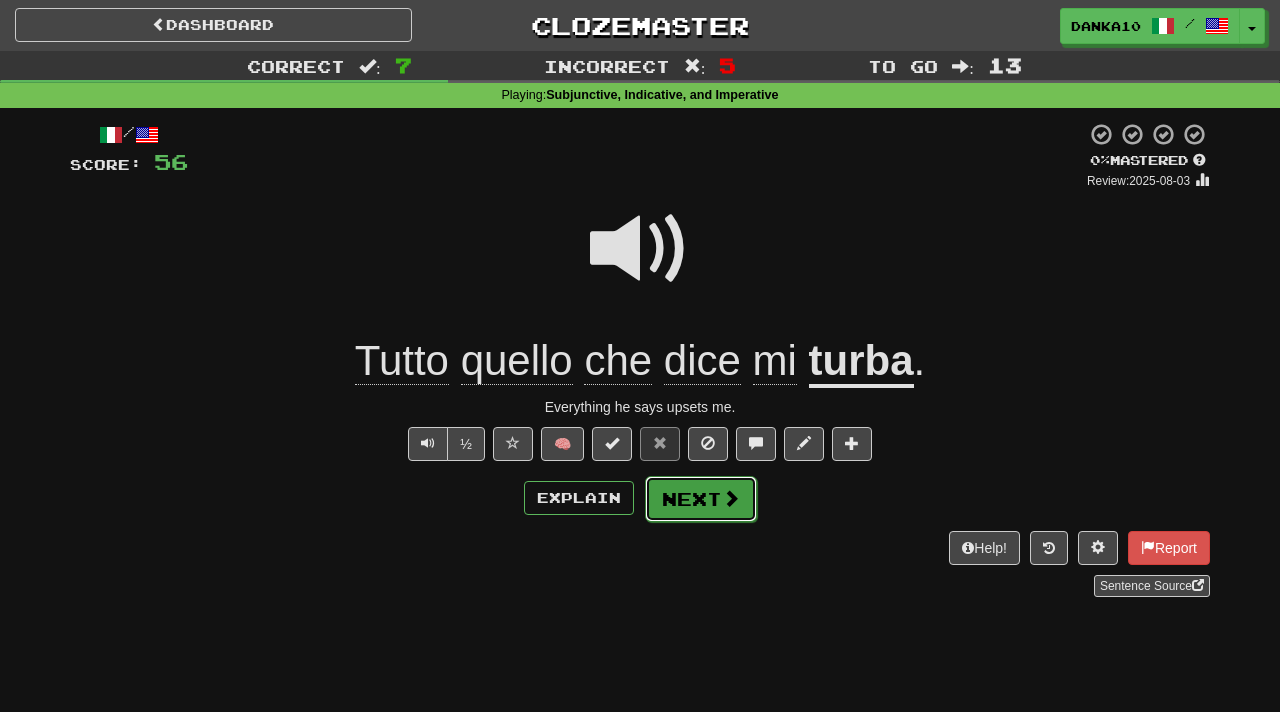 click on "Next" at bounding box center (701, 499) 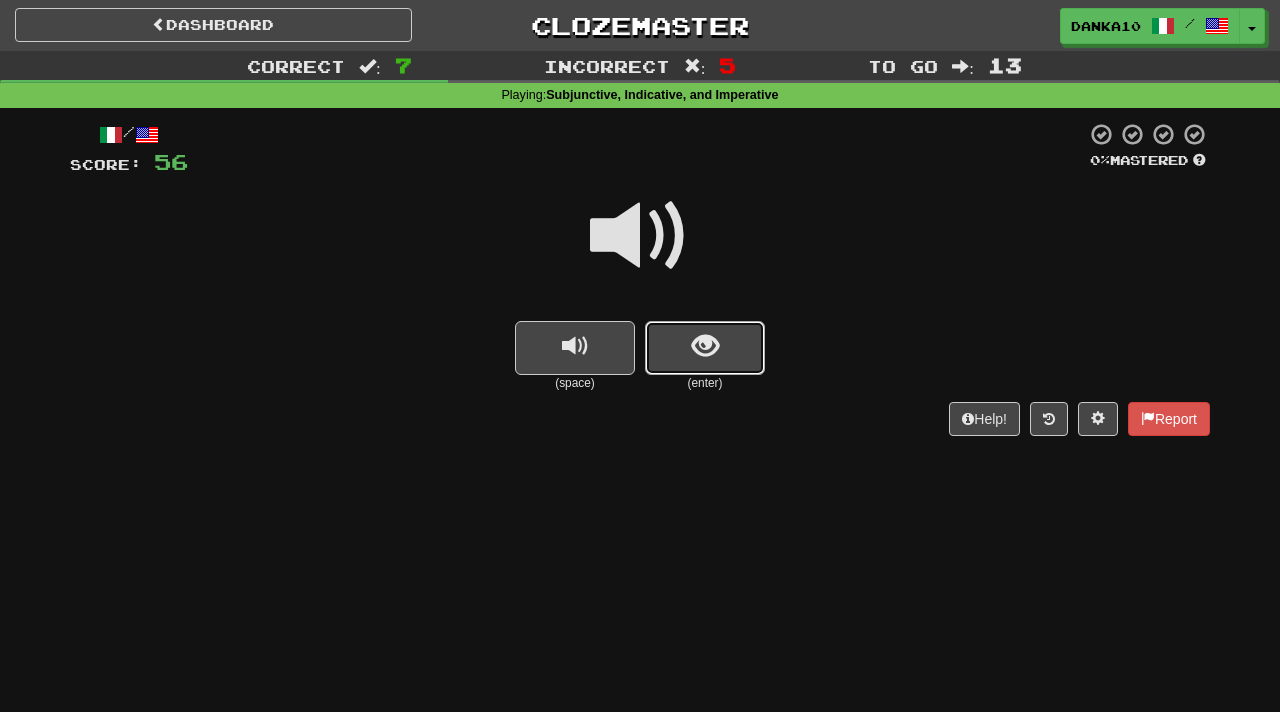 click at bounding box center (705, 348) 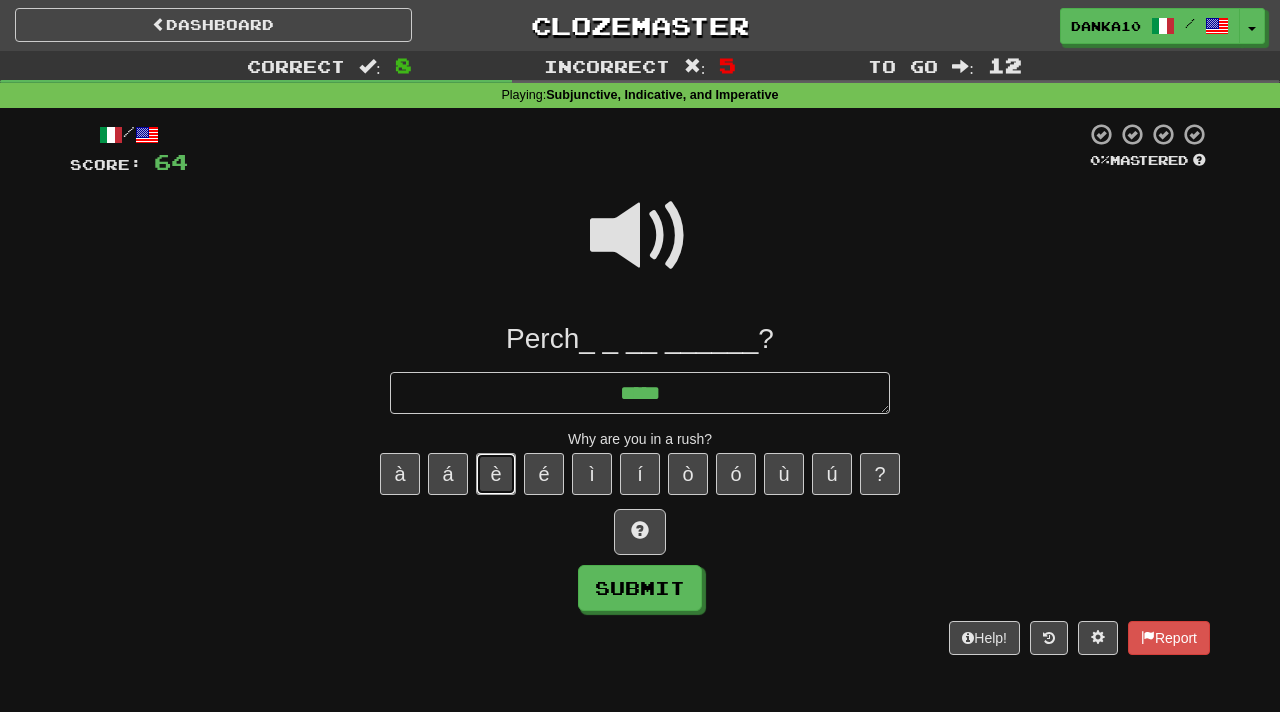 click on "è" at bounding box center [496, 474] 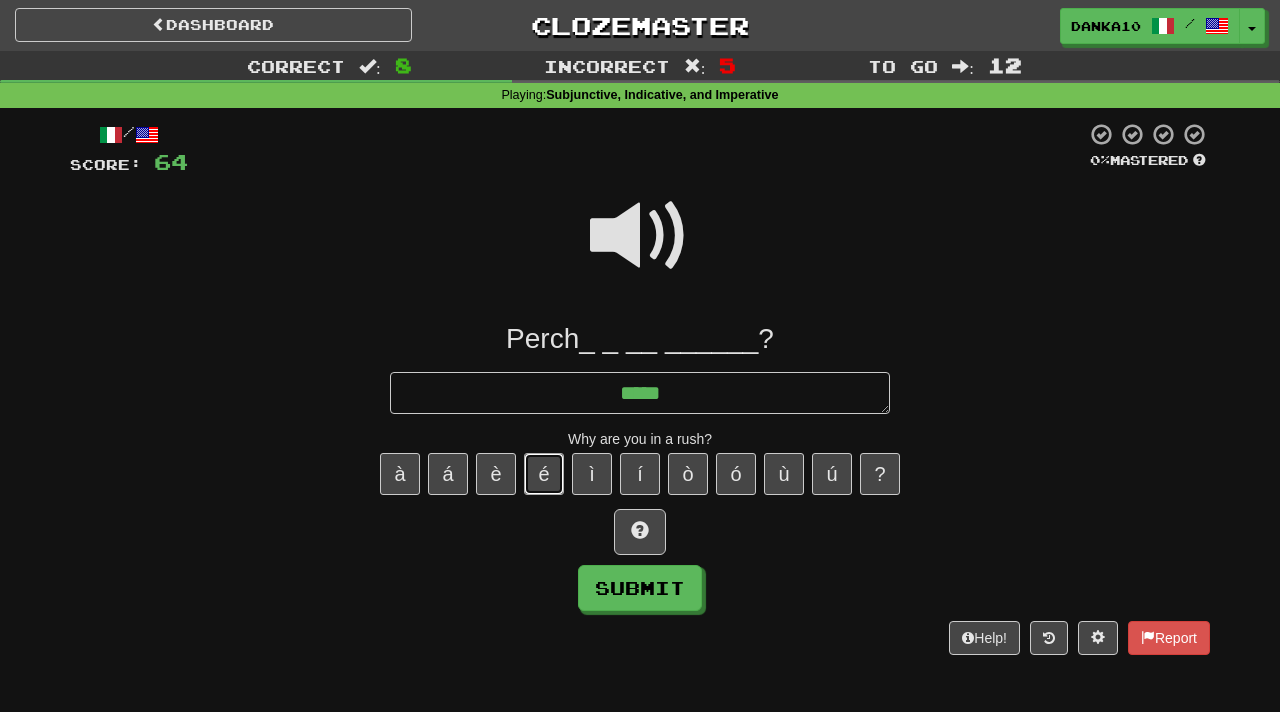 click on "é" at bounding box center (544, 474) 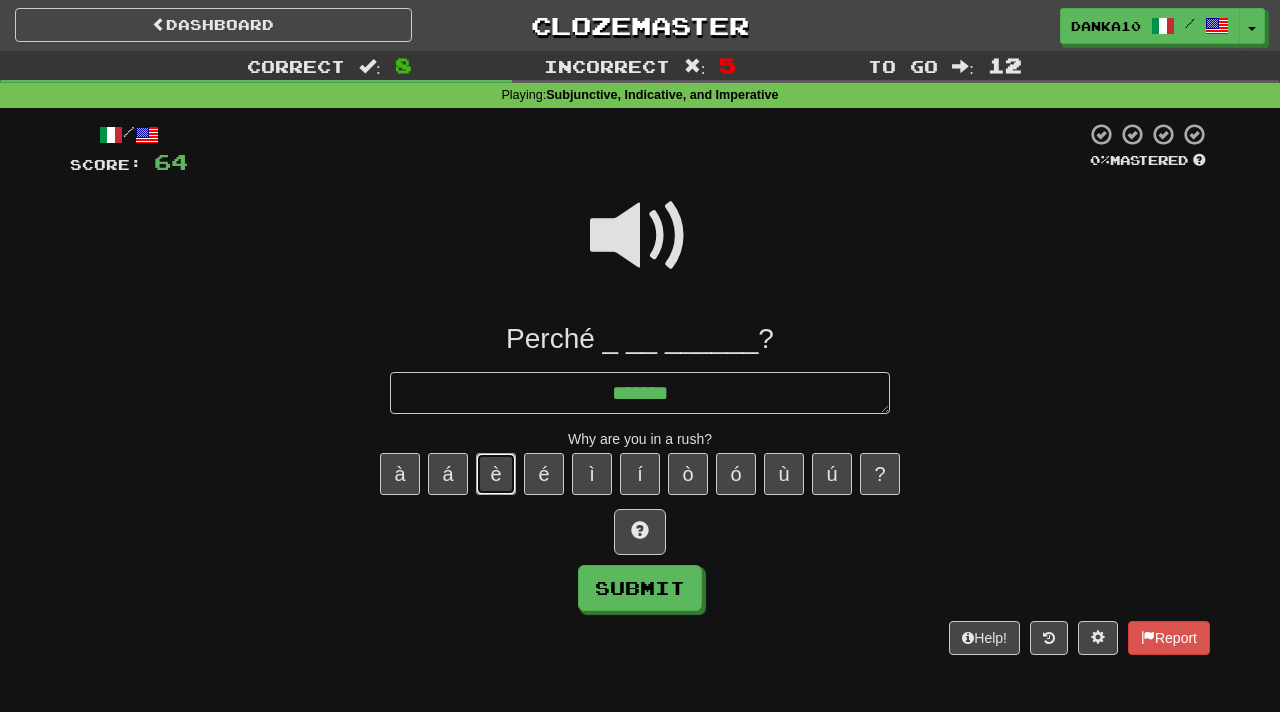 click on "è" at bounding box center [496, 474] 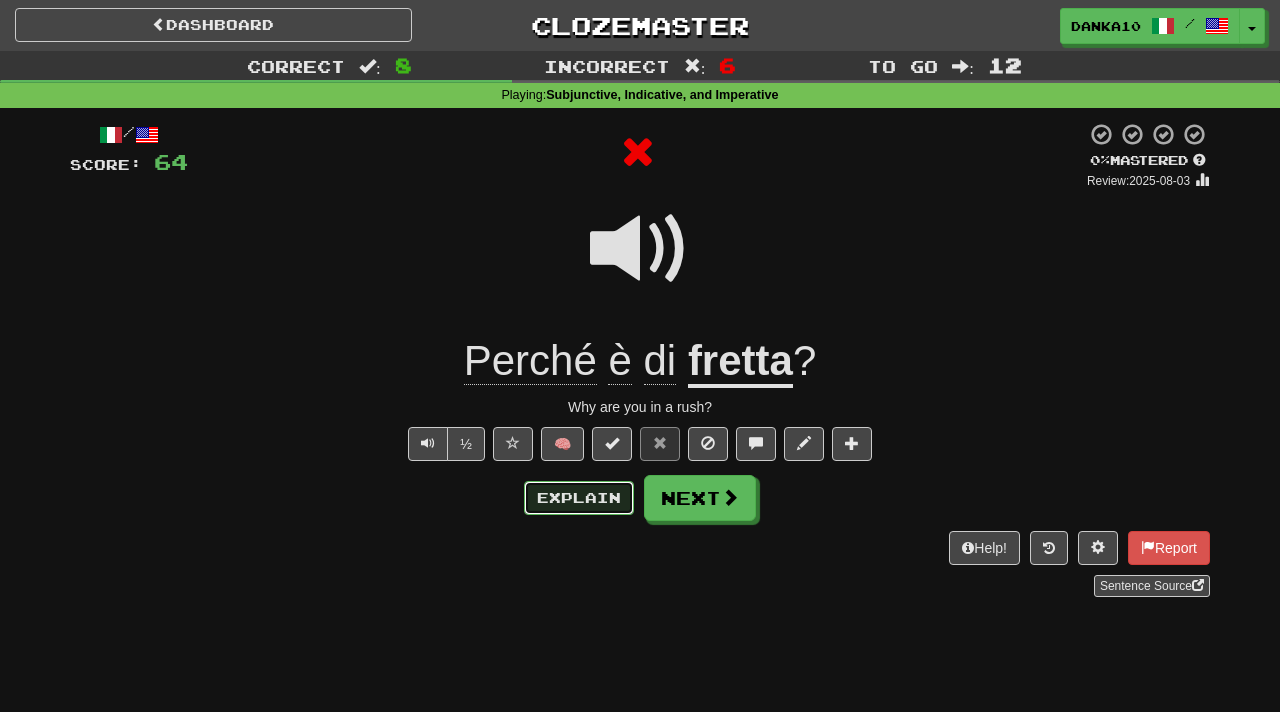 click on "Explain" at bounding box center [579, 498] 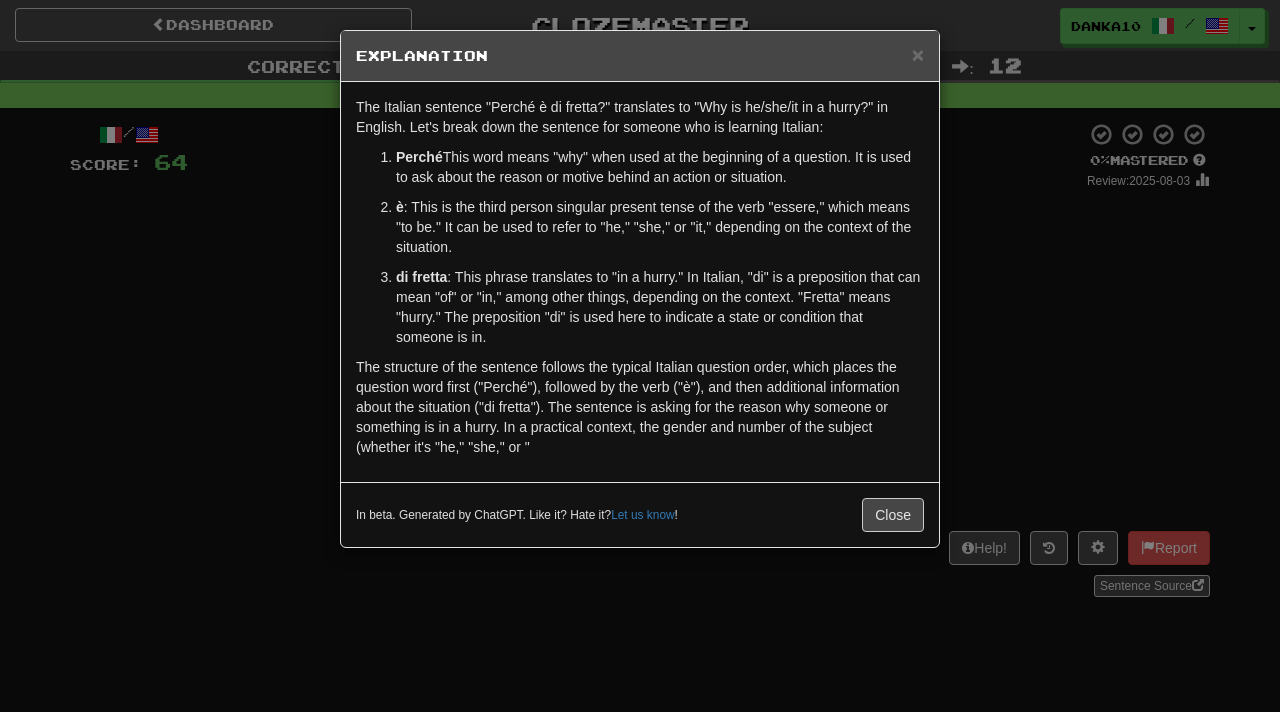 click on "The structure of the sentence follows the typical Italian question order, which places the question word first ("Perché"), followed by the verb ("è"), and then additional information about the situation ("di fretta"). The sentence is asking for the reason why someone or something is in a hurry. In a practical context, the gender and number of the subject (whether it's "he," "she," or "" at bounding box center [640, 407] 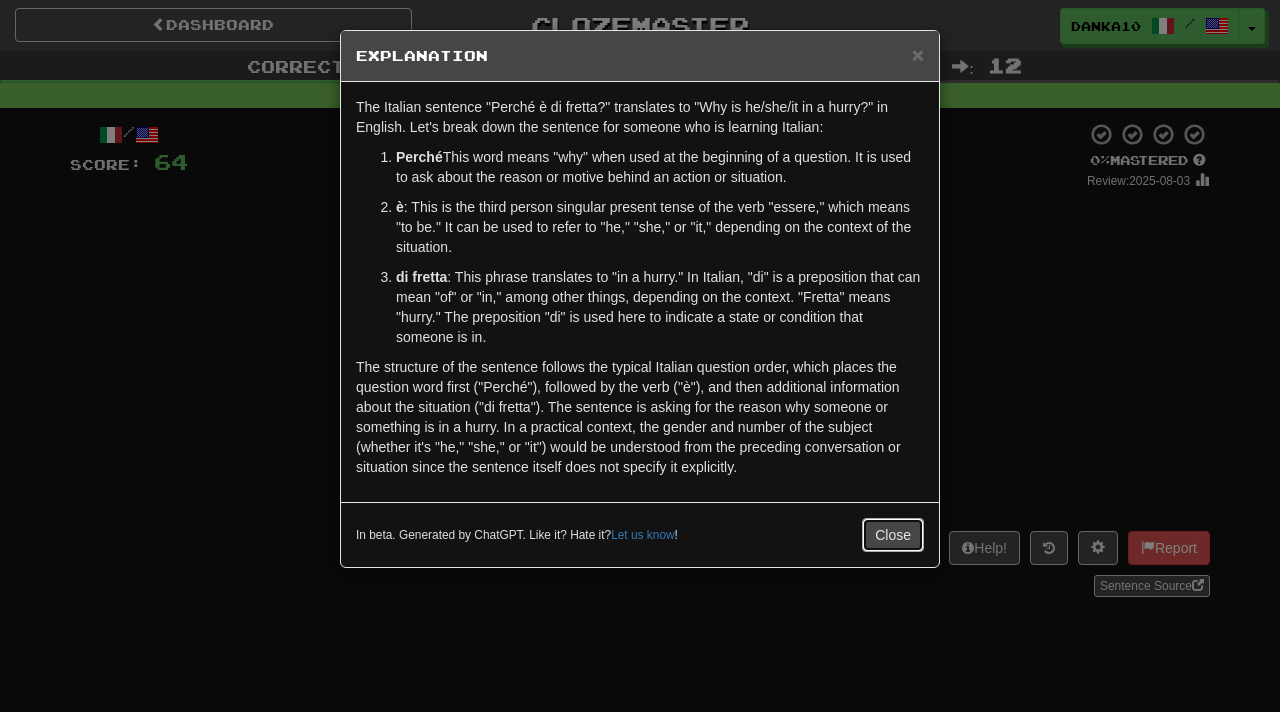 click on "Close" at bounding box center (893, 535) 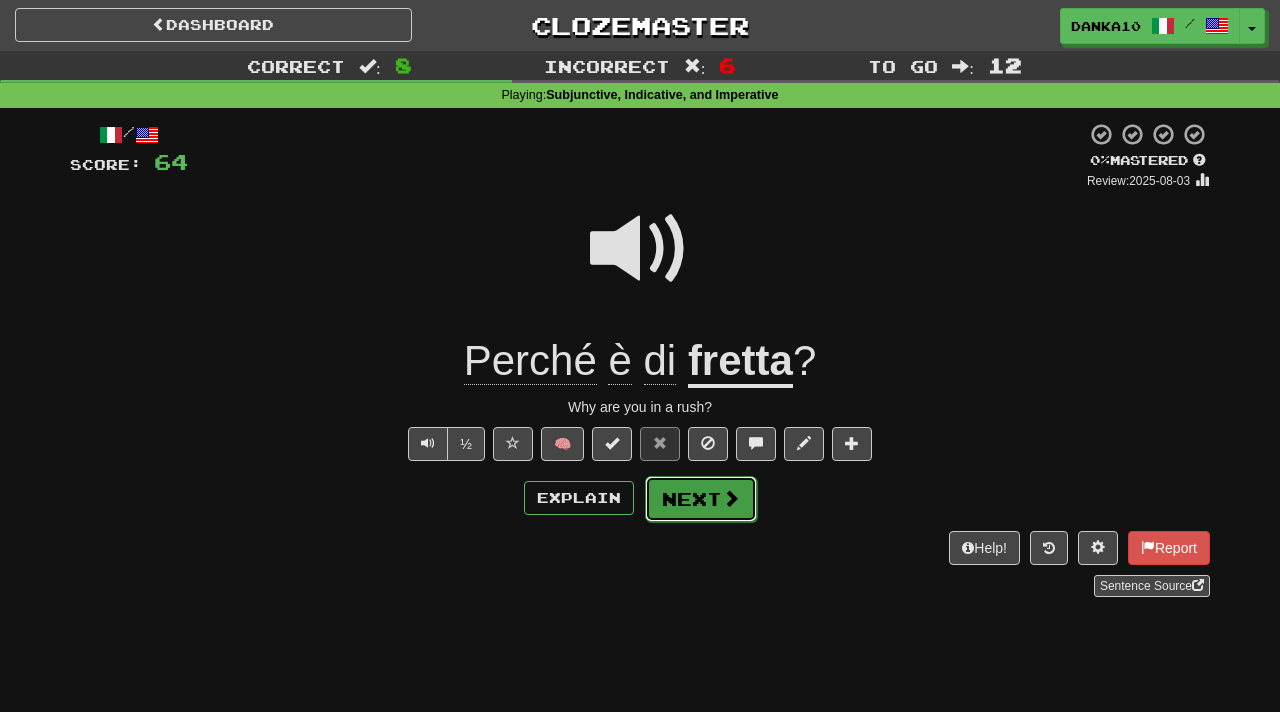 click on "Next" at bounding box center (701, 499) 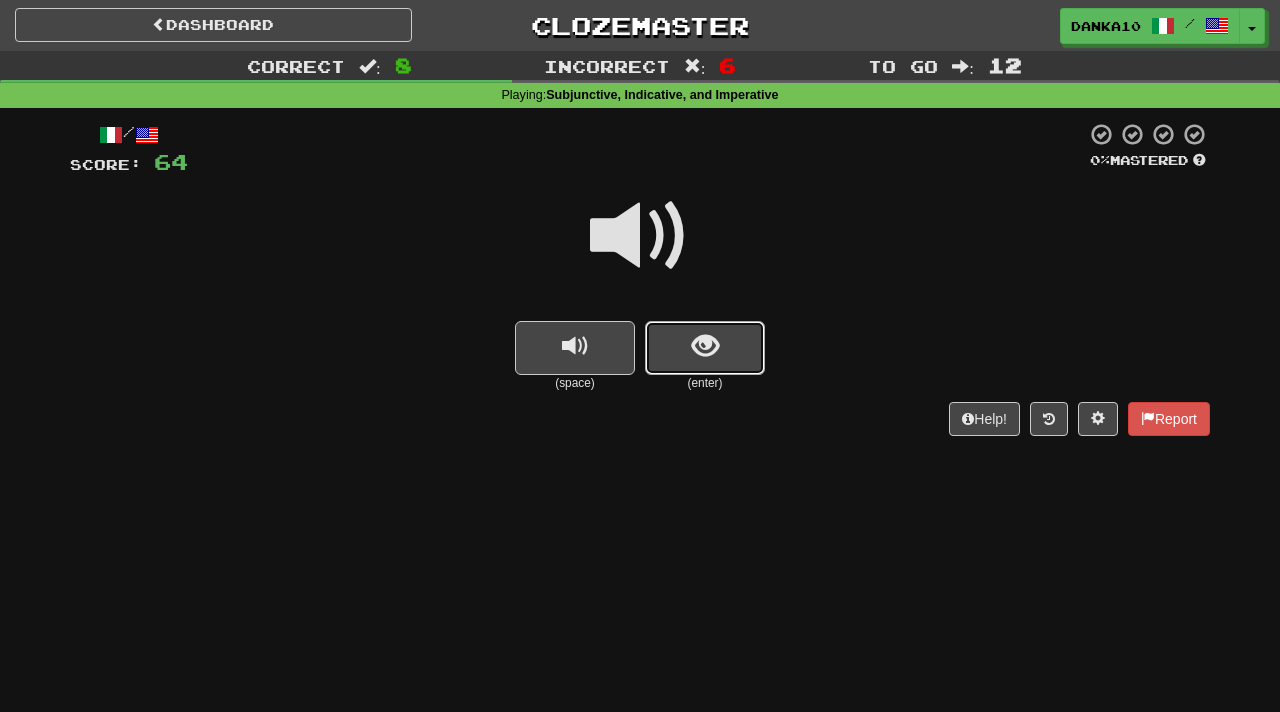 click at bounding box center [705, 346] 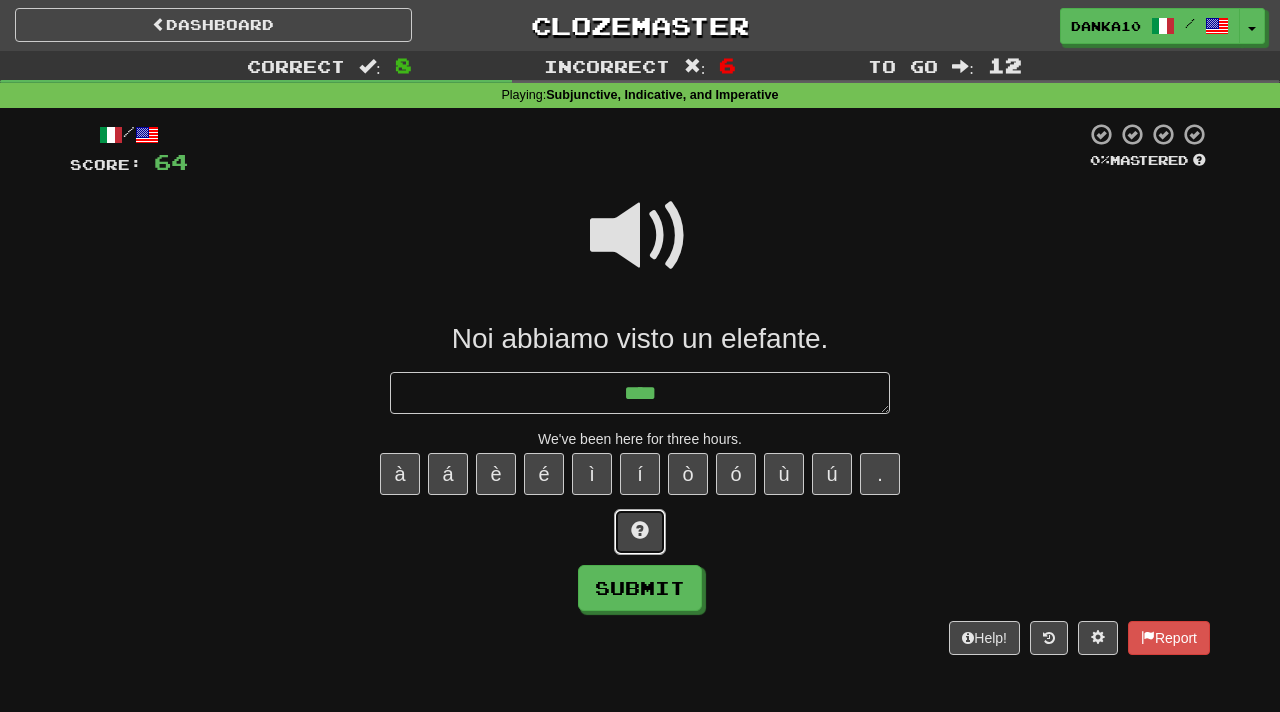 click at bounding box center (640, 532) 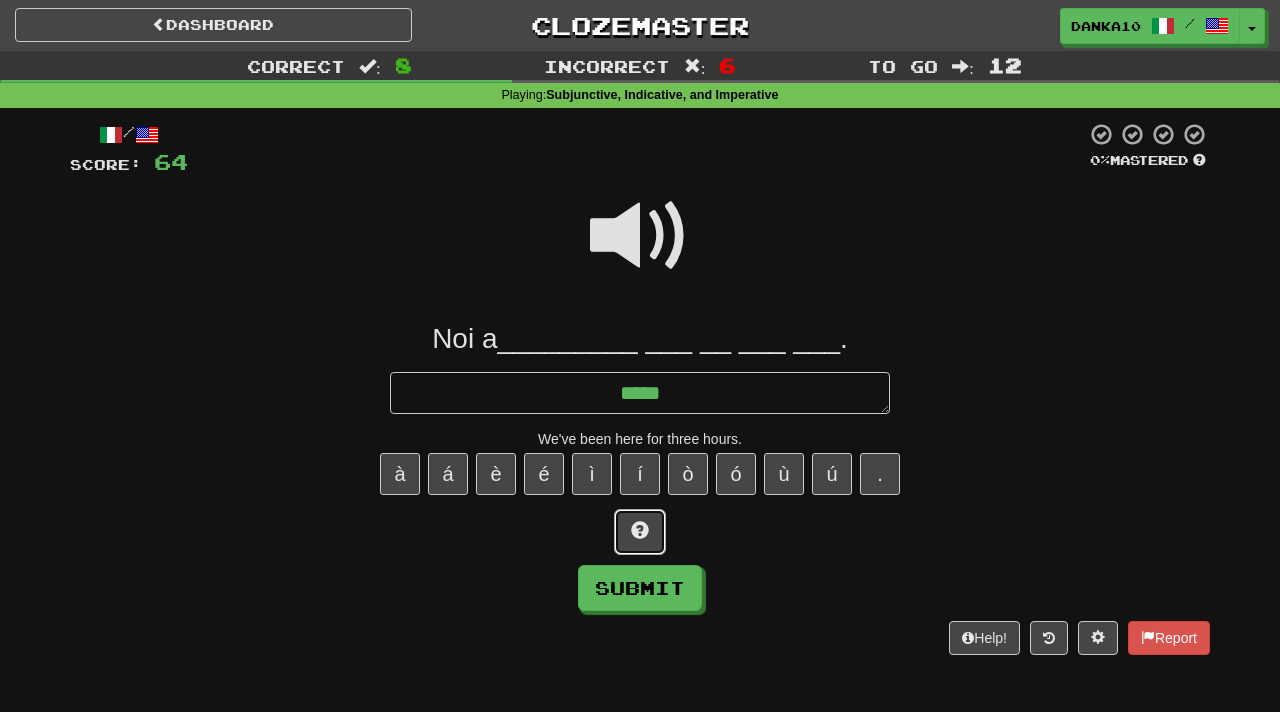 click at bounding box center [640, 532] 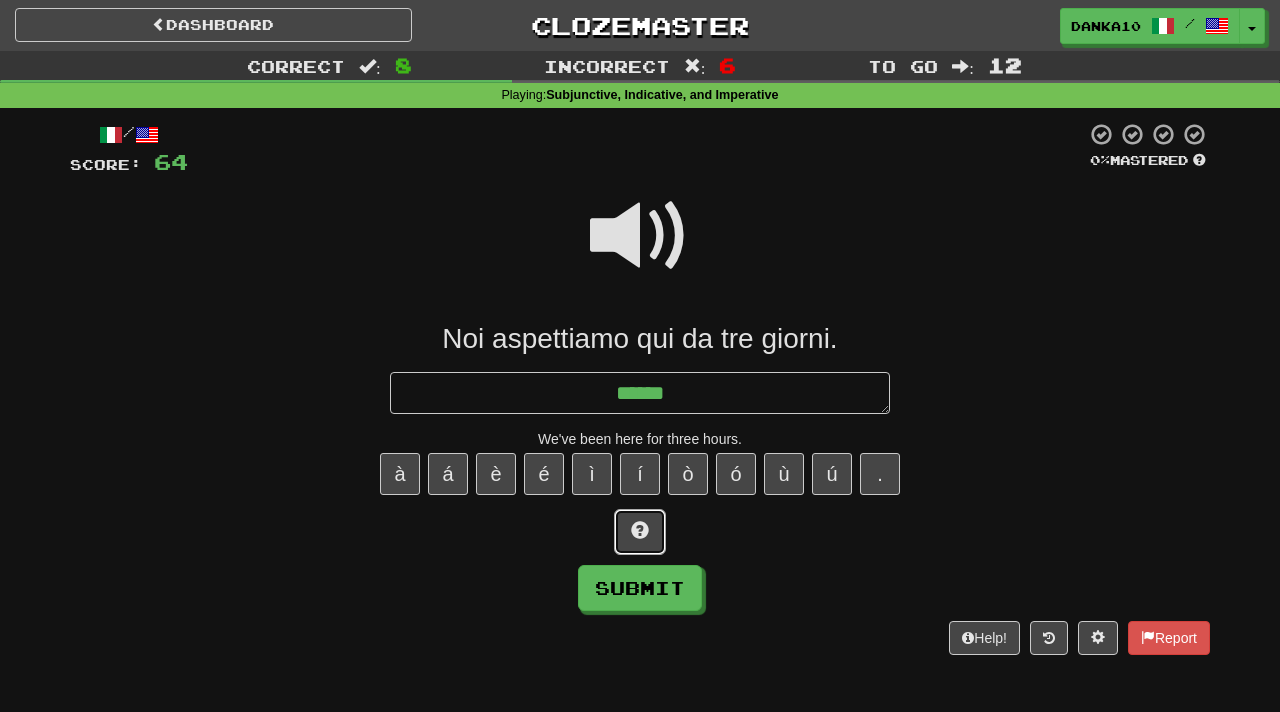 click at bounding box center [640, 532] 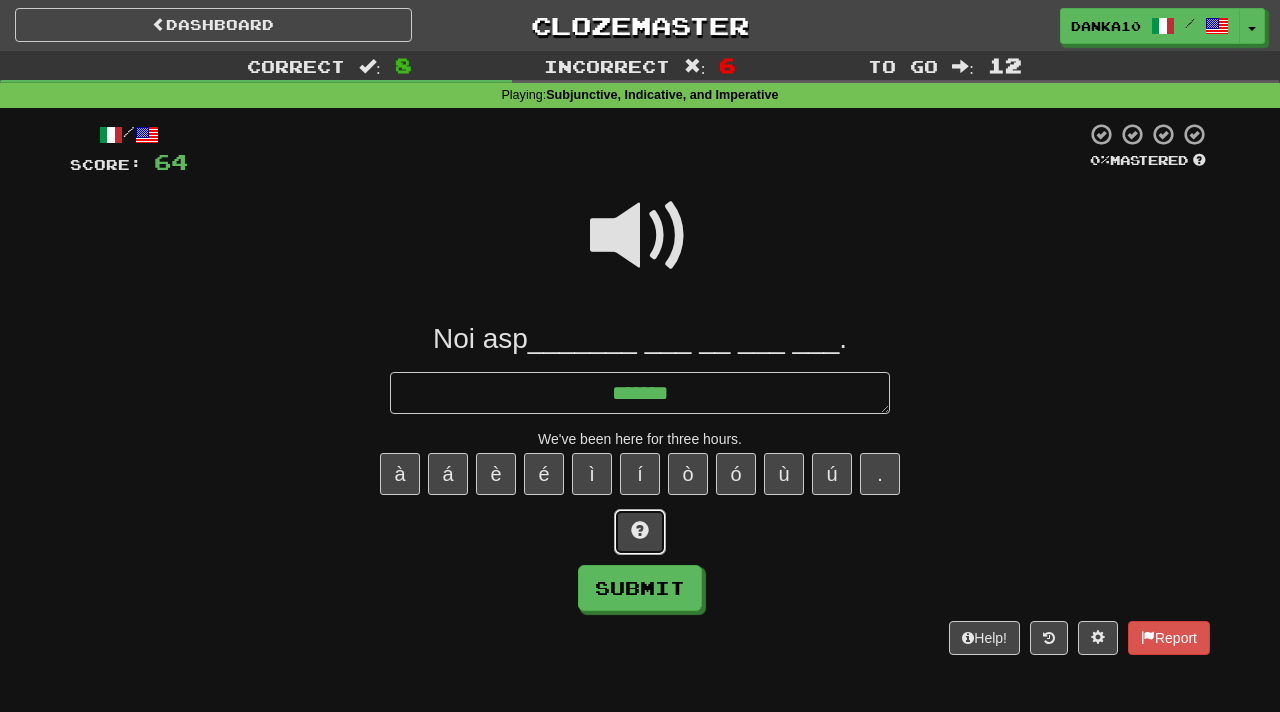 click at bounding box center (640, 532) 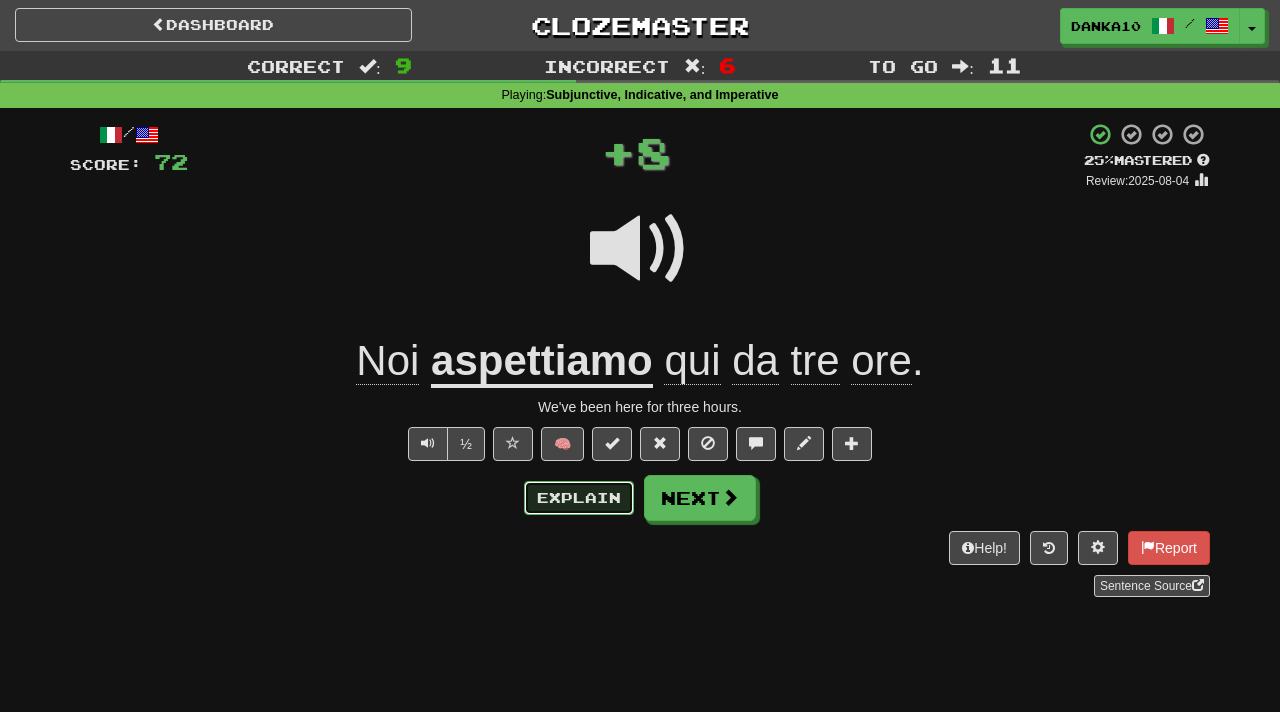 click on "Explain" at bounding box center (579, 498) 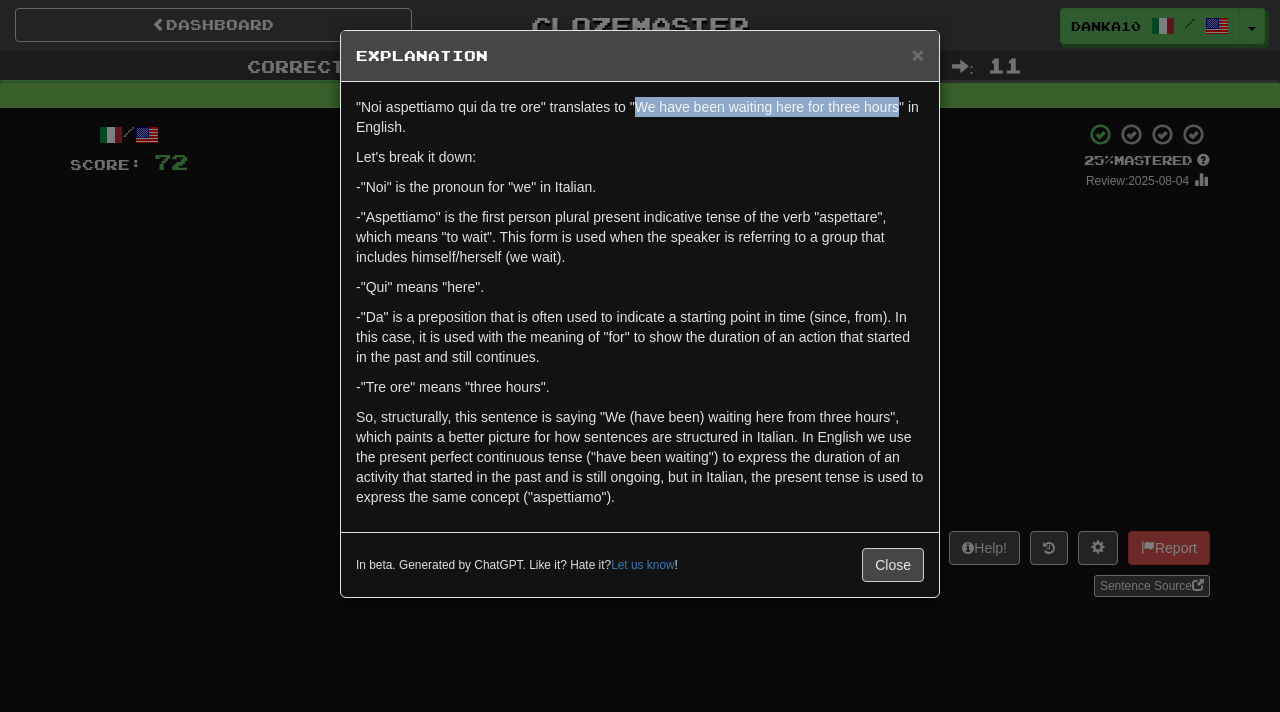 drag, startPoint x: 907, startPoint y: 109, endPoint x: 645, endPoint y: 102, distance: 262.0935 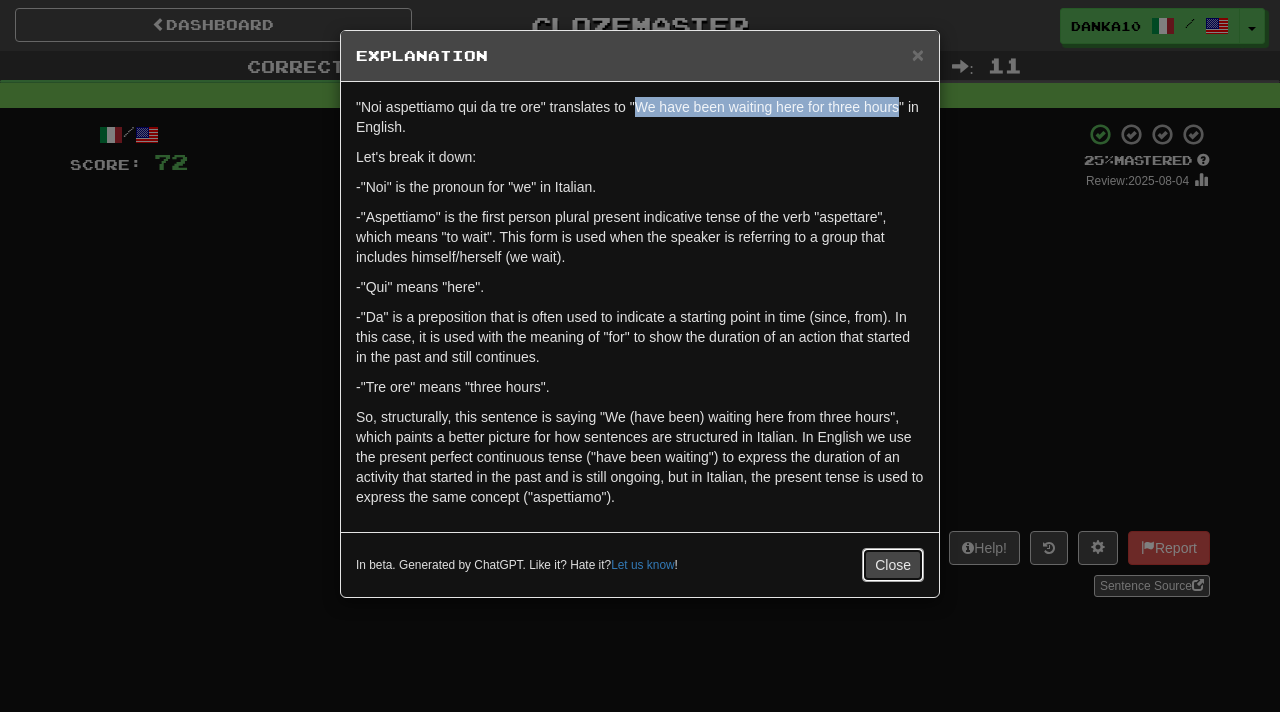 click on "Close" at bounding box center (893, 565) 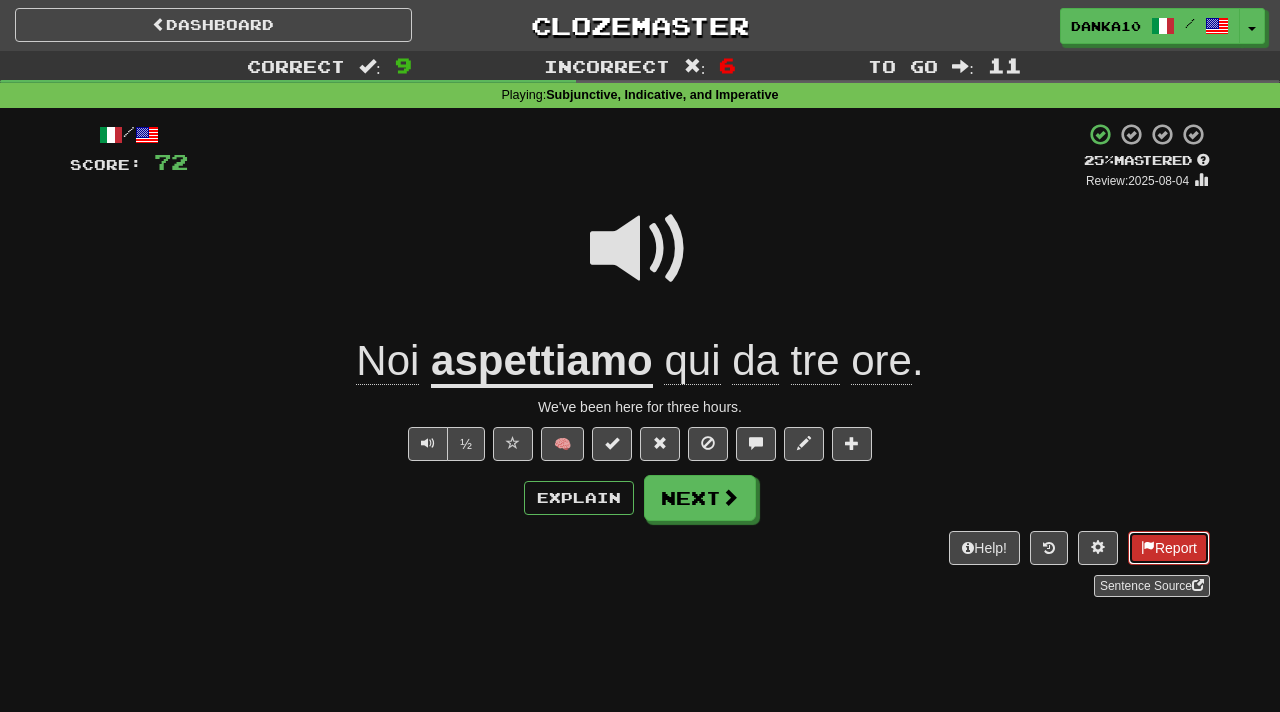 click on "Report" at bounding box center (1169, 548) 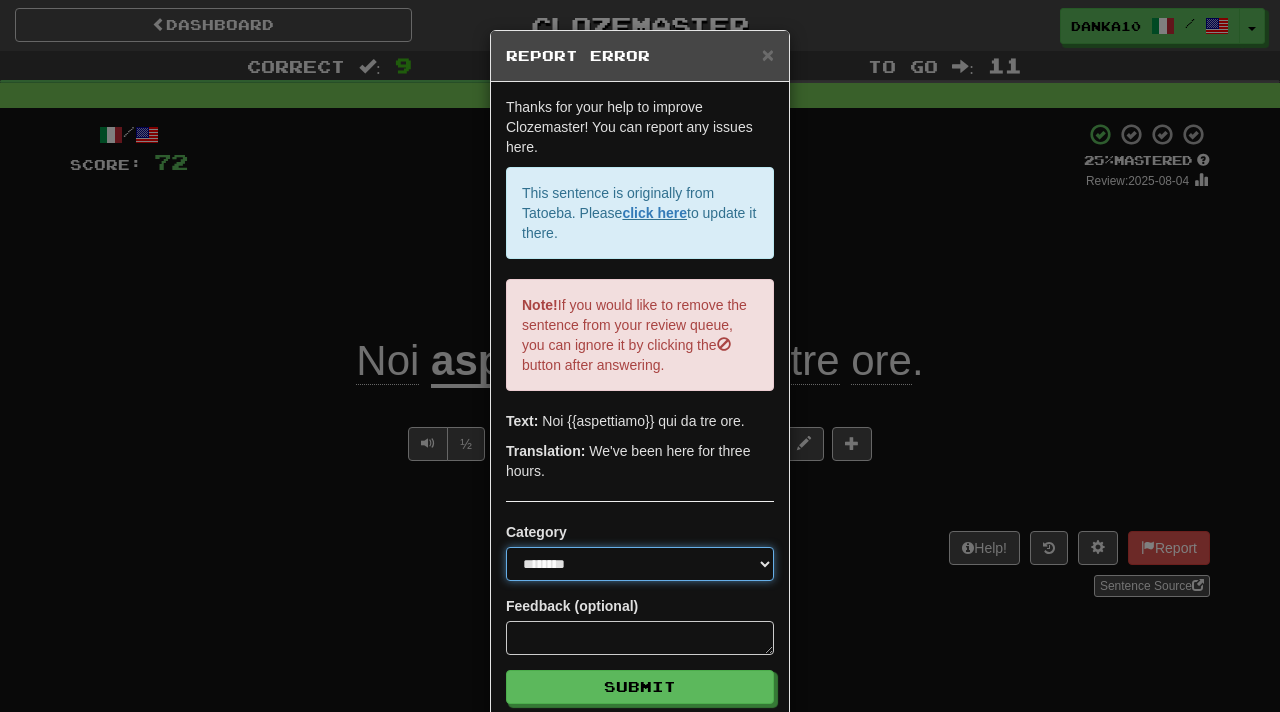 click on "**********" at bounding box center (640, 564) 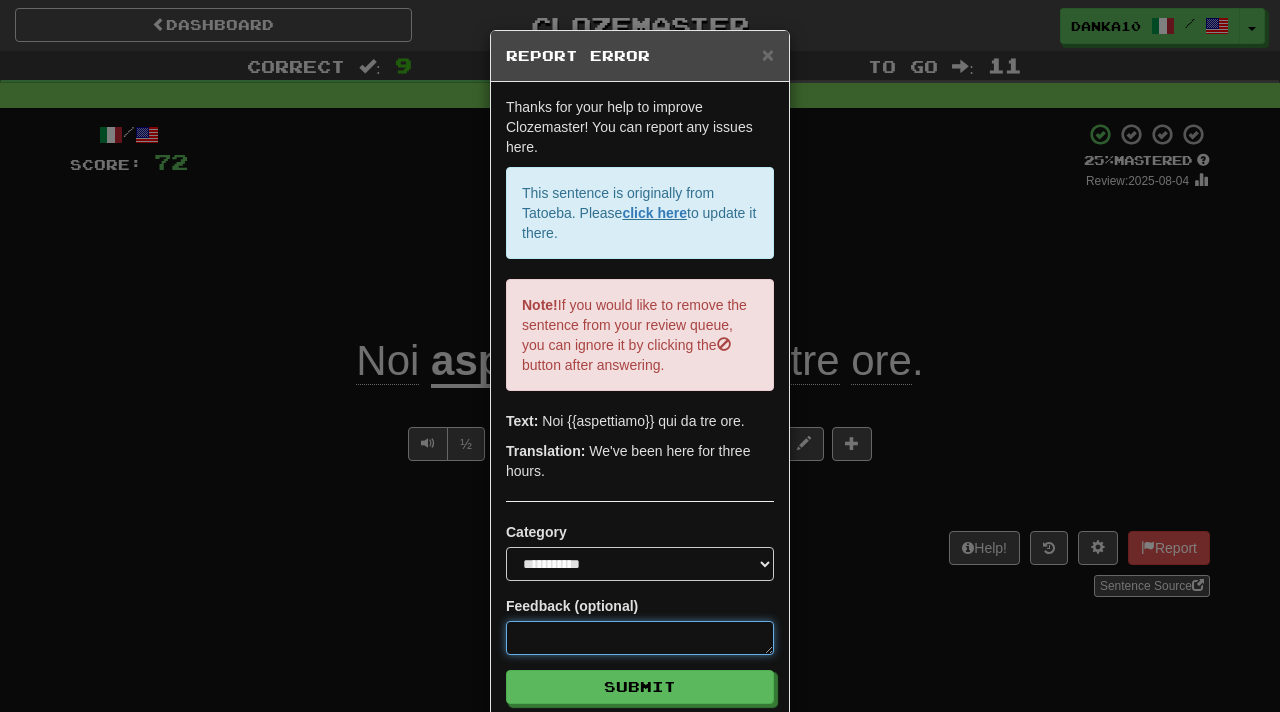 click at bounding box center [640, 638] 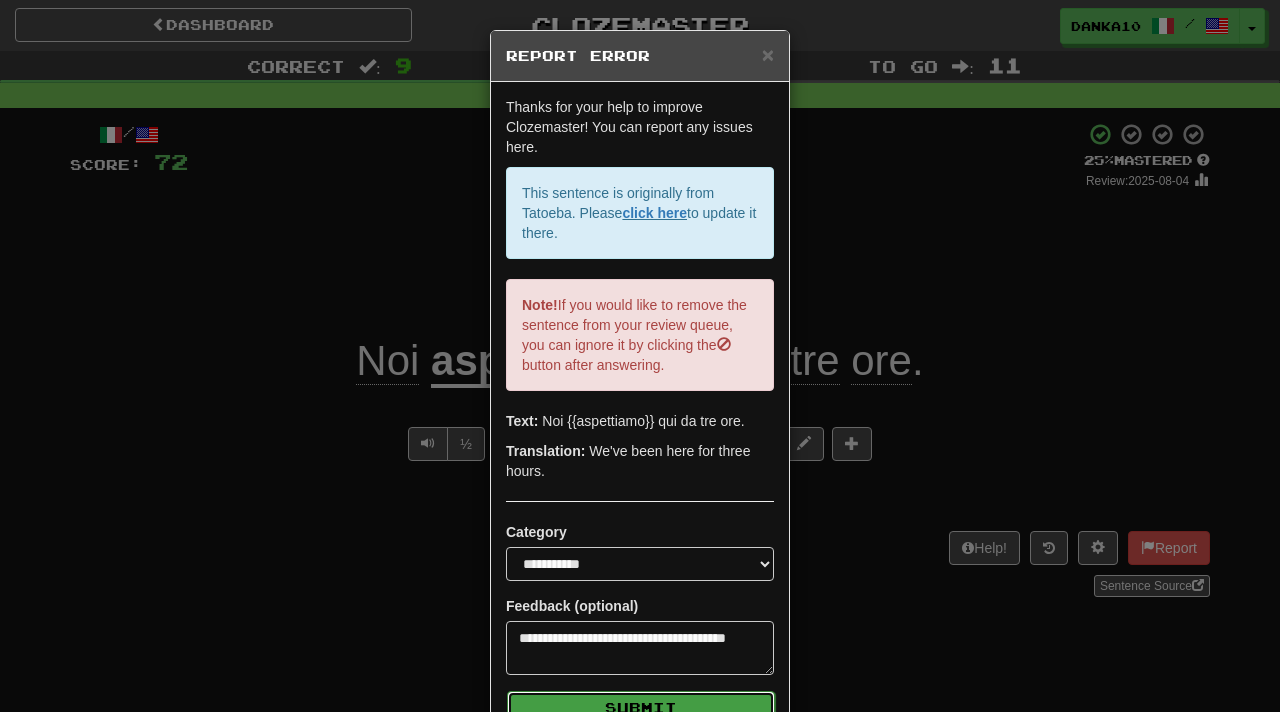 click on "Submit" at bounding box center (641, 708) 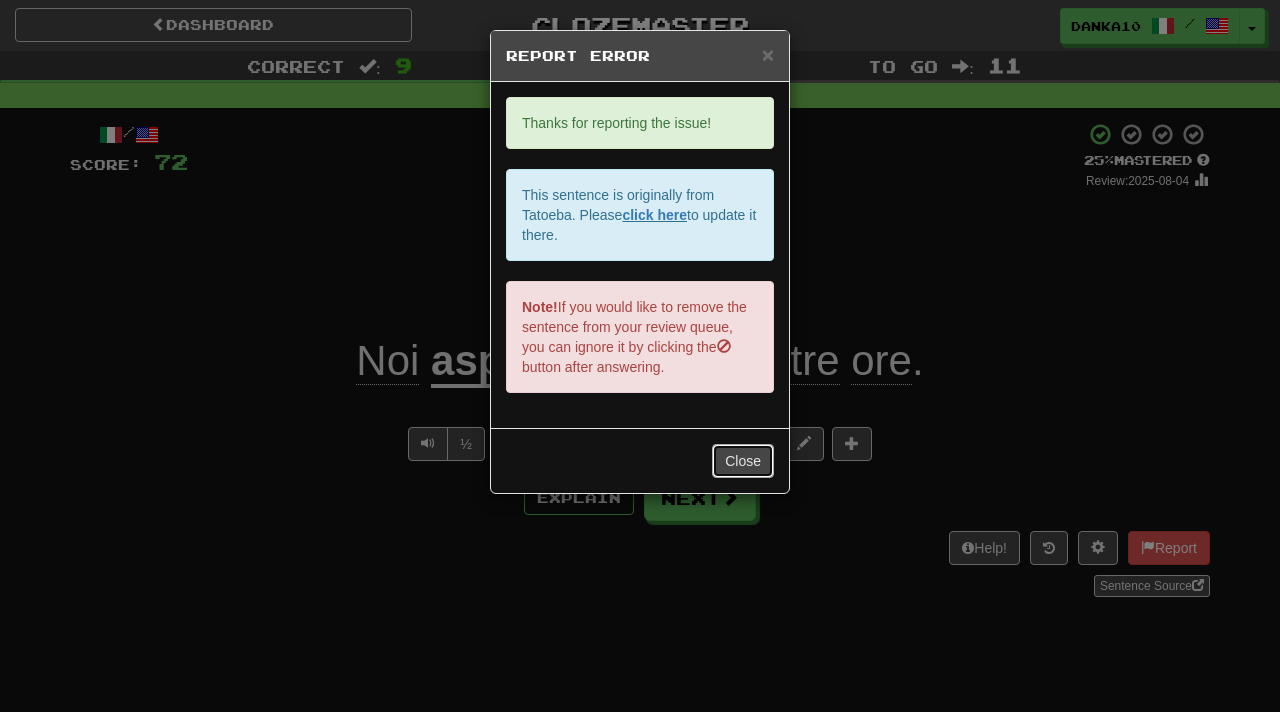 click on "Close" at bounding box center [743, 461] 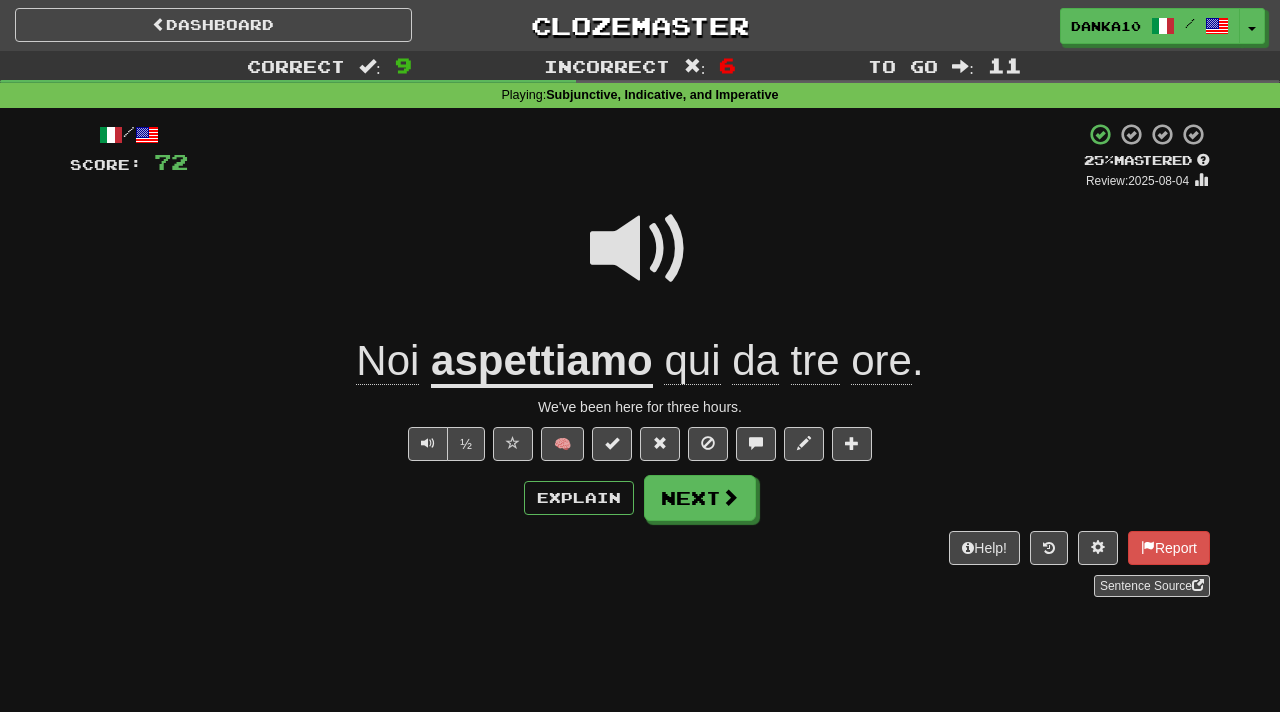 click on "/  Score:   72 + 8 25 %  Mastered Review:  2025-08-04 Noi   aspettiamo   qui   da   tre   ore . We've been here for three hours. ½ 🧠 Explain Next  Help!  Report Sentence Source" at bounding box center (640, 359) 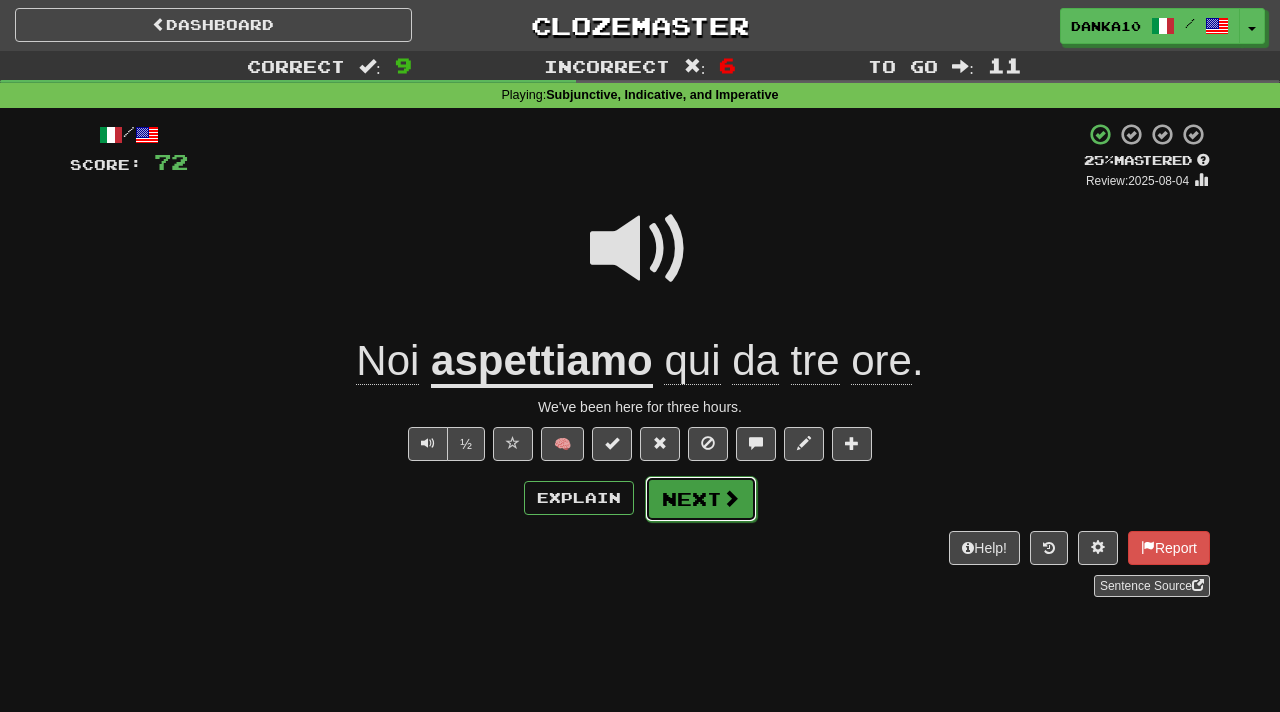 click at bounding box center (731, 498) 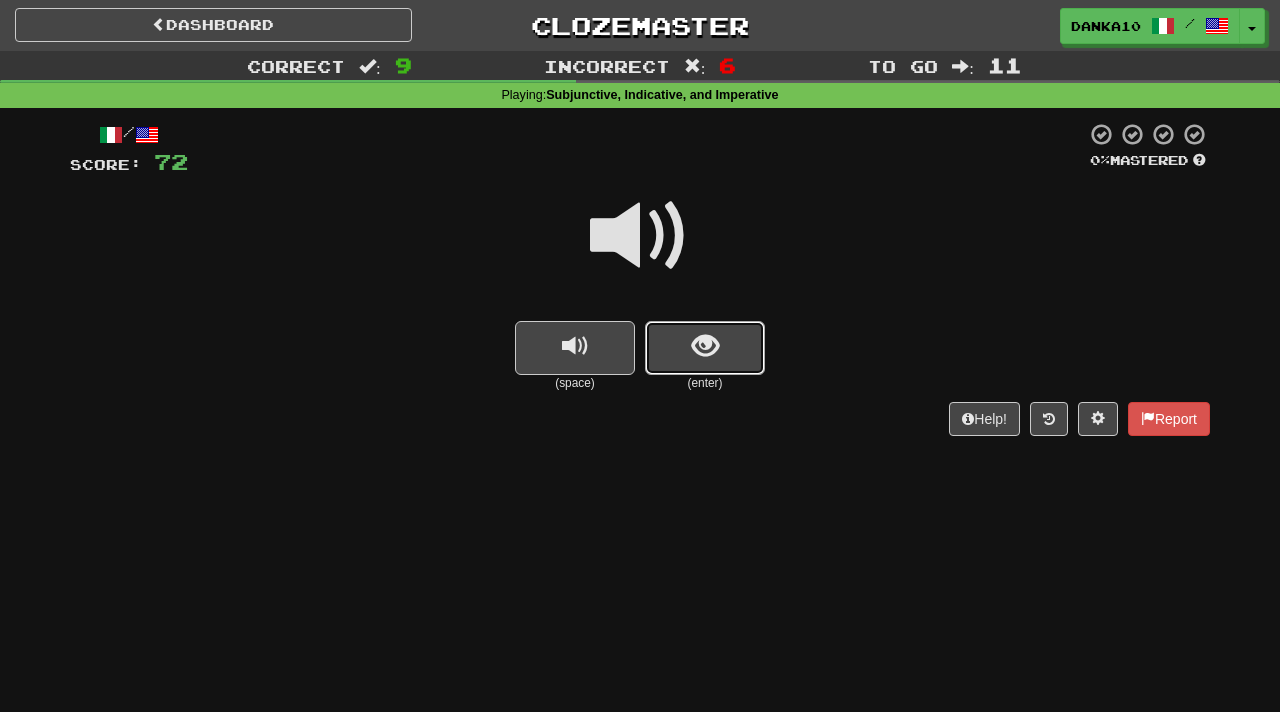 click at bounding box center [705, 346] 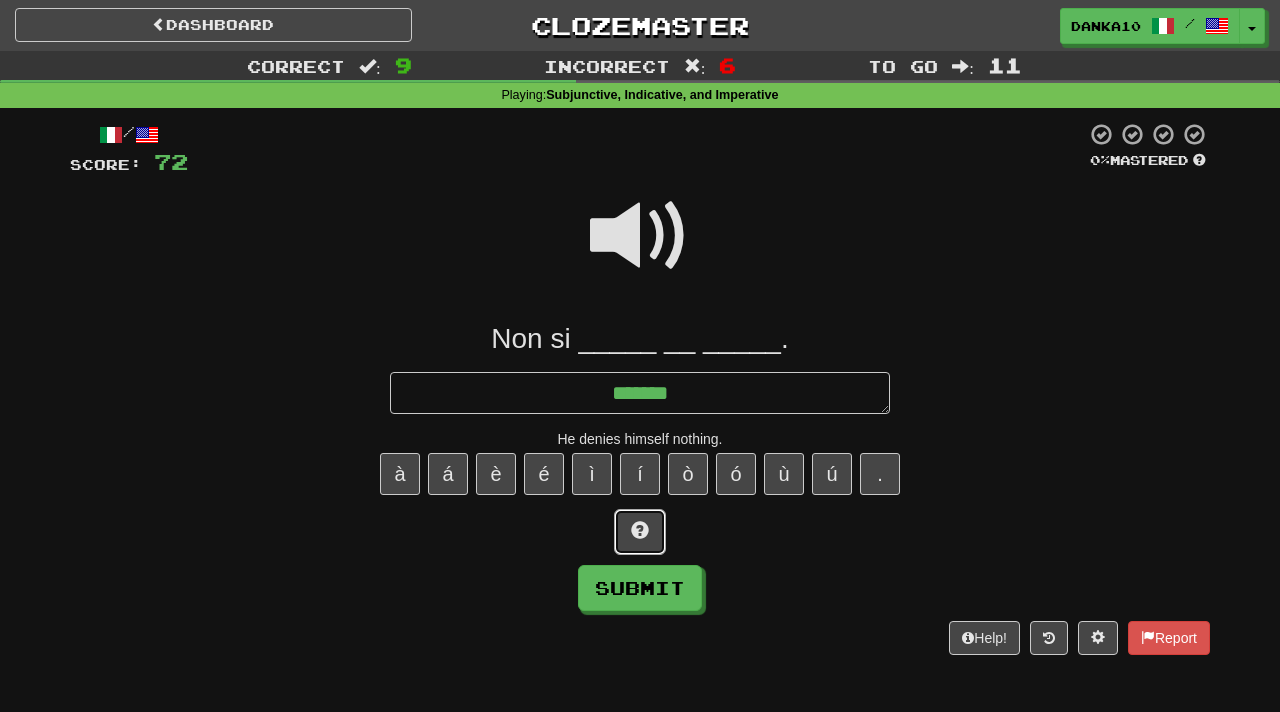 click at bounding box center [640, 530] 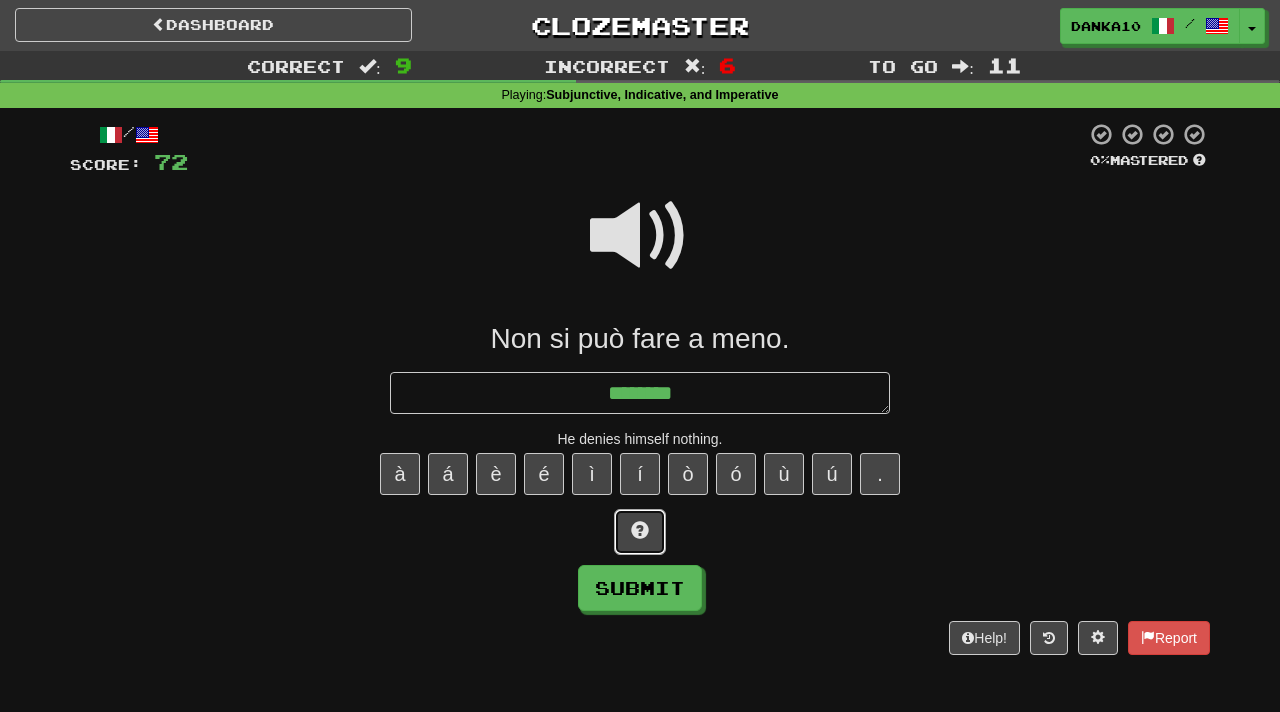click at bounding box center [640, 530] 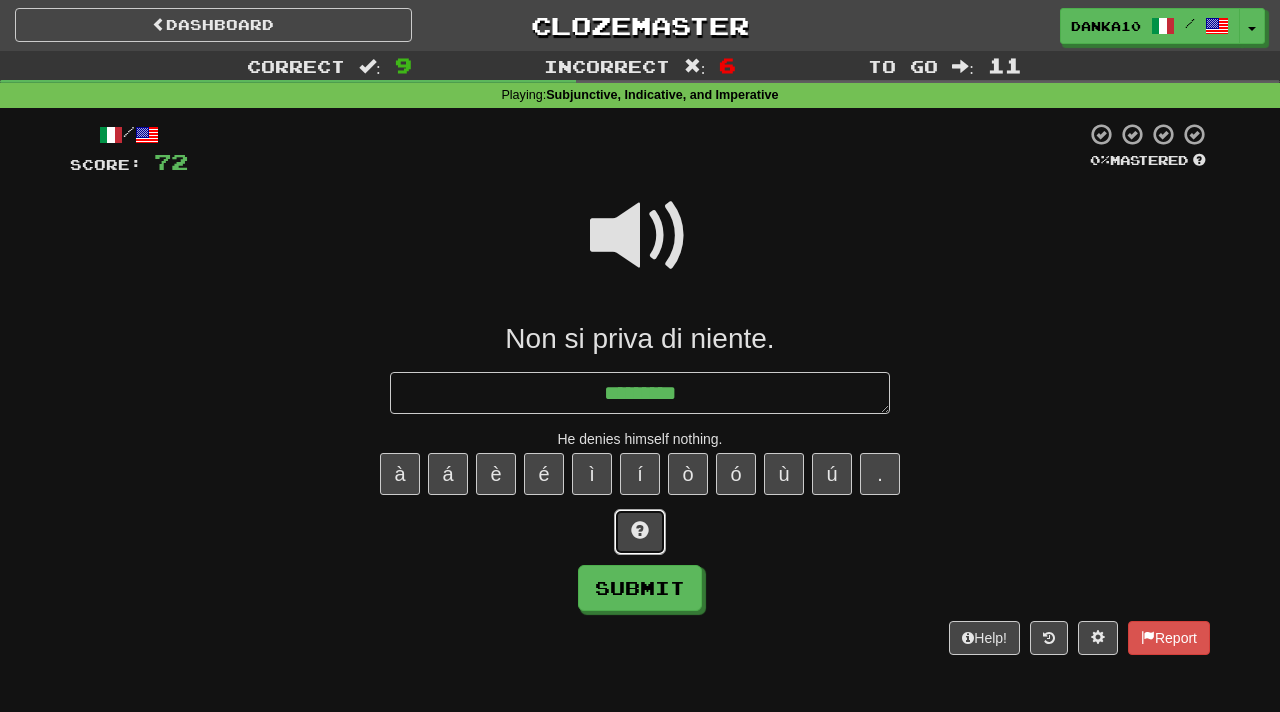 click at bounding box center (640, 530) 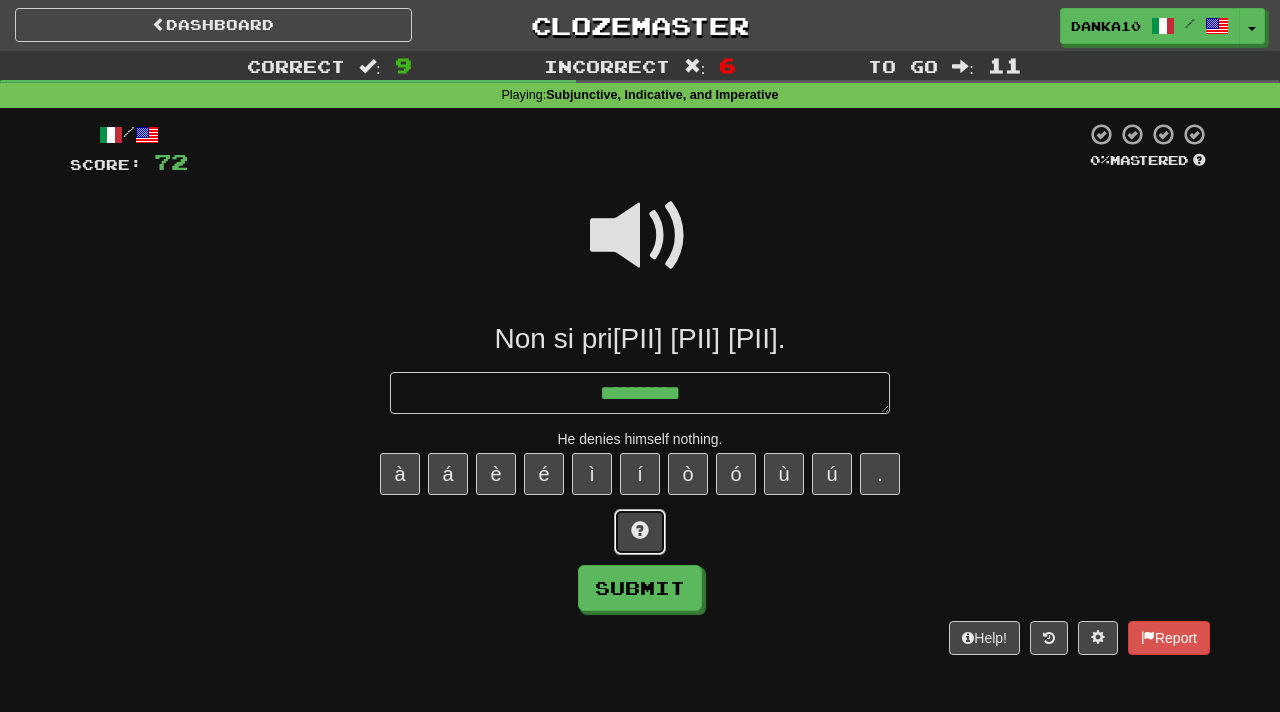 click at bounding box center [640, 530] 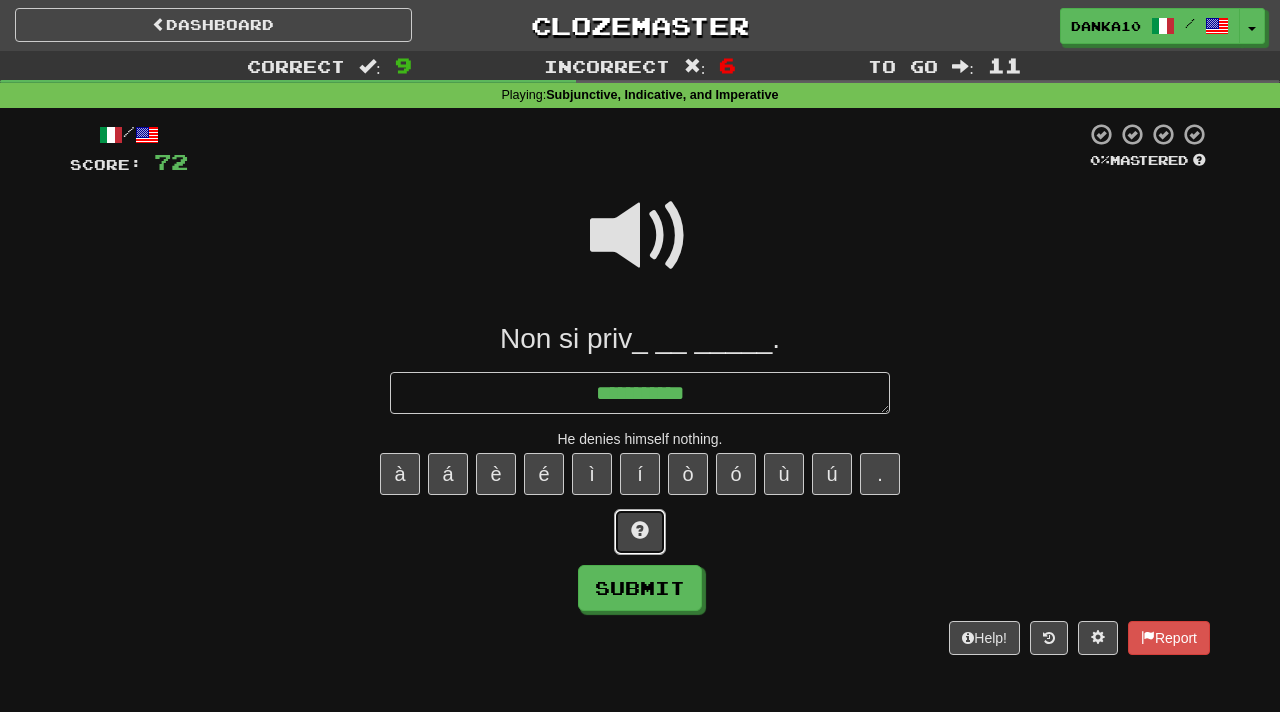 click at bounding box center [640, 530] 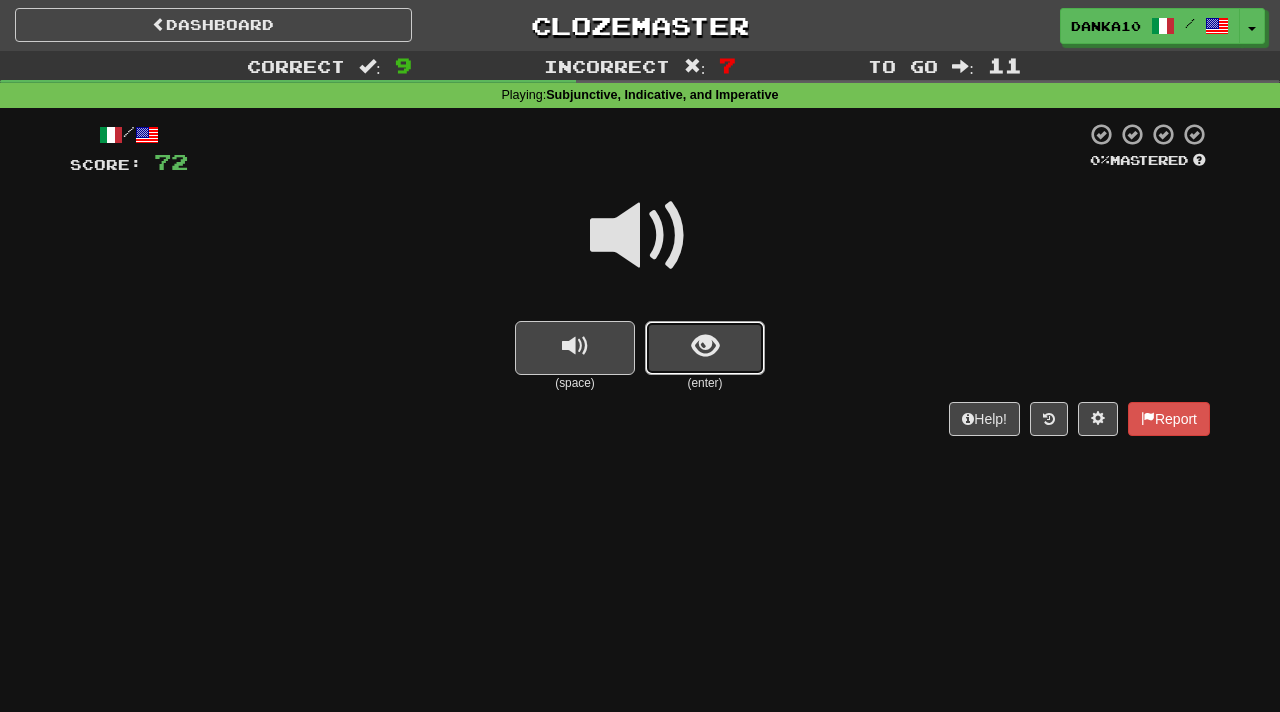click at bounding box center [705, 348] 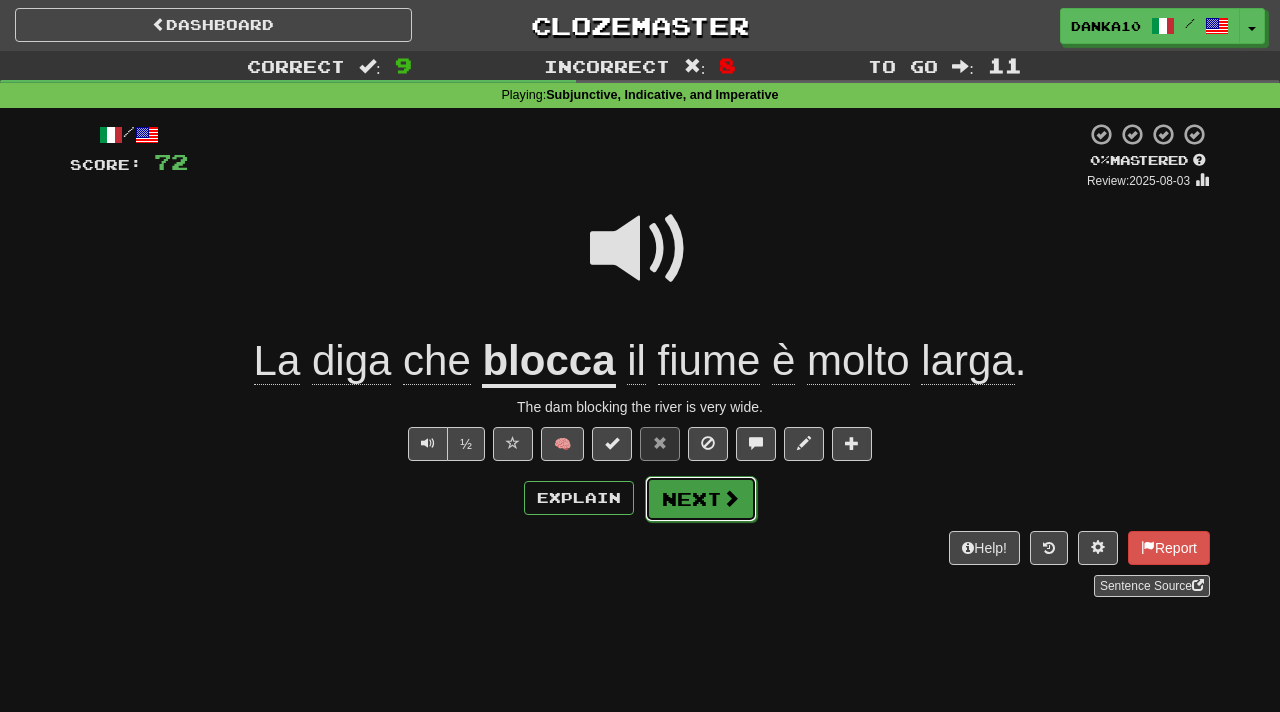 click on "Next" at bounding box center [701, 499] 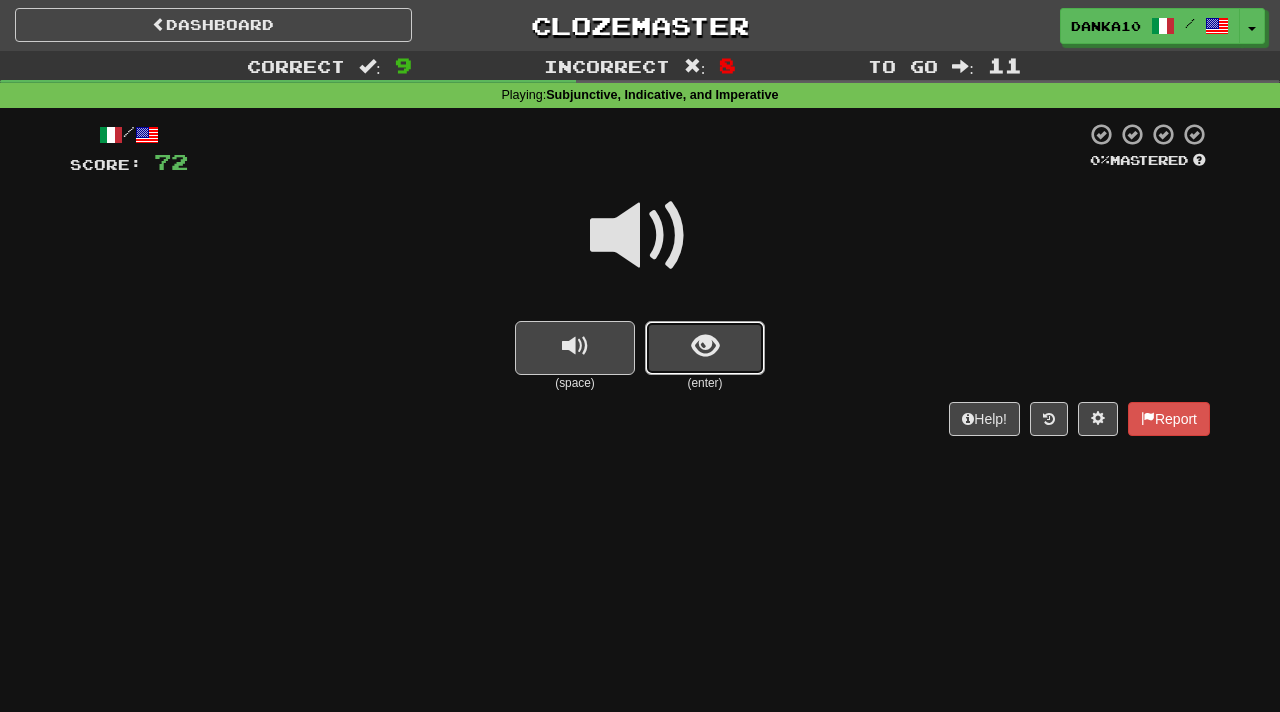 click at bounding box center [705, 346] 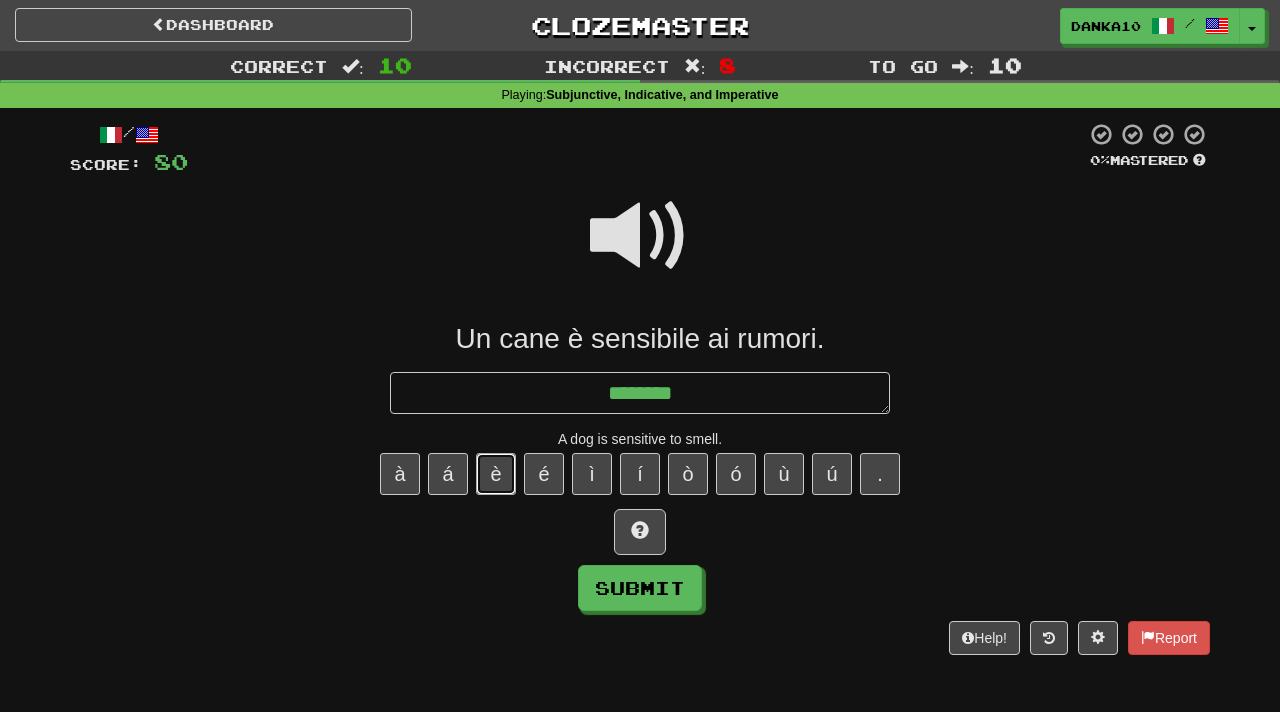 click on "è" at bounding box center [496, 474] 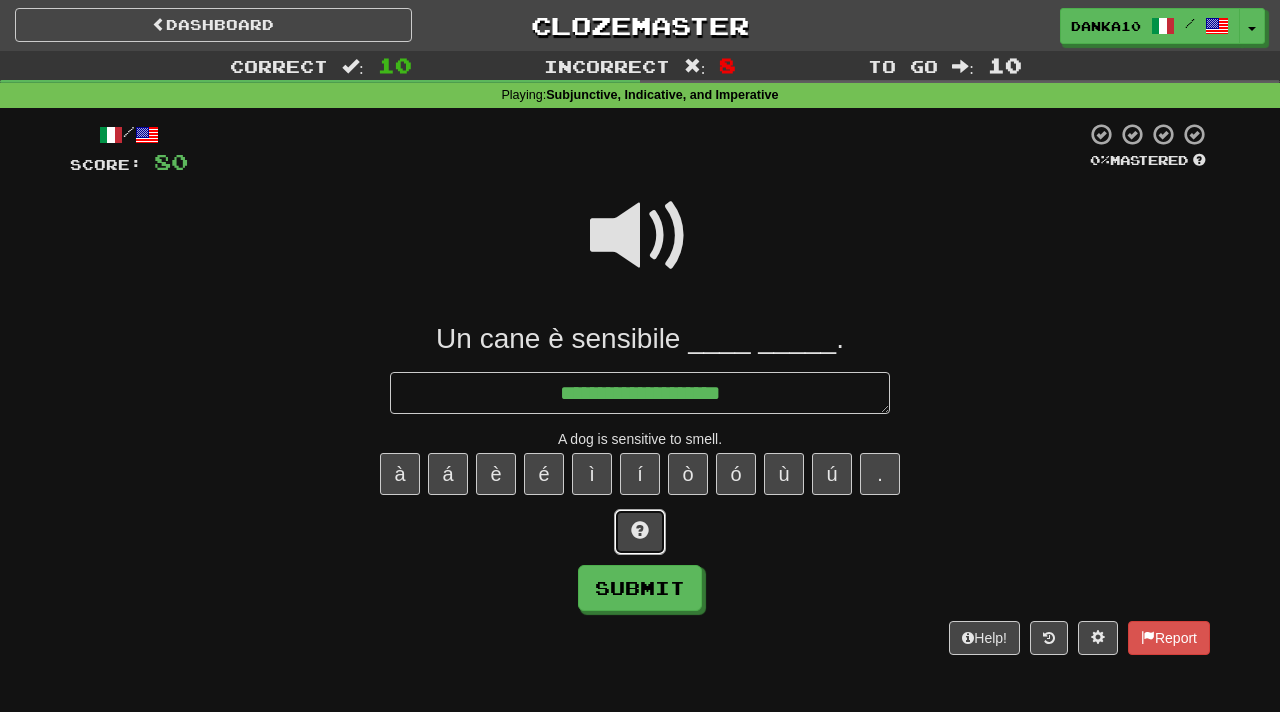 click at bounding box center (640, 532) 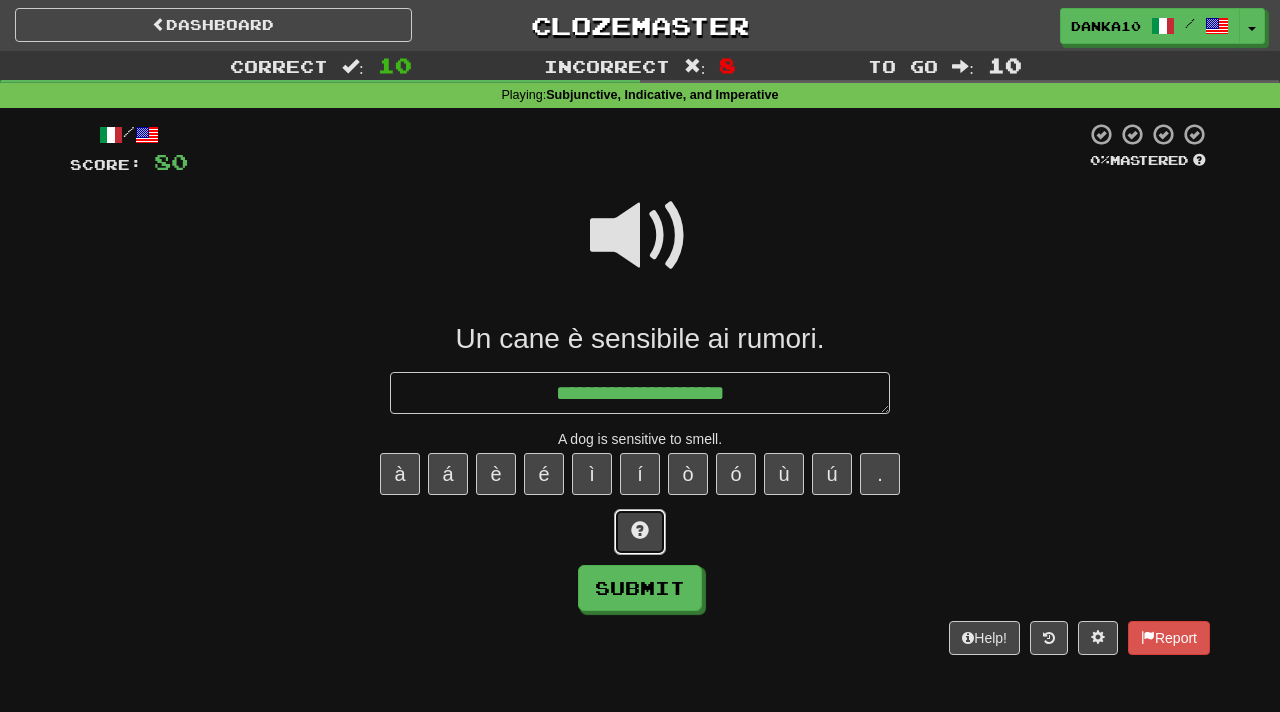click at bounding box center [640, 532] 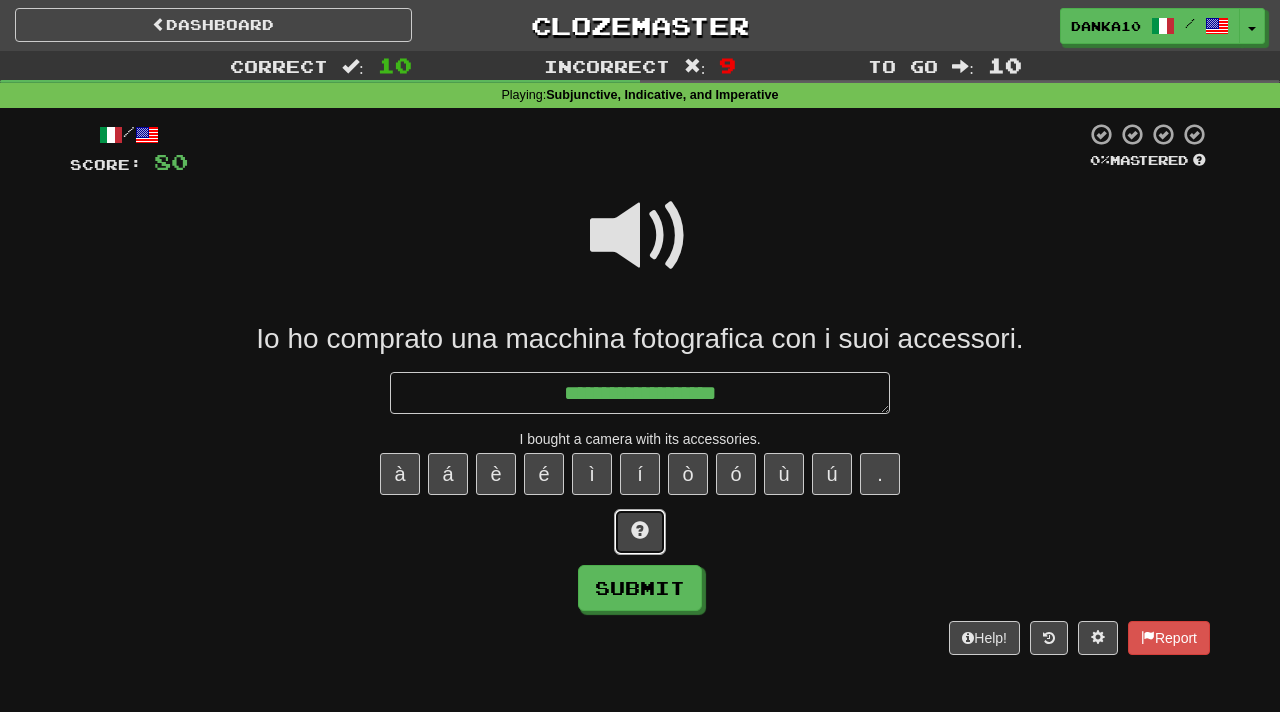 click at bounding box center [640, 530] 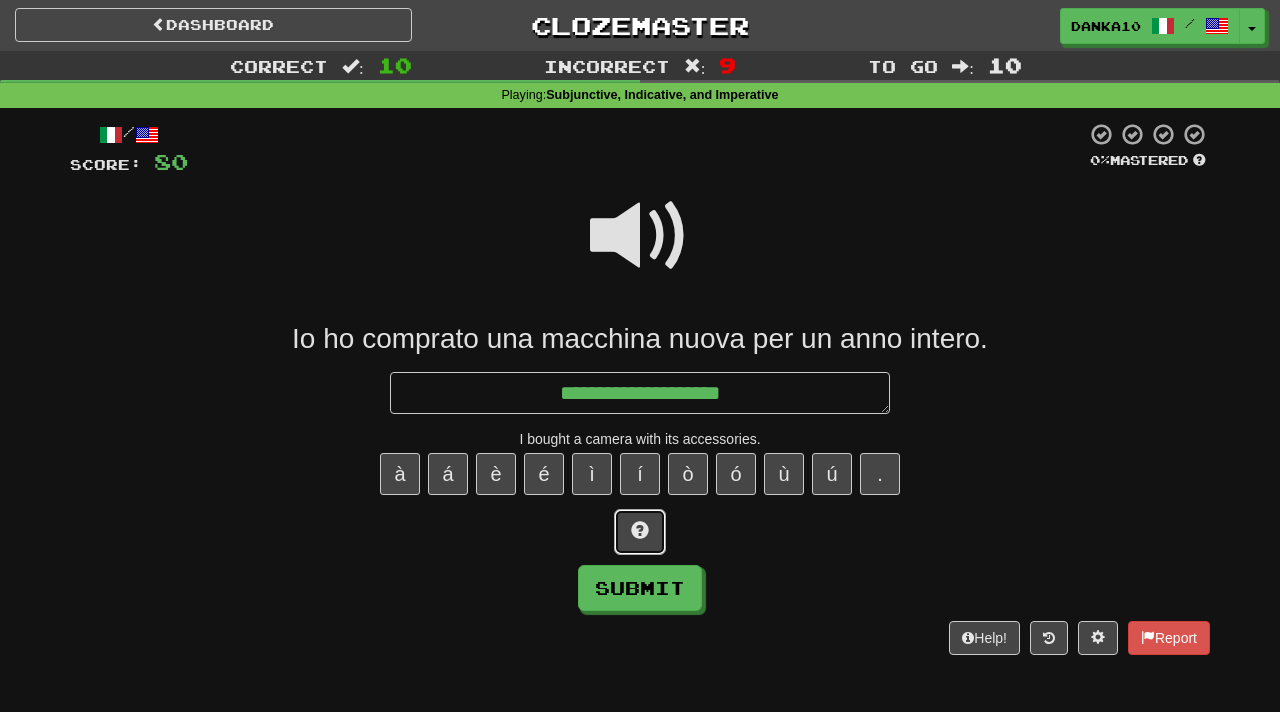 click at bounding box center (640, 530) 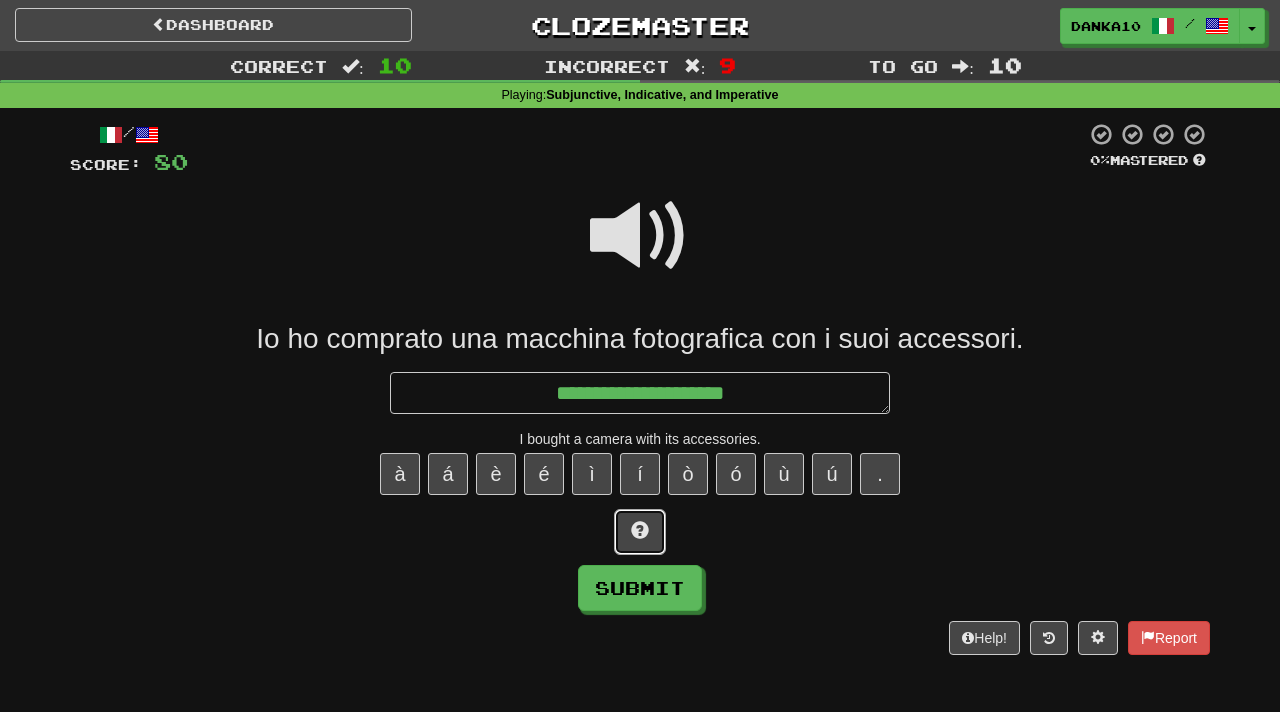 click at bounding box center [640, 530] 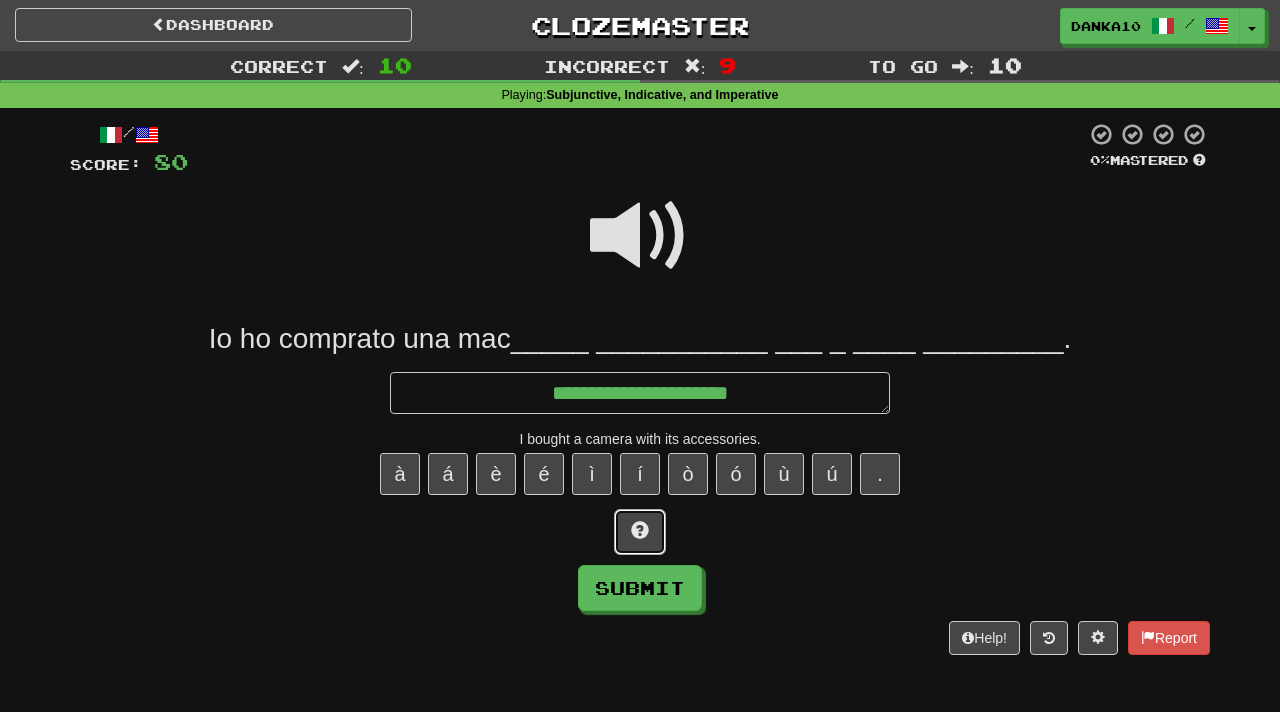 click at bounding box center (640, 530) 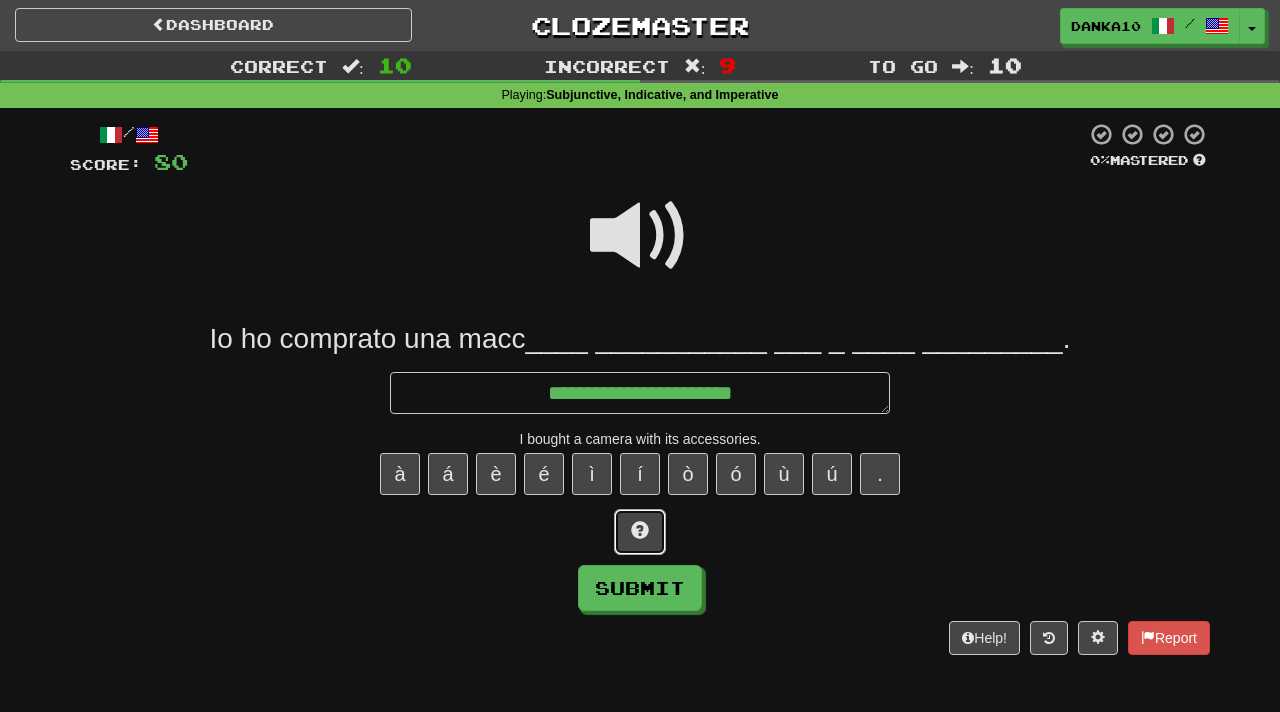click at bounding box center [640, 530] 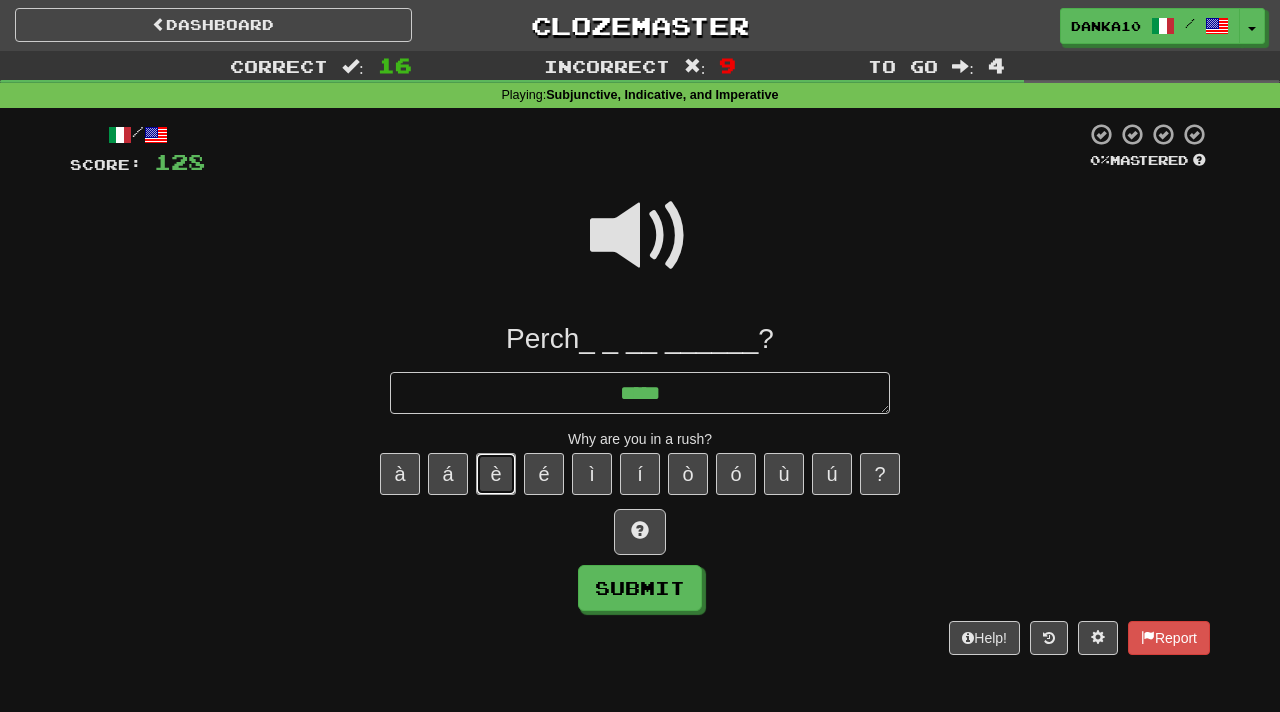click on "è" at bounding box center (496, 474) 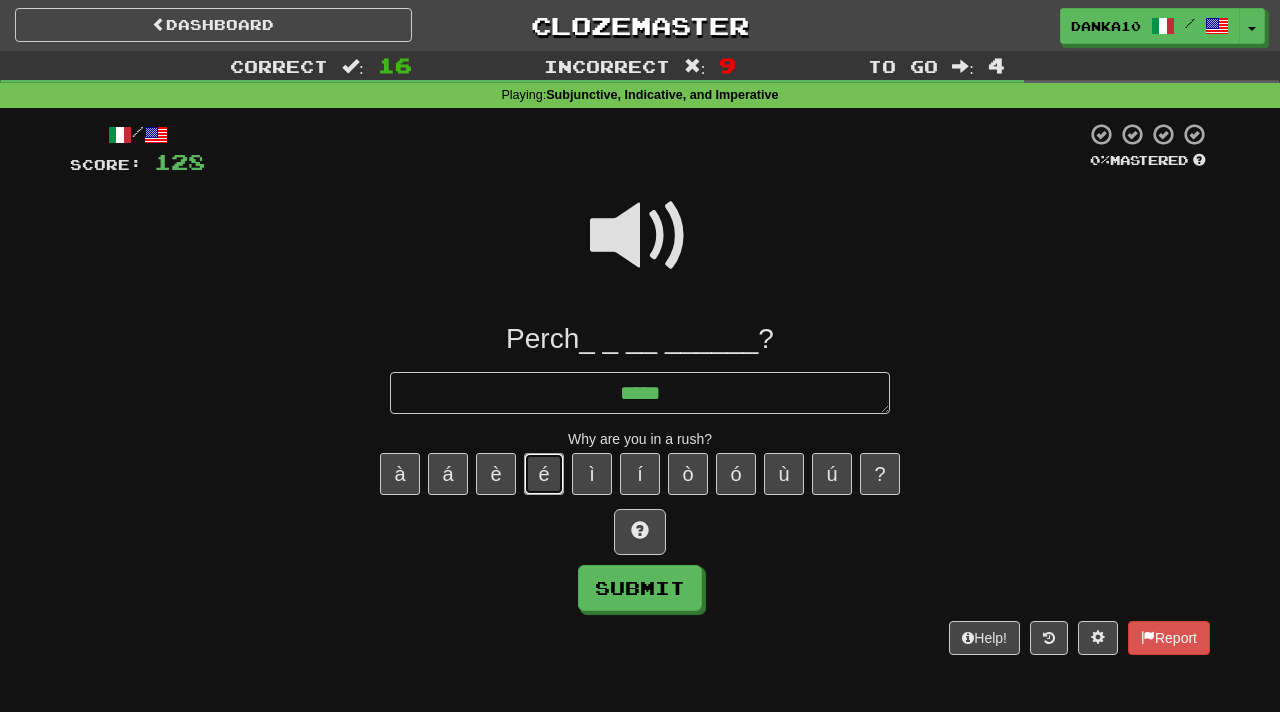 click on "é" at bounding box center (544, 474) 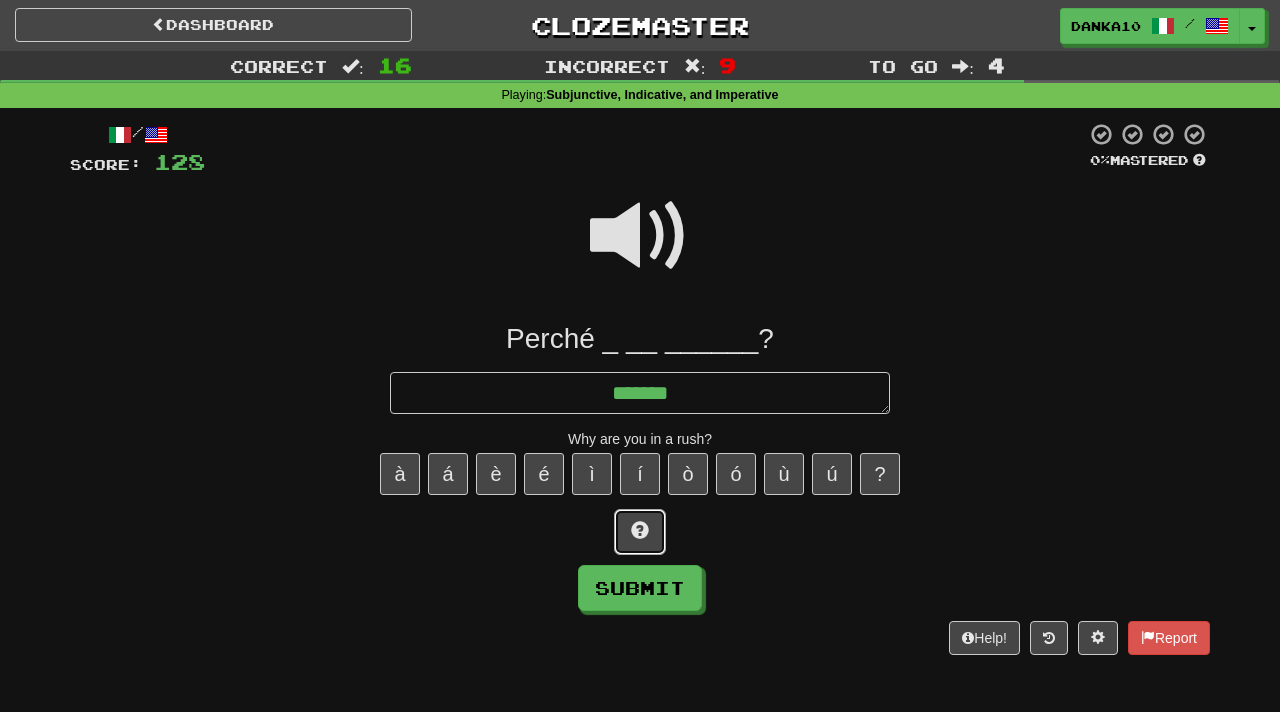 click at bounding box center (640, 530) 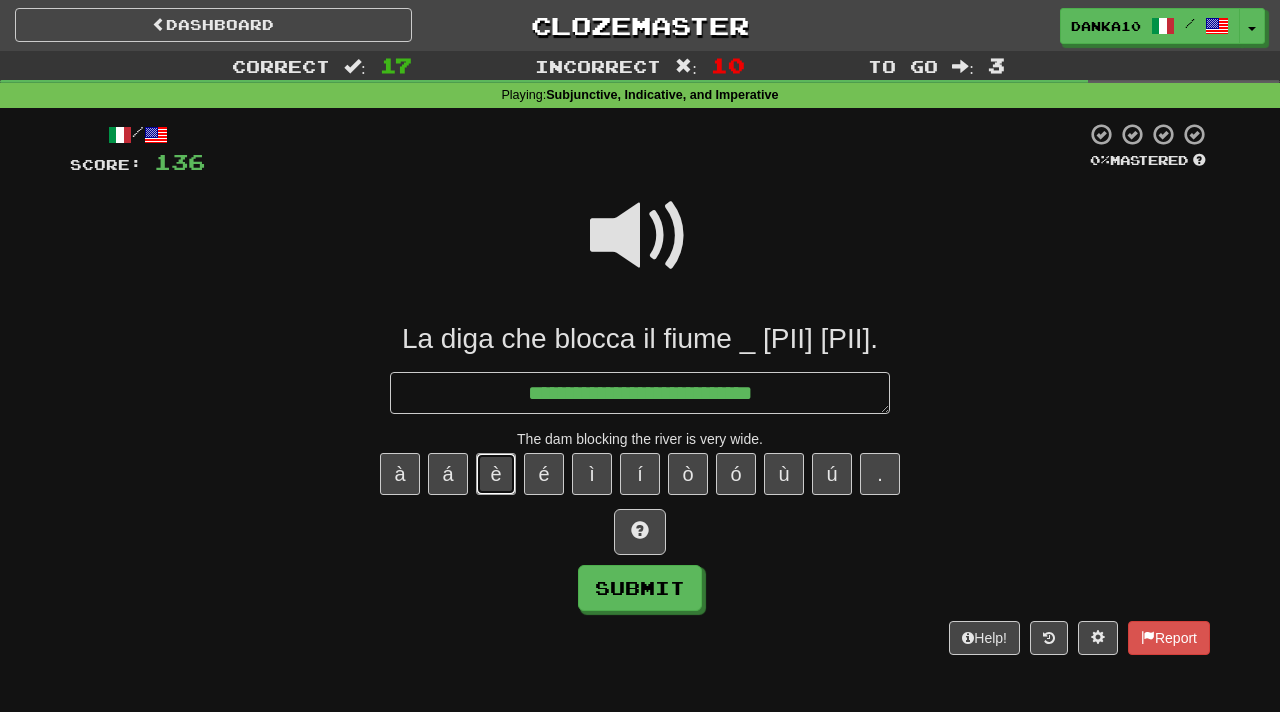 click on "è" at bounding box center [496, 474] 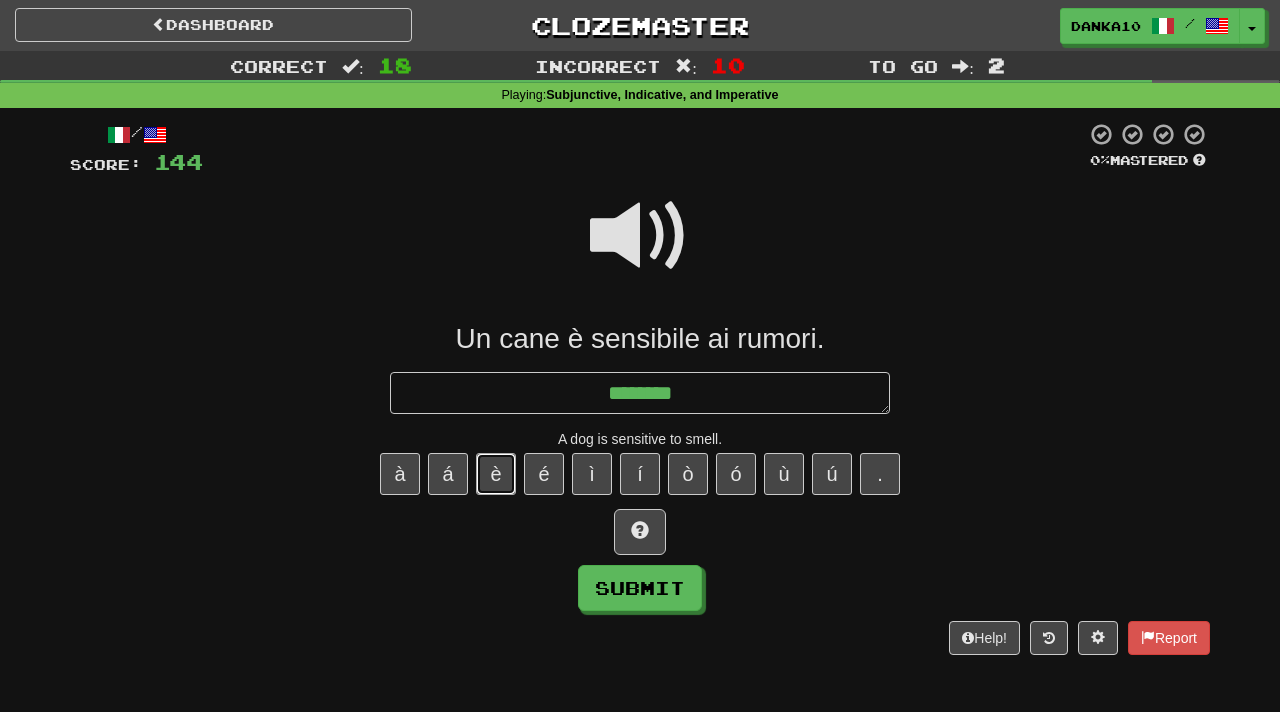click on "è" at bounding box center (496, 474) 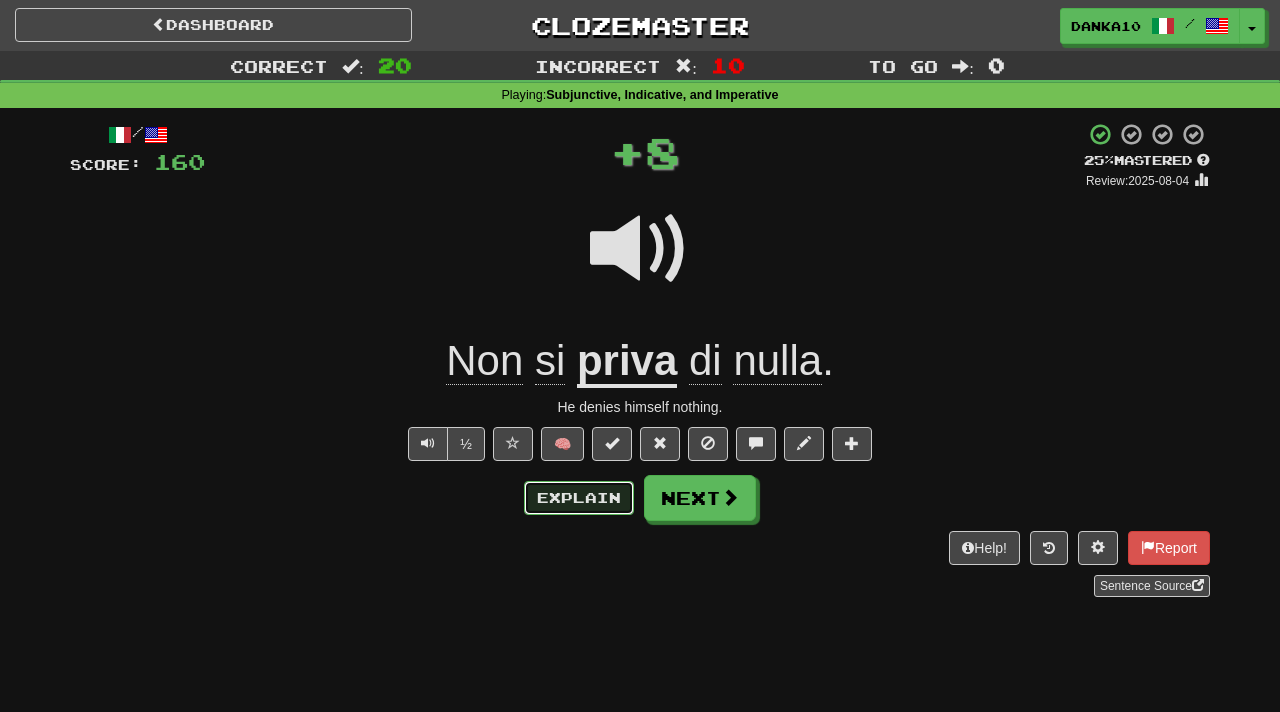 click on "Explain" at bounding box center [579, 498] 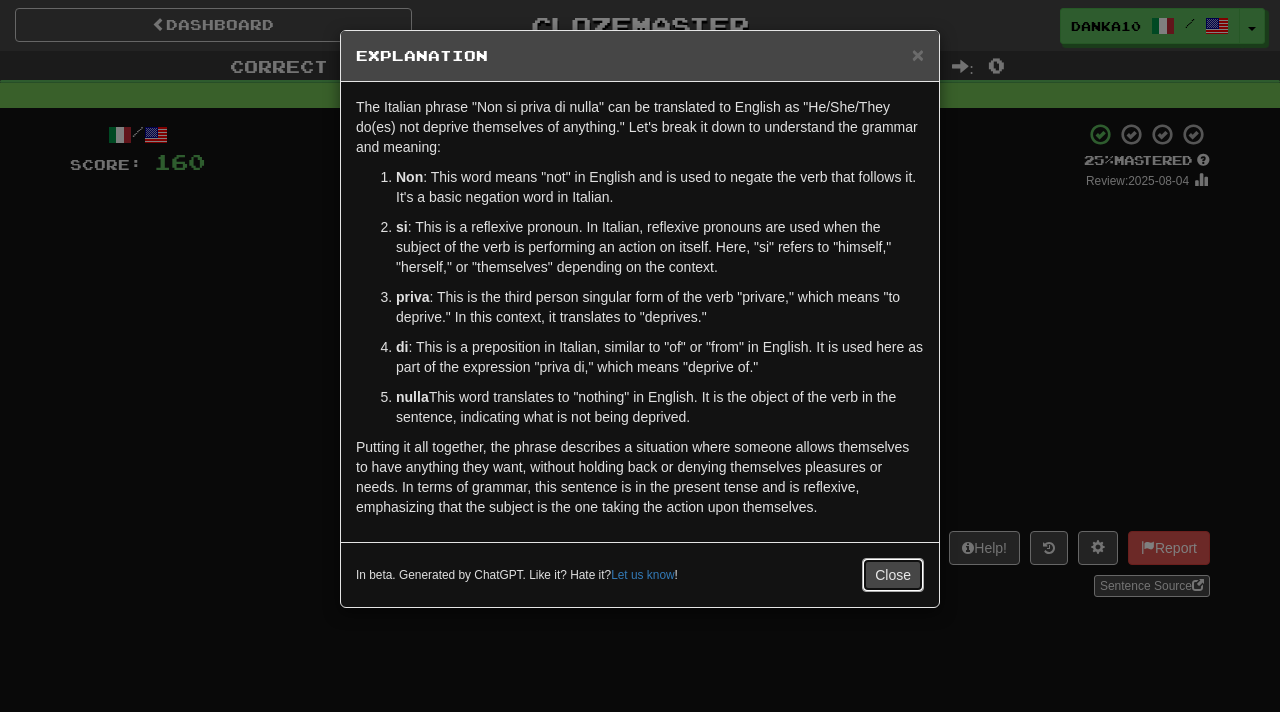 click on "Close" at bounding box center [893, 575] 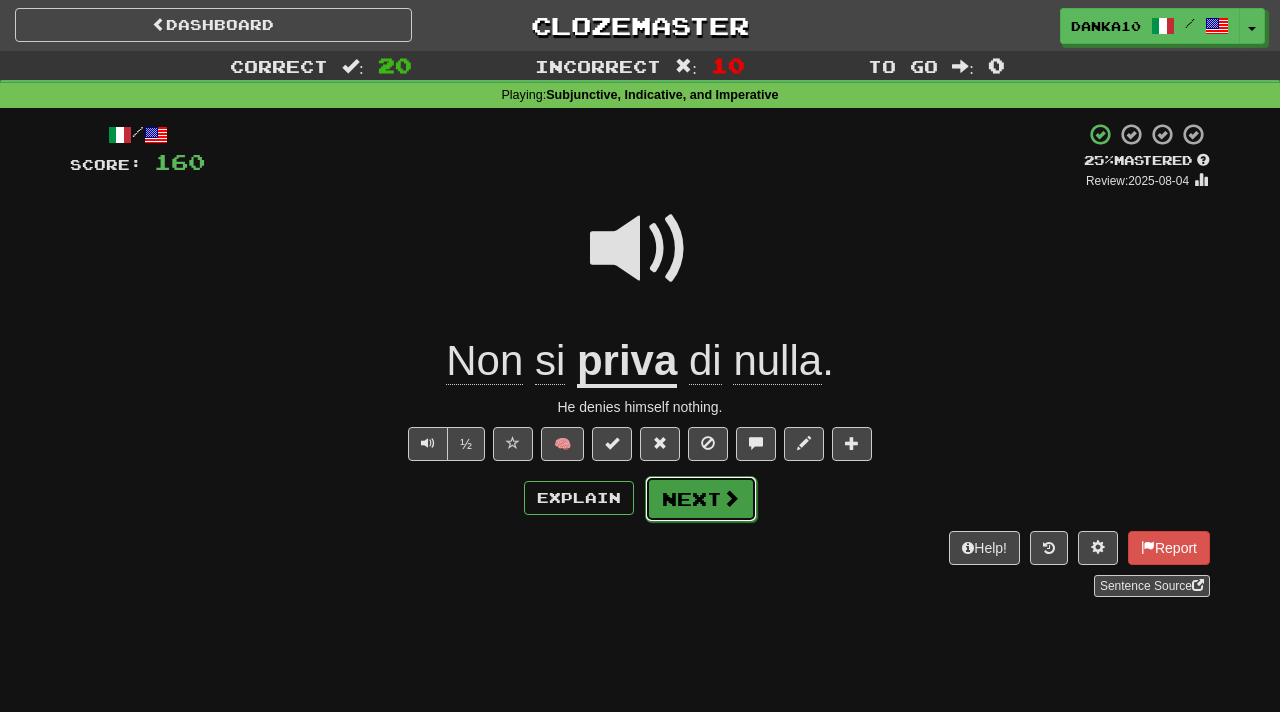 click at bounding box center (731, 498) 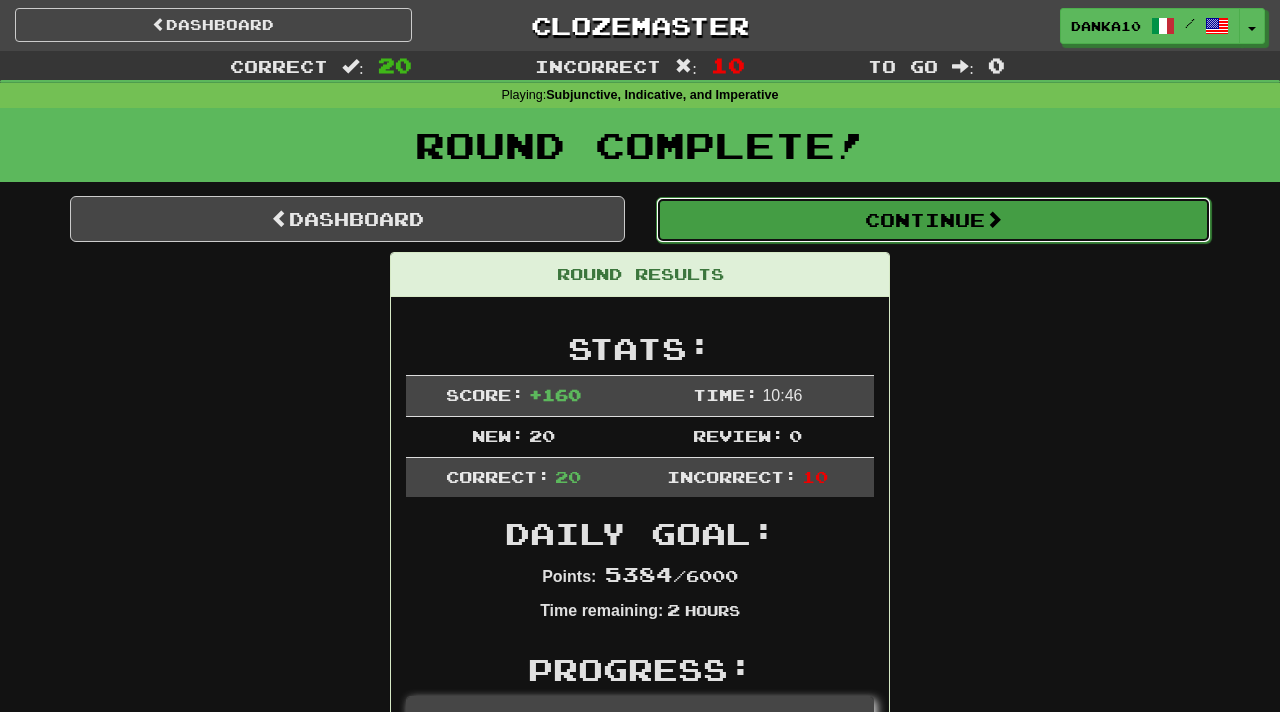 click on "Continue" at bounding box center [933, 220] 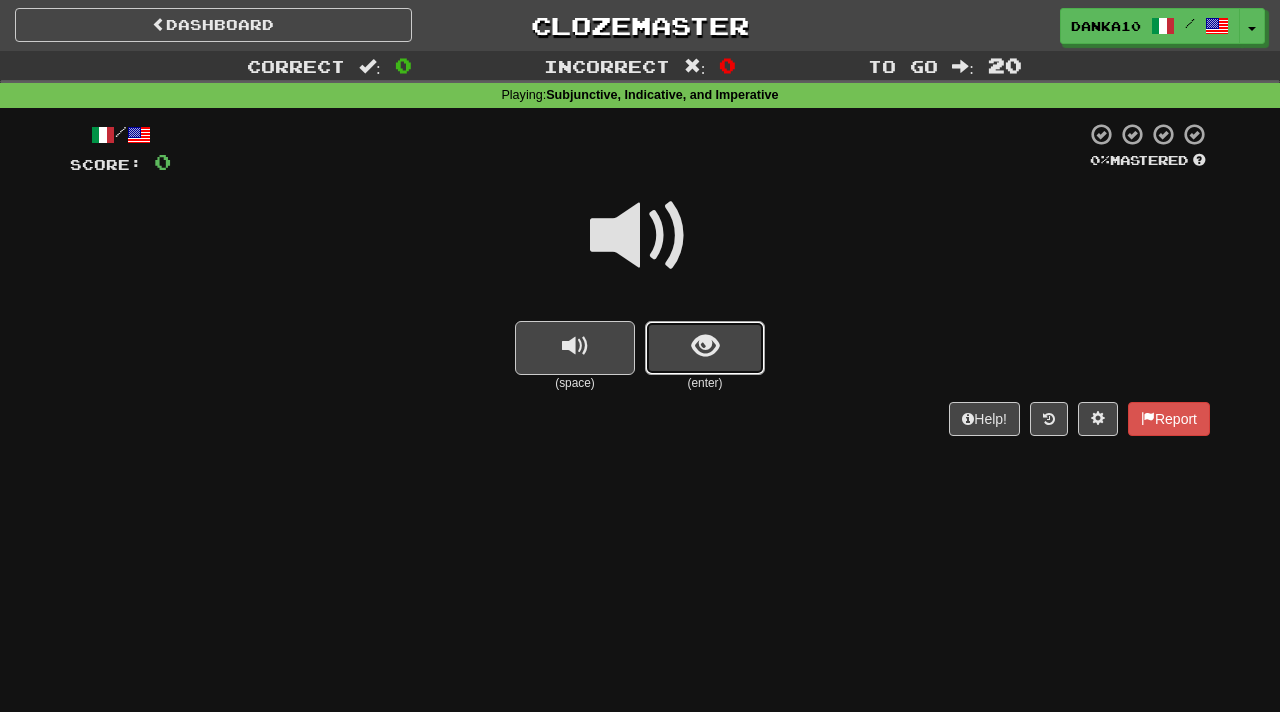click at bounding box center (705, 348) 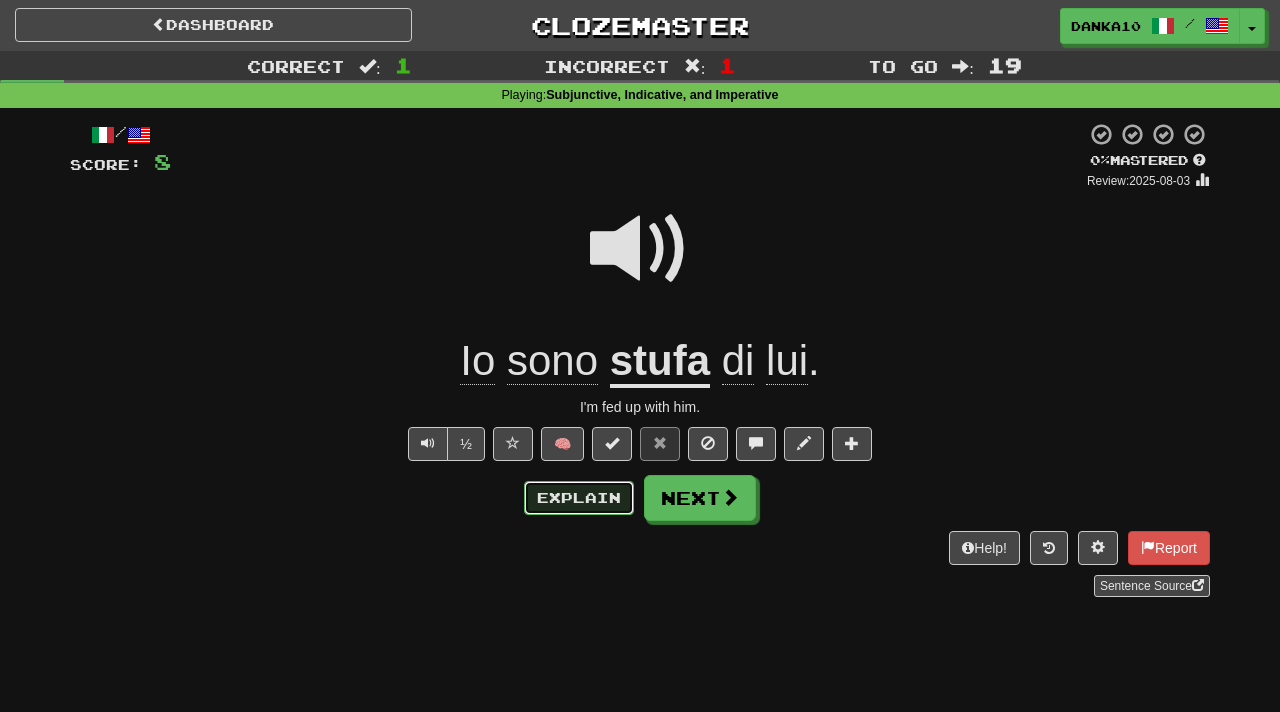 click on "Explain" at bounding box center [579, 498] 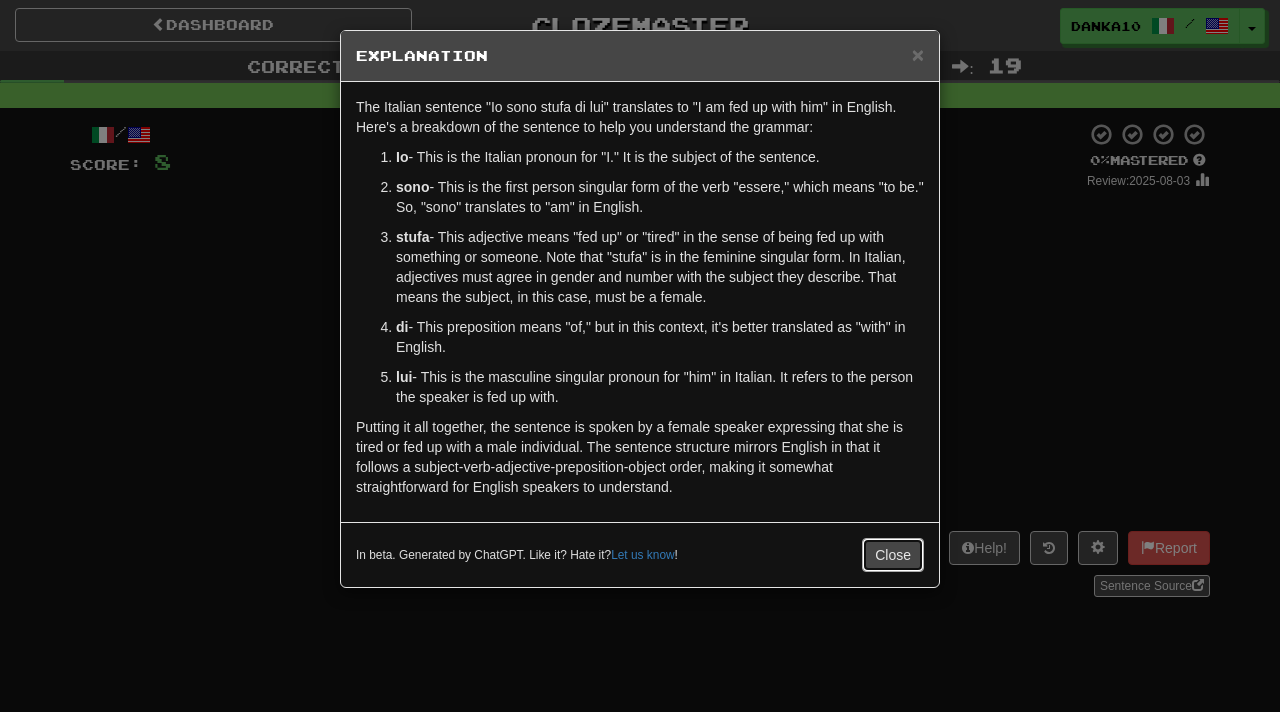 click on "Close" at bounding box center (893, 555) 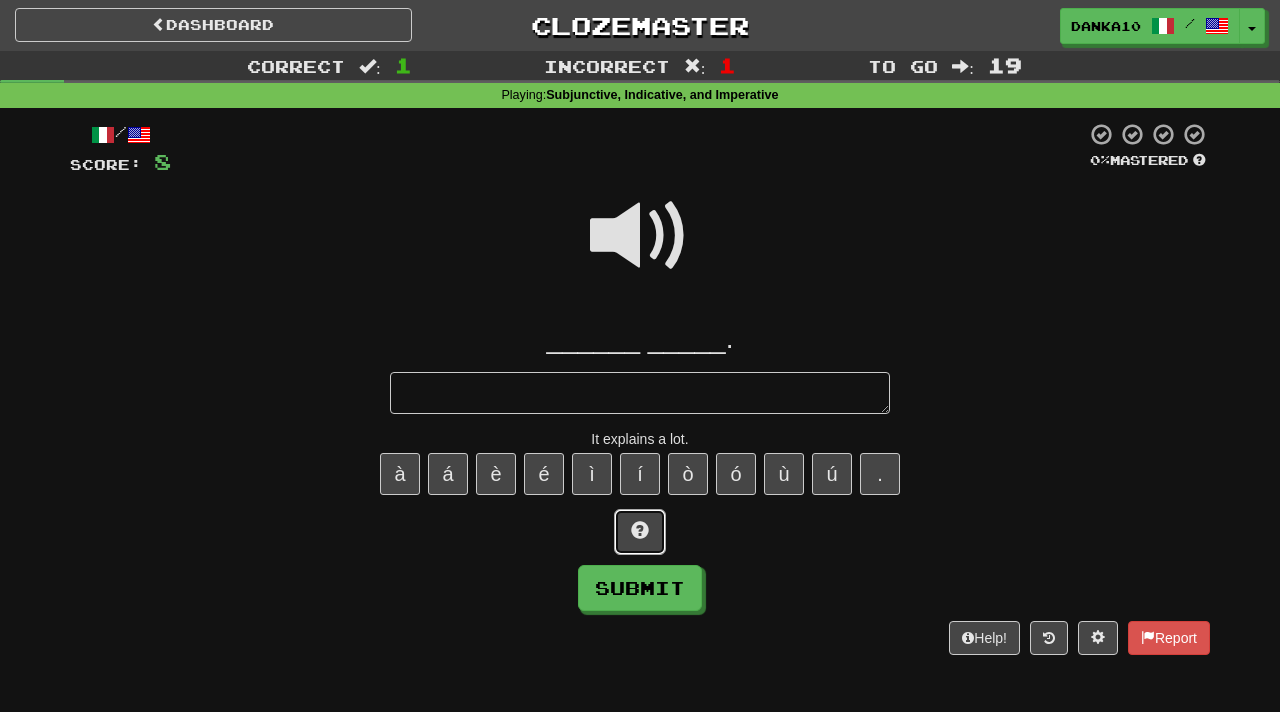 click at bounding box center [640, 530] 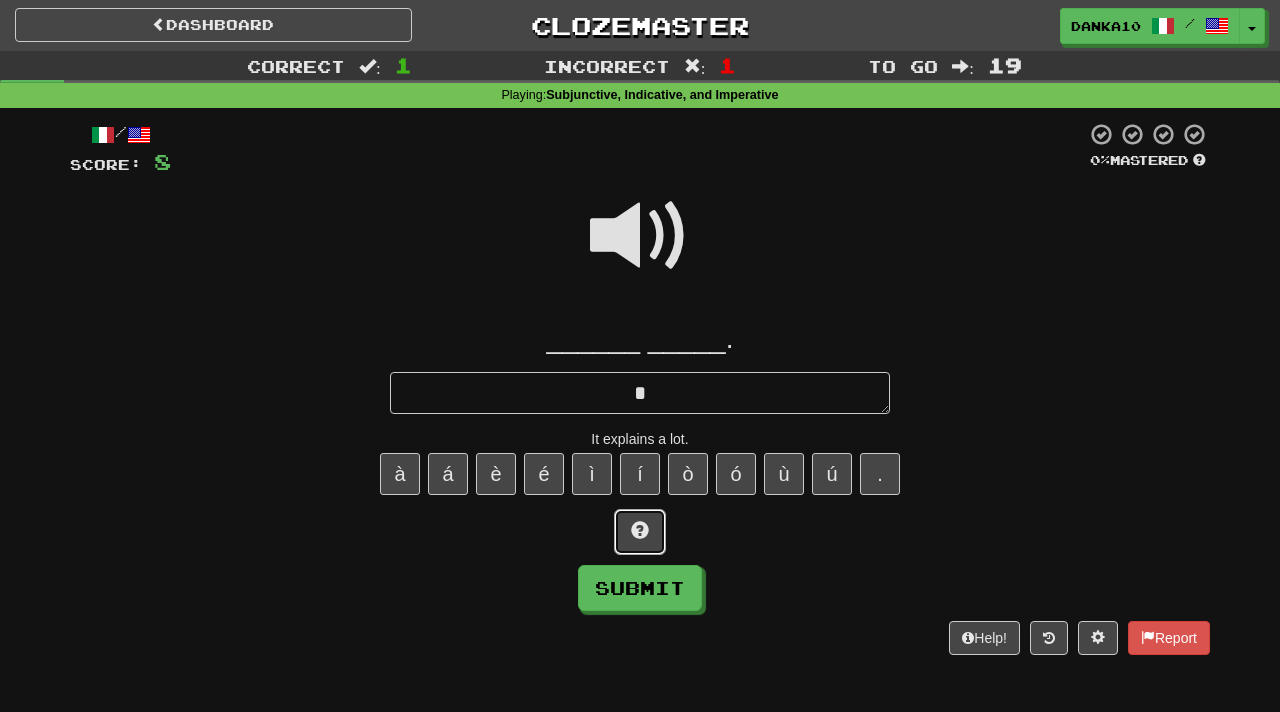 click at bounding box center (640, 530) 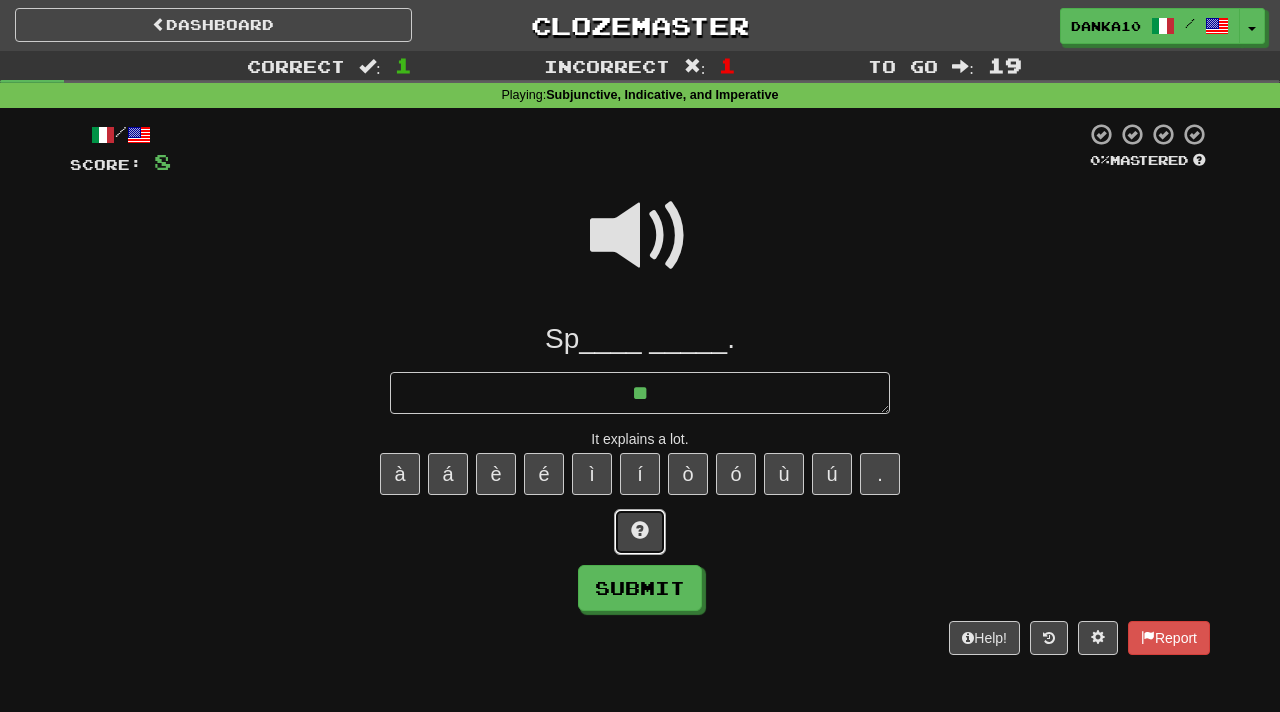 click at bounding box center (640, 530) 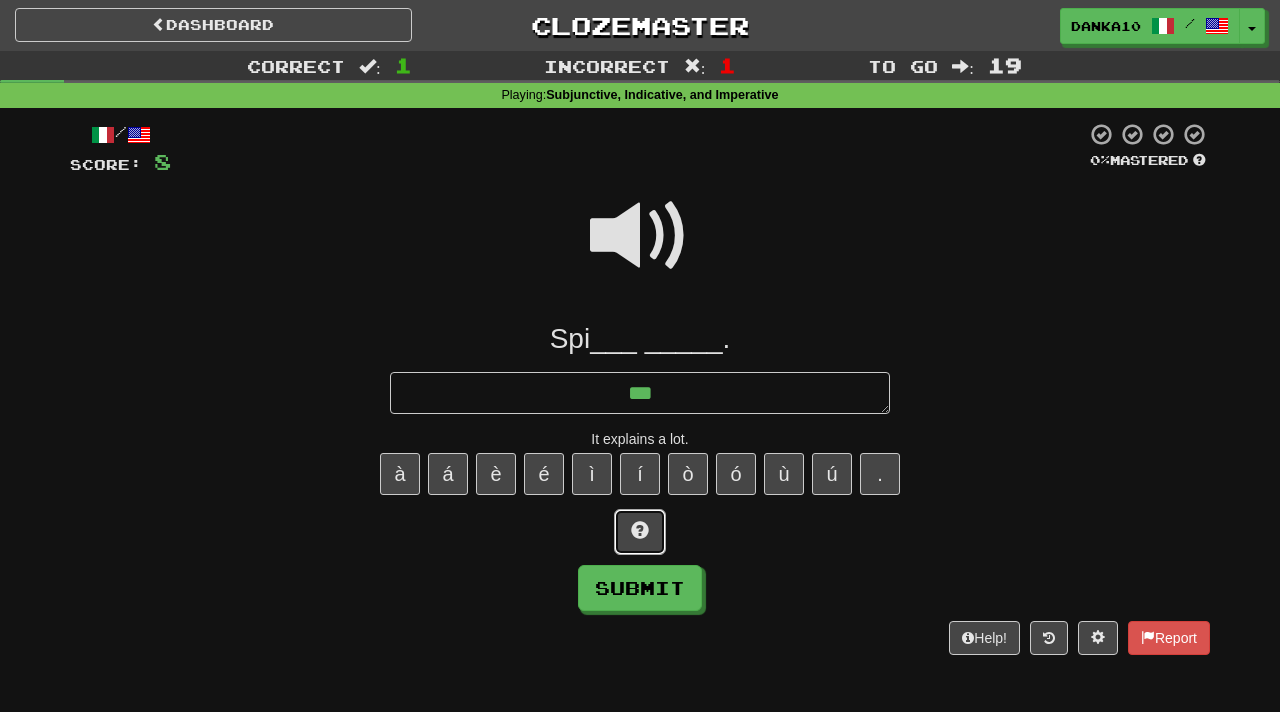 click at bounding box center [640, 530] 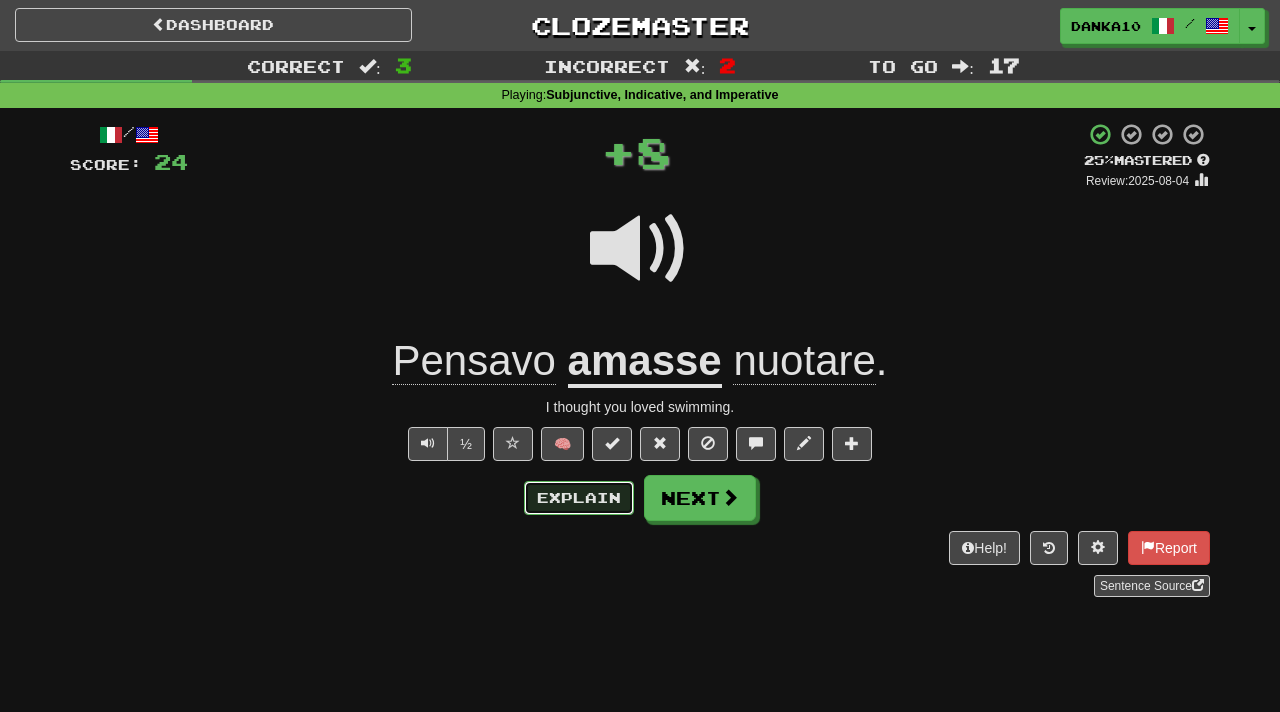 click on "Explain" at bounding box center [579, 498] 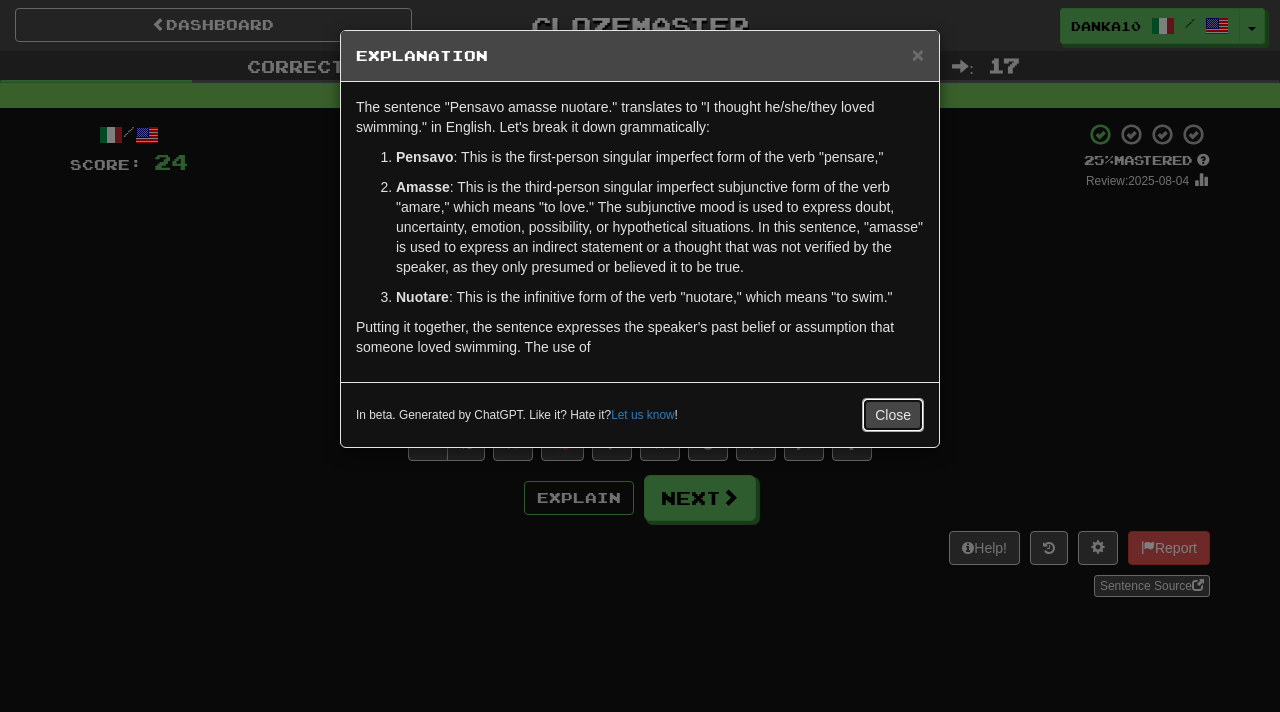 click on "Close" at bounding box center (893, 415) 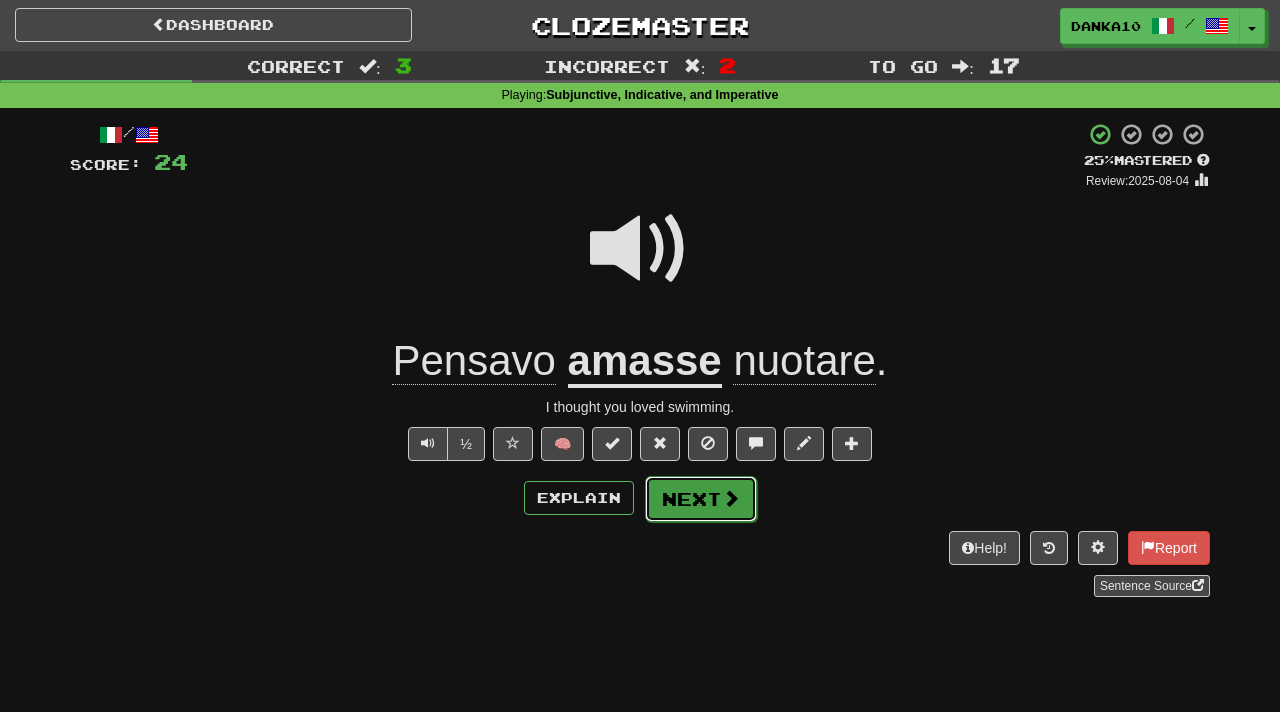 click on "Next" at bounding box center [701, 499] 